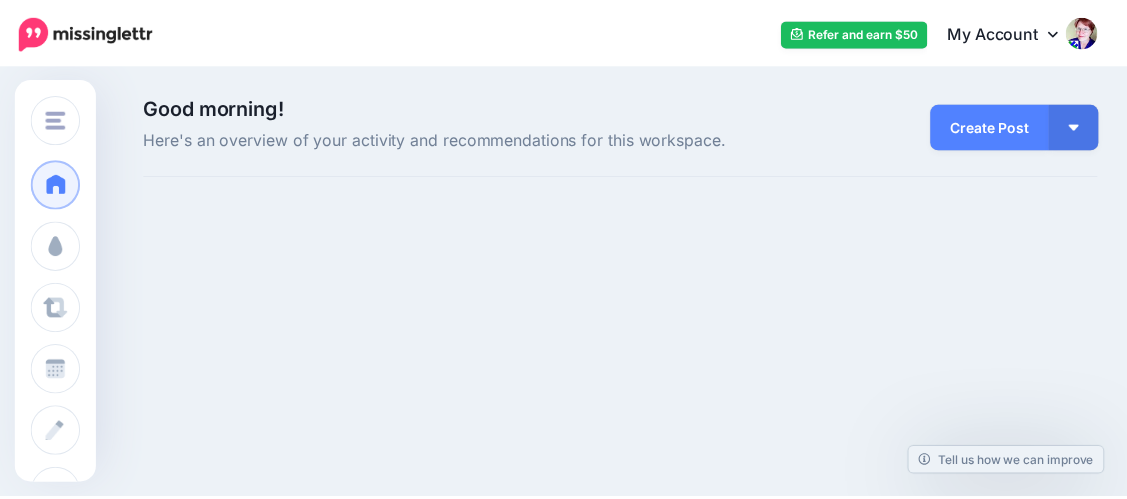 scroll, scrollTop: 0, scrollLeft: 0, axis: both 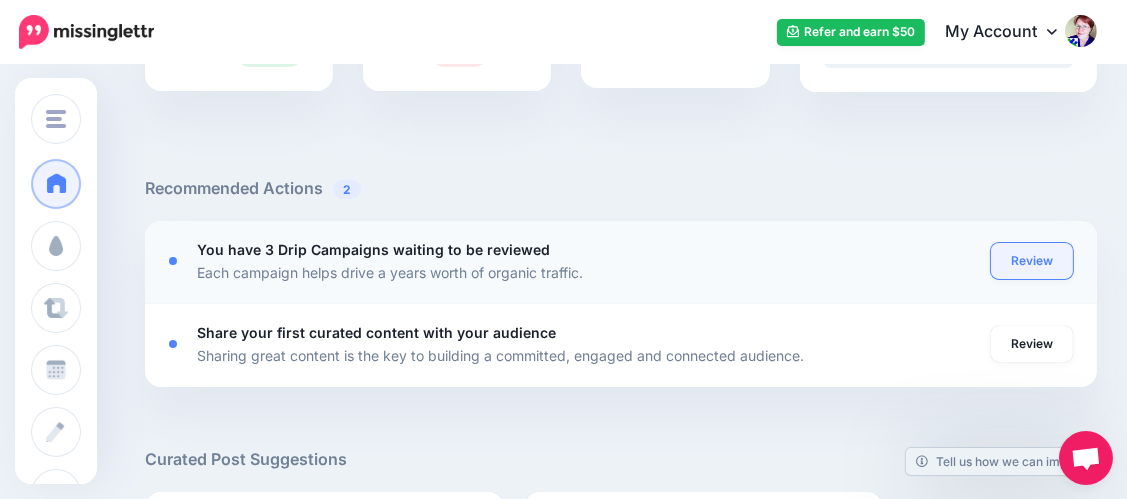 click on "Review" at bounding box center [1032, 261] 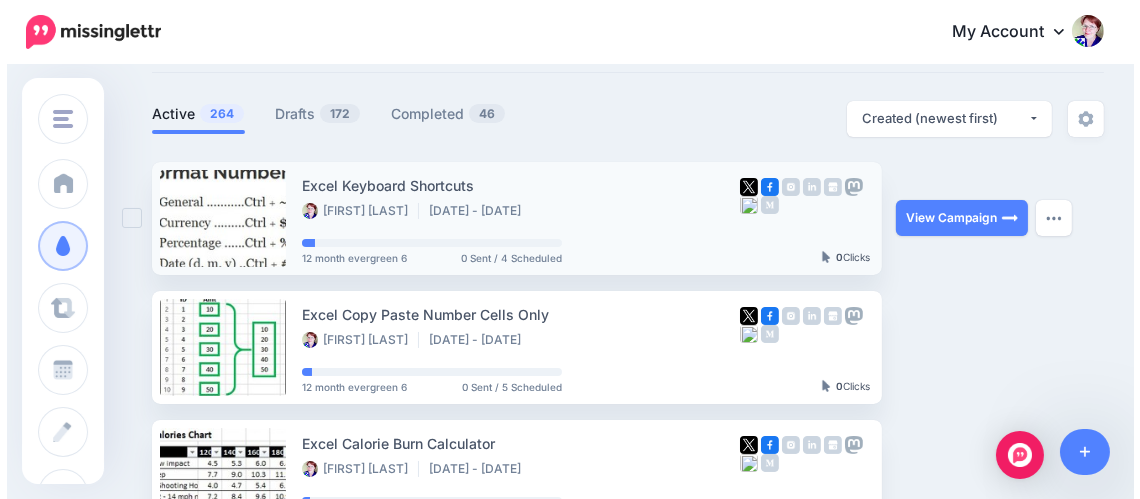 scroll, scrollTop: 0, scrollLeft: 0, axis: both 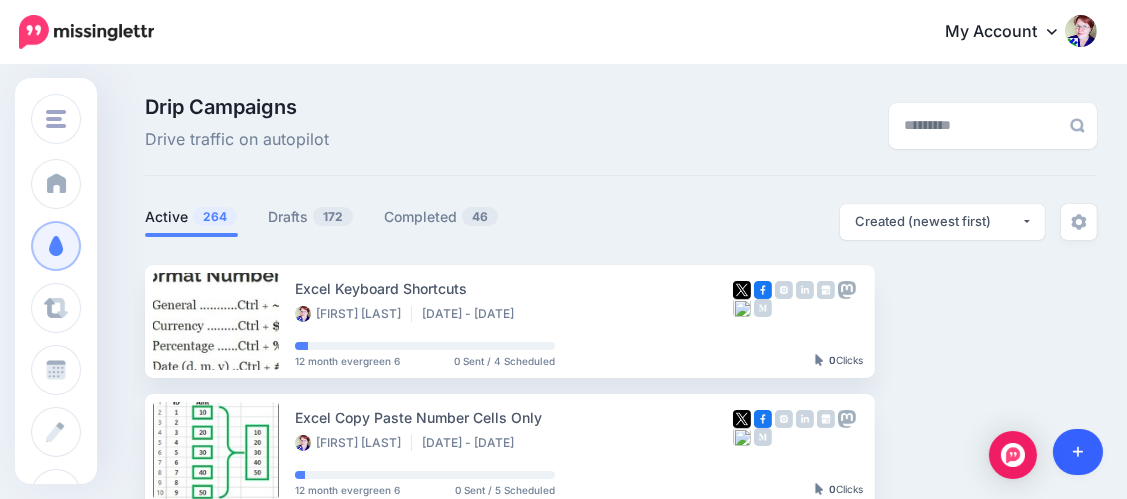 click at bounding box center [1078, 452] 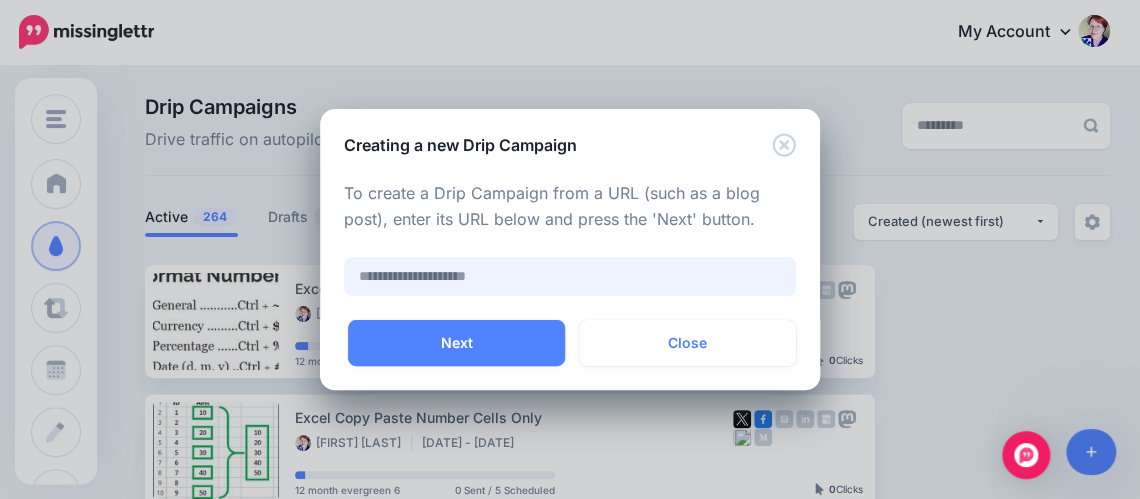 click at bounding box center [570, 276] 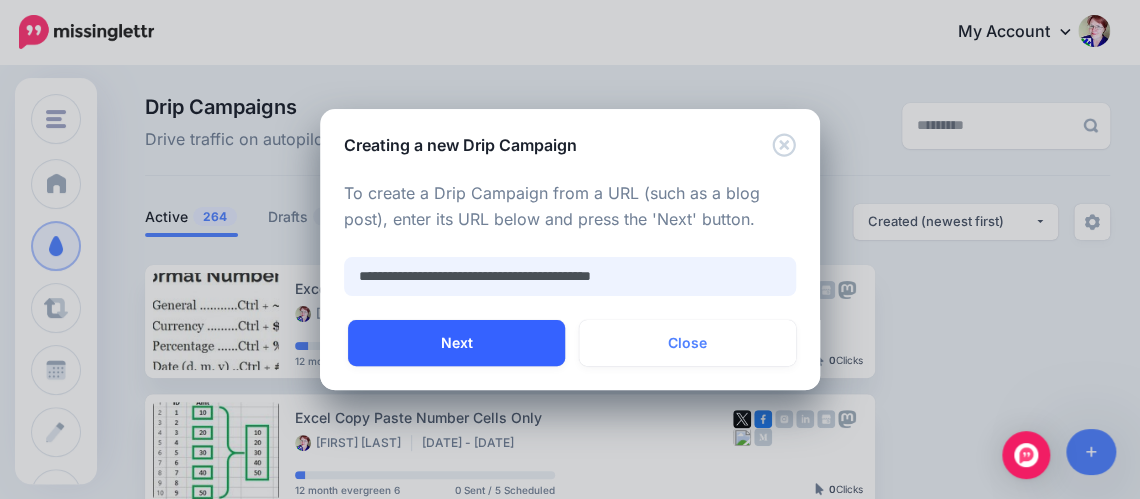 type on "**********" 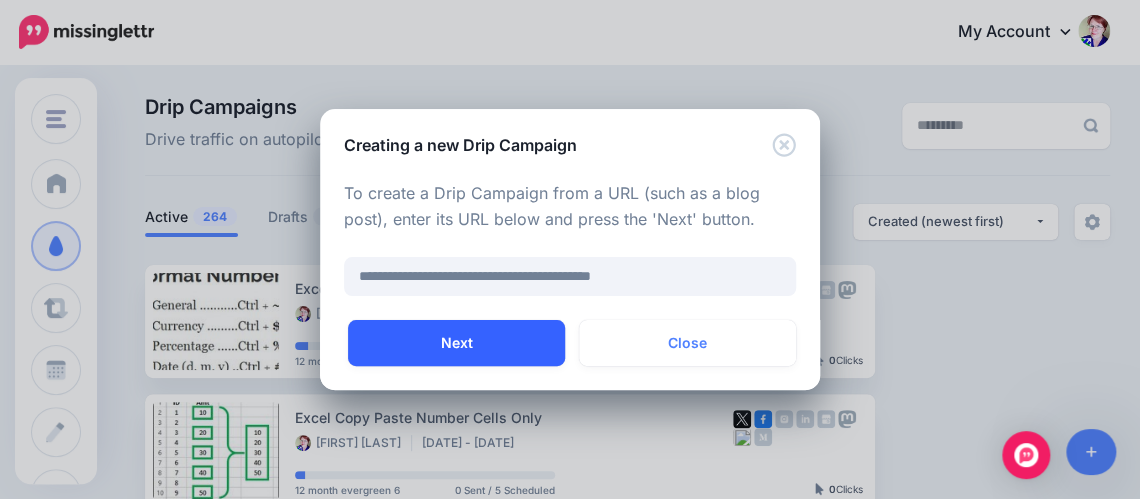click on "Next" at bounding box center (456, 343) 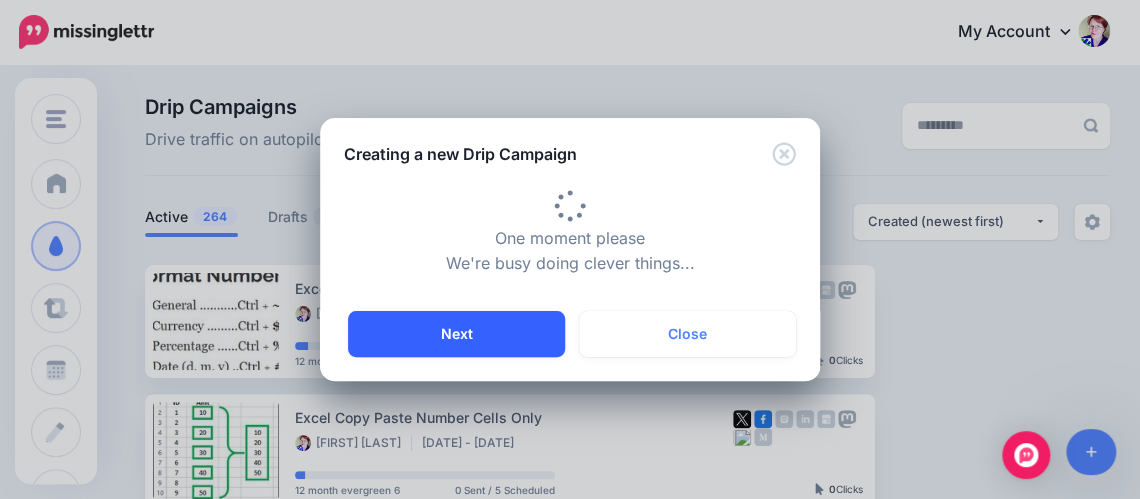 type on "**********" 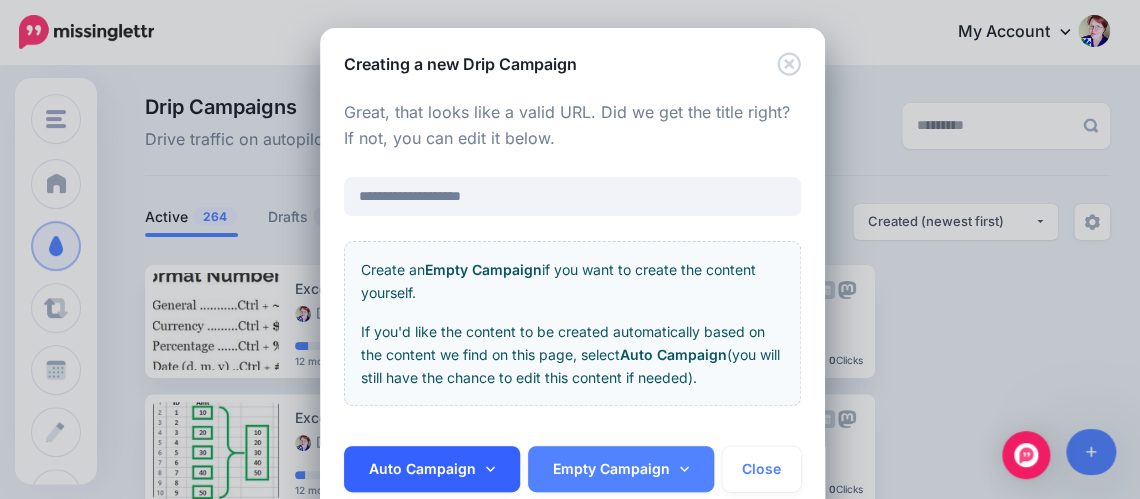 click 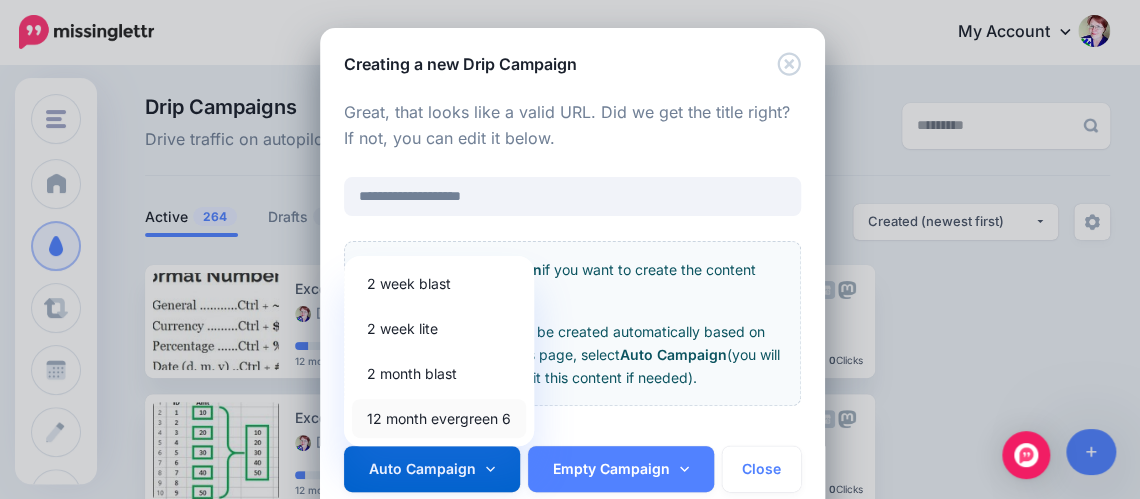 click on "12 month evergreen 6" at bounding box center (439, 418) 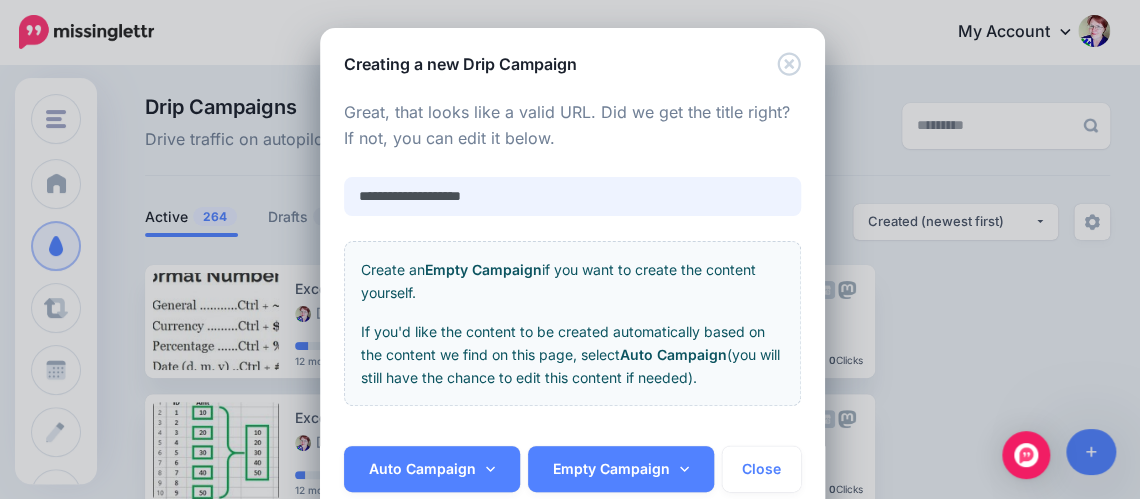 scroll, scrollTop: 44, scrollLeft: 0, axis: vertical 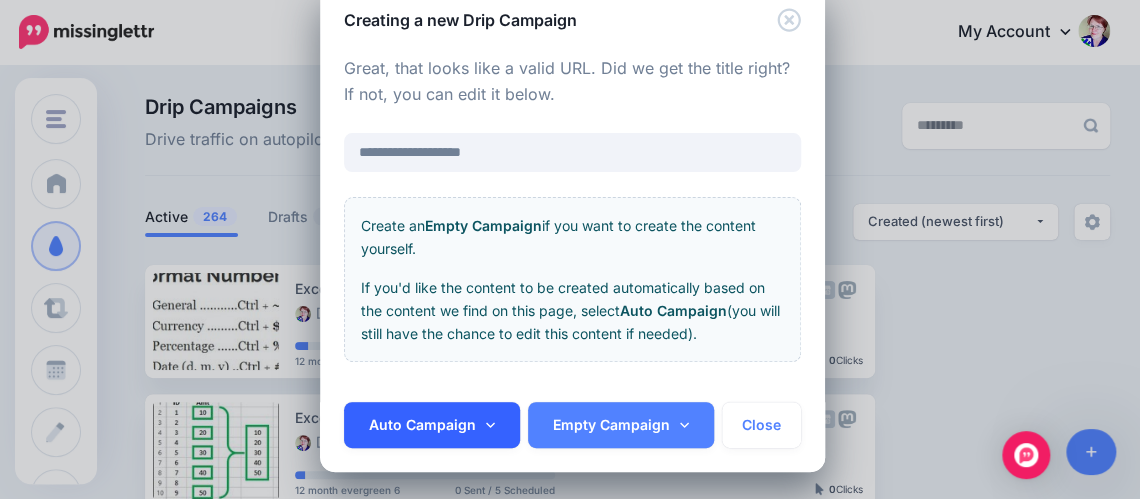 click 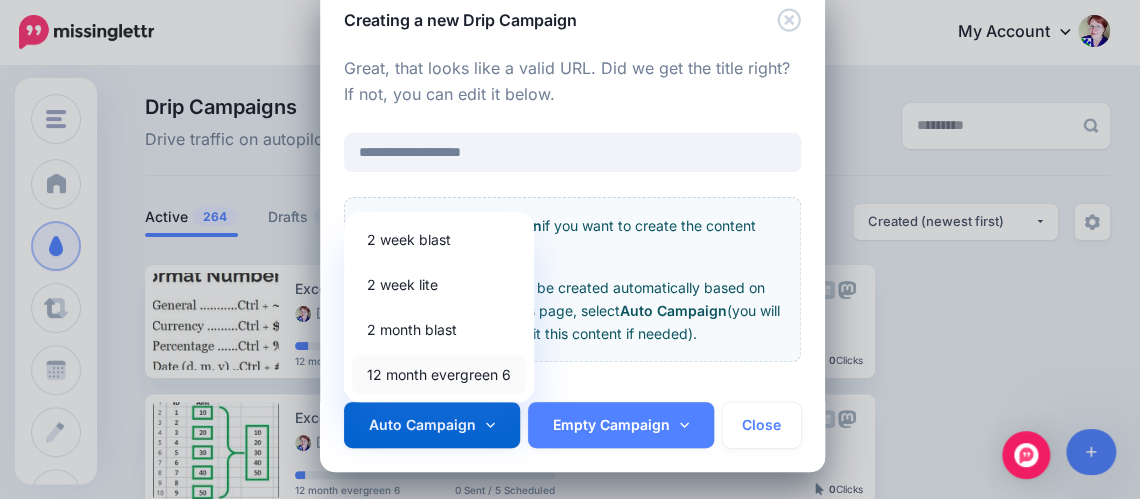 click on "12 month evergreen 6" at bounding box center (439, 374) 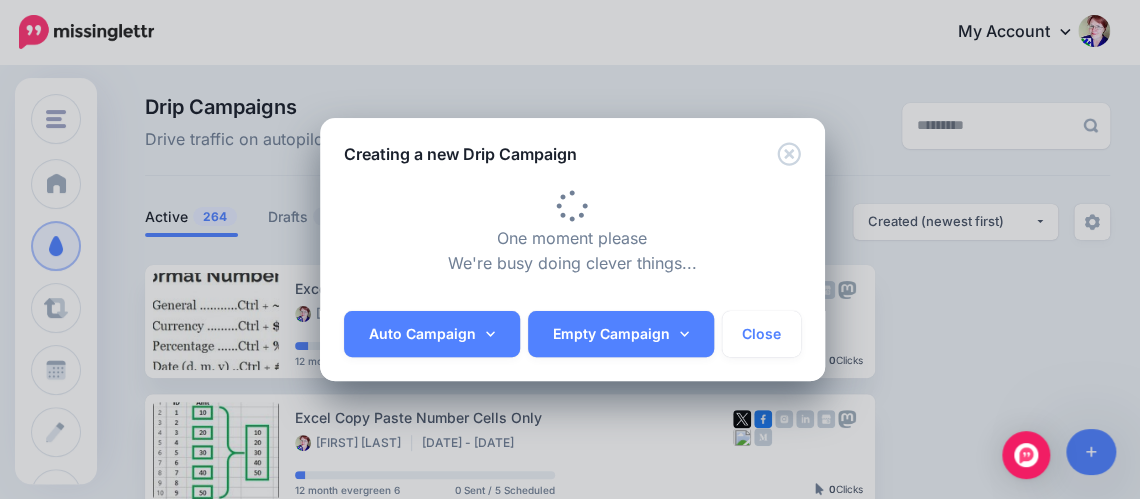 scroll, scrollTop: 0, scrollLeft: 0, axis: both 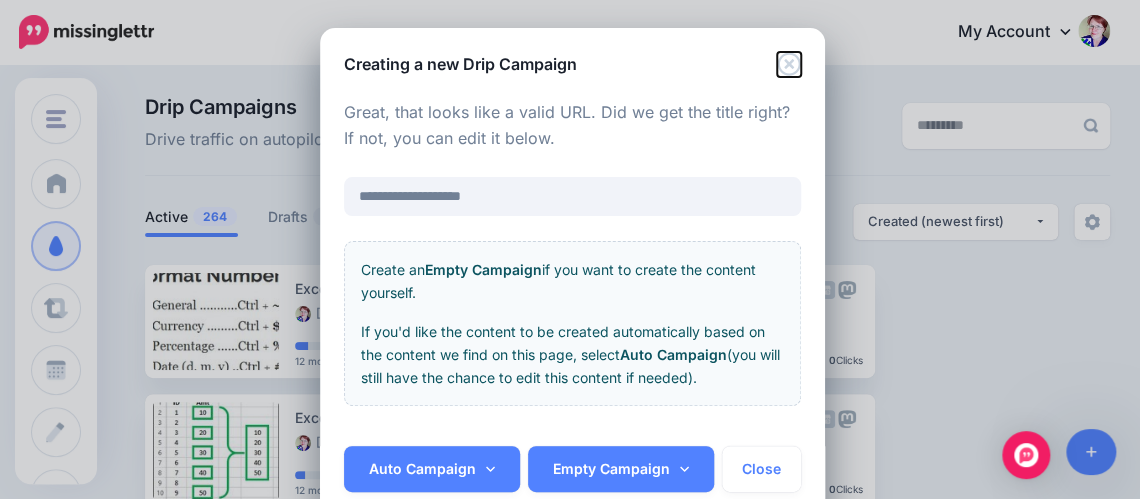click 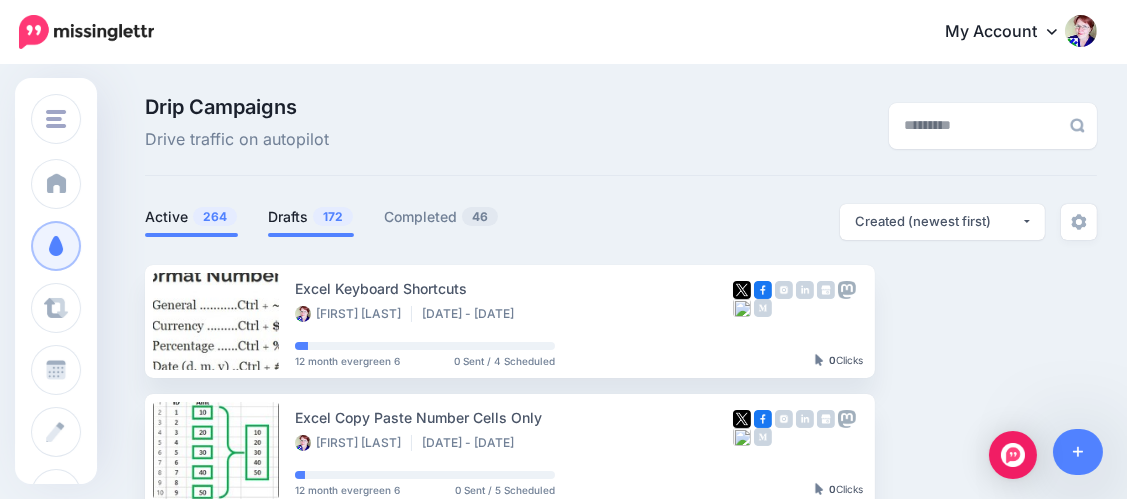 click on "Drafts  172" at bounding box center (311, 217) 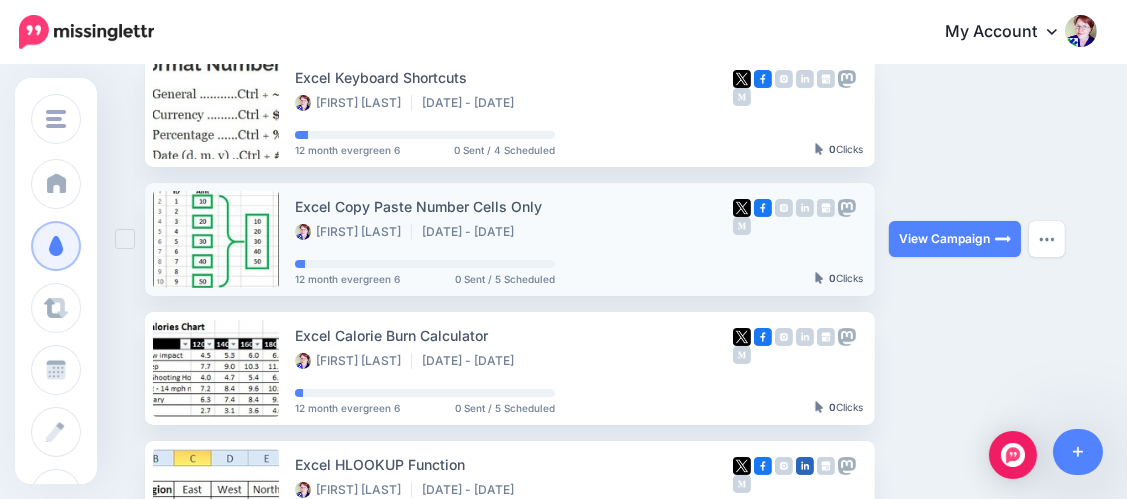 scroll, scrollTop: 0, scrollLeft: 0, axis: both 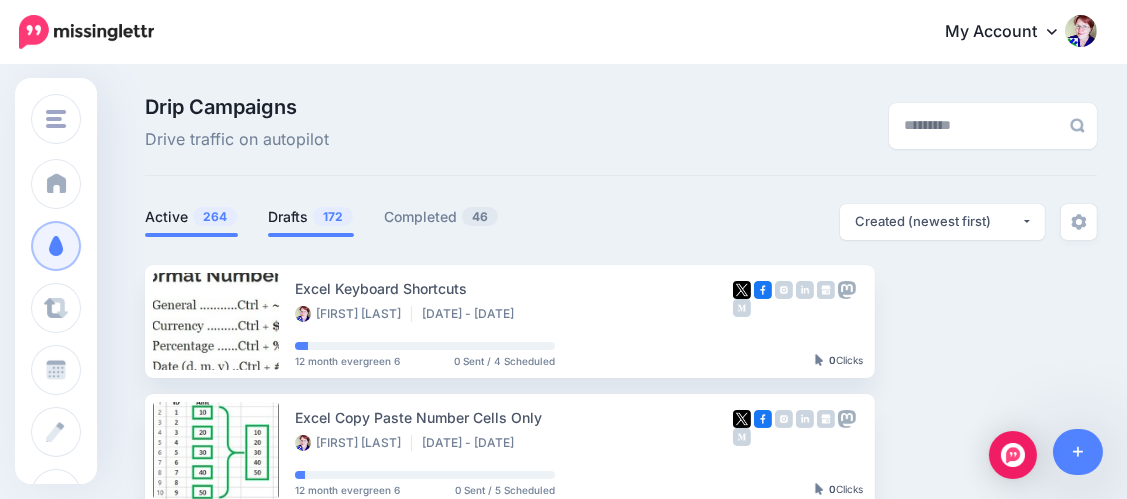 click on "Drafts  172" at bounding box center (311, 217) 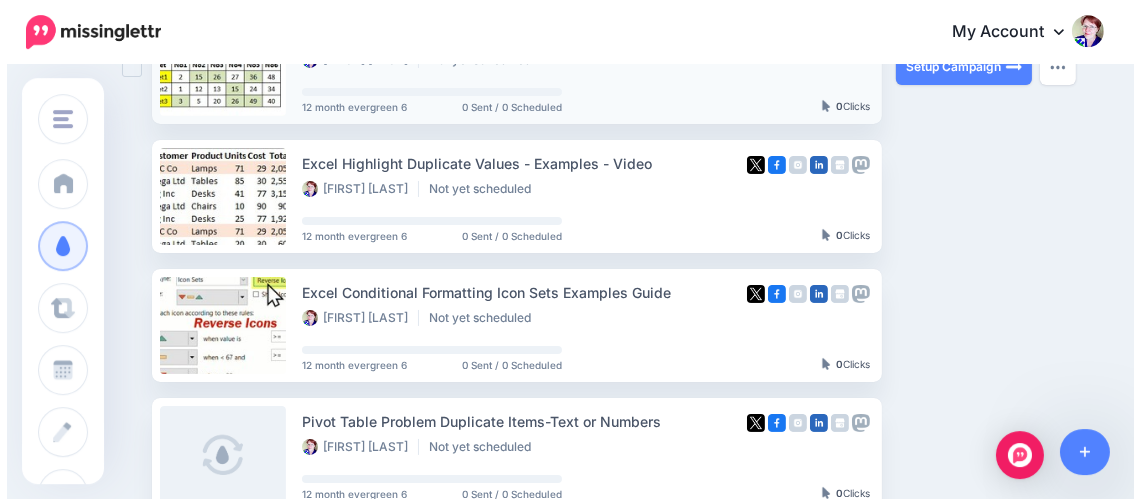 scroll, scrollTop: 105, scrollLeft: 0, axis: vertical 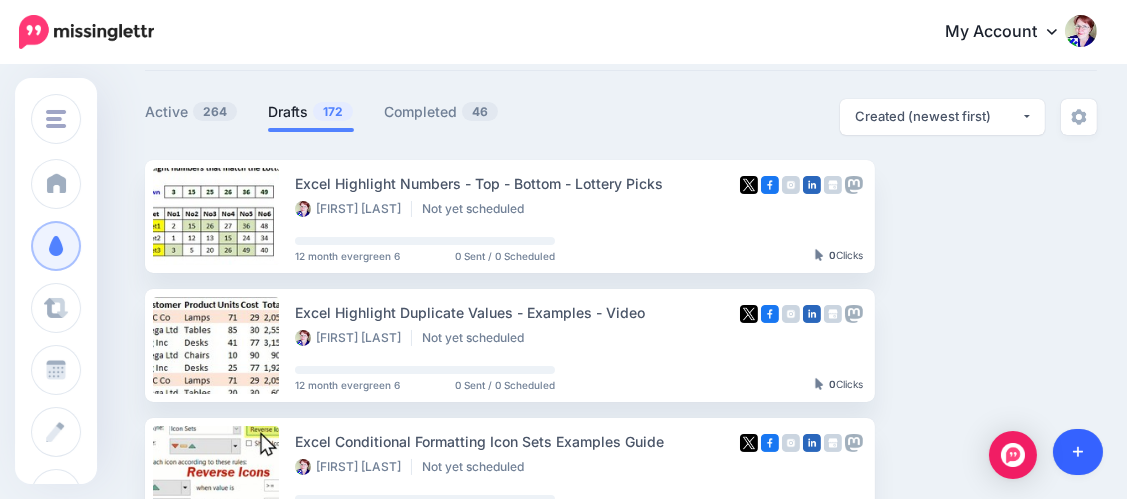click at bounding box center [1078, 452] 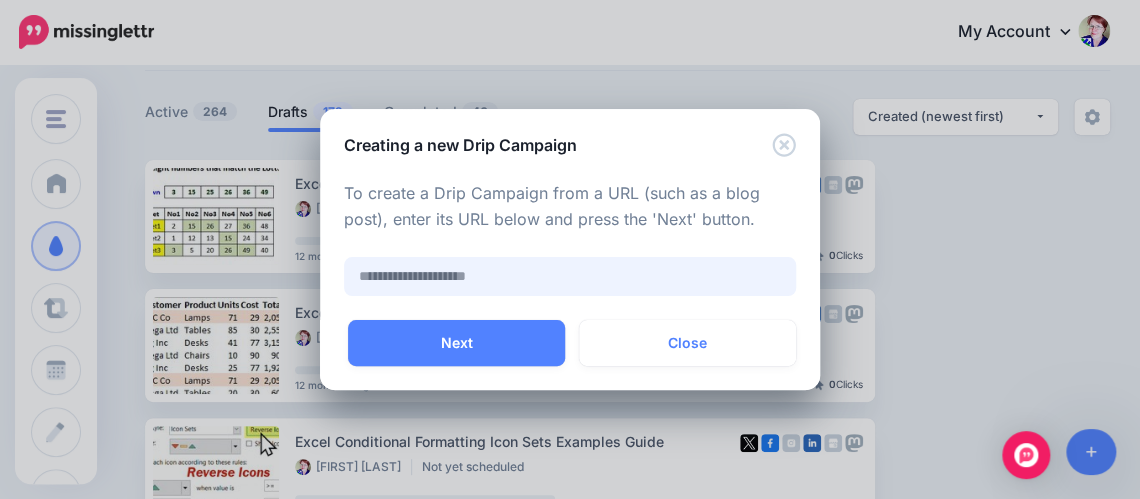click at bounding box center [570, 276] 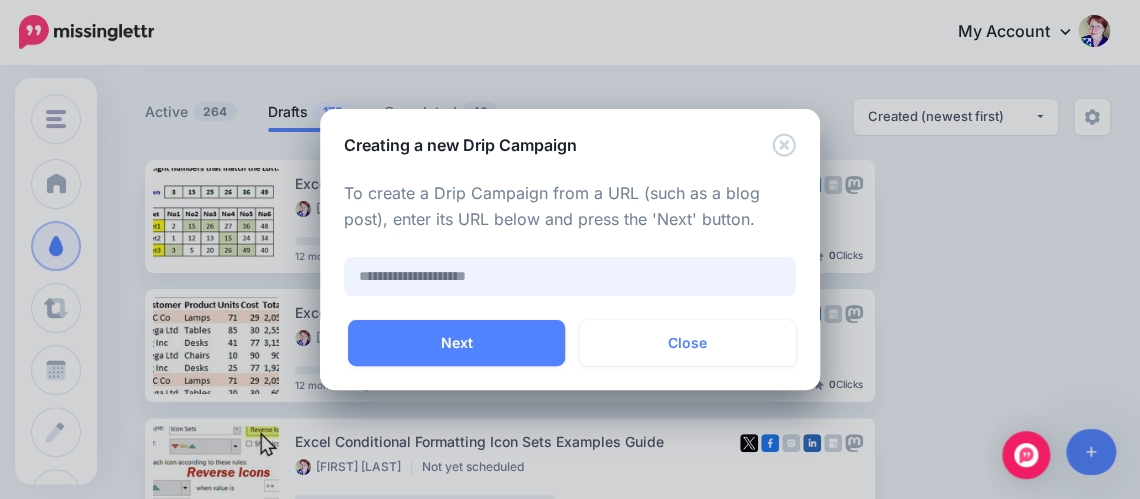 paste on "**********" 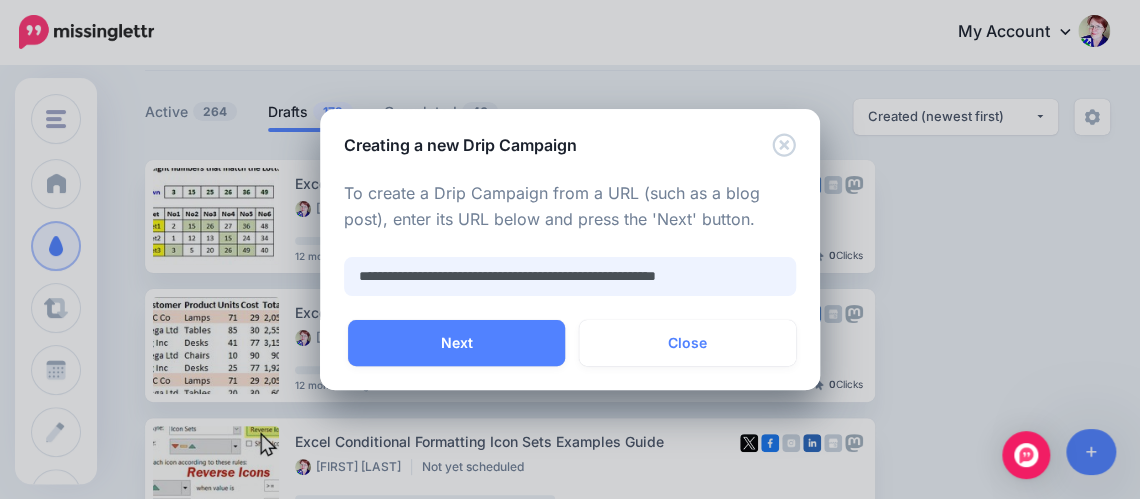 scroll, scrollTop: 0, scrollLeft: 8, axis: horizontal 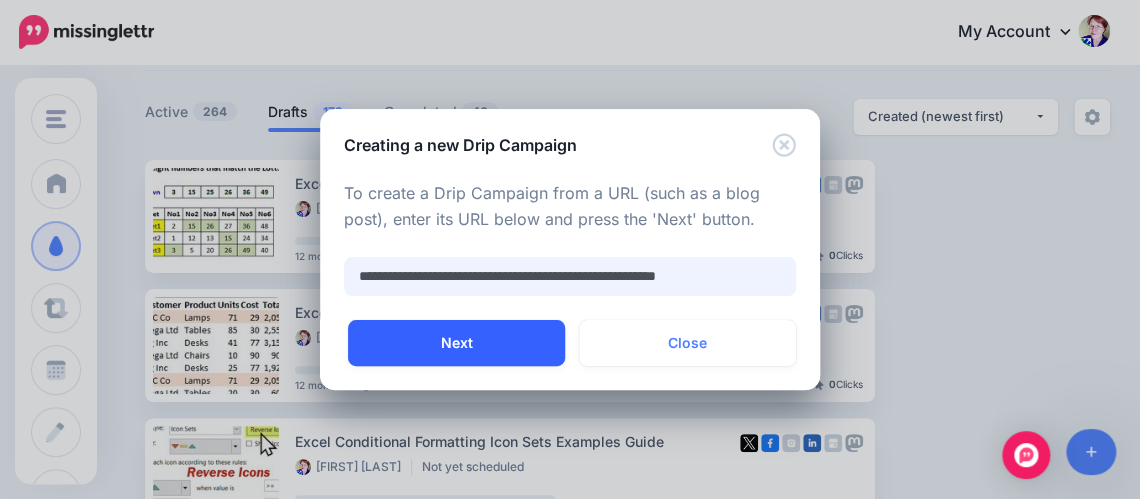 type on "**********" 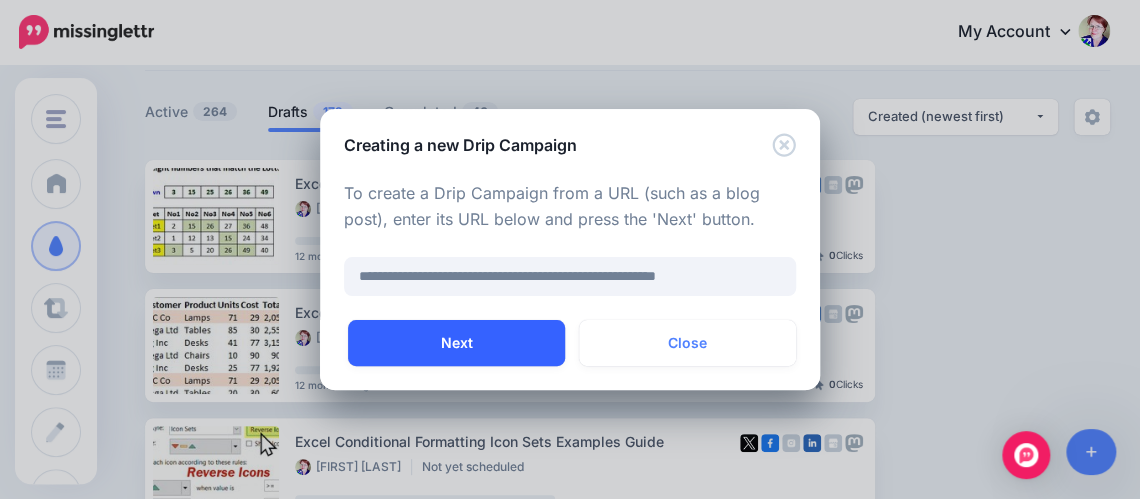 click on "Next" at bounding box center [456, 343] 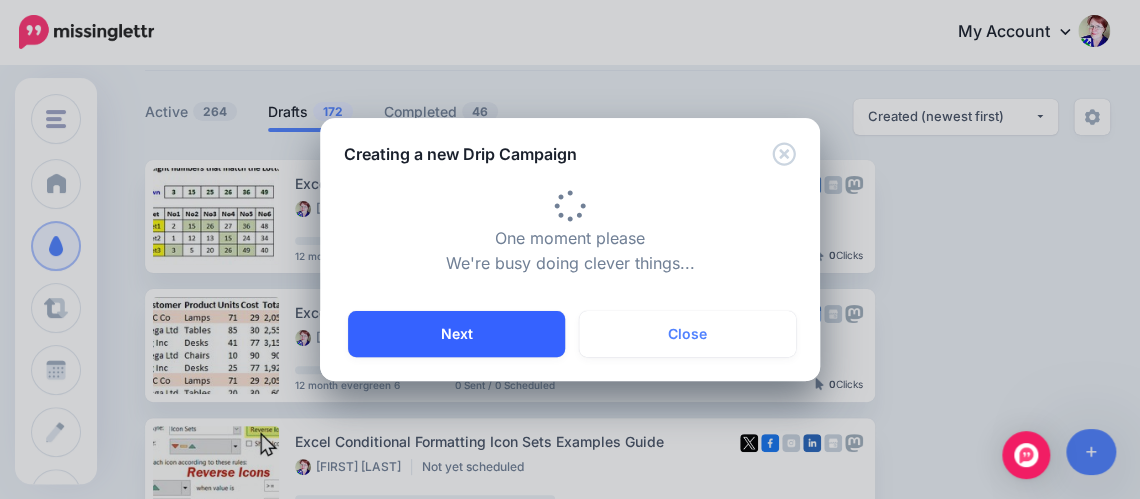 type on "**********" 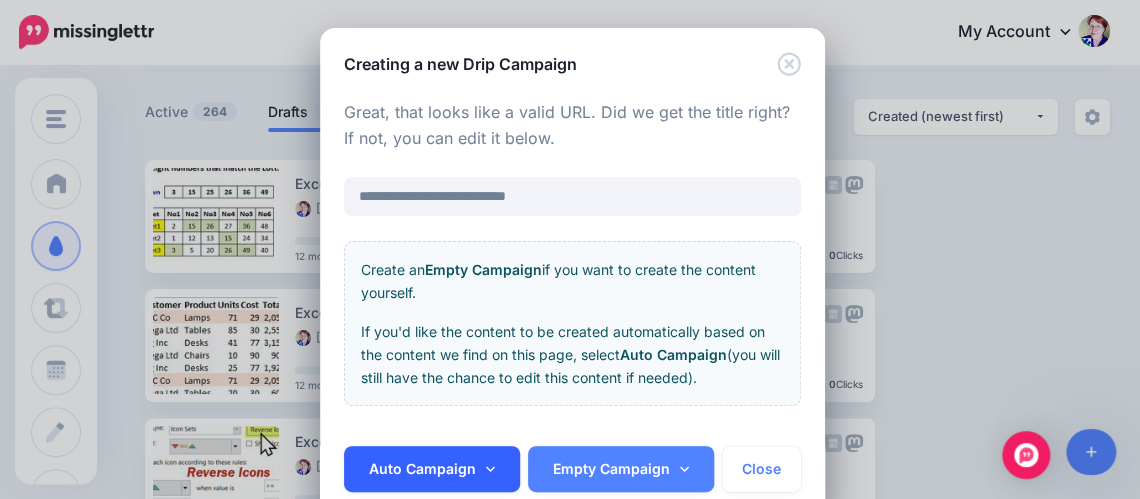 click 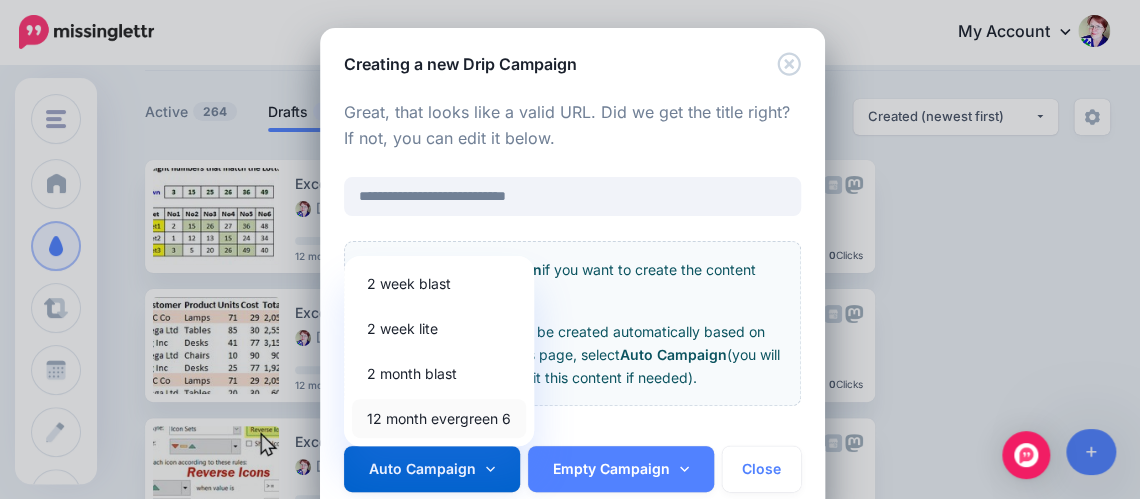 click on "12 month evergreen 6" at bounding box center (439, 418) 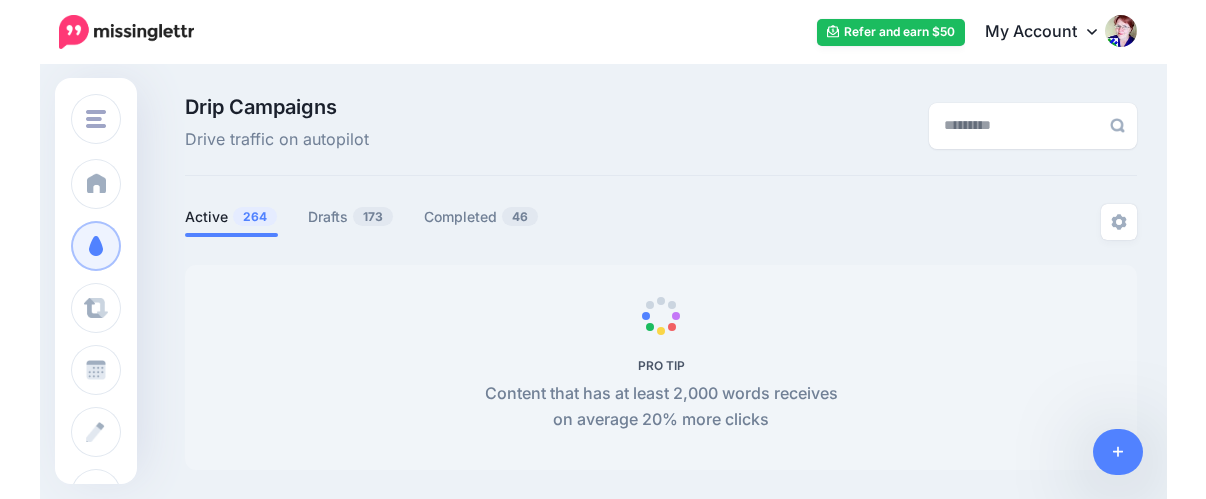 scroll, scrollTop: 106, scrollLeft: 0, axis: vertical 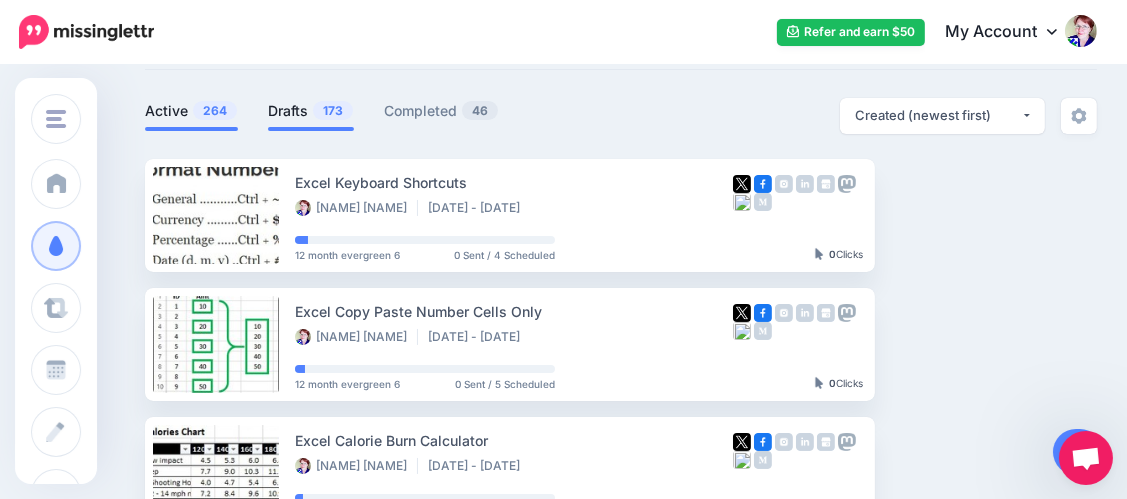click on "Drafts  173" at bounding box center (311, 111) 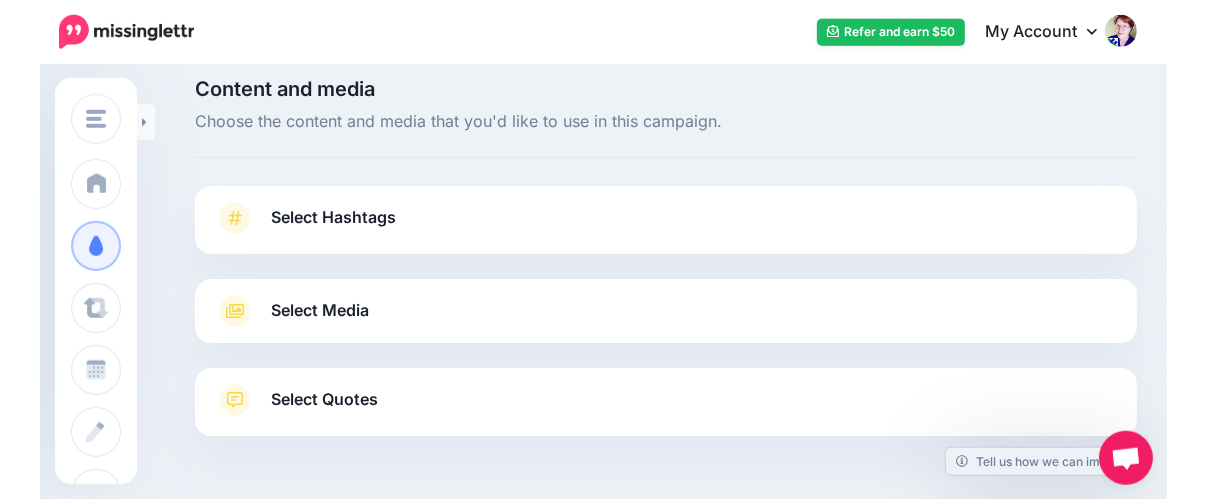 scroll, scrollTop: 0, scrollLeft: 0, axis: both 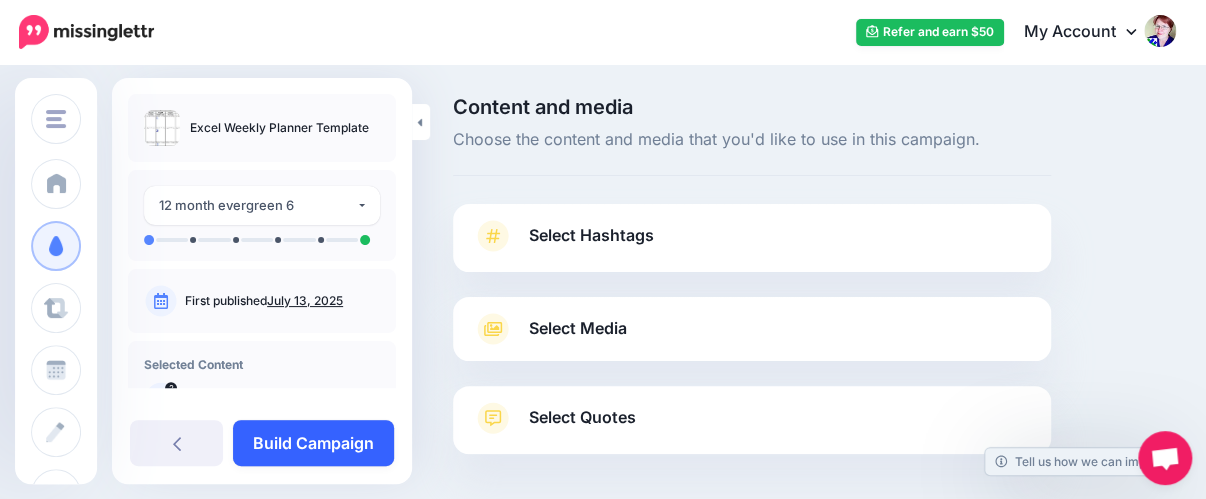click on "Build Campaign" at bounding box center (313, 443) 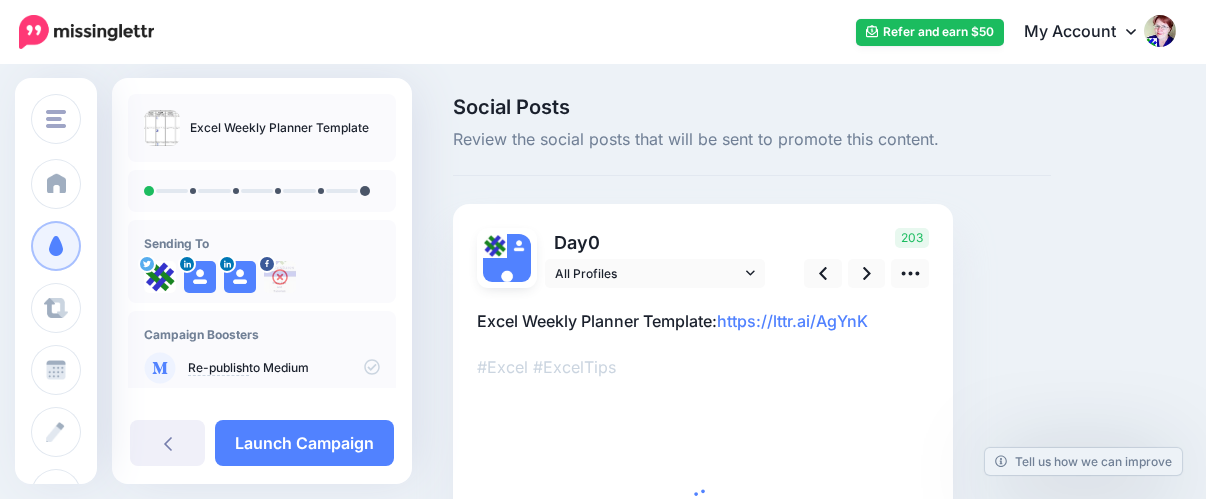 scroll, scrollTop: 0, scrollLeft: 0, axis: both 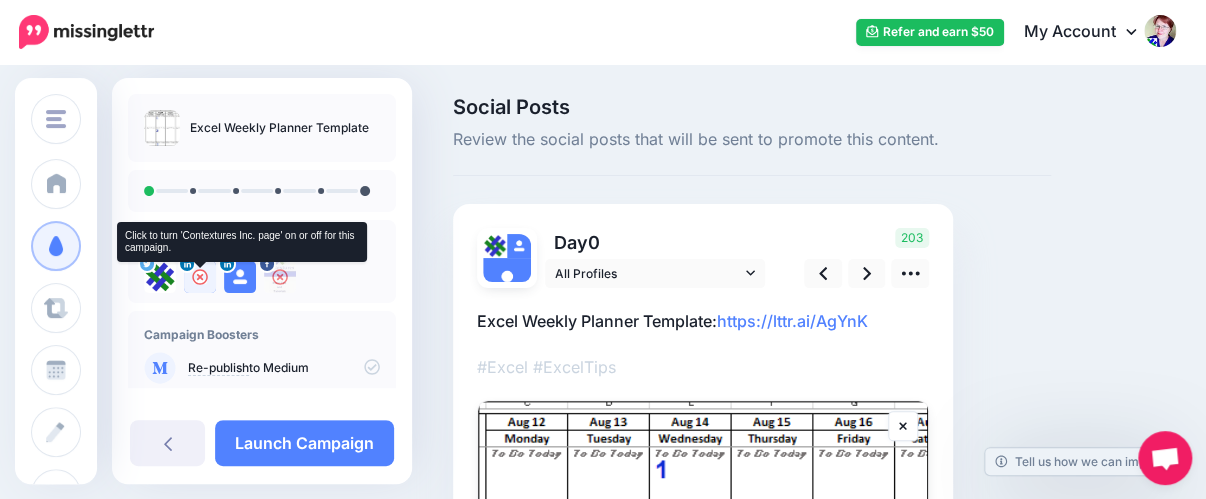 click 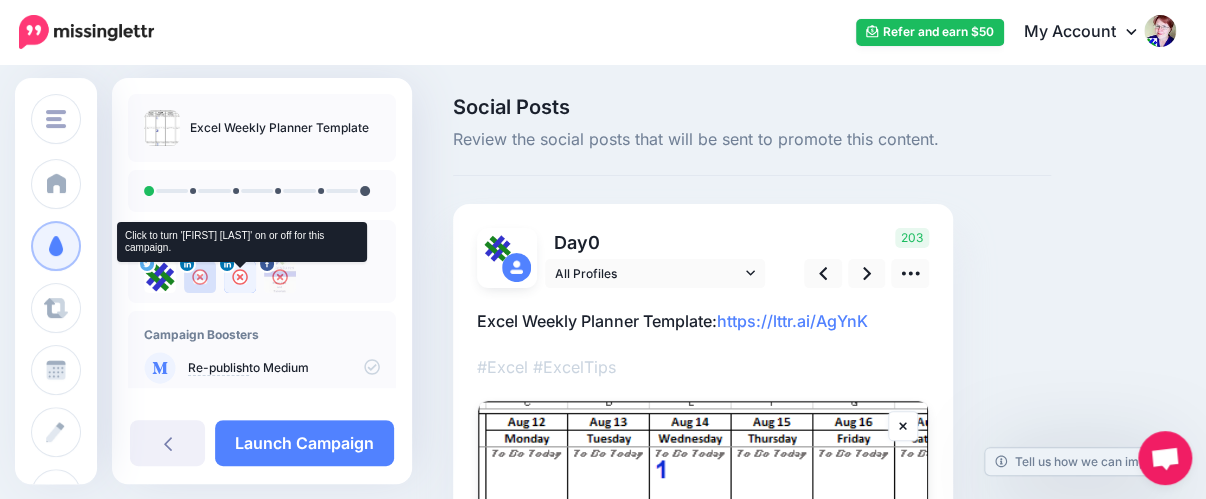 click 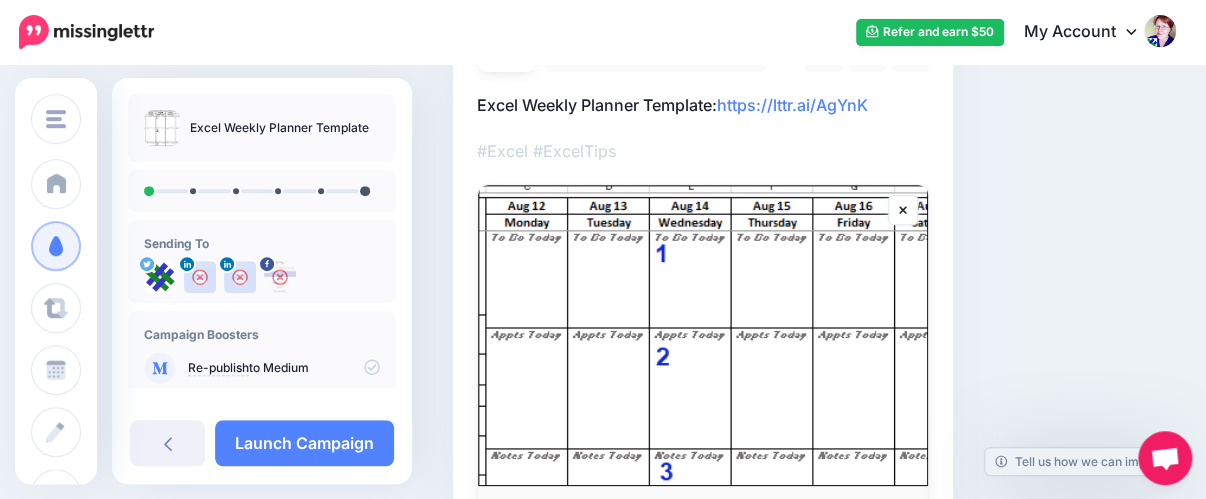 scroll, scrollTop: 105, scrollLeft: 0, axis: vertical 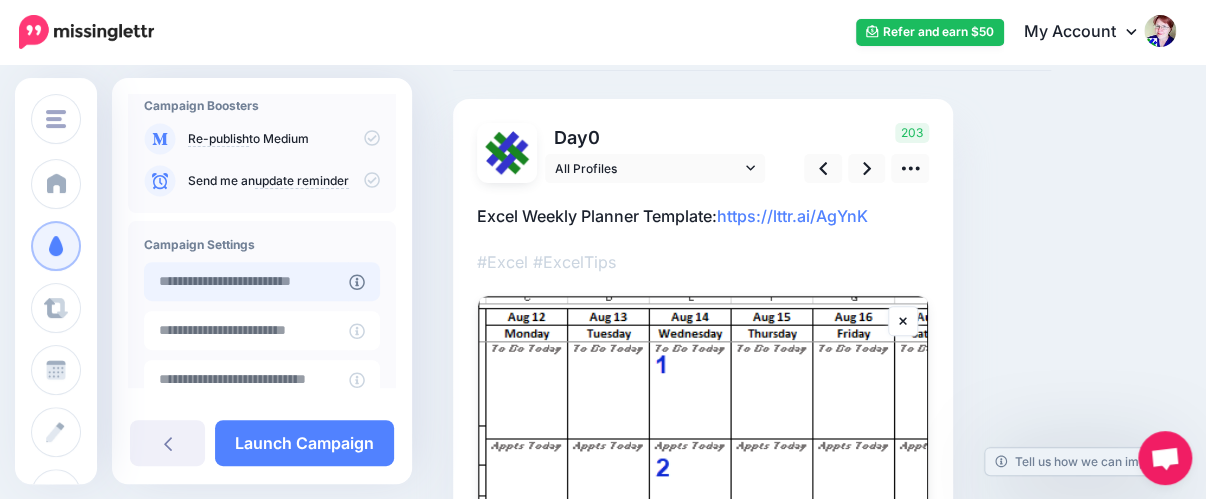 click at bounding box center (246, 281) 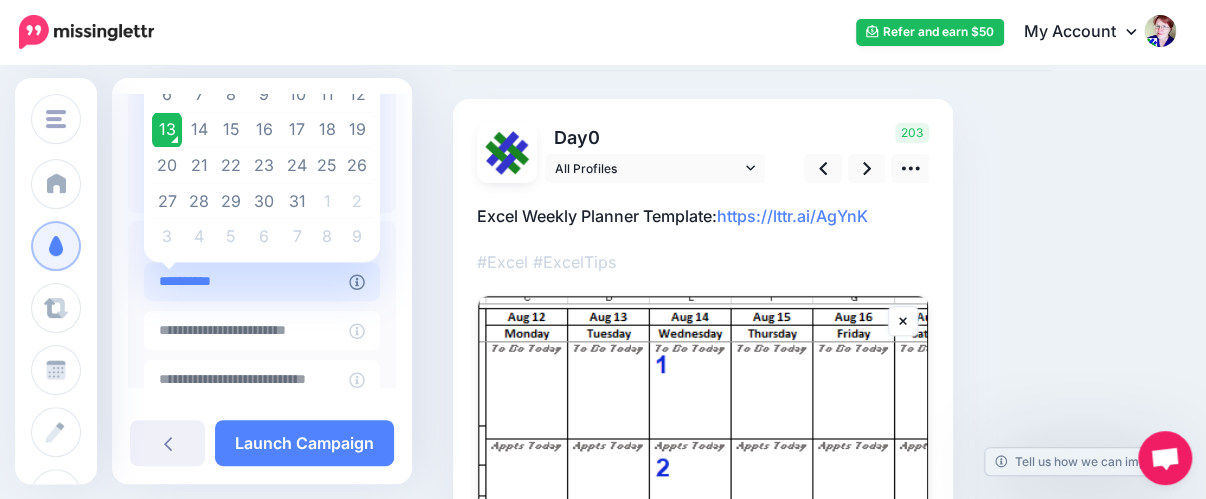 click on "**********" at bounding box center [246, 281] 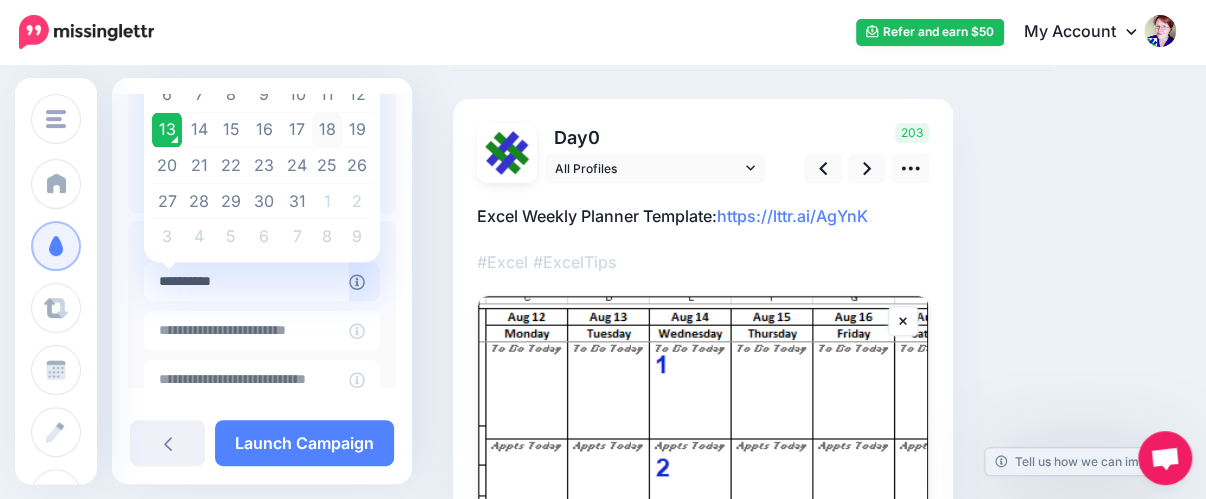 scroll, scrollTop: 114, scrollLeft: 0, axis: vertical 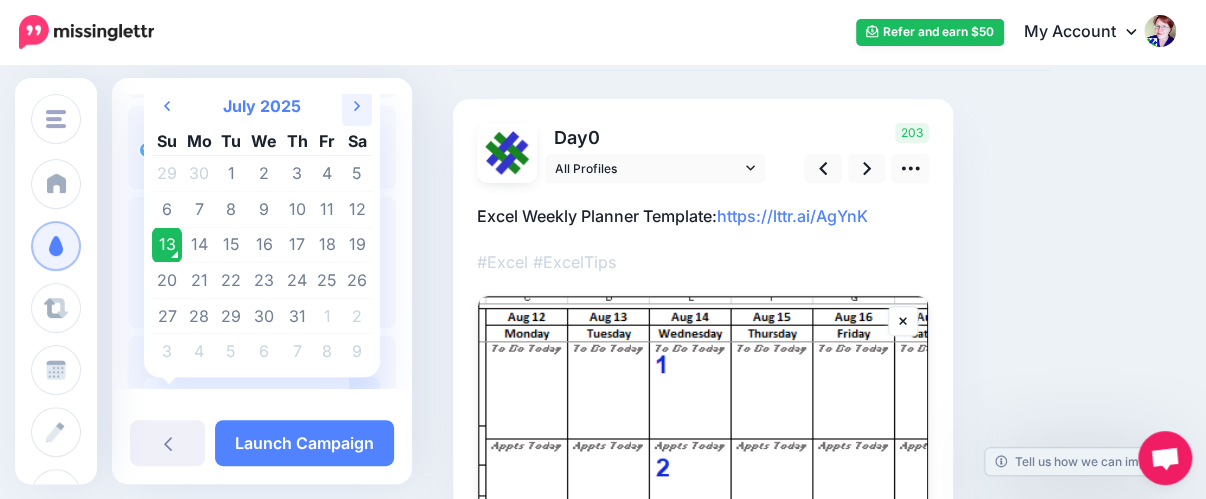 click 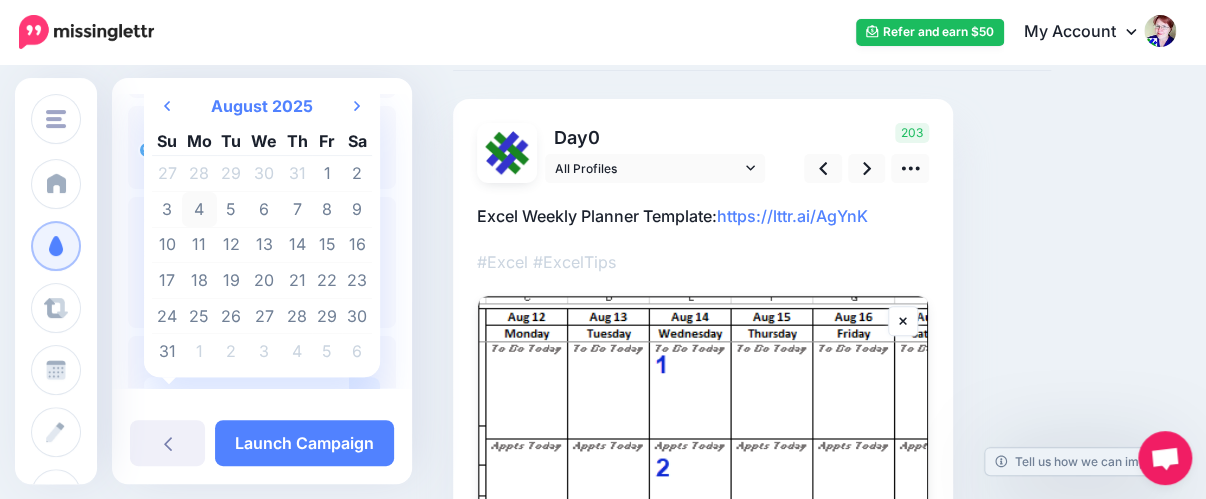 click on "4" at bounding box center [199, 210] 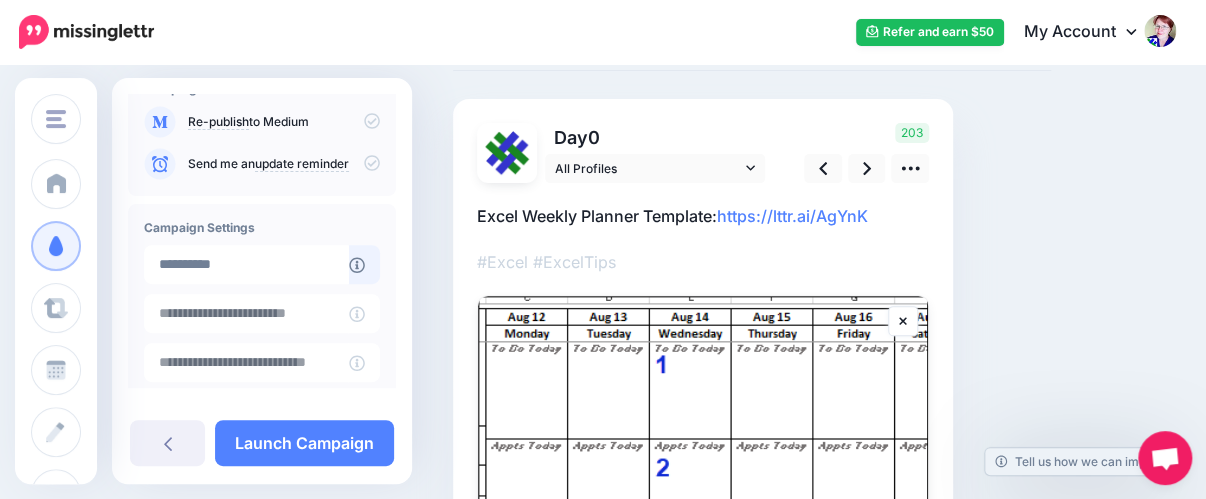 scroll, scrollTop: 343, scrollLeft: 0, axis: vertical 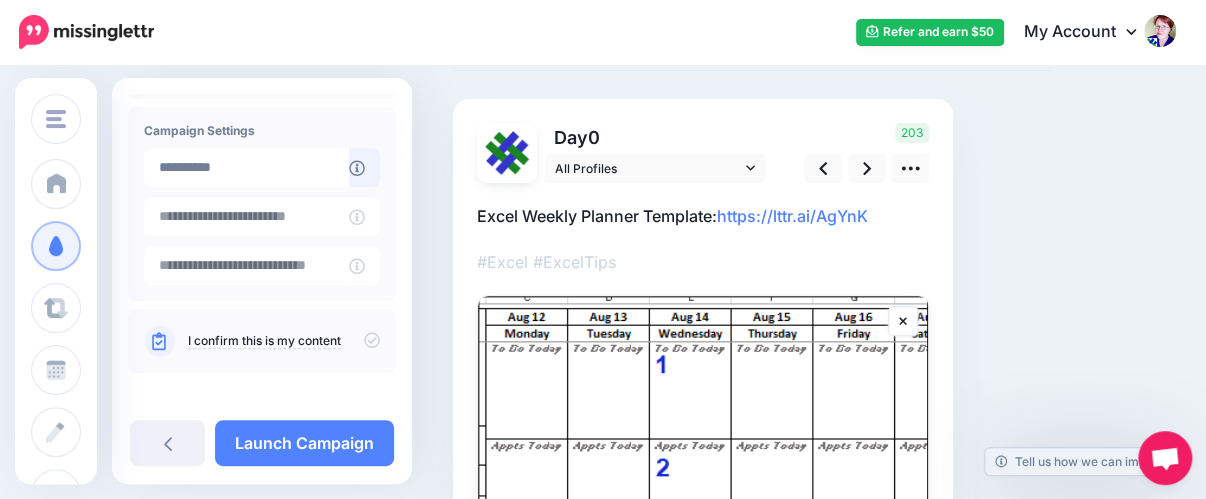 click on "Excel Weekly Planner Template:  https://lttr.ai/AgYnK" at bounding box center (703, 216) 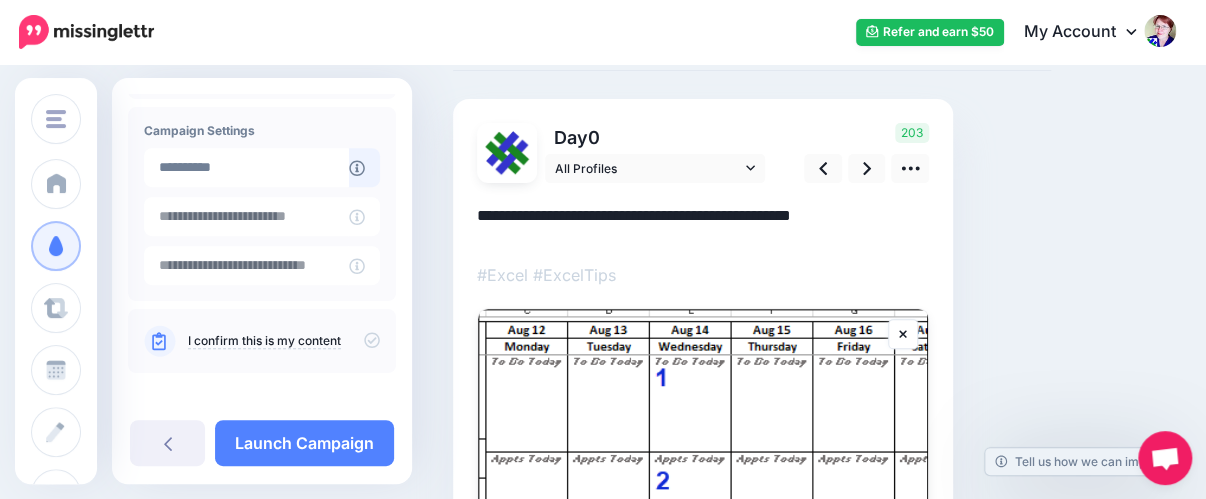 click on "**********" at bounding box center (703, 222) 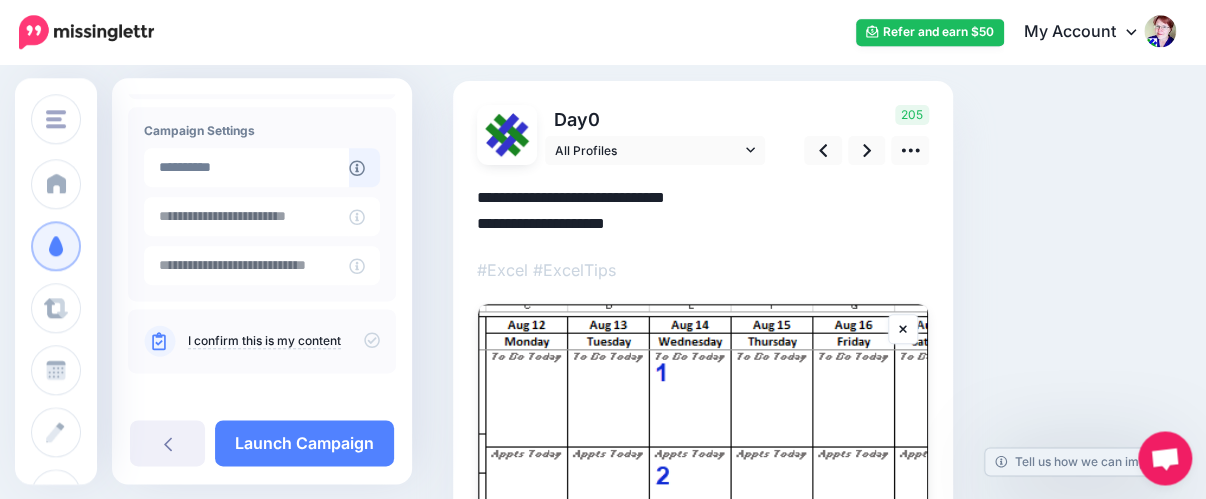 scroll, scrollTop: 0, scrollLeft: 0, axis: both 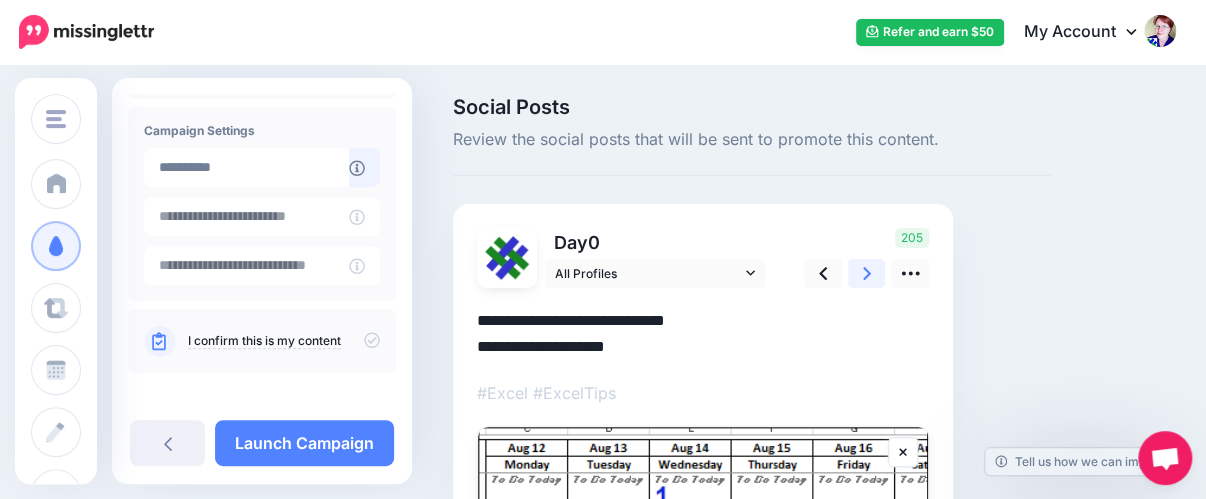 click 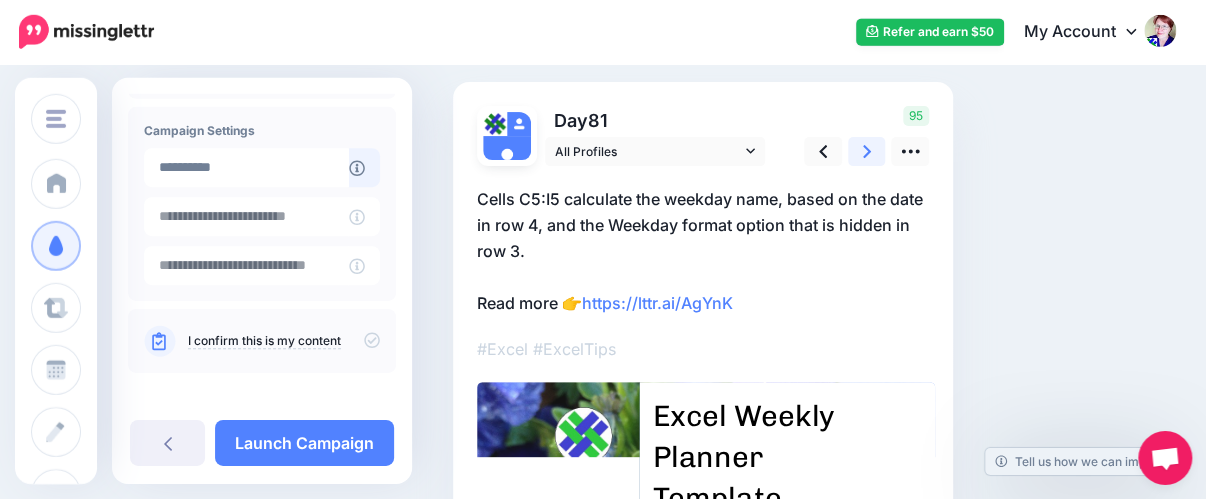 scroll, scrollTop: 105, scrollLeft: 0, axis: vertical 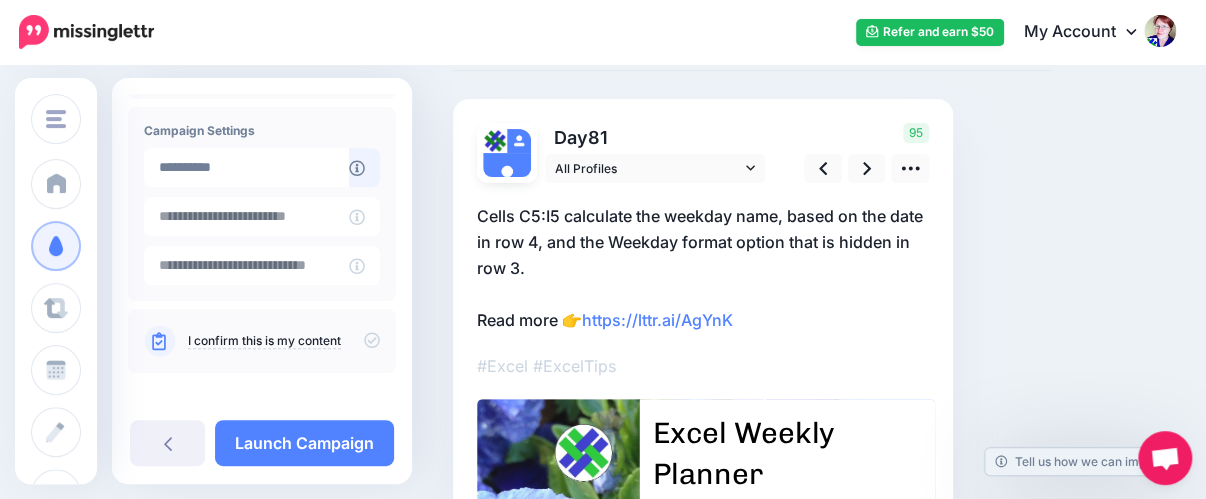 click on "Cells C5:I5 calculate the weekday name, based on the date in row 4, and the Weekday format option that is hidden in row 3. Read more 👉  https://lttr.ai/AgYnK" at bounding box center [703, 268] 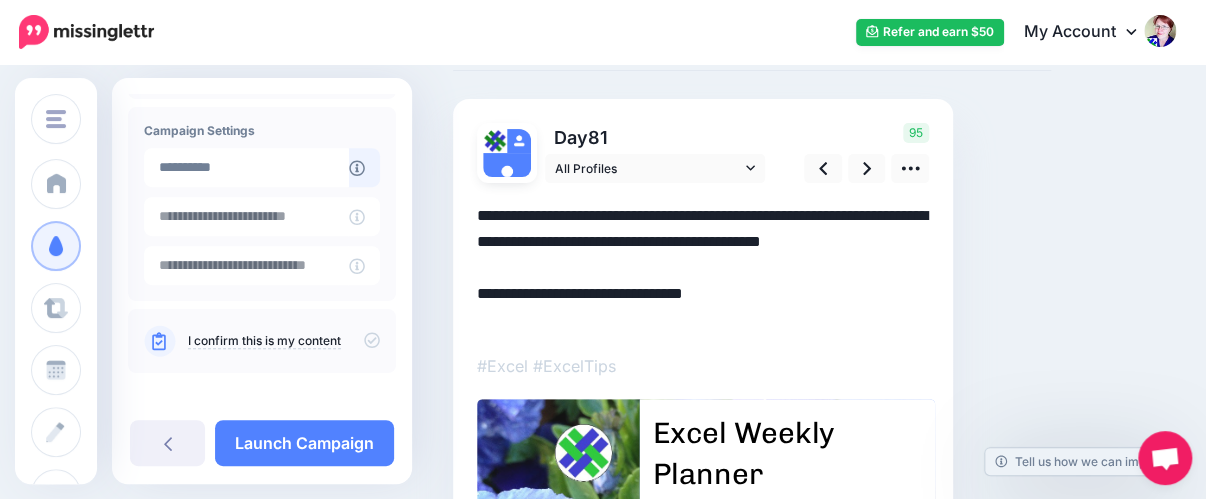 drag, startPoint x: 540, startPoint y: 265, endPoint x: 471, endPoint y: 221, distance: 81.8352 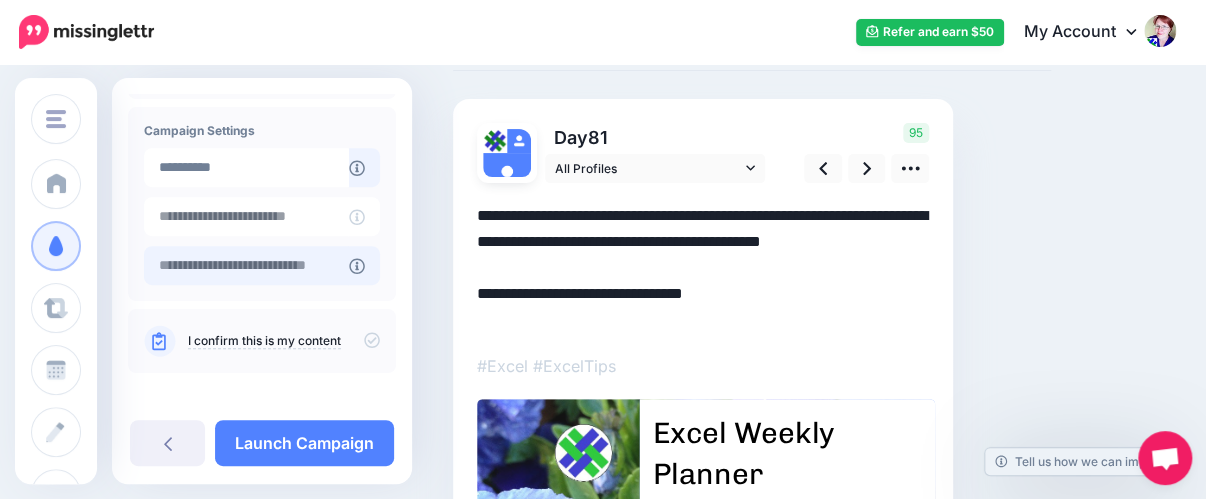 scroll, scrollTop: 363, scrollLeft: 0, axis: vertical 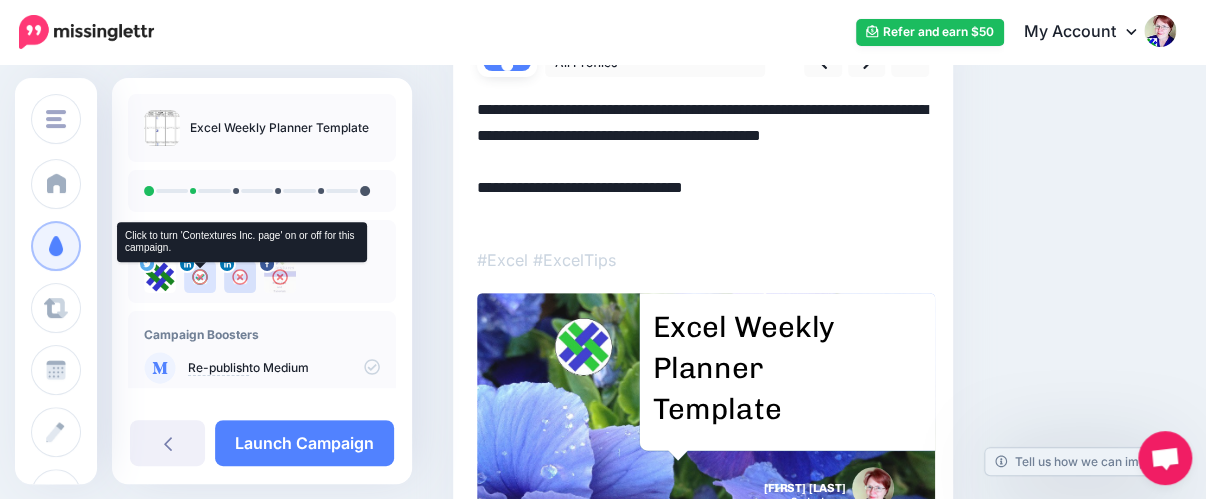 click at bounding box center (200, 277) 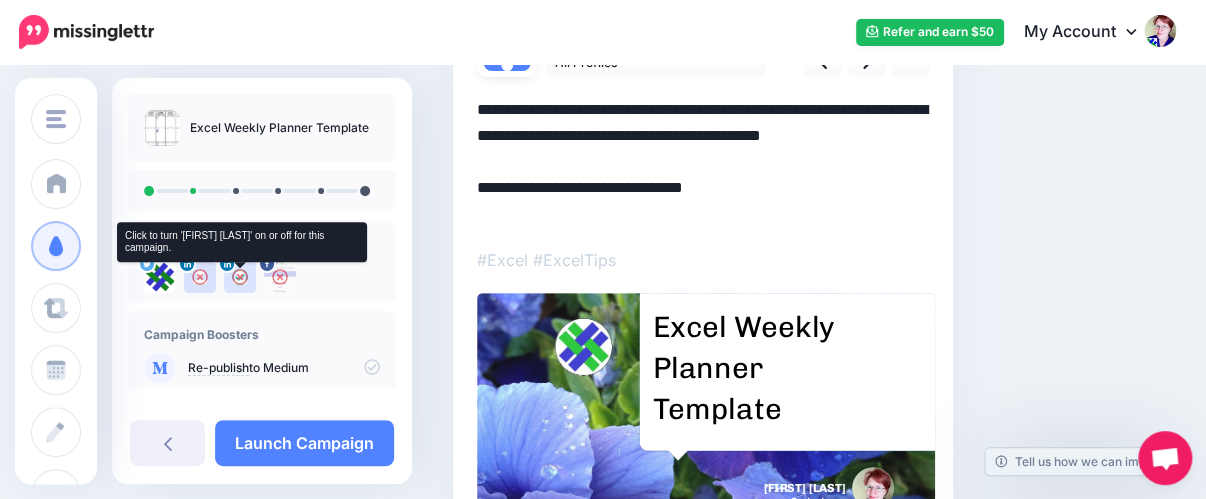 click at bounding box center (240, 277) 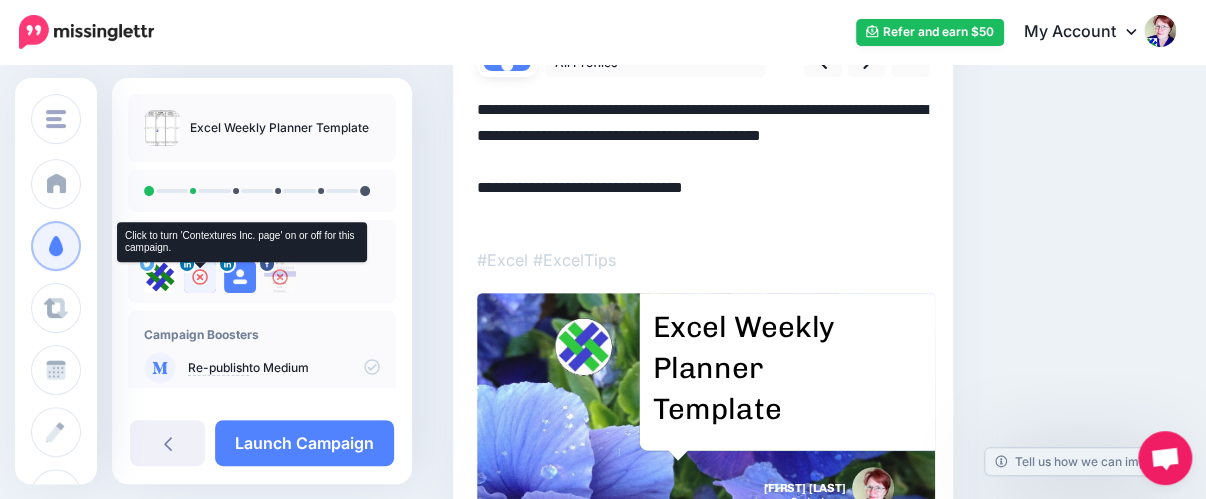 click 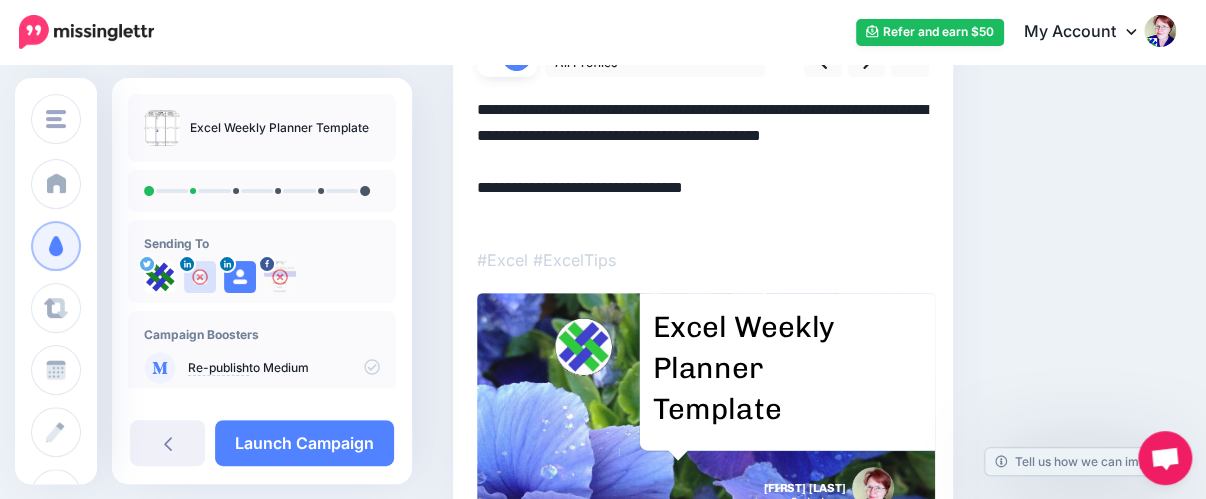 drag, startPoint x: 548, startPoint y: 161, endPoint x: 472, endPoint y: 111, distance: 90.97253 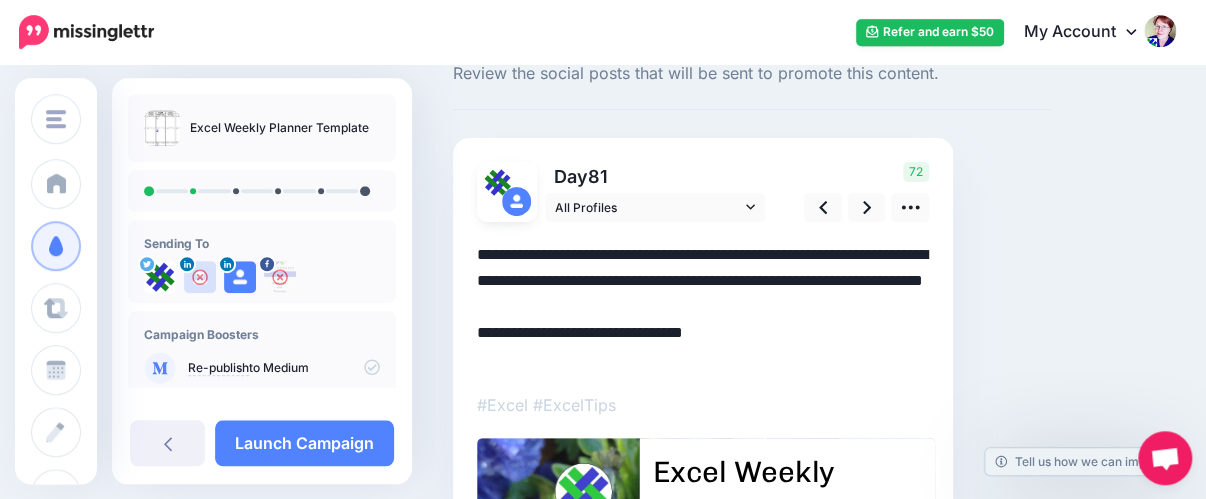 scroll, scrollTop: 105, scrollLeft: 0, axis: vertical 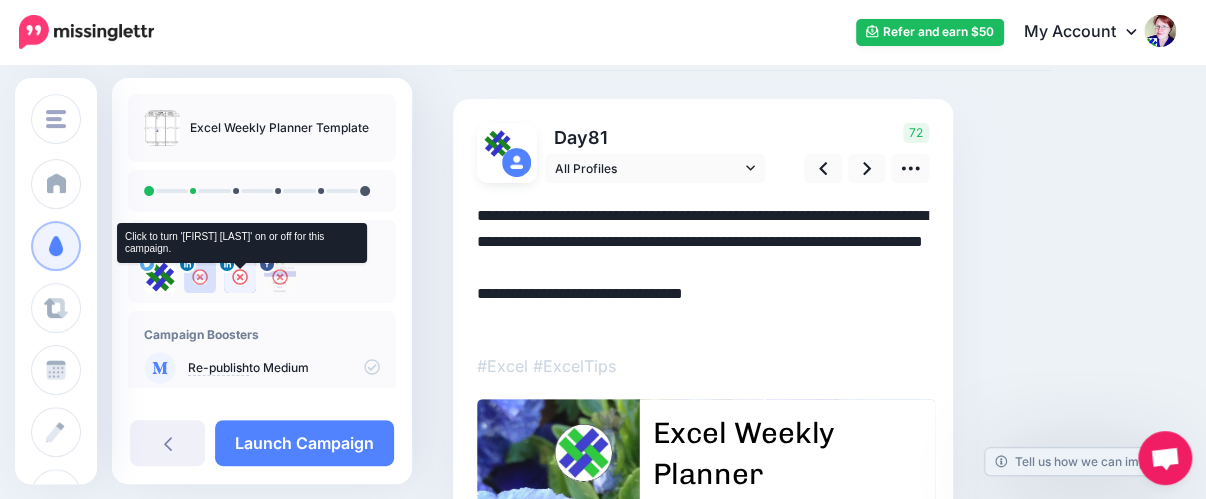 click 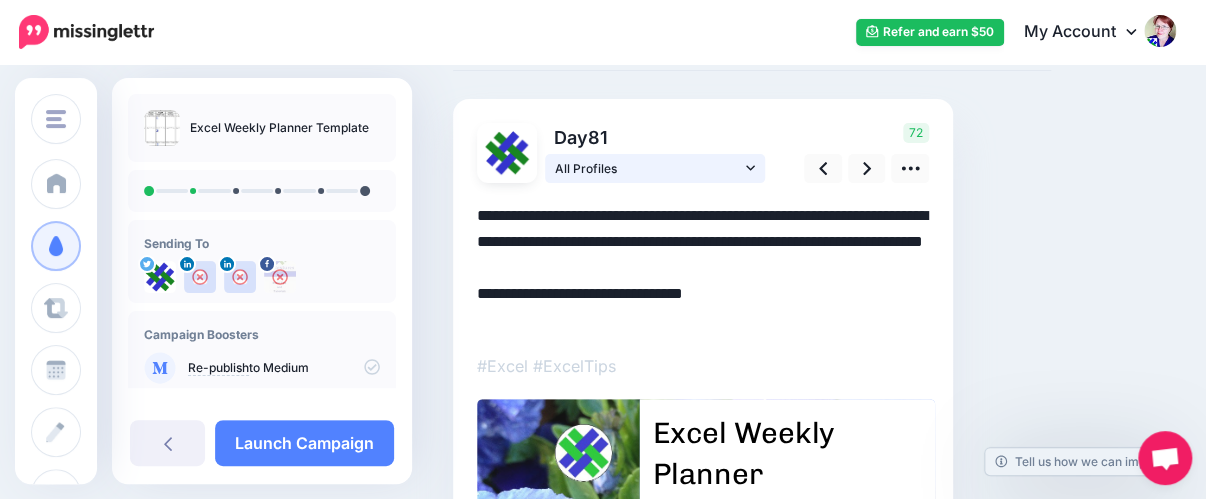 click 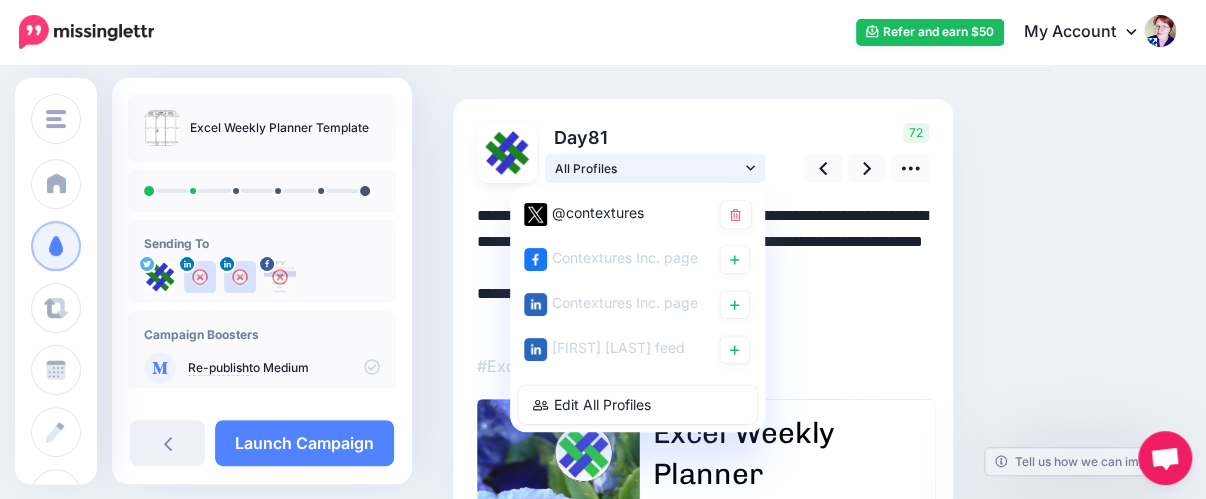 click 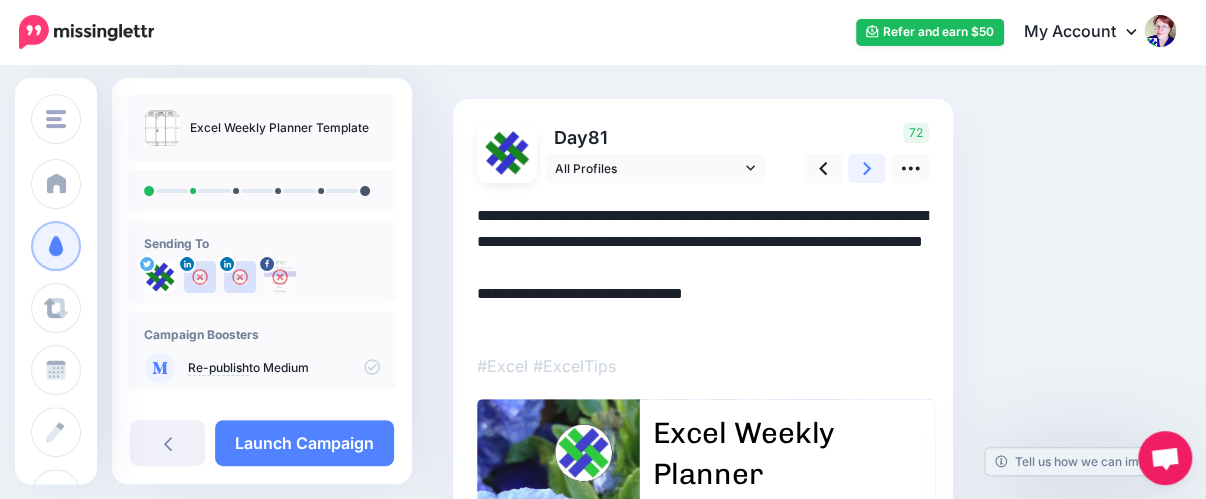 click 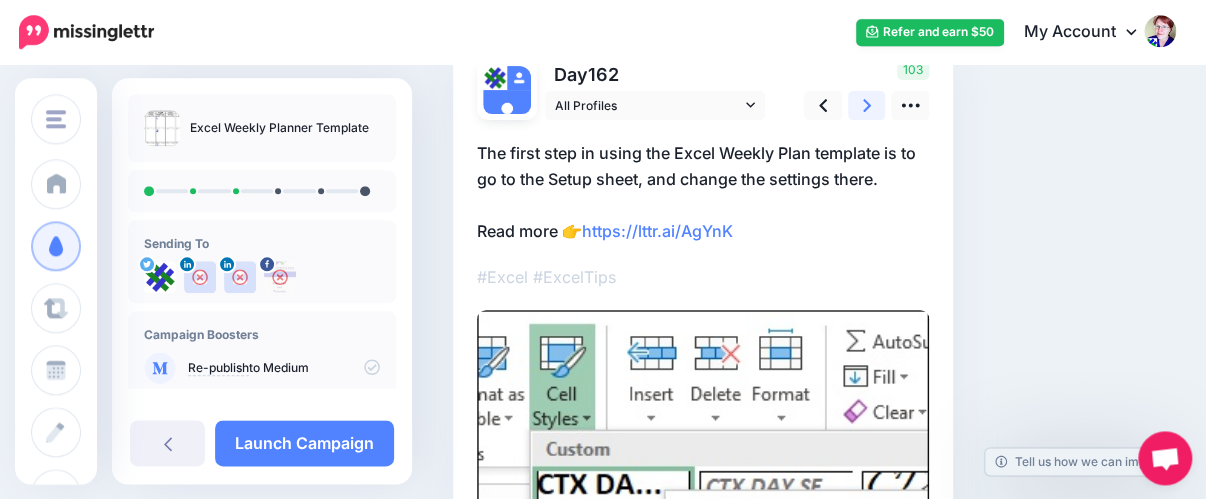 scroll, scrollTop: 118, scrollLeft: 0, axis: vertical 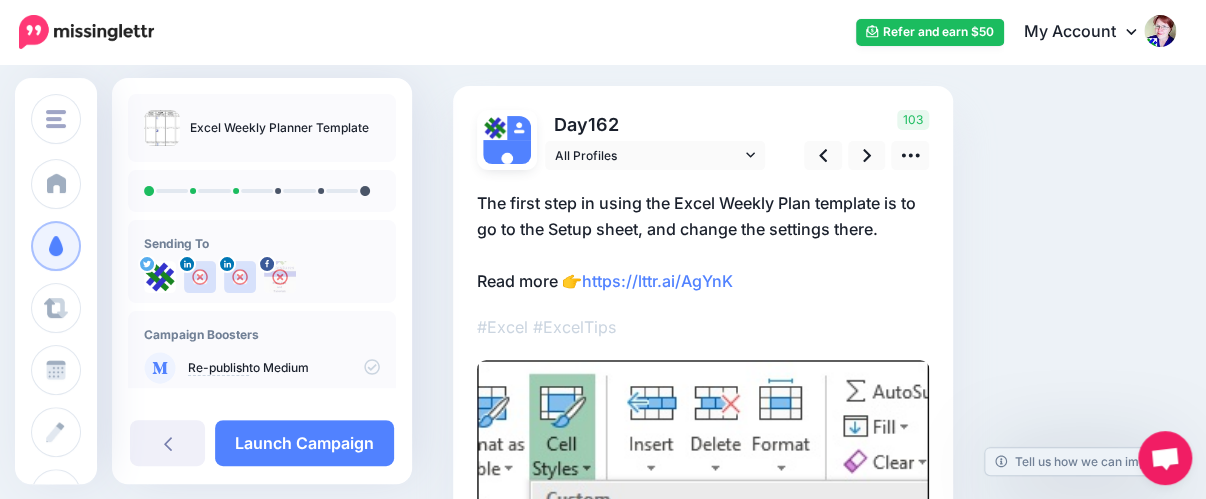 click on "The first step in using the Excel Weekly Plan template is to go to the Setup sheet, and change the settings there. Read more 👉  https://lttr.ai/AgYnK" at bounding box center (703, 242) 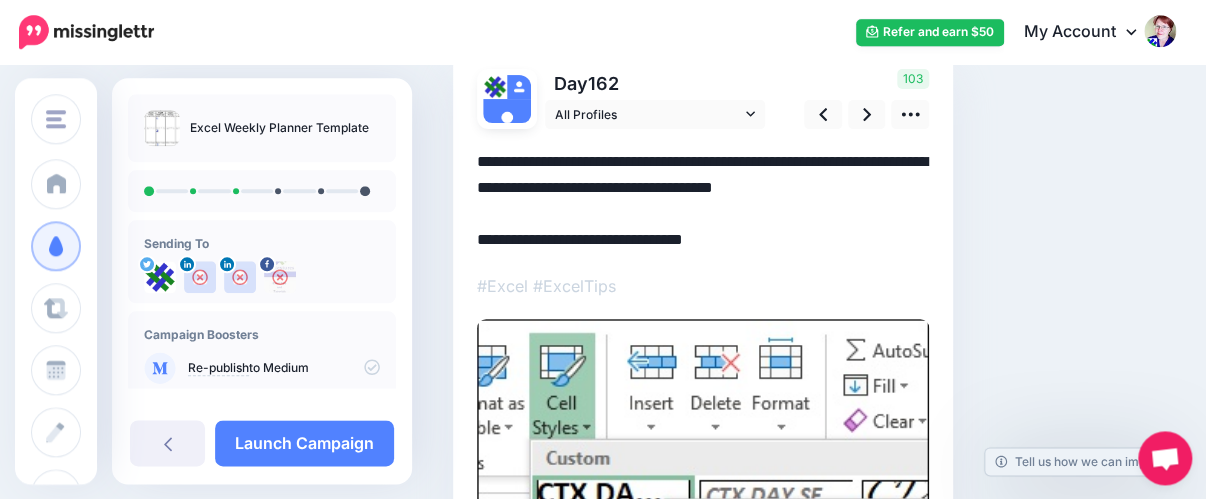 scroll, scrollTop: 118, scrollLeft: 0, axis: vertical 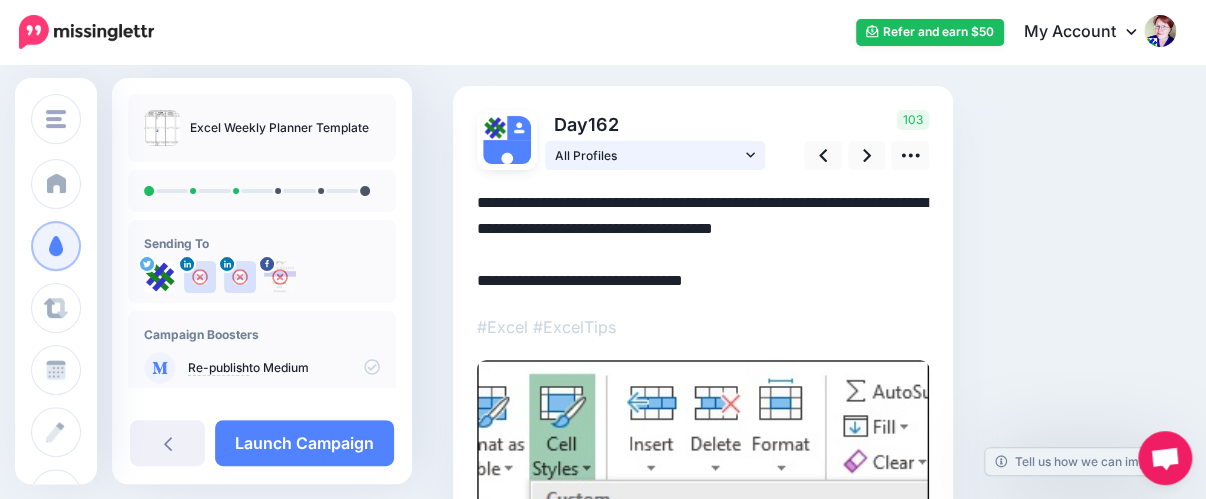 click 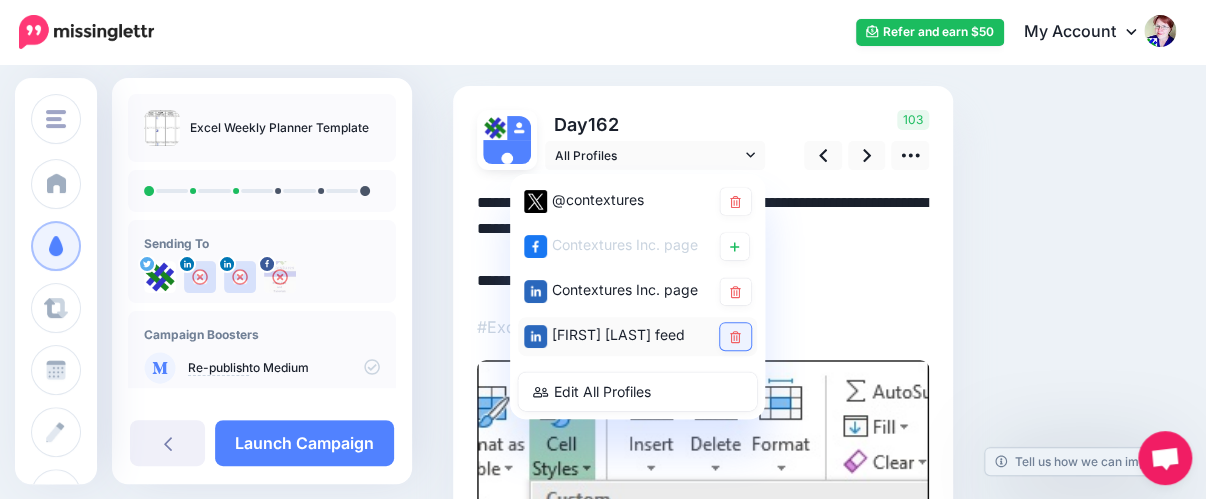 click 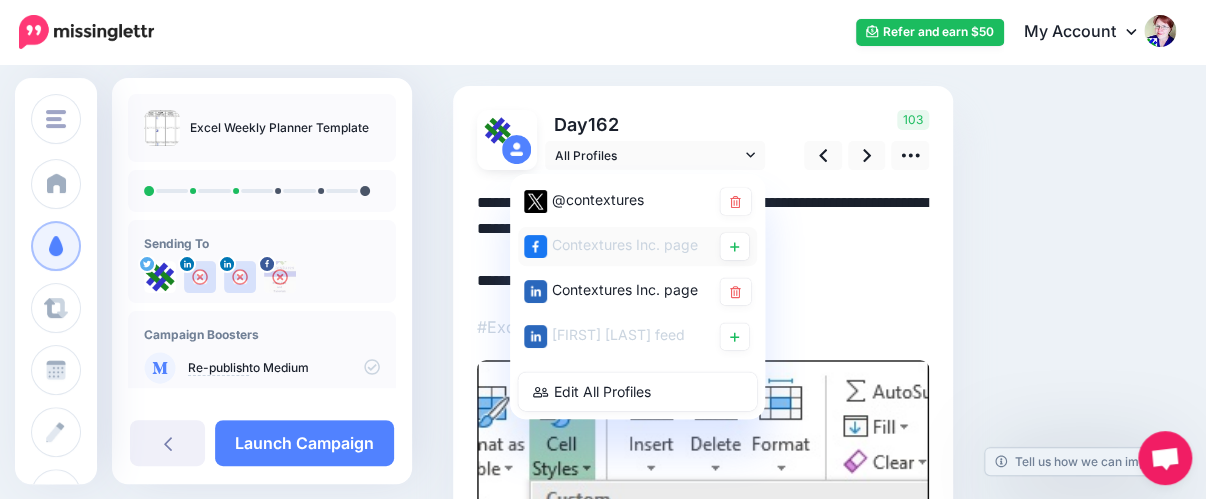 drag, startPoint x: 734, startPoint y: 291, endPoint x: 732, endPoint y: 230, distance: 61.03278 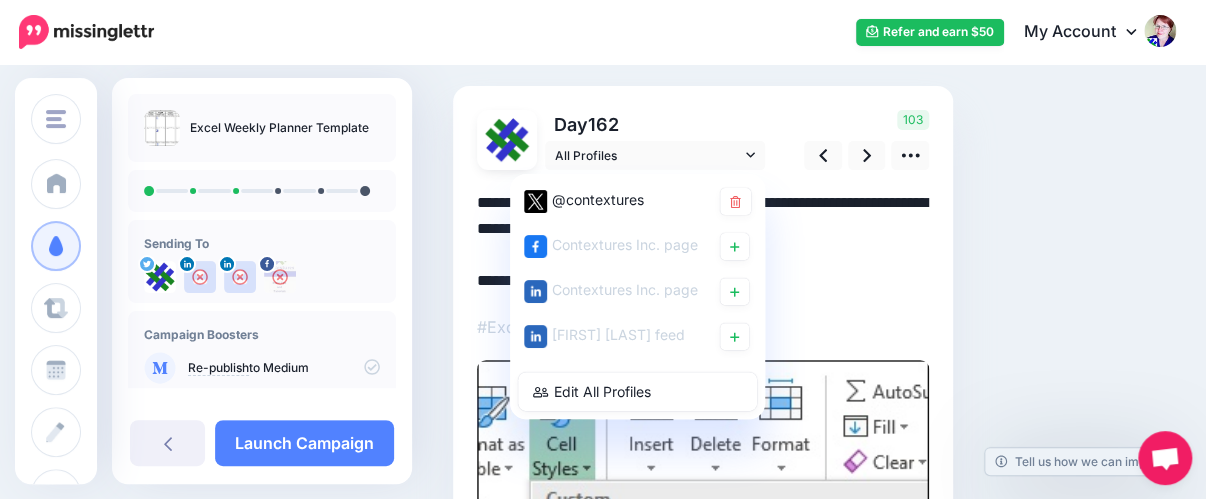 click 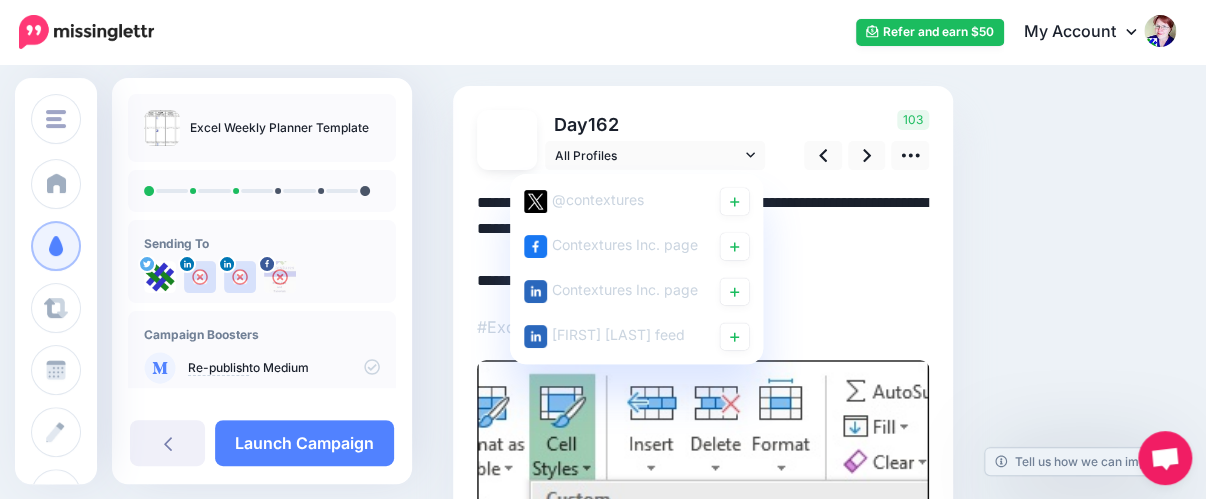 click on "Day  162" 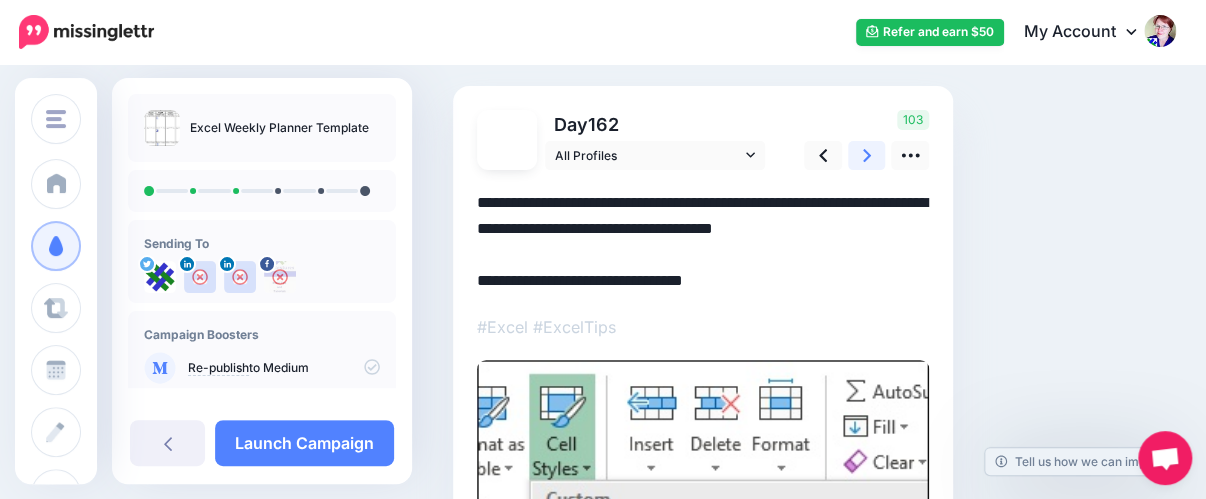 click 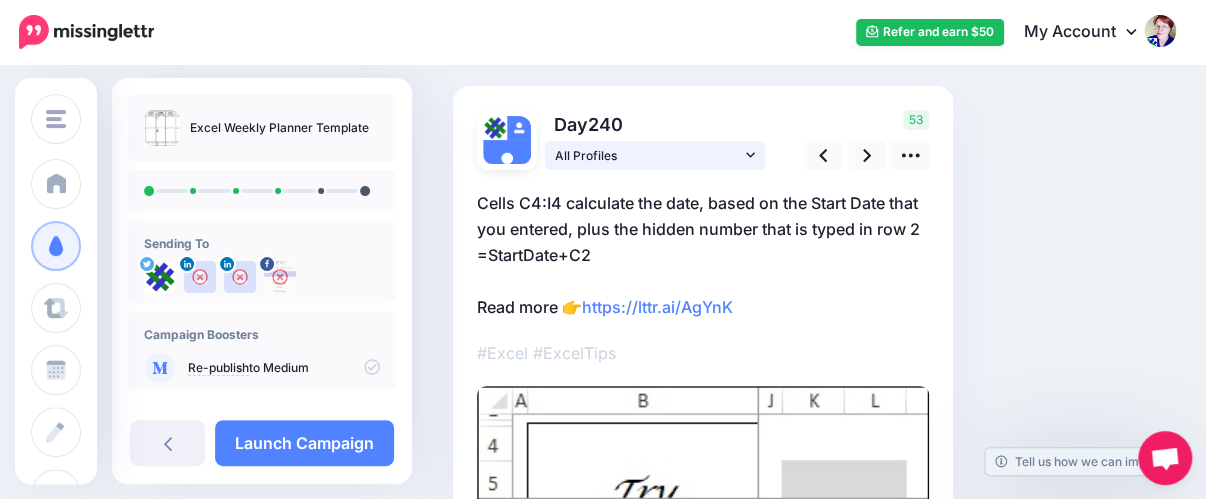 click on "All
Profiles" 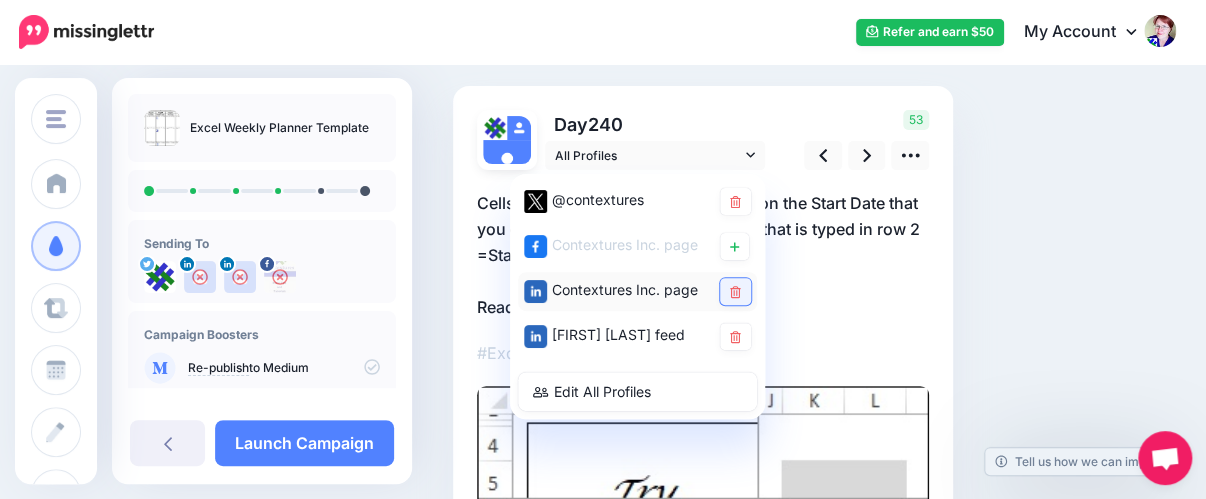 click 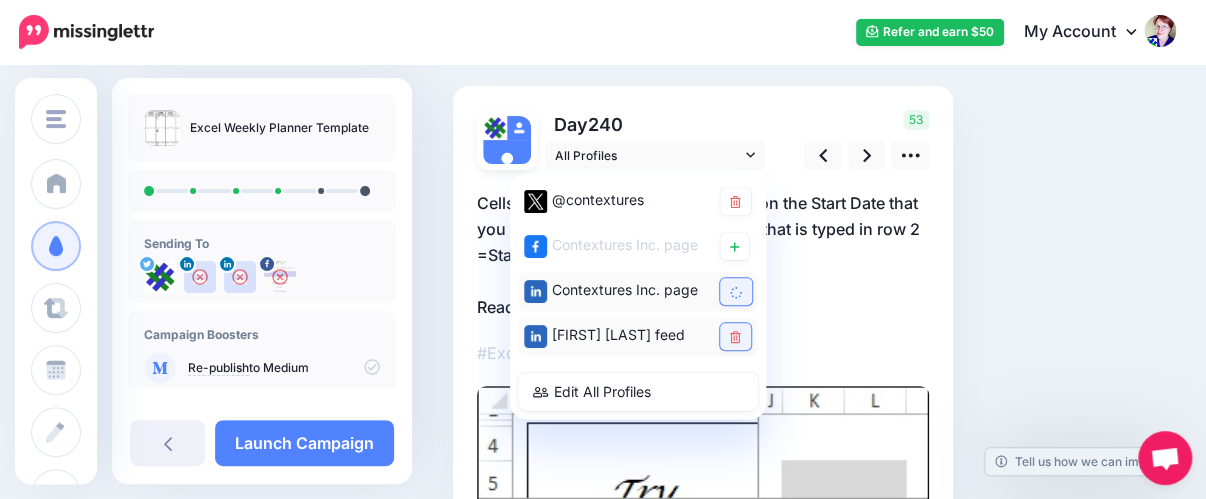 click 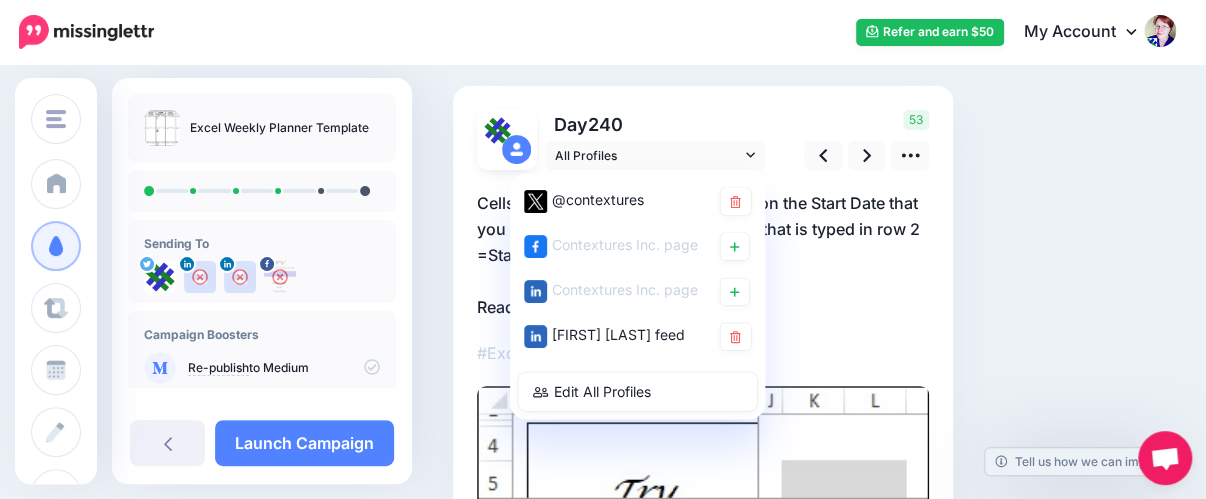 click on "Day  240" 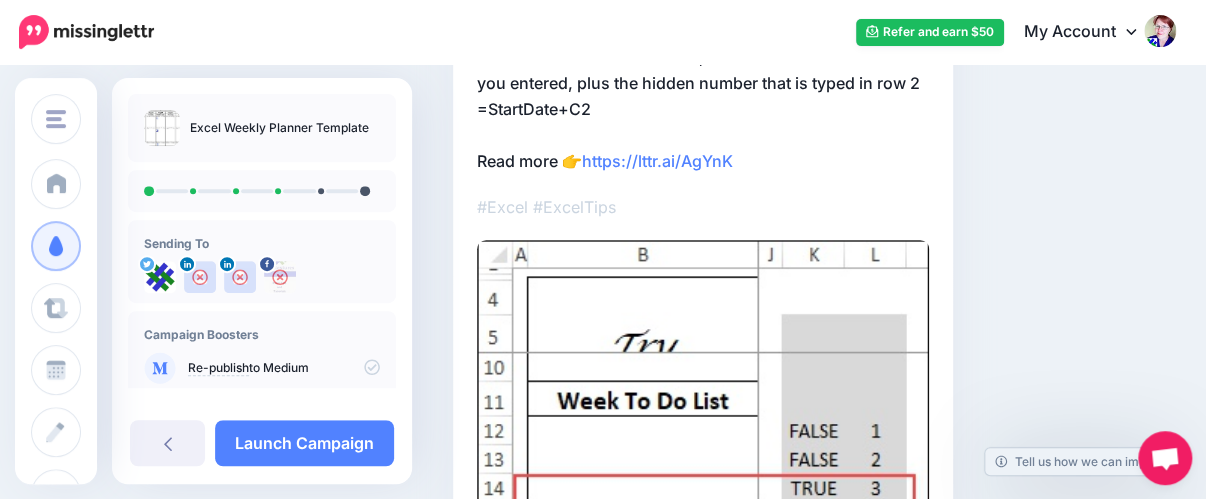 scroll, scrollTop: 224, scrollLeft: 0, axis: vertical 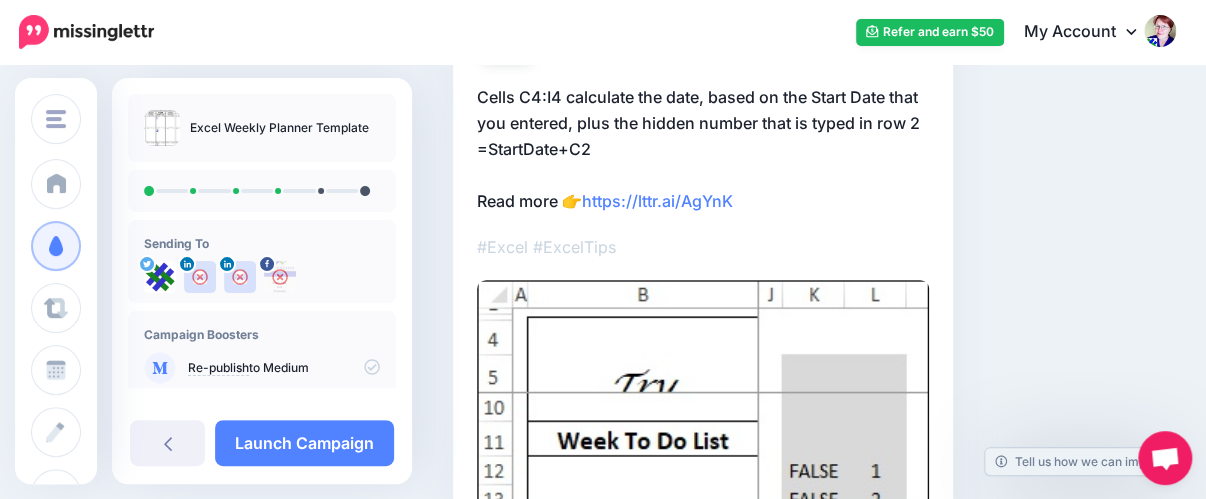 click on "Cells C4:I4 calculate the date, based on the Start Date that you entered, plus the hidden number that is typed in row 2                                =StartDate+C2 Read more 👉  https://lttr.ai/AgYnK" 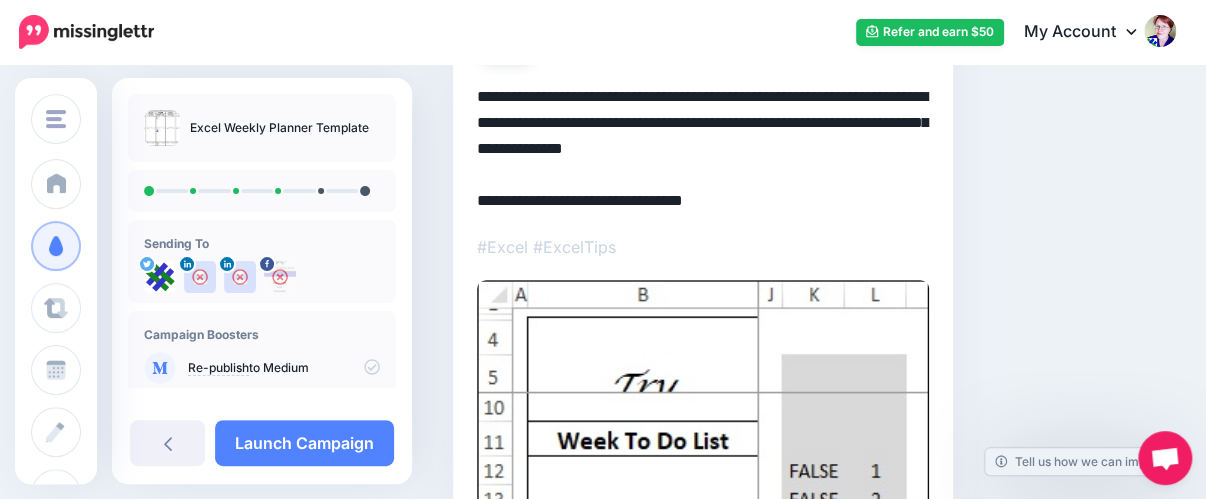 drag, startPoint x: 629, startPoint y: 153, endPoint x: 434, endPoint y: 92, distance: 204.31837 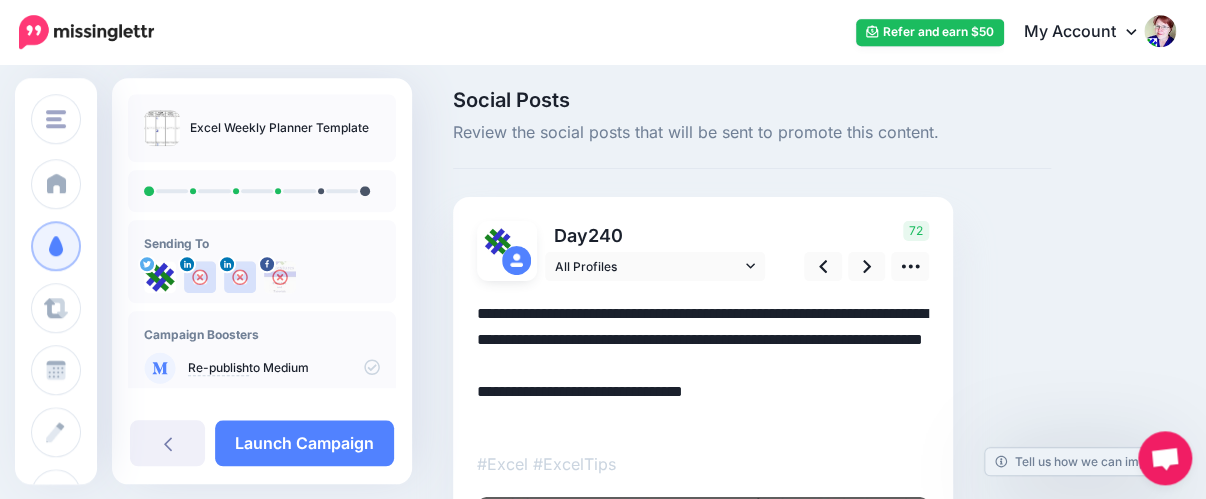 scroll, scrollTop: 0, scrollLeft: 0, axis: both 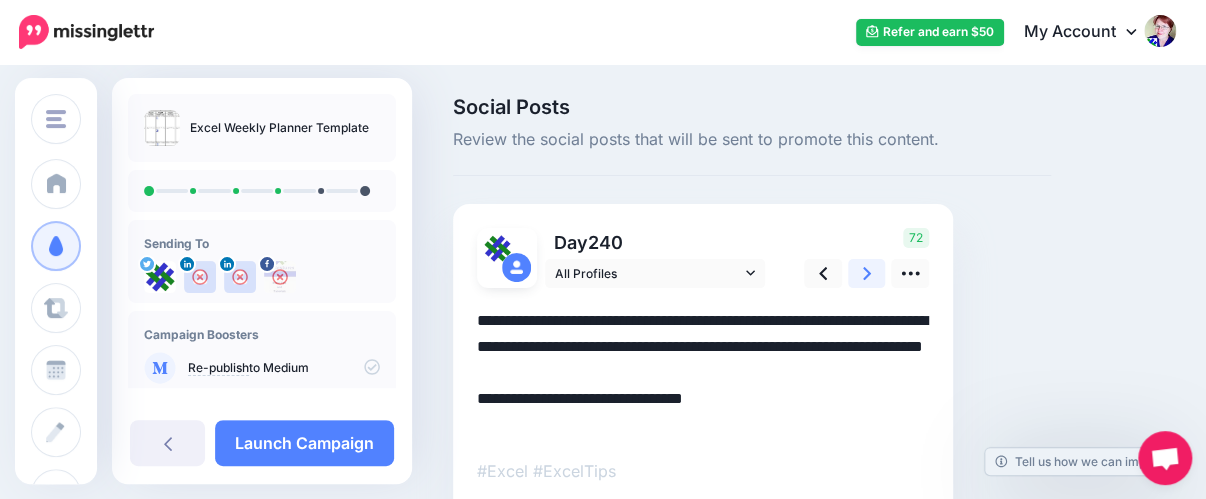 click 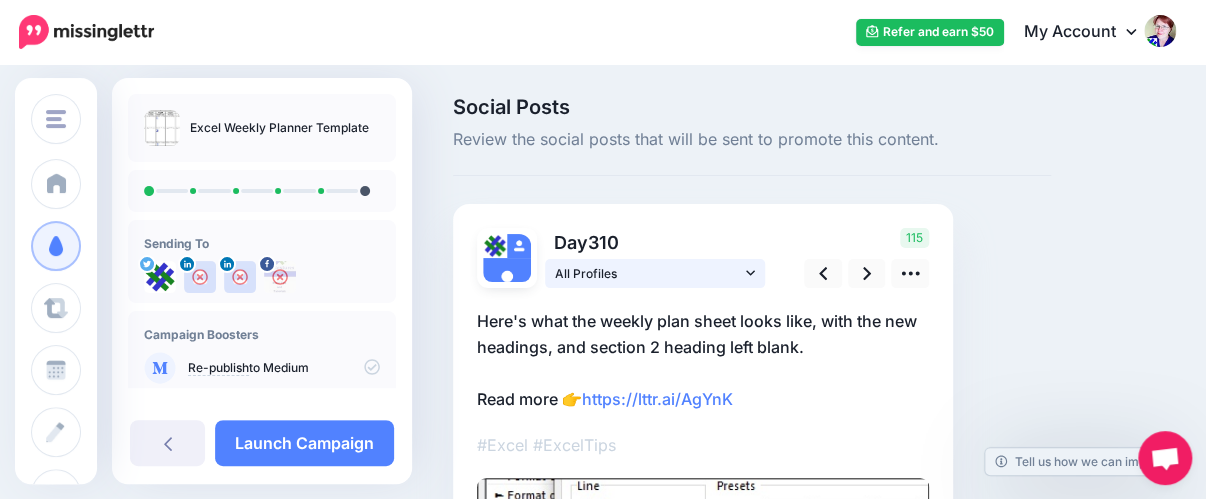 click 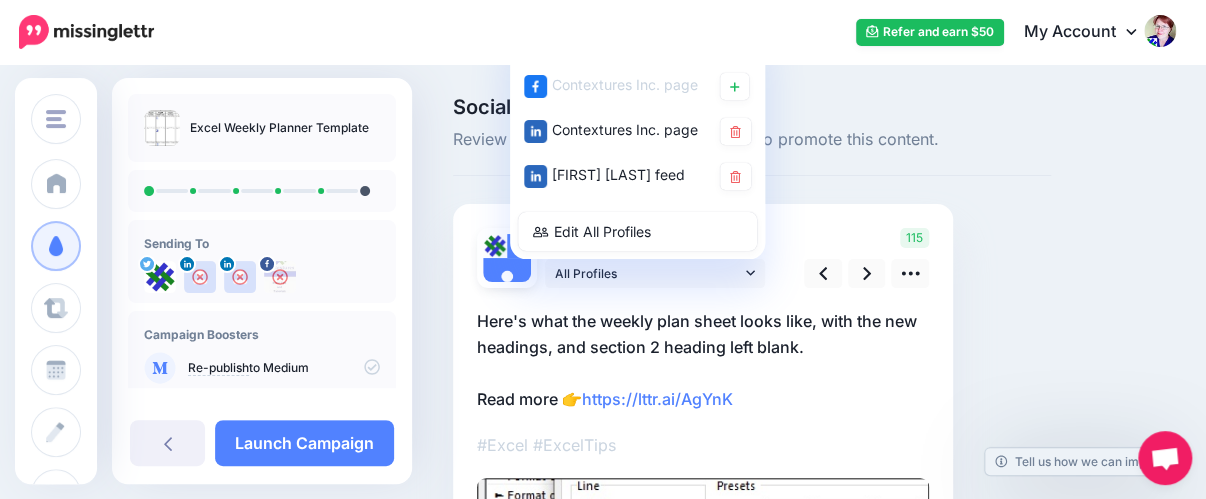 click on "Social Posts
Review the social posts that will be sent to promote this content.
Day  310" 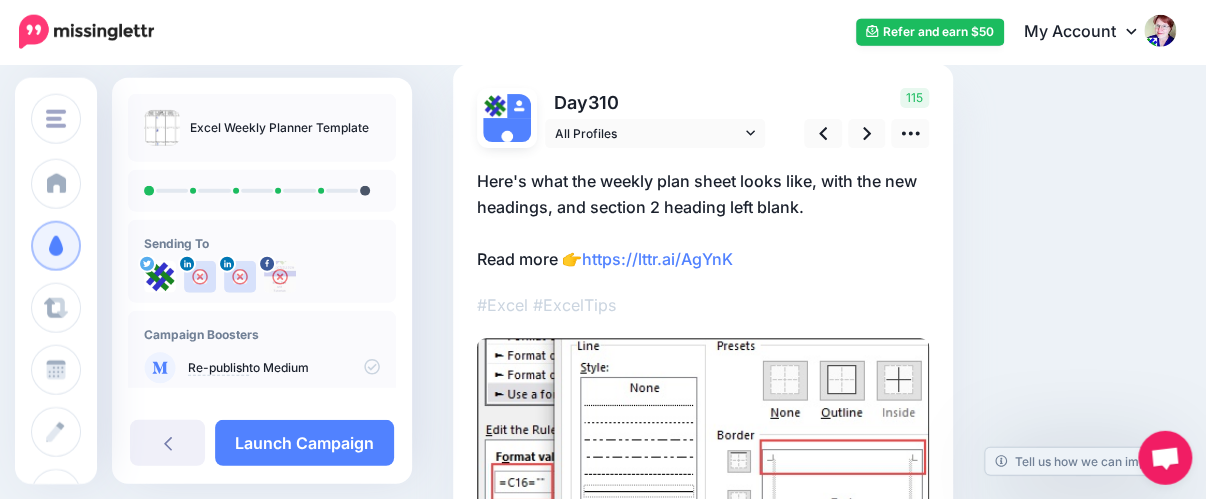 scroll, scrollTop: 105, scrollLeft: 0, axis: vertical 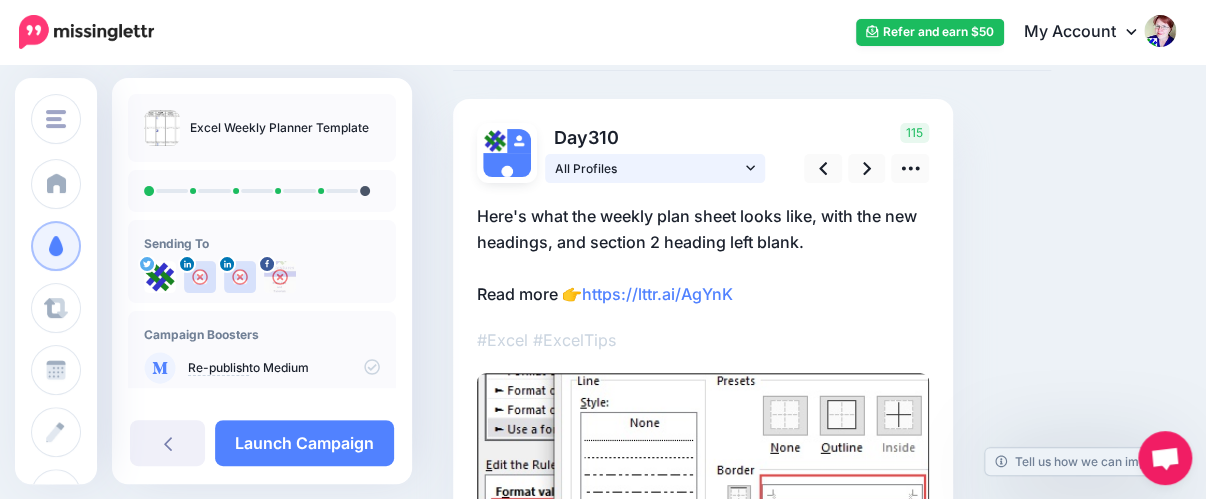 click 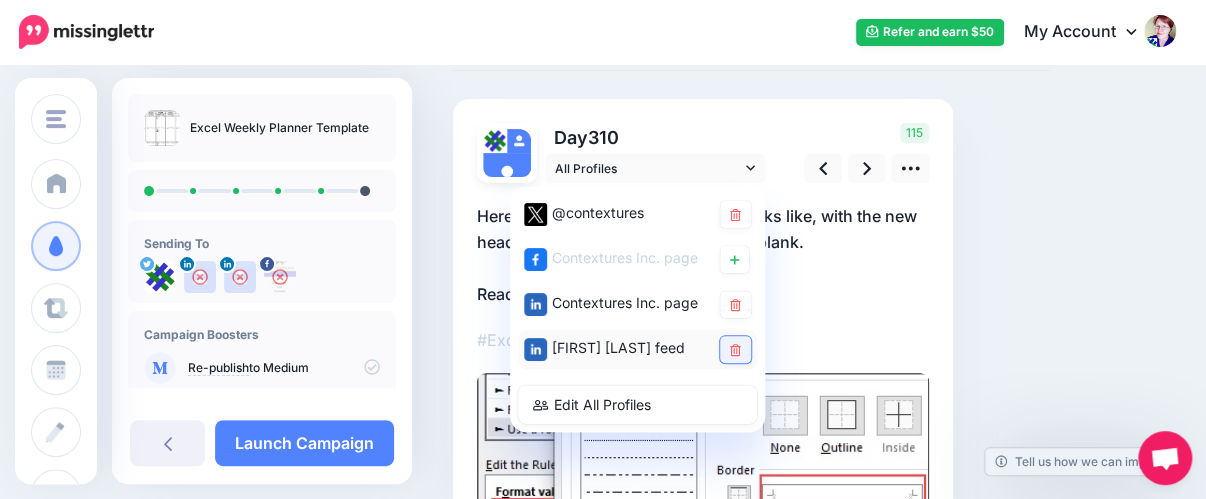 click 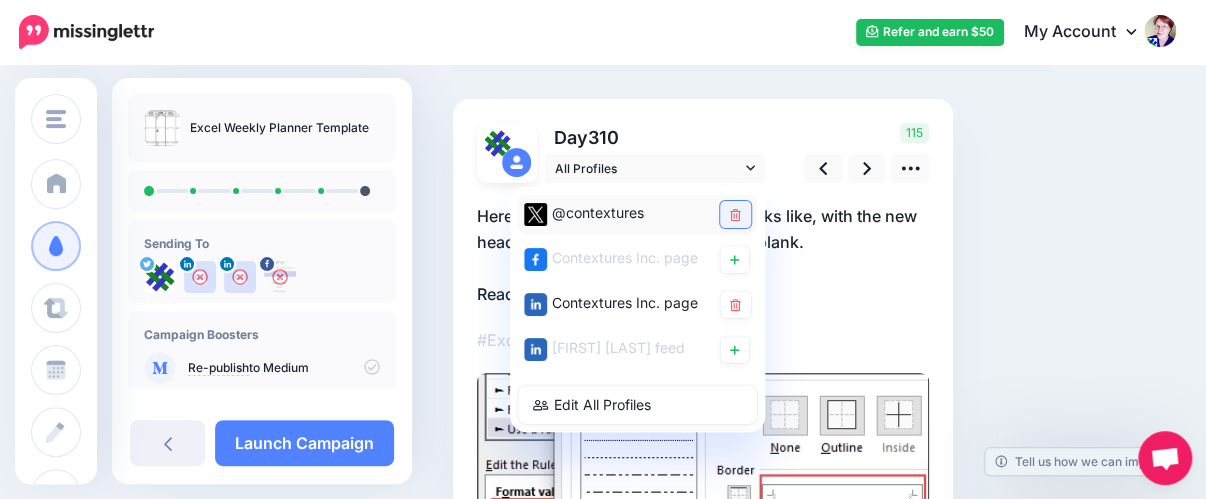 click 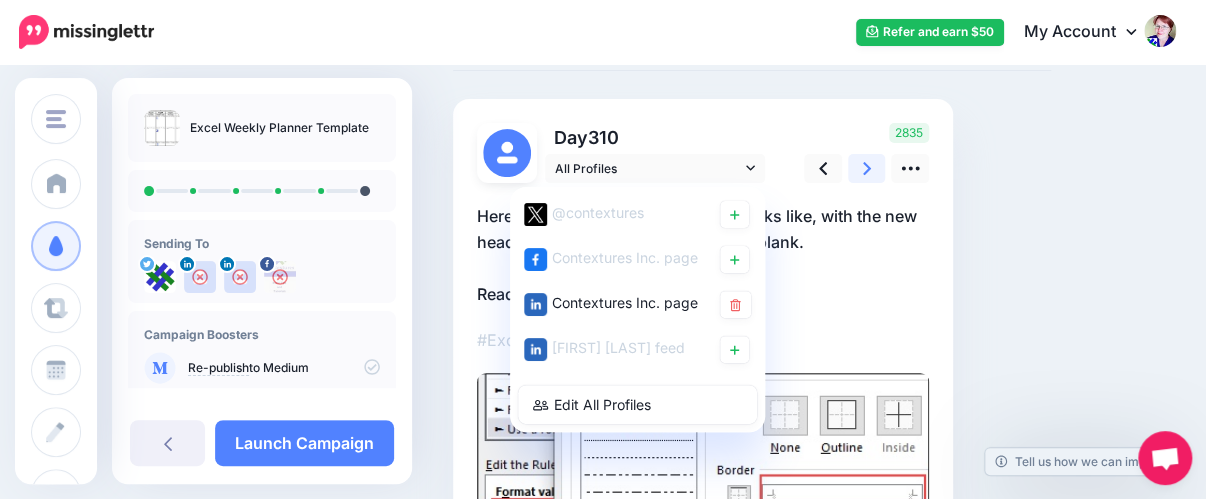 click 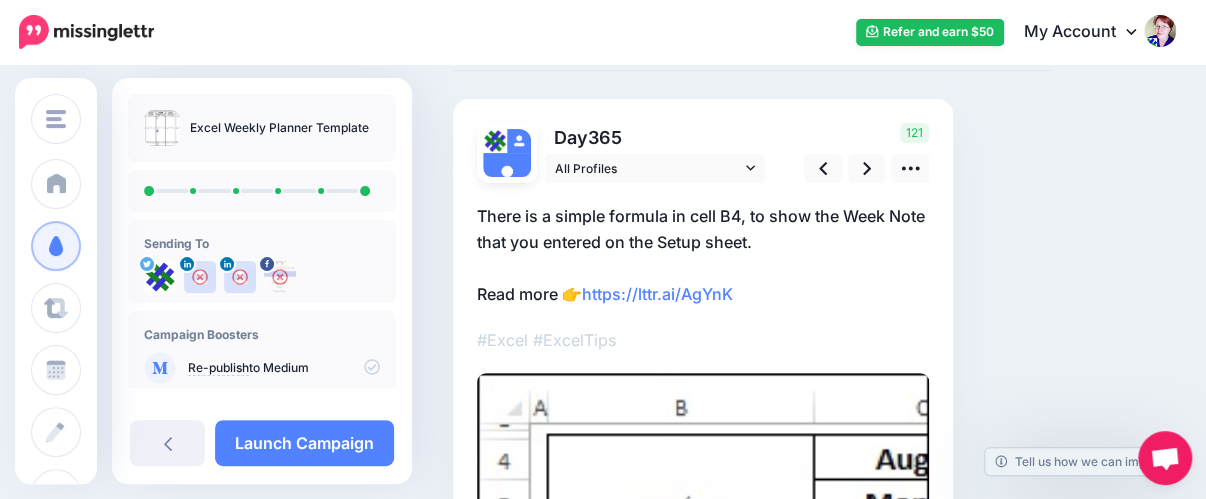 click on "There is a simple formula in cell B4, to show the Week Note that you entered on the Setup sheet. Read more 👉  https://lttr.ai/AgYnK" 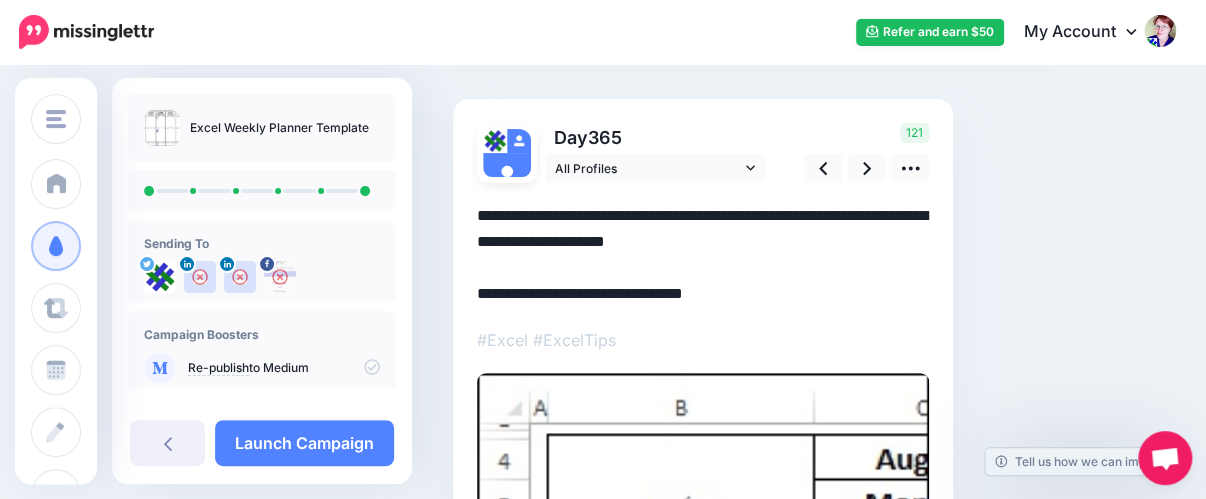 drag, startPoint x: 767, startPoint y: 244, endPoint x: 424, endPoint y: 221, distance: 343.77026 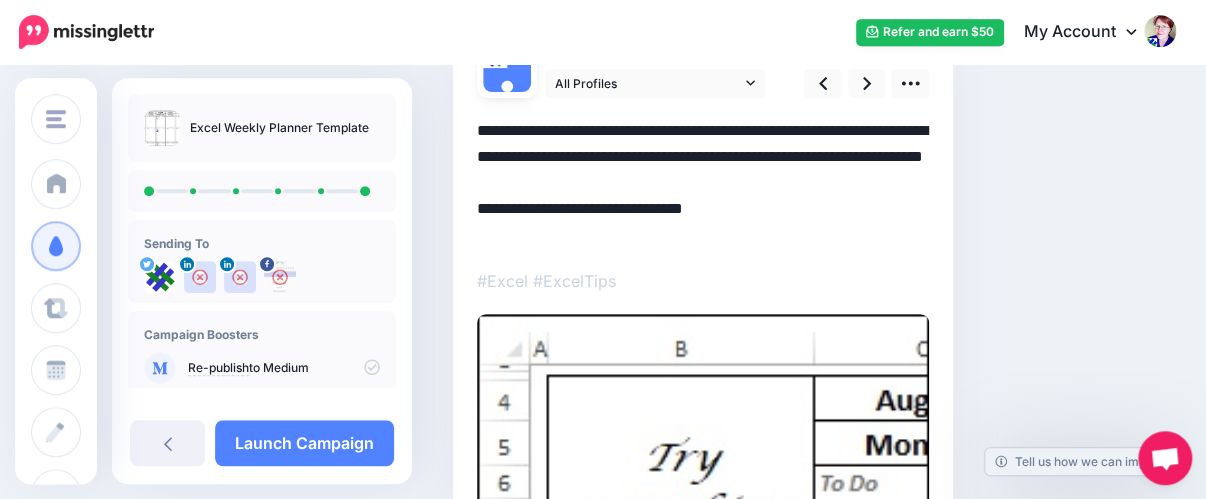scroll, scrollTop: 211, scrollLeft: 0, axis: vertical 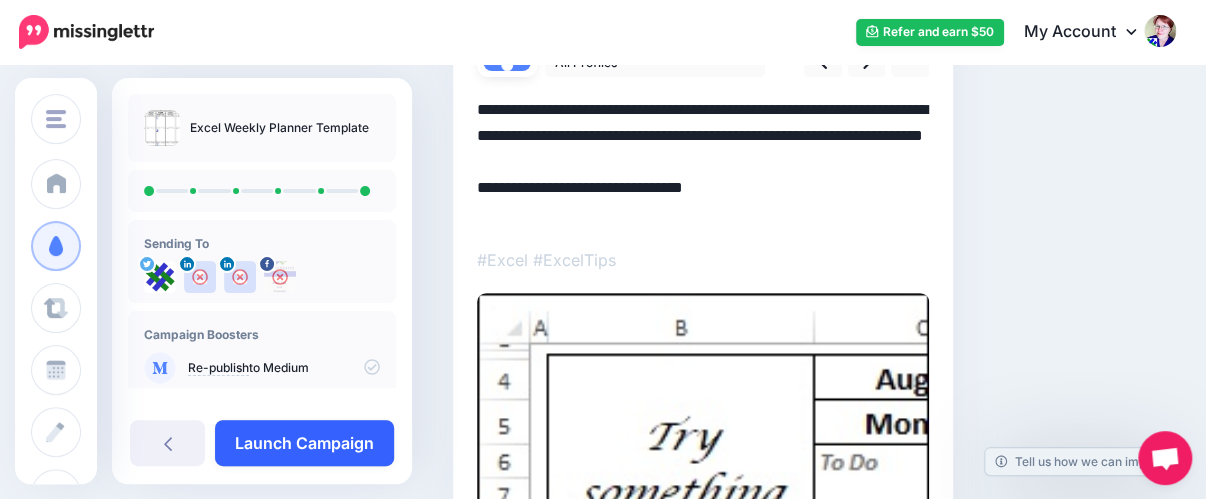type on "**********" 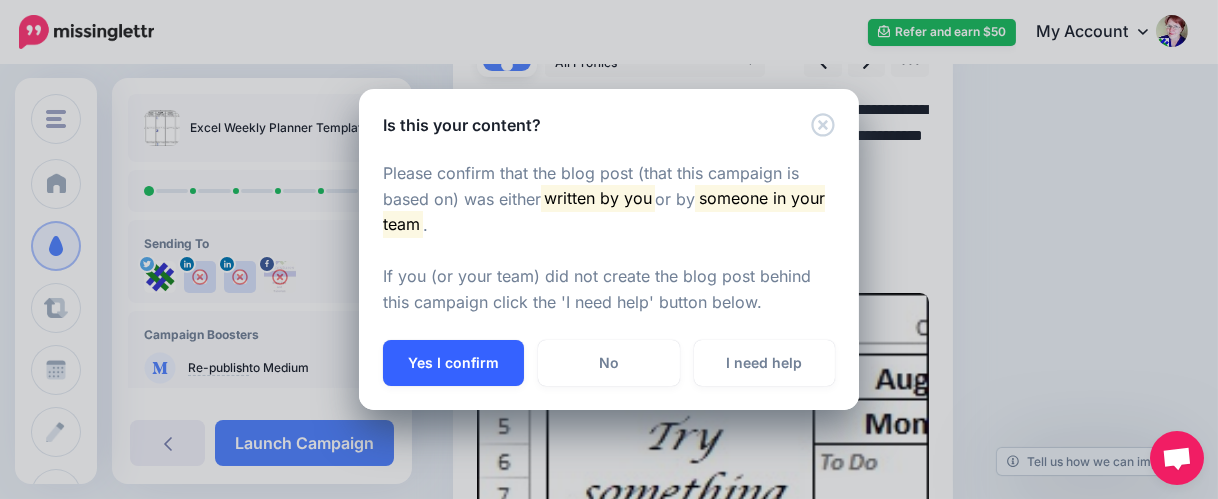click on "Yes I confirm" 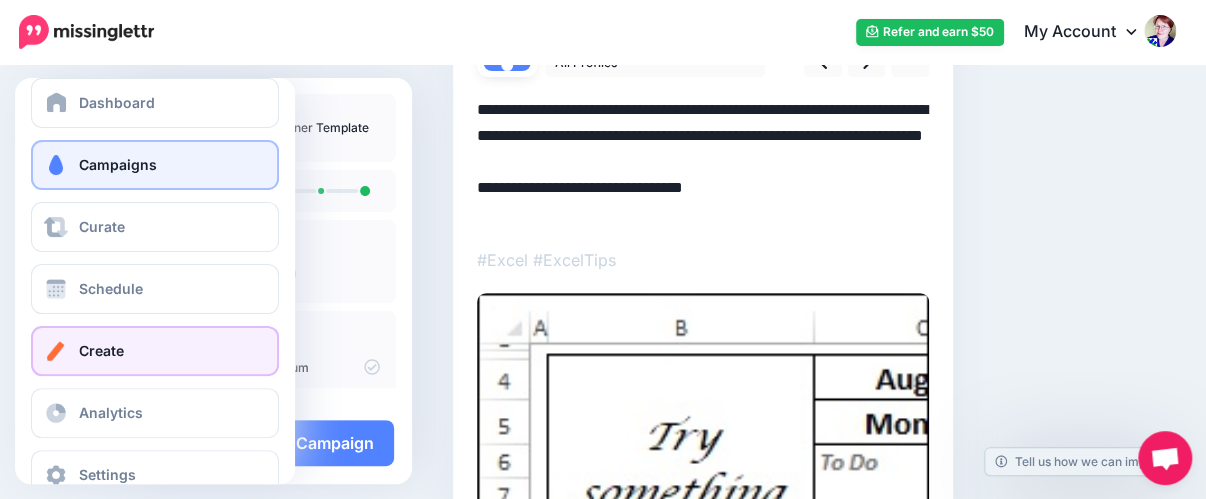 scroll, scrollTop: 114, scrollLeft: 0, axis: vertical 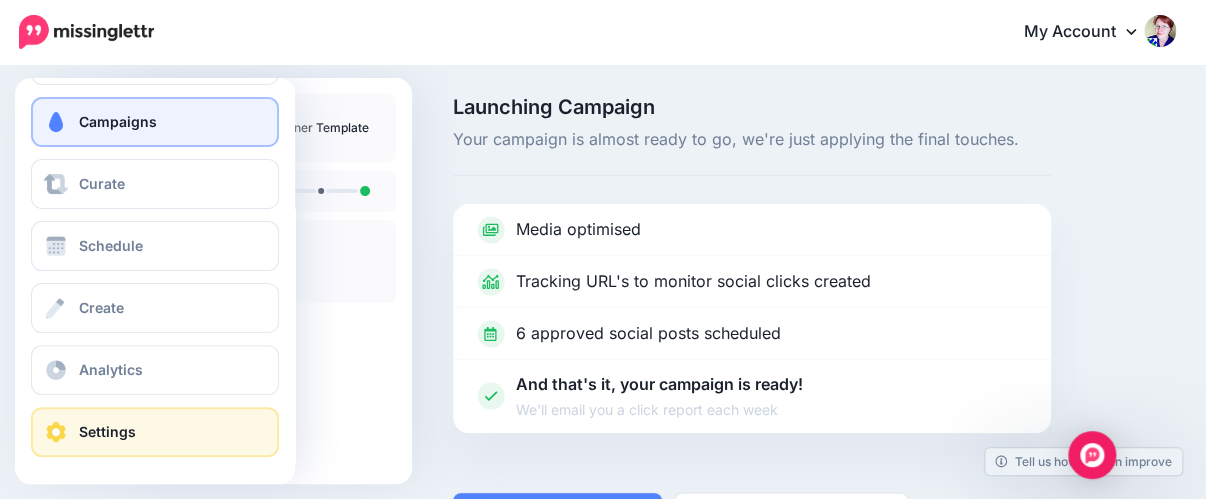 click on "Settings" at bounding box center [107, 431] 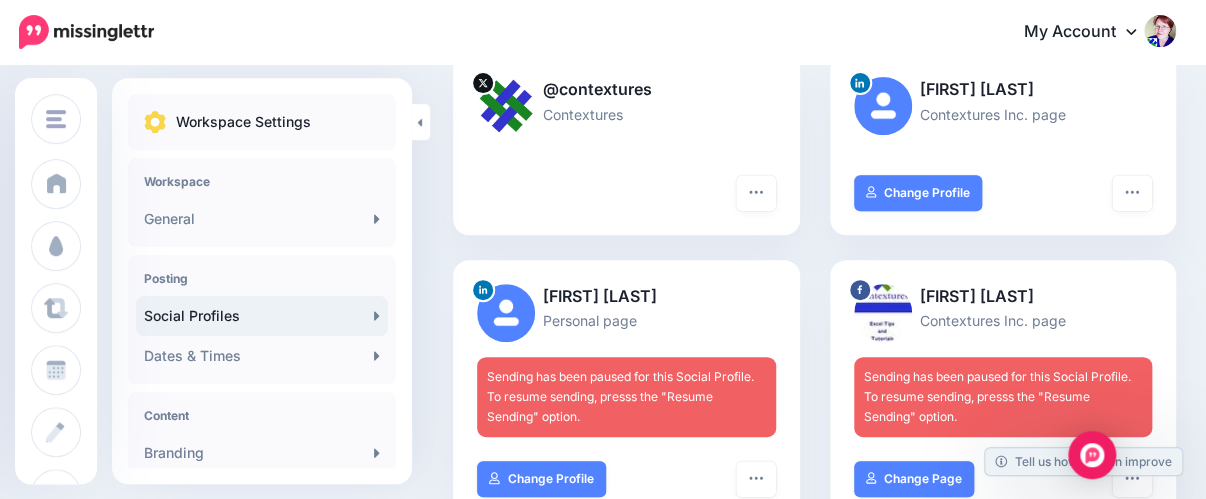 scroll, scrollTop: 316, scrollLeft: 0, axis: vertical 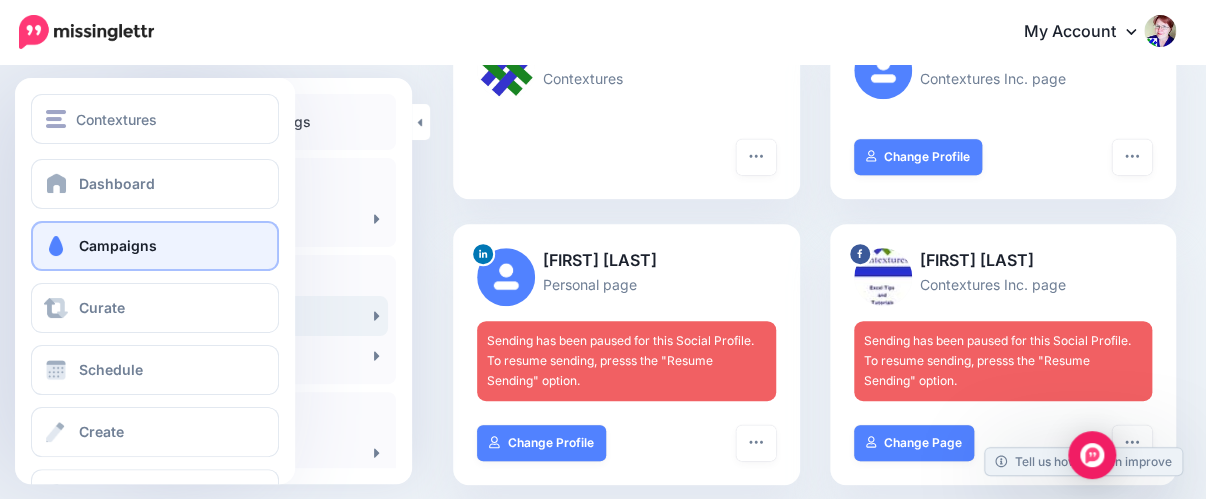click on "Campaigns" at bounding box center [118, 245] 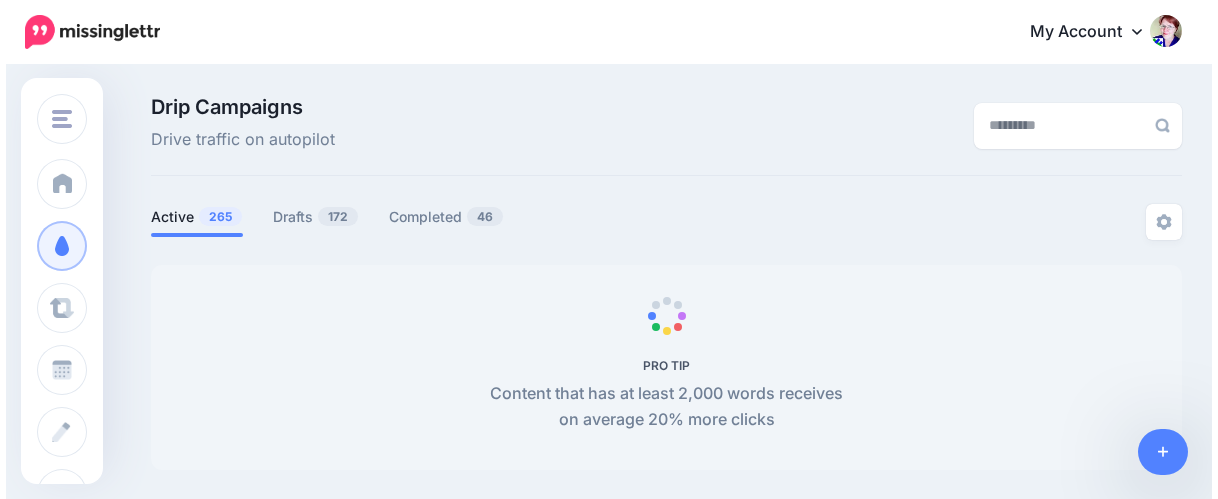 scroll, scrollTop: 0, scrollLeft: 0, axis: both 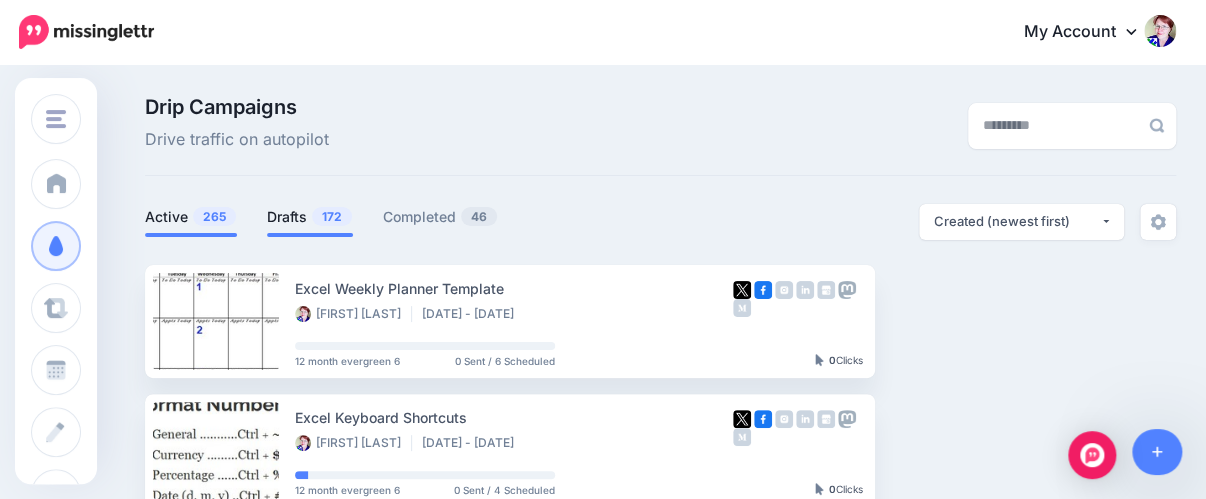 click on "Drafts  172" at bounding box center (310, 217) 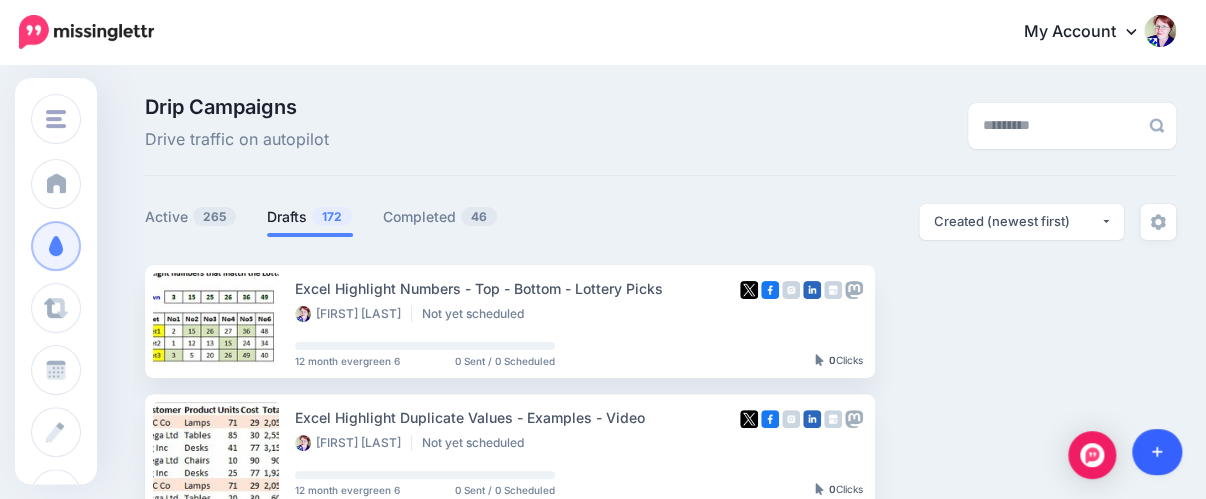 click at bounding box center [1157, 452] 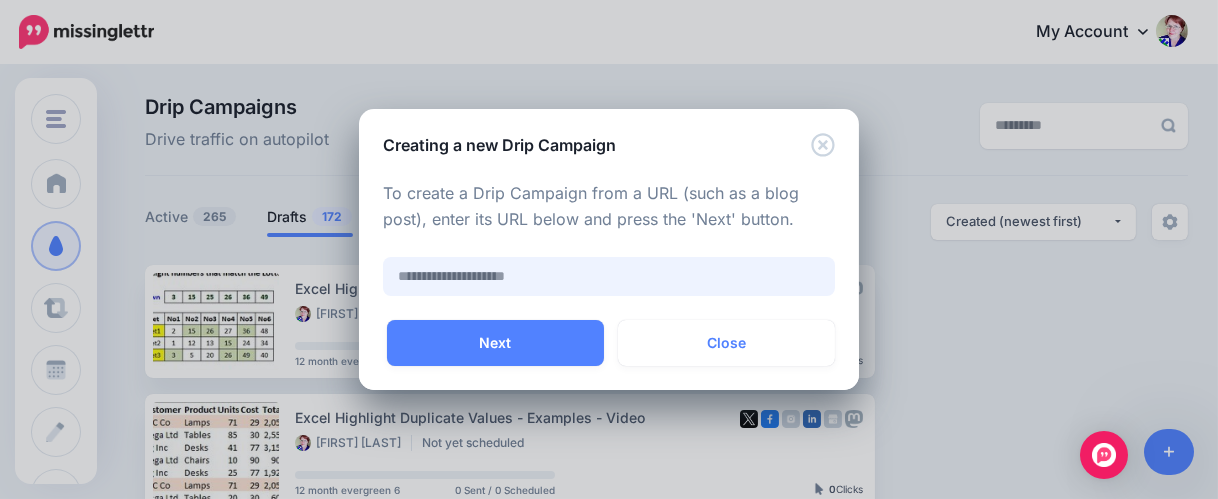 click at bounding box center [609, 276] 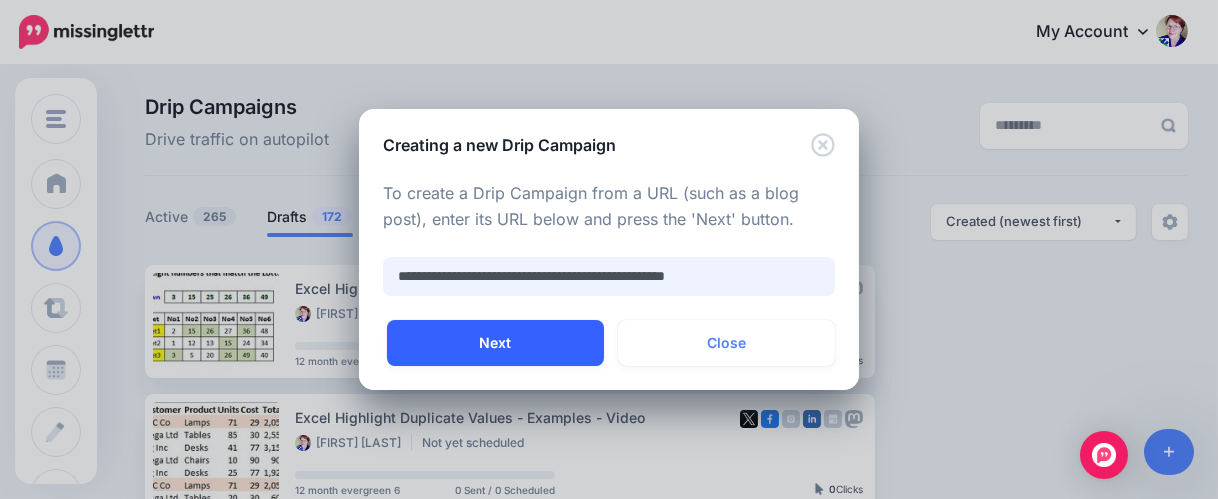 type on "**********" 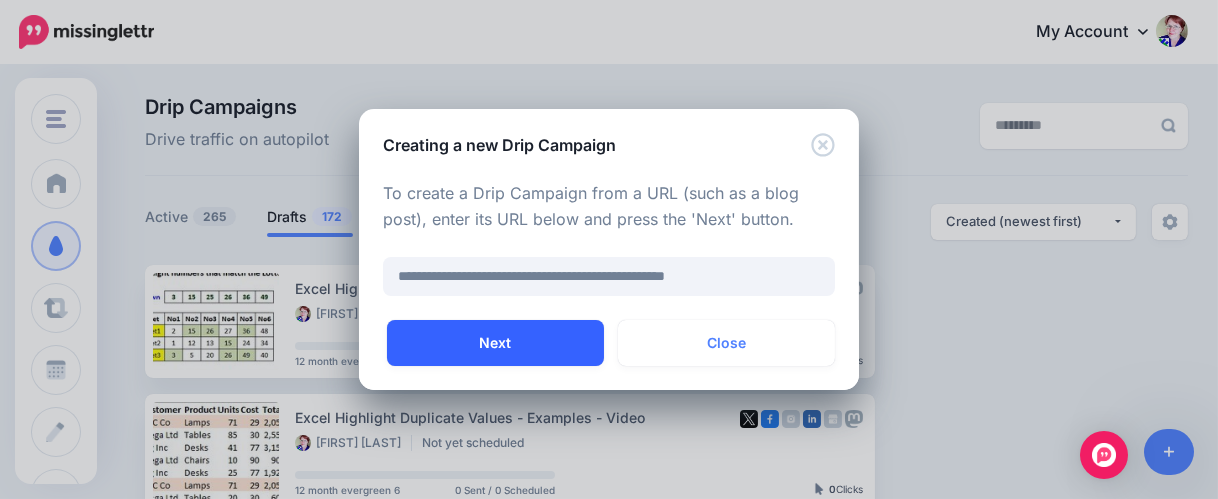 click on "Next" at bounding box center [495, 343] 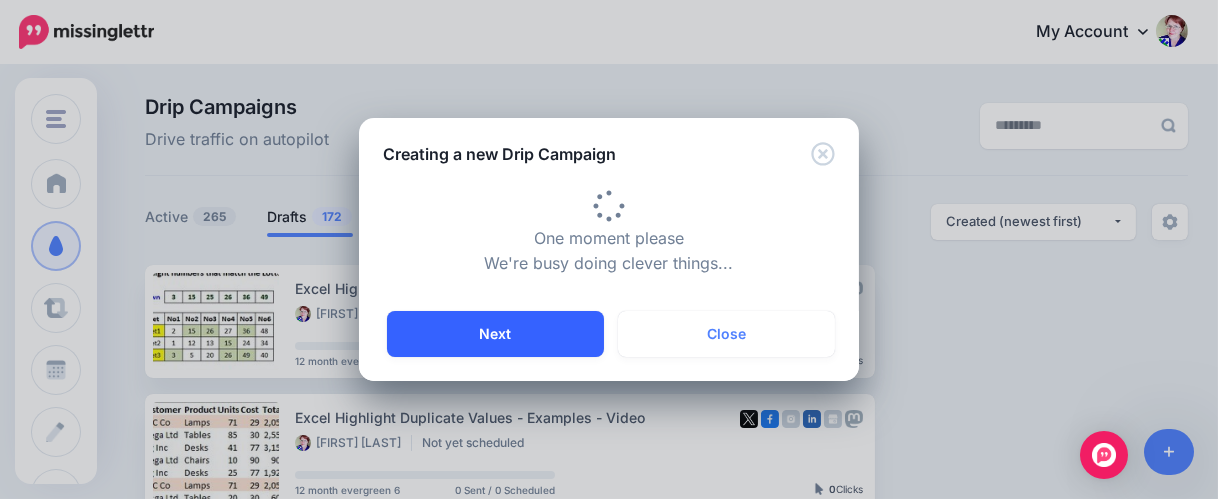 type on "**********" 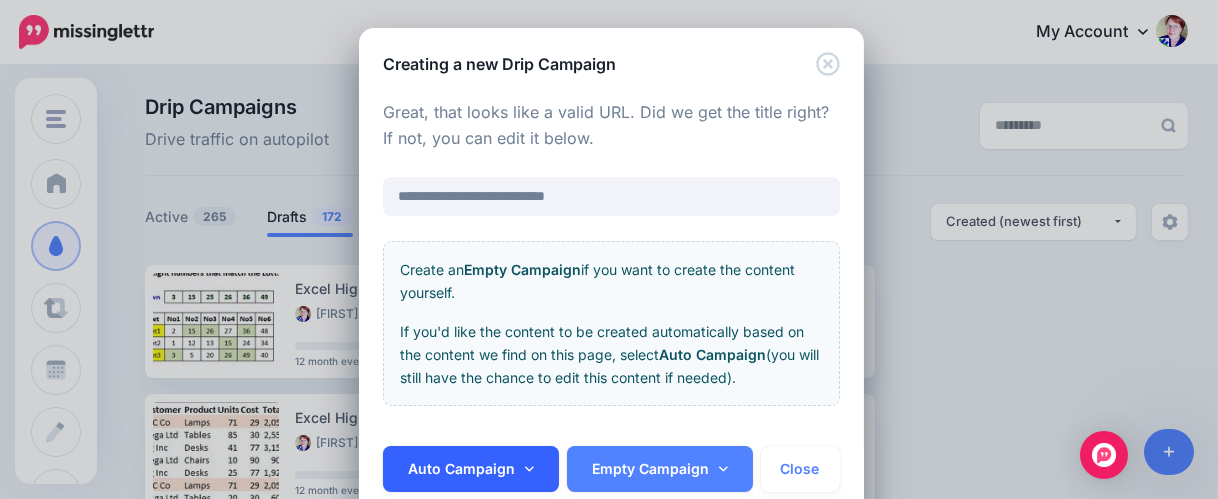 click 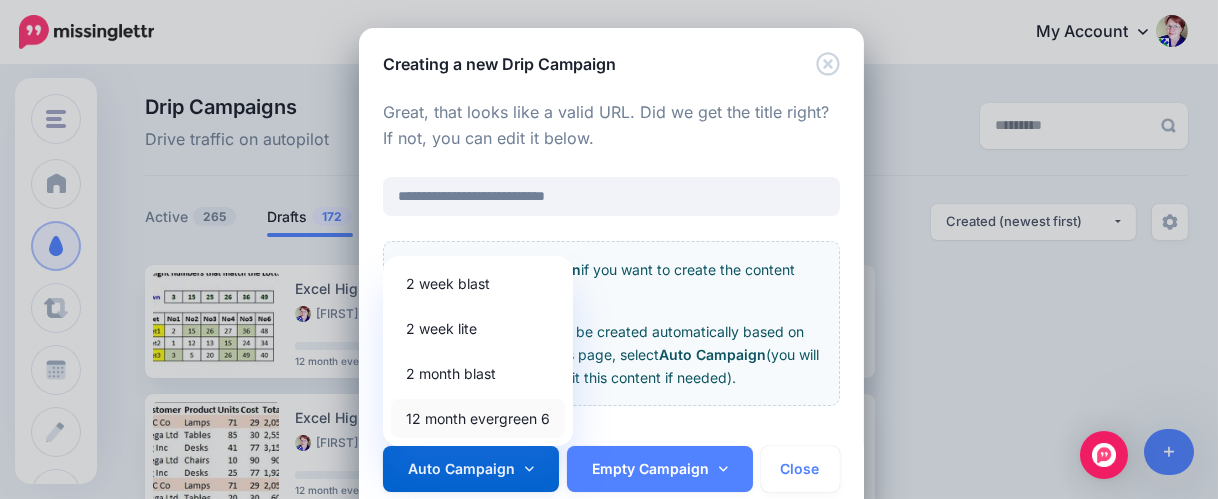 click on "12 month evergreen 6" at bounding box center (478, 418) 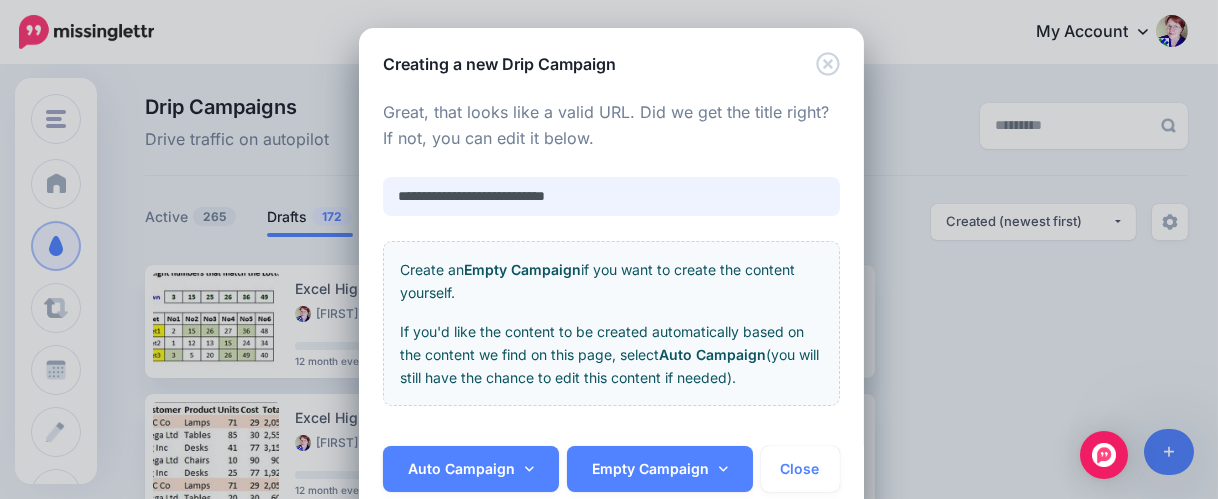 scroll, scrollTop: 44, scrollLeft: 0, axis: vertical 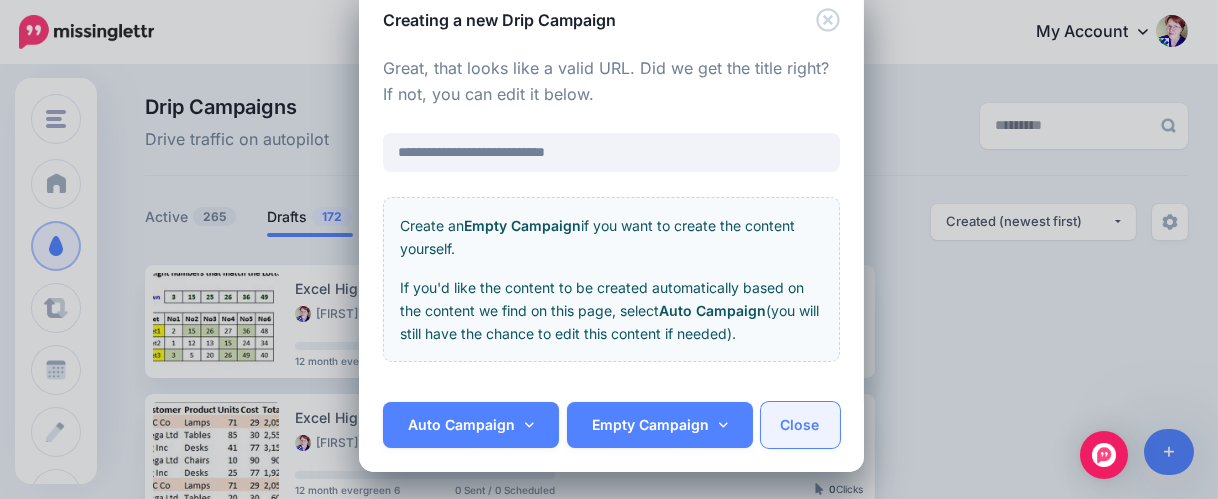 click on "Close" at bounding box center [800, 425] 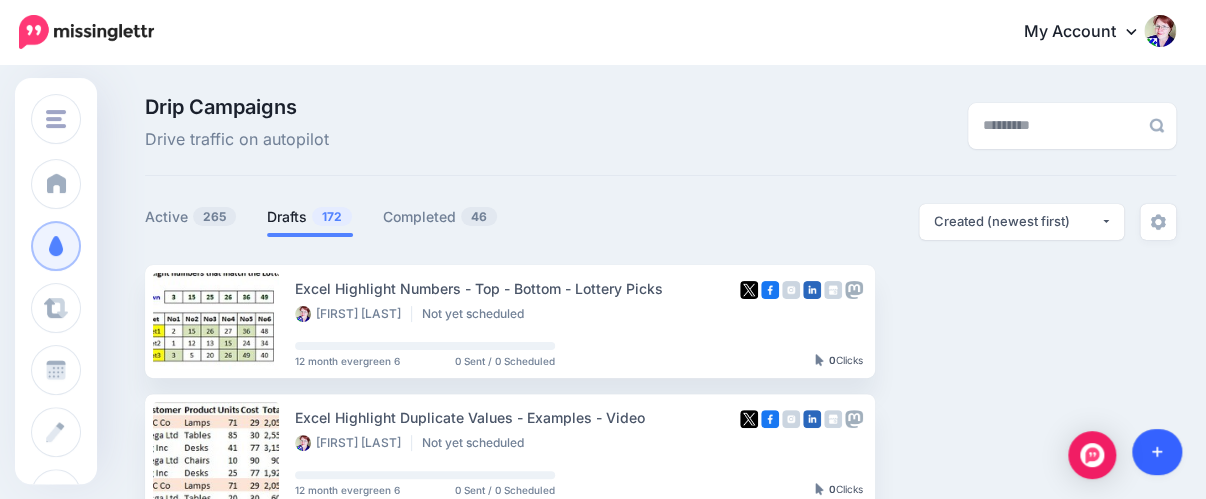 click 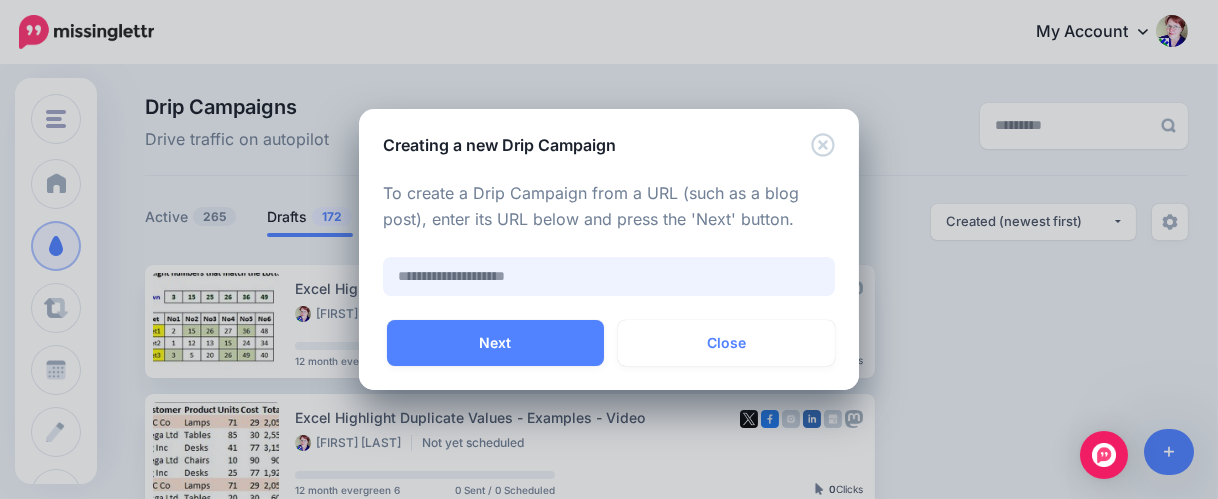 click at bounding box center [609, 276] 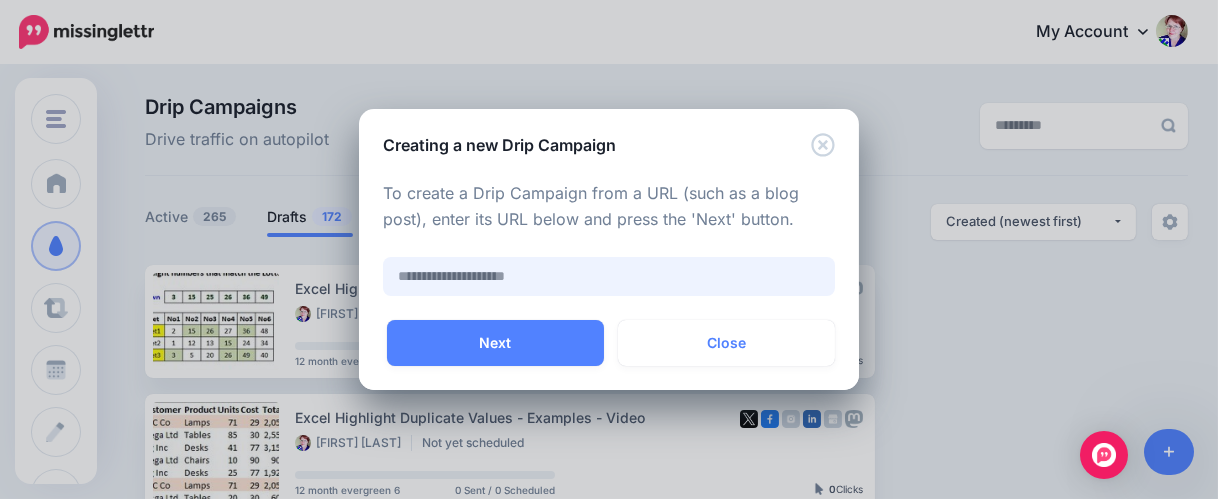 paste on "**********" 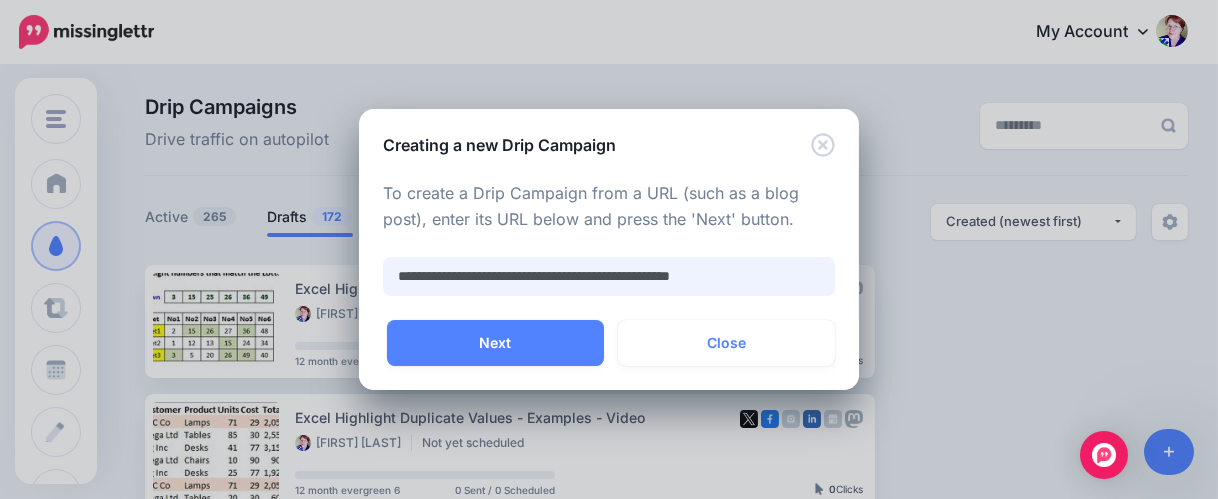type on "**********" 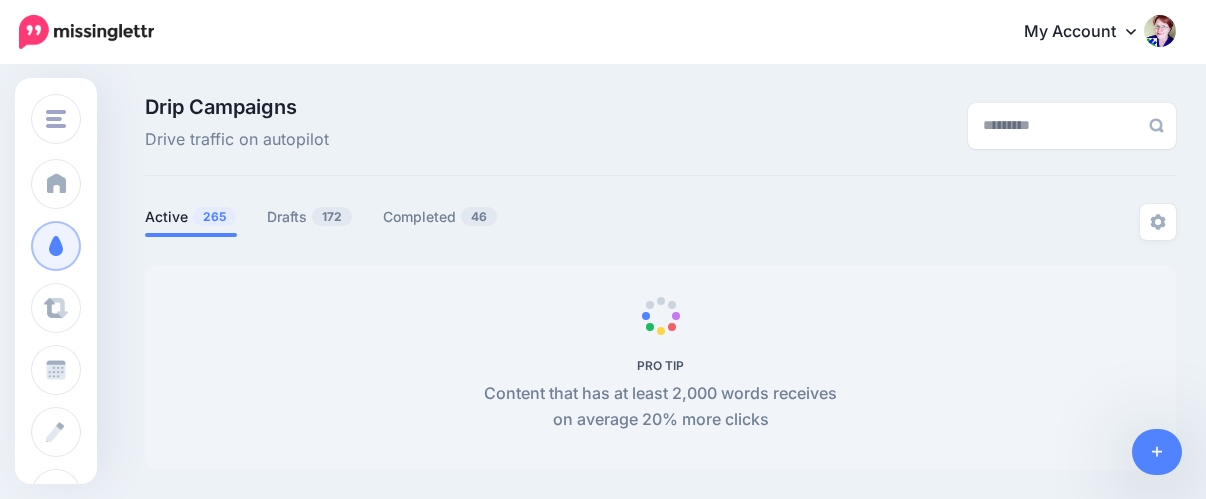 scroll, scrollTop: 0, scrollLeft: 0, axis: both 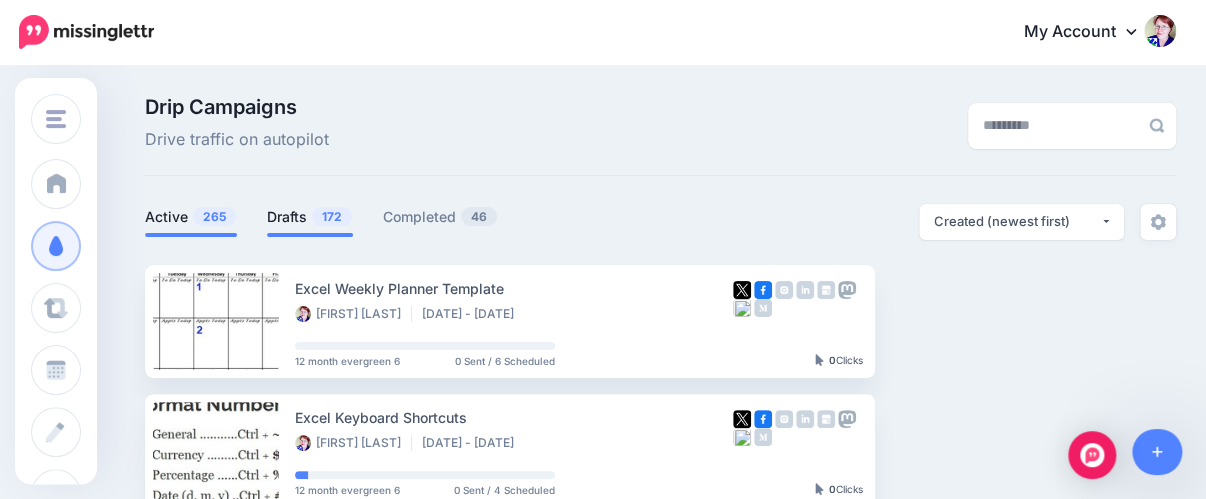 click on "Drafts  172" at bounding box center [310, 217] 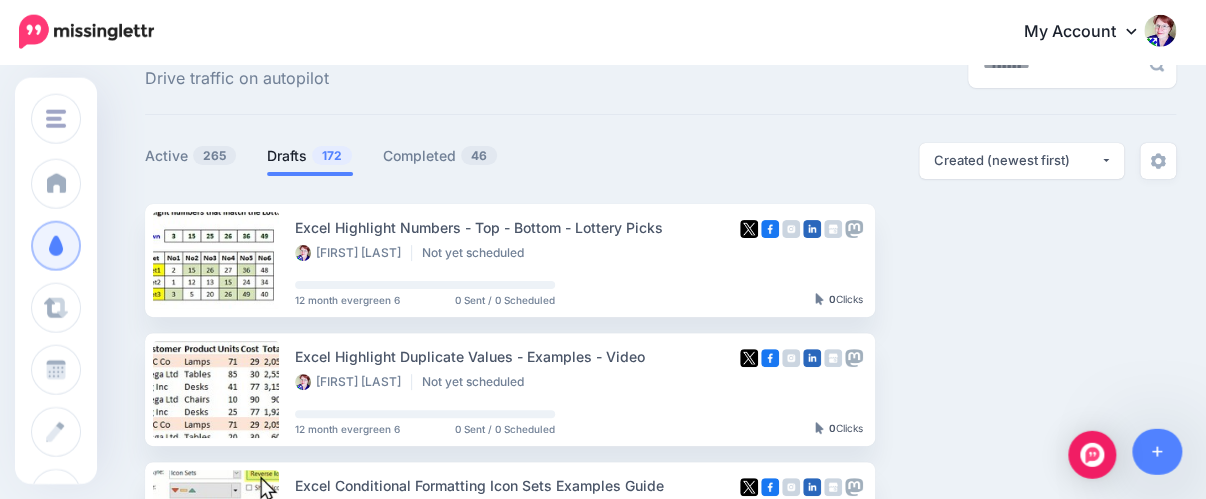 scroll, scrollTop: 105, scrollLeft: 0, axis: vertical 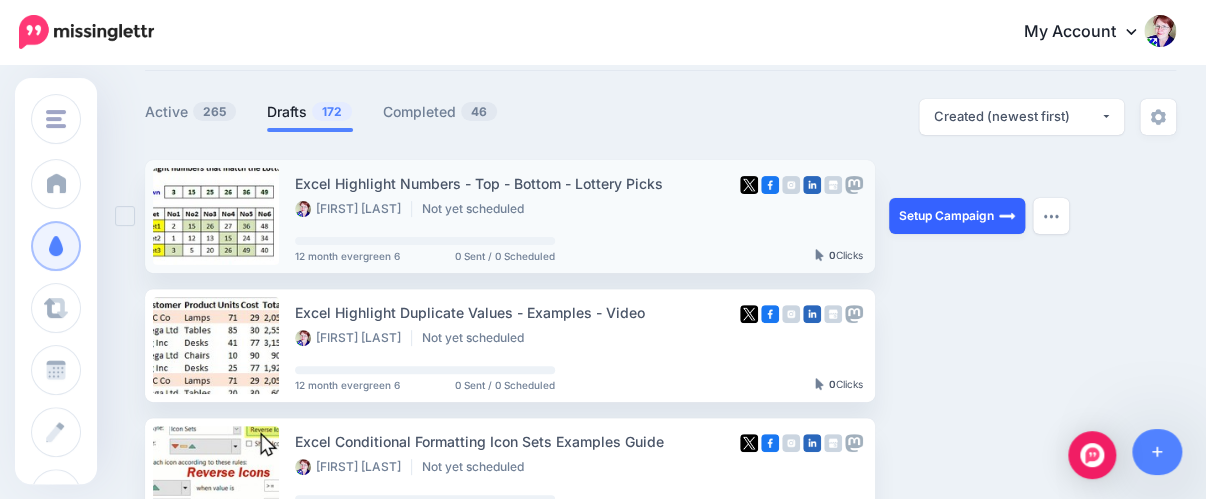 click on "Setup Campaign" at bounding box center [957, 216] 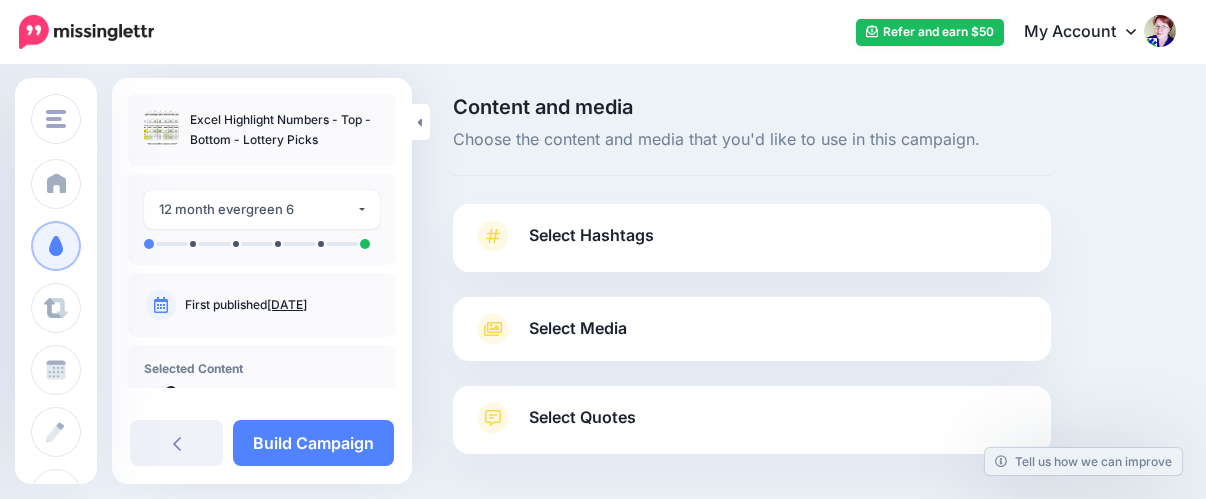 scroll, scrollTop: 0, scrollLeft: 0, axis: both 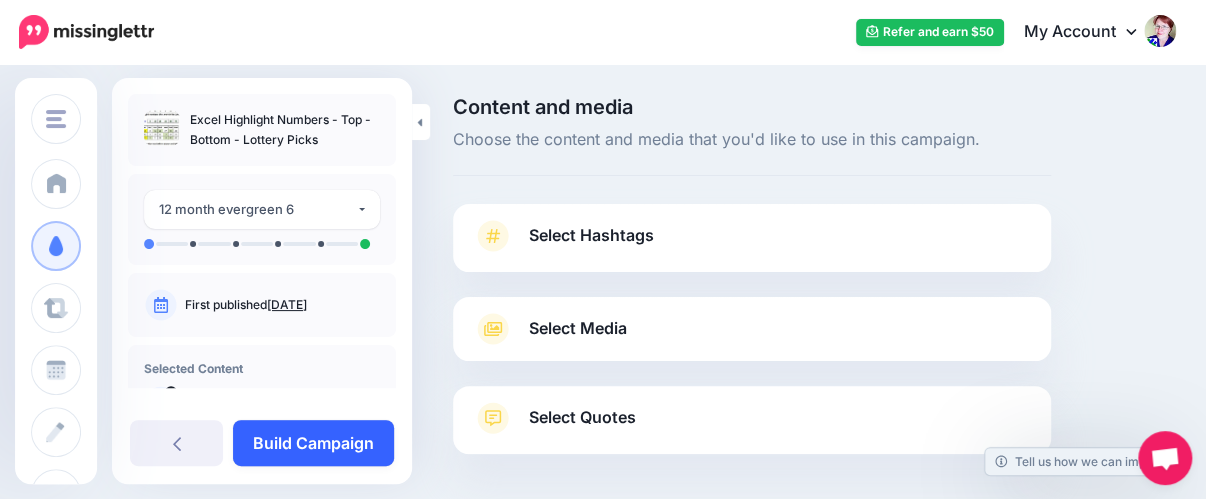 click on "Build Campaign" at bounding box center (313, 443) 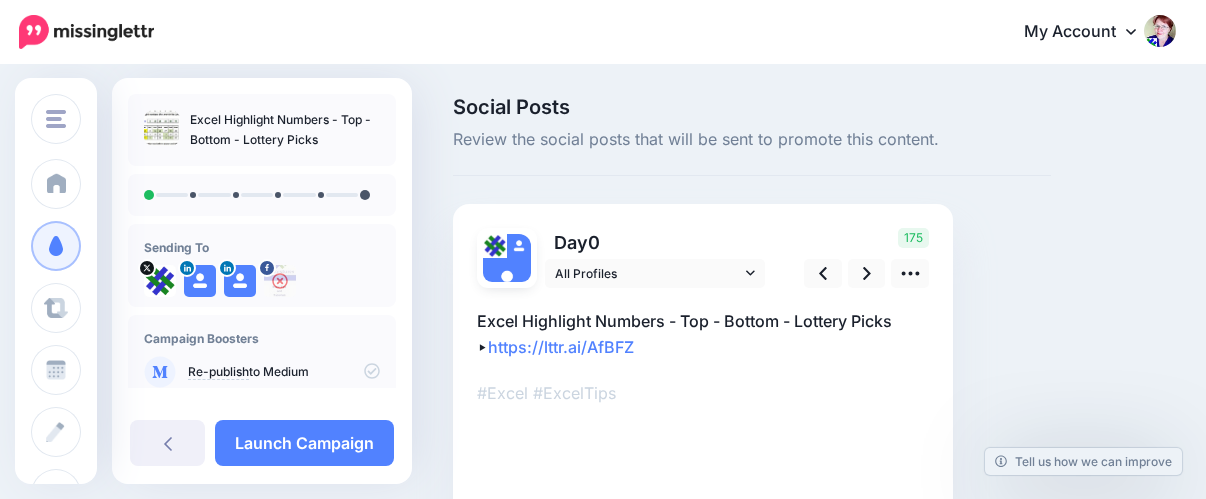 scroll, scrollTop: 0, scrollLeft: 0, axis: both 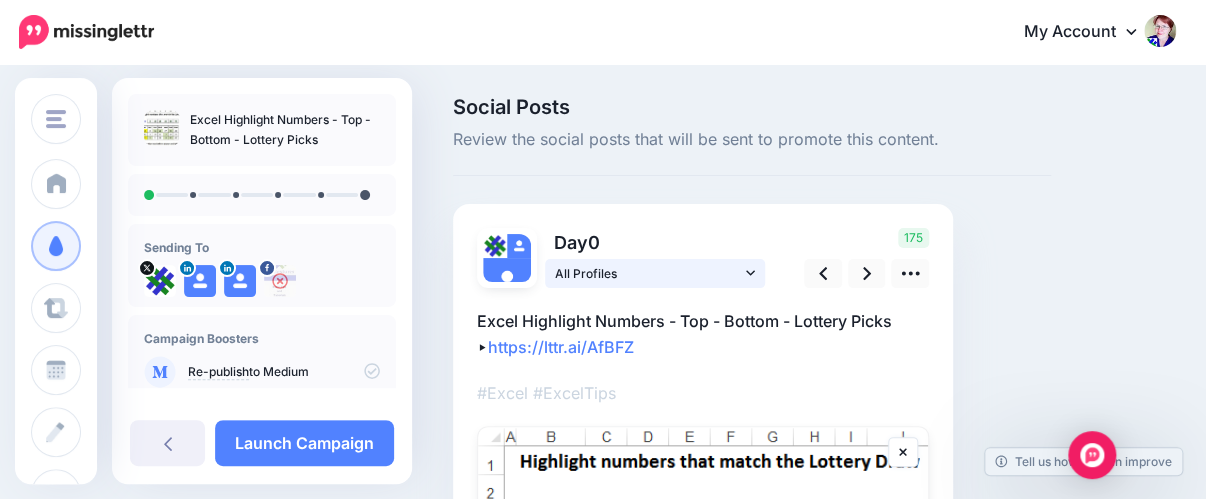 click 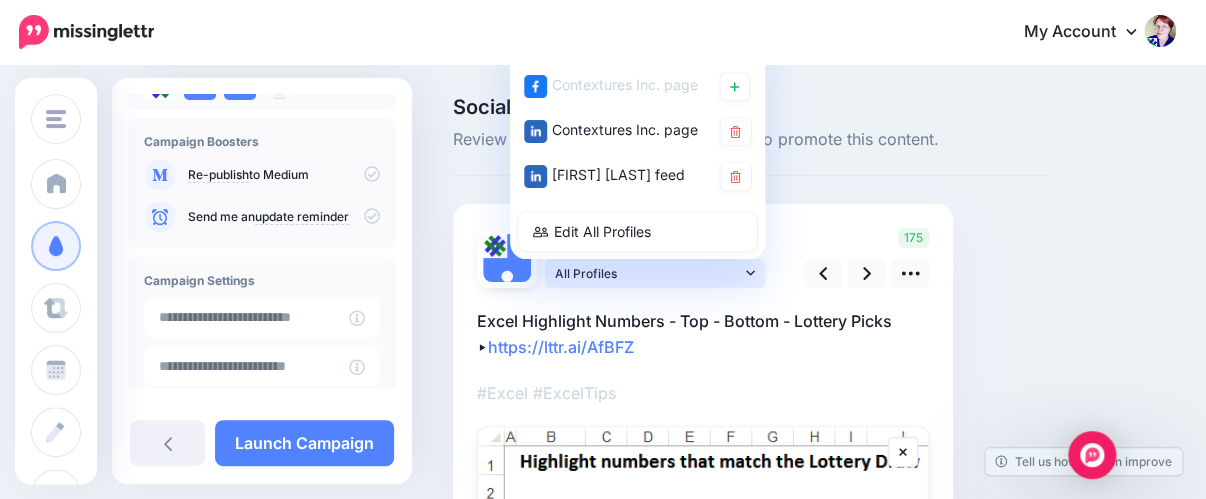 scroll, scrollTop: 229, scrollLeft: 0, axis: vertical 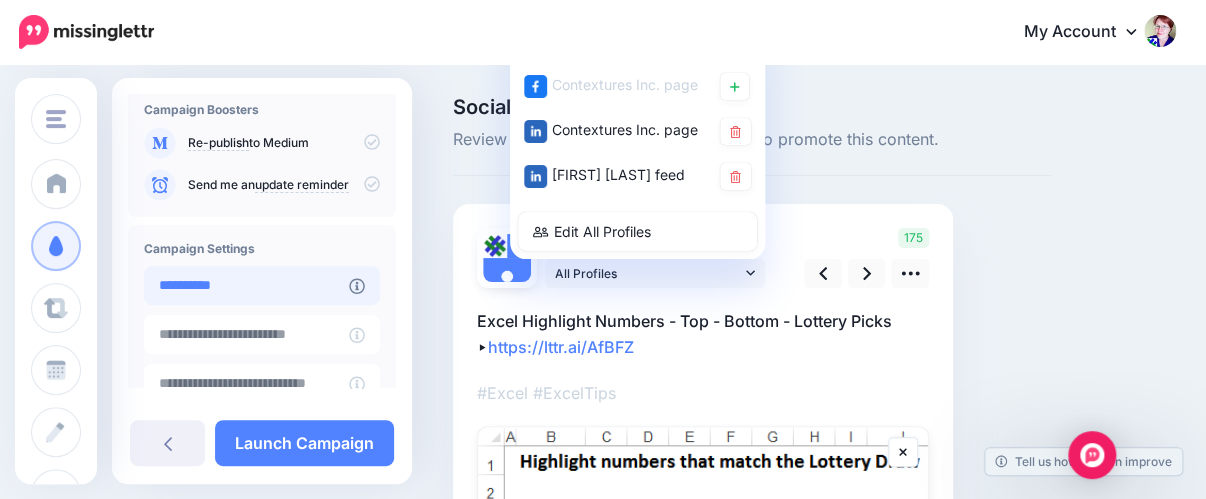 click on "**********" at bounding box center [246, 285] 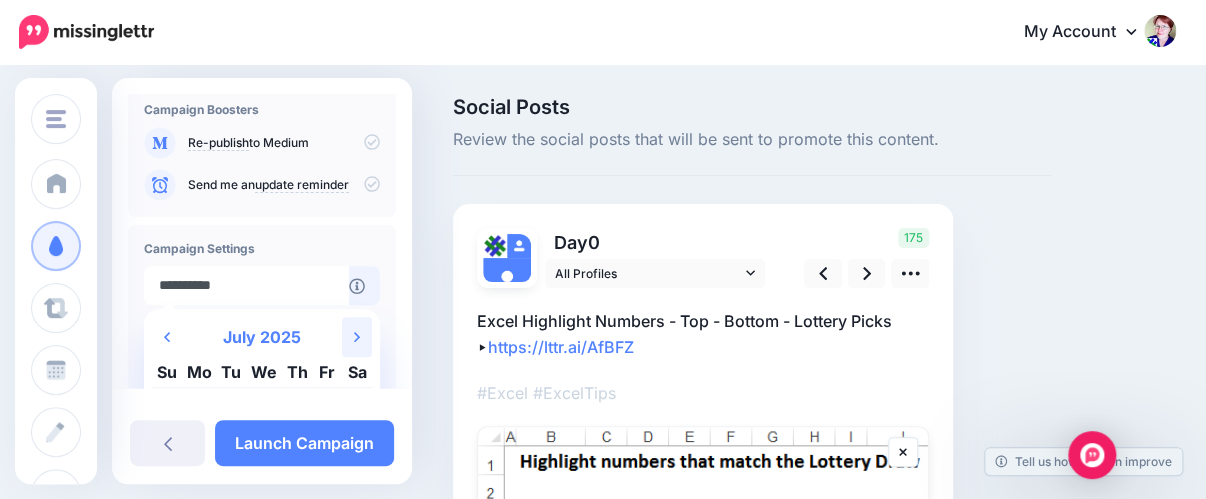 click on "Next Month" 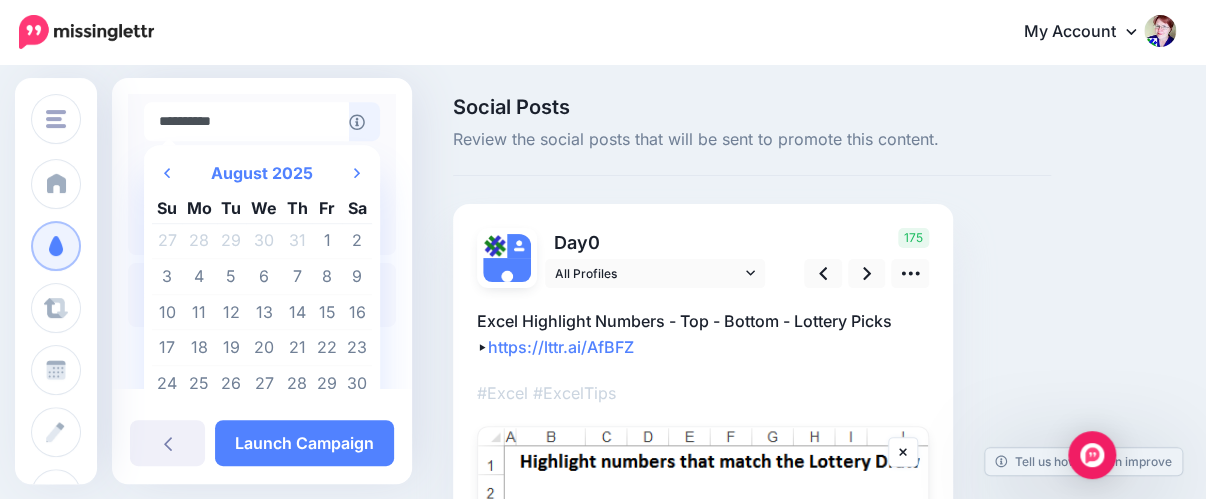 scroll, scrollTop: 455, scrollLeft: 0, axis: vertical 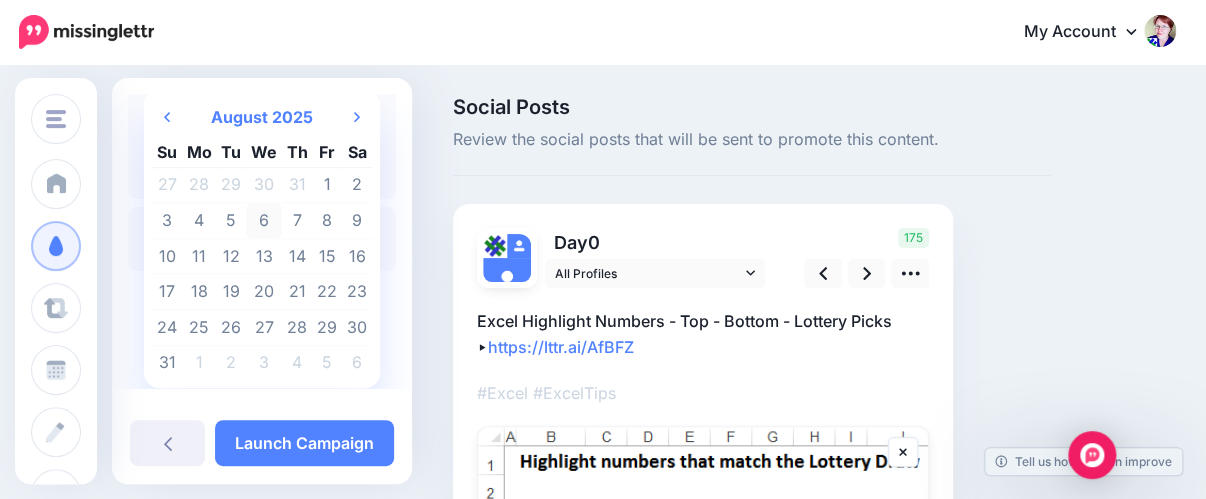 click on "6" at bounding box center [264, 221] 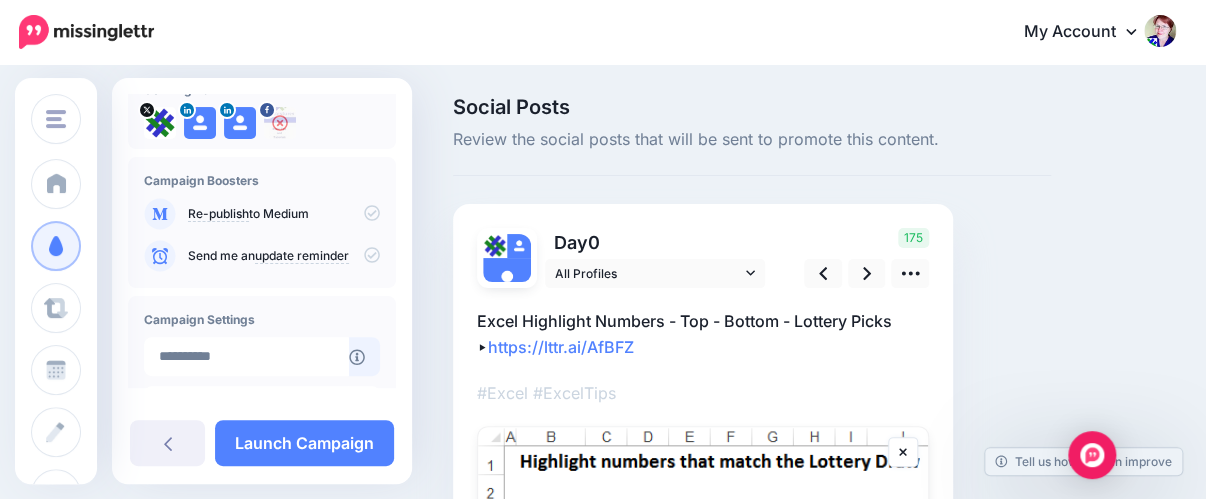 scroll, scrollTop: 134, scrollLeft: 0, axis: vertical 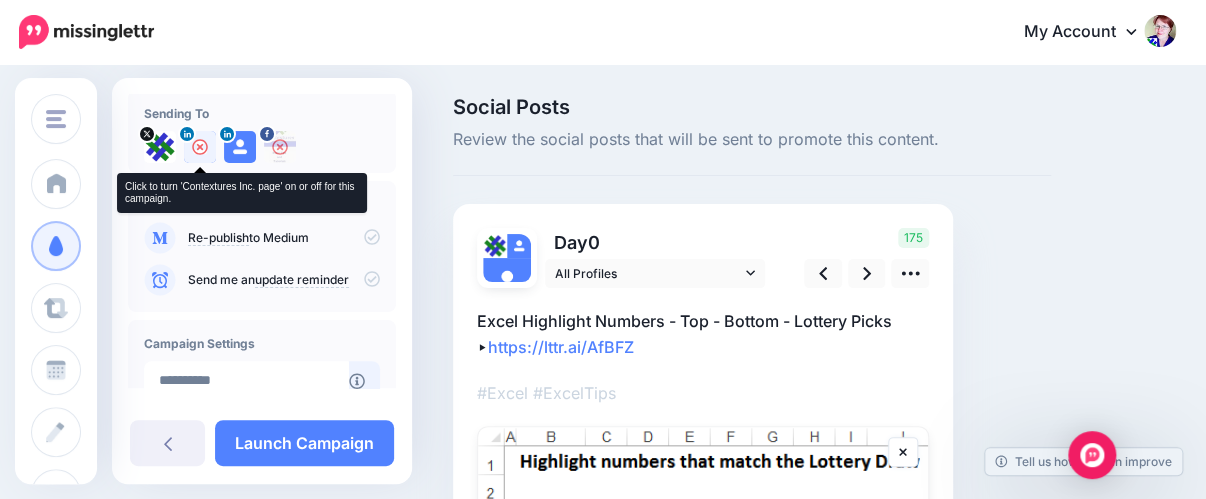 click 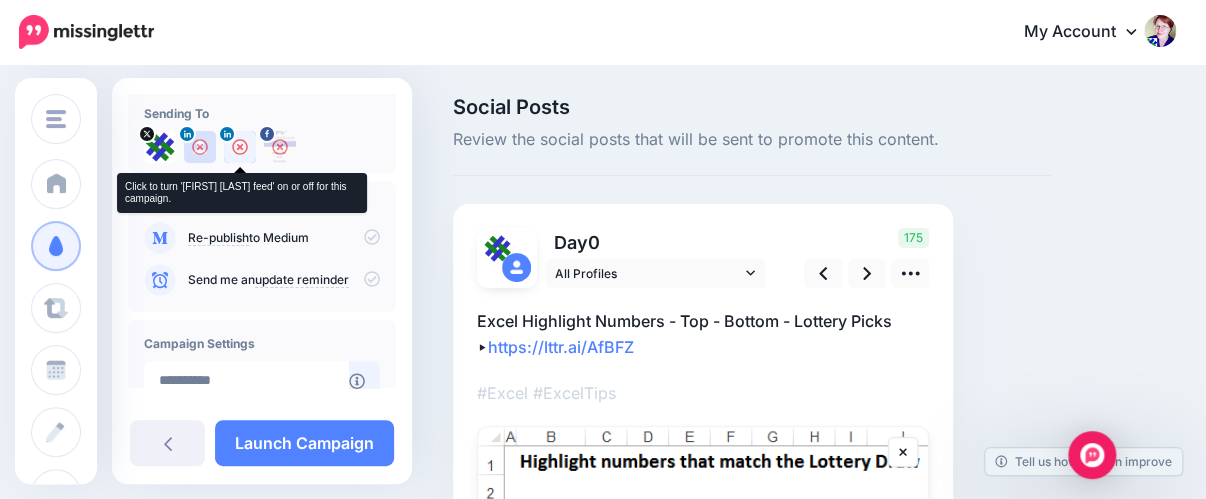 click 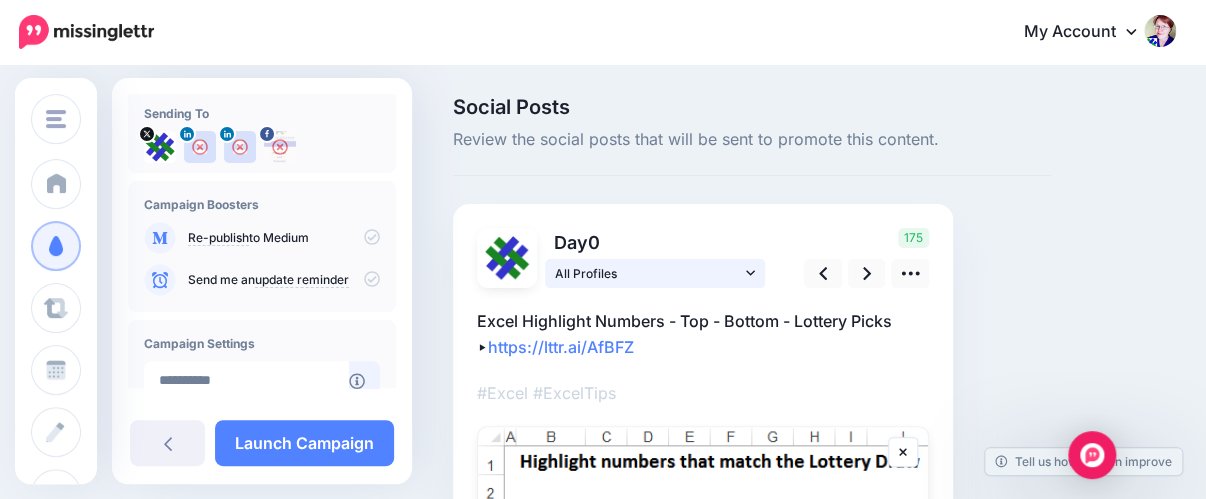 click 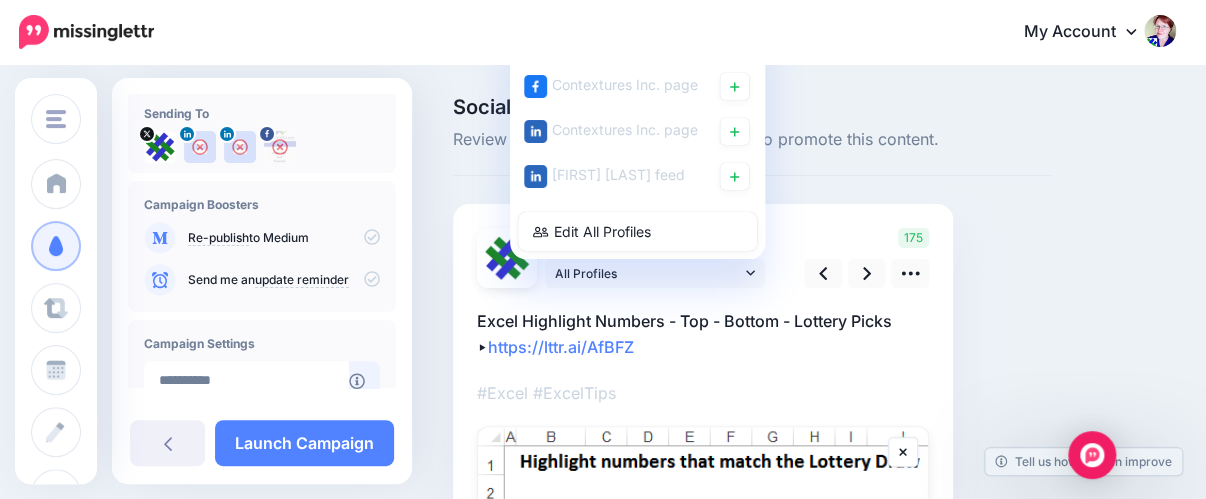 click on "Social Posts
Review the social posts that will be sent to promote this content.
Day  0" at bounding box center [603, 477] 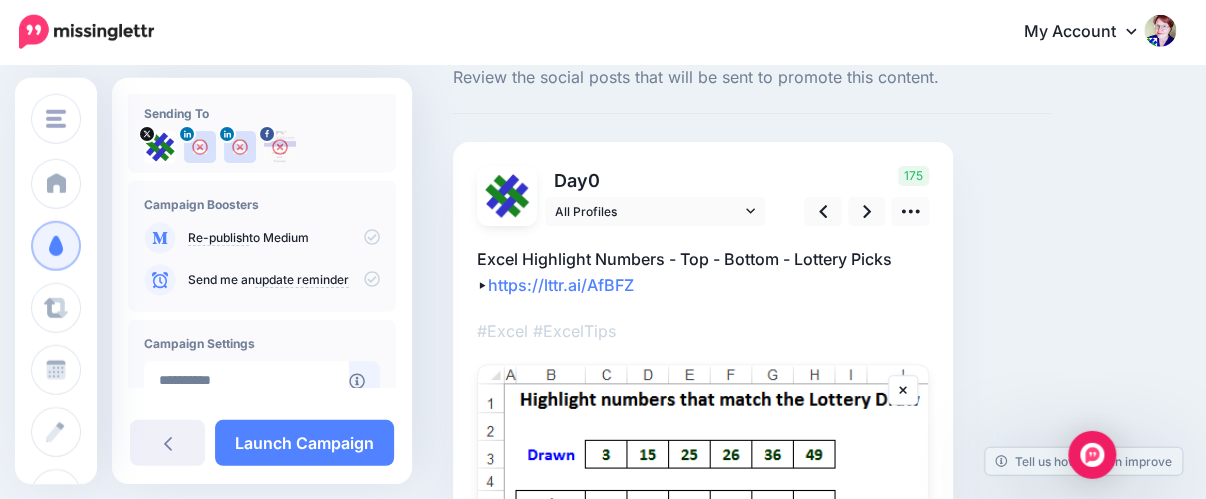 scroll, scrollTop: 105, scrollLeft: 0, axis: vertical 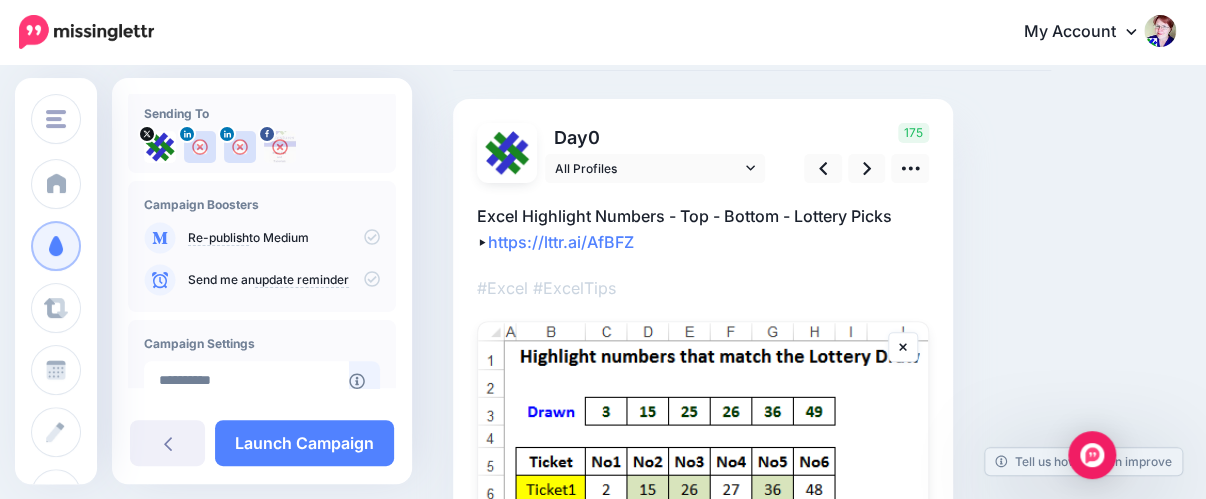 click on "Excel Highlight Numbers - Top - Bottom - Lottery Picks ▸  https://lttr.ai/AfBFZ" at bounding box center (703, 229) 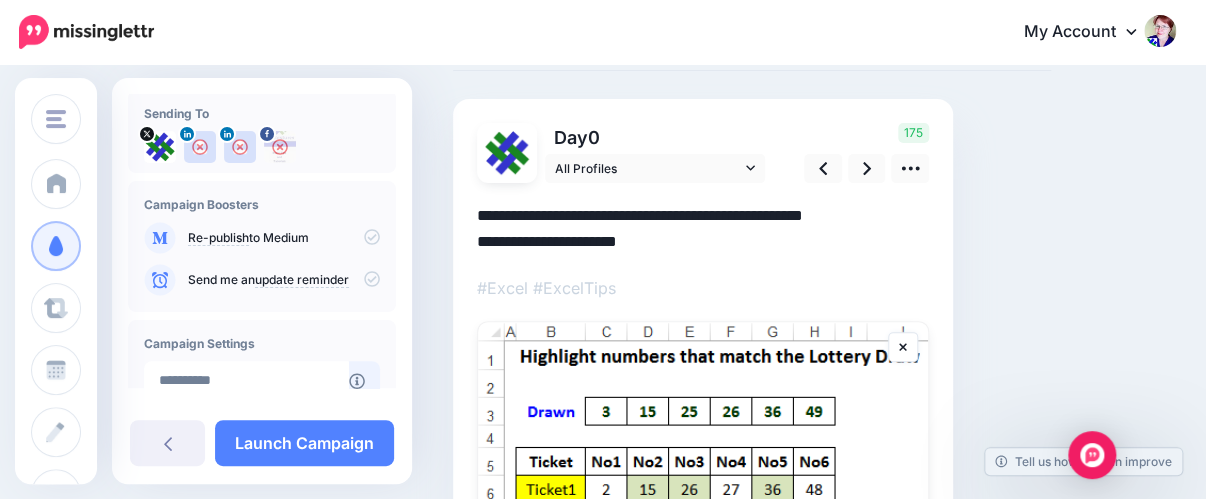 drag, startPoint x: 899, startPoint y: 213, endPoint x: 472, endPoint y: 212, distance: 427.00116 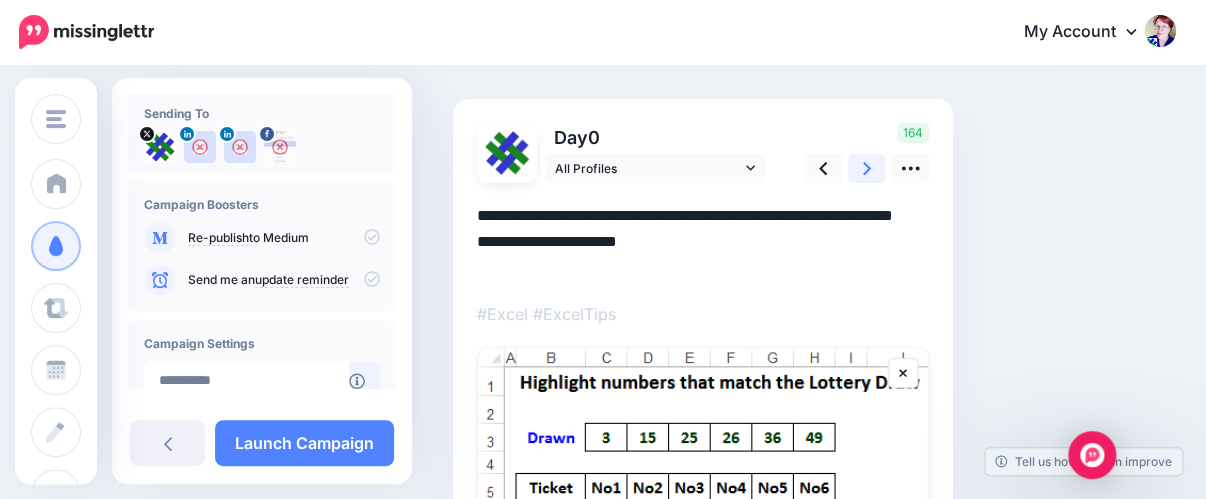 click 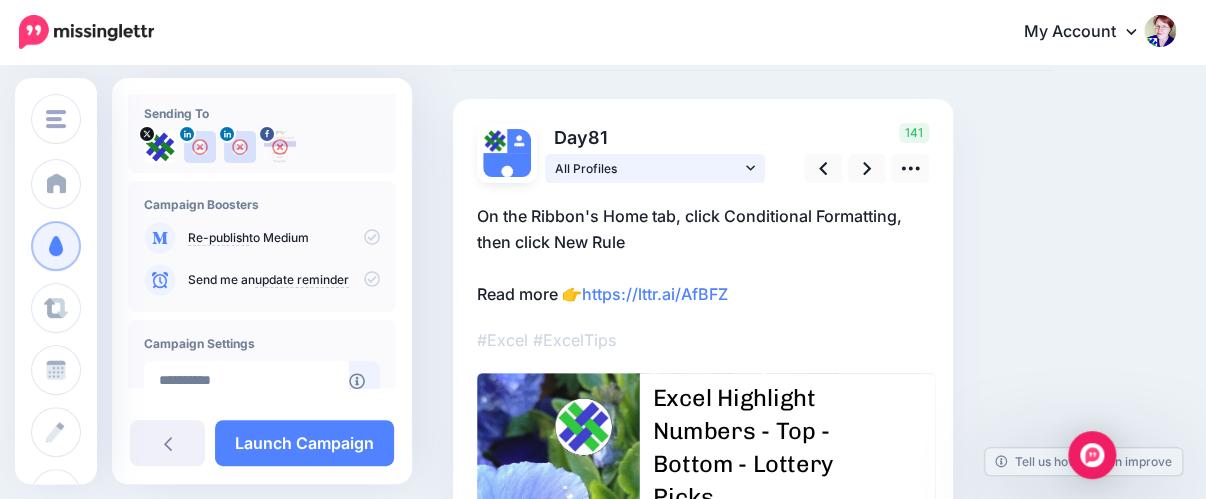 click 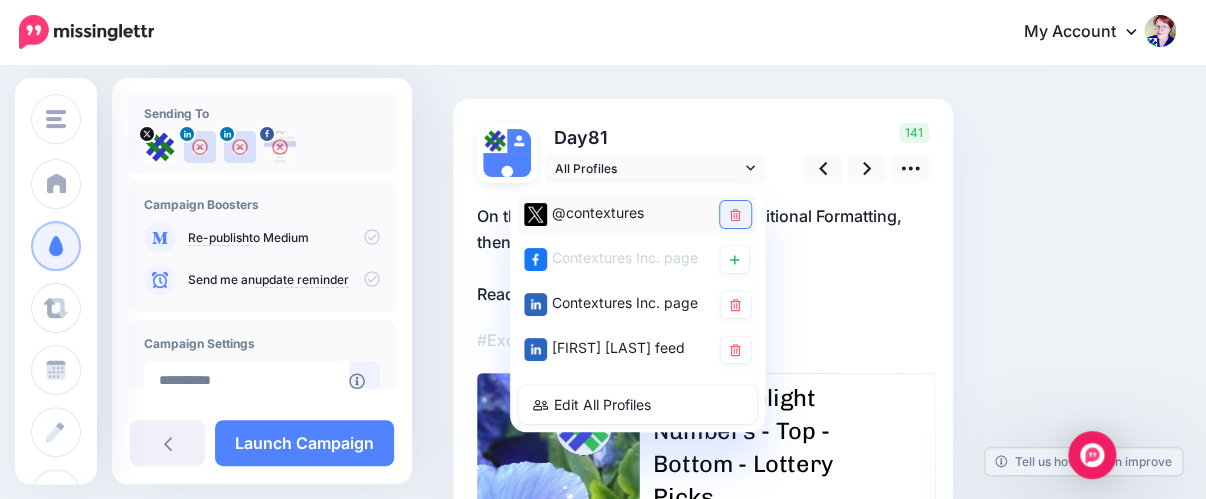 click at bounding box center [735, 214] 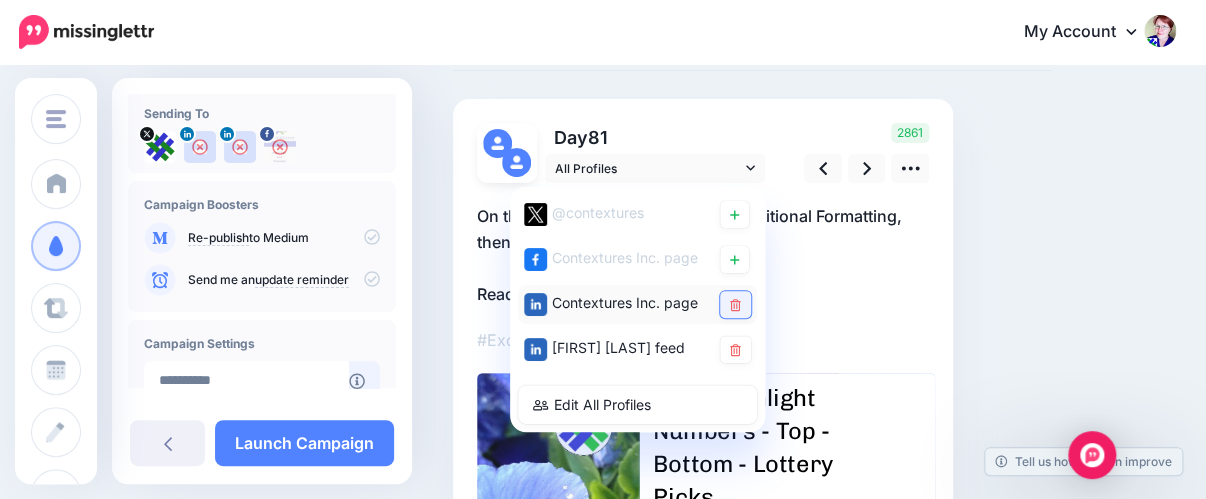 click 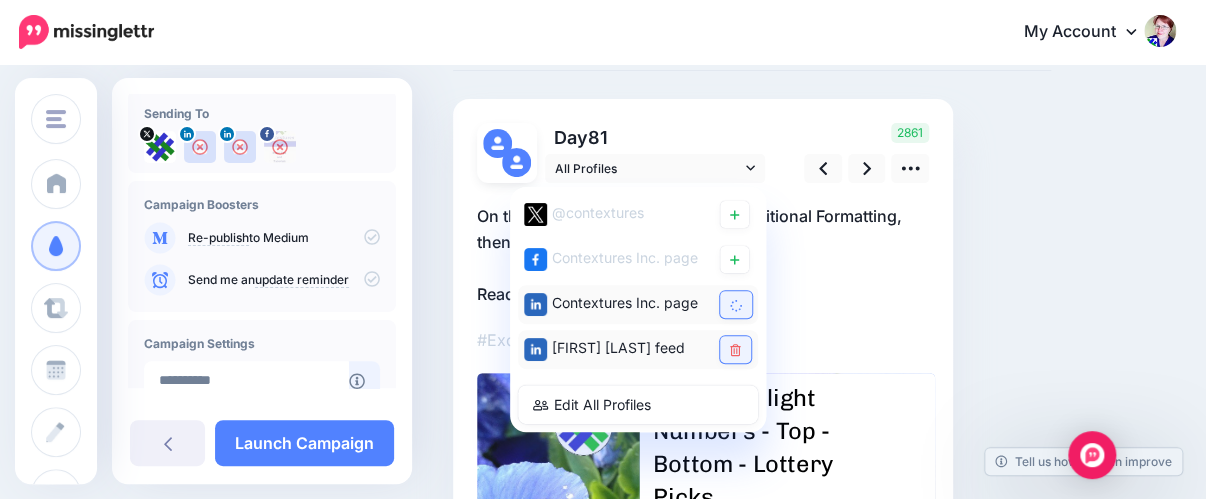 click 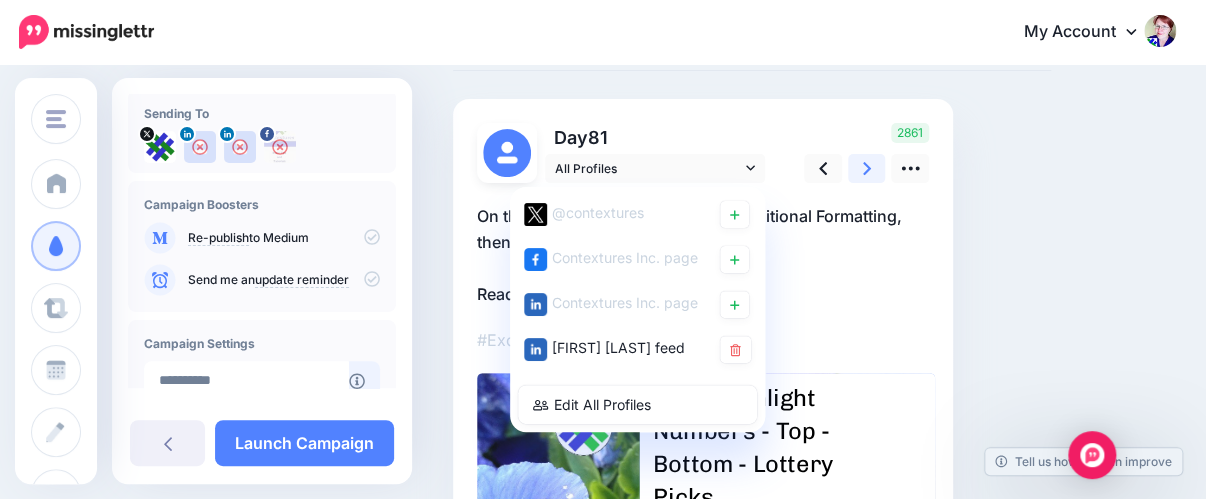 click 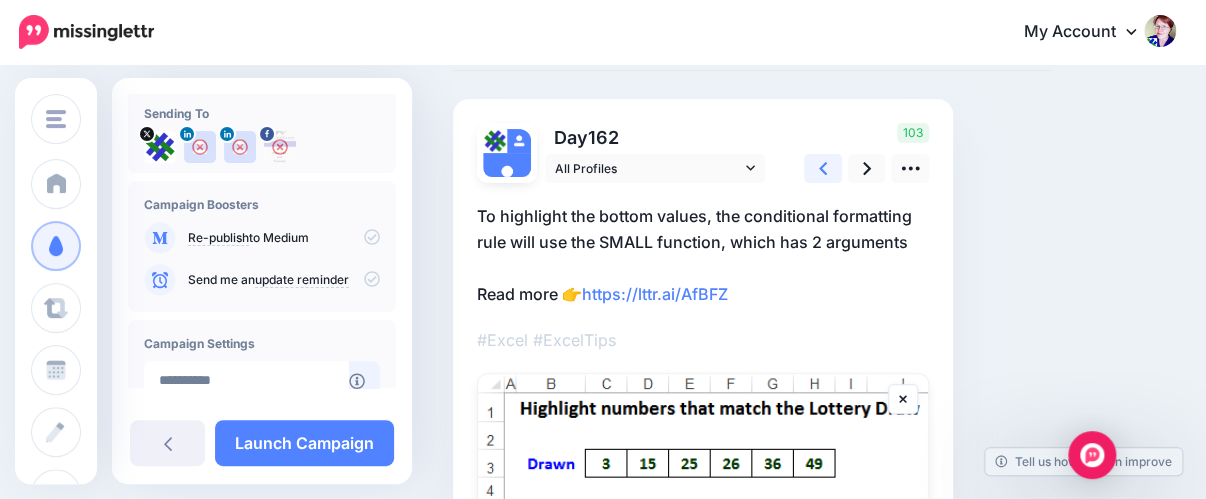 click 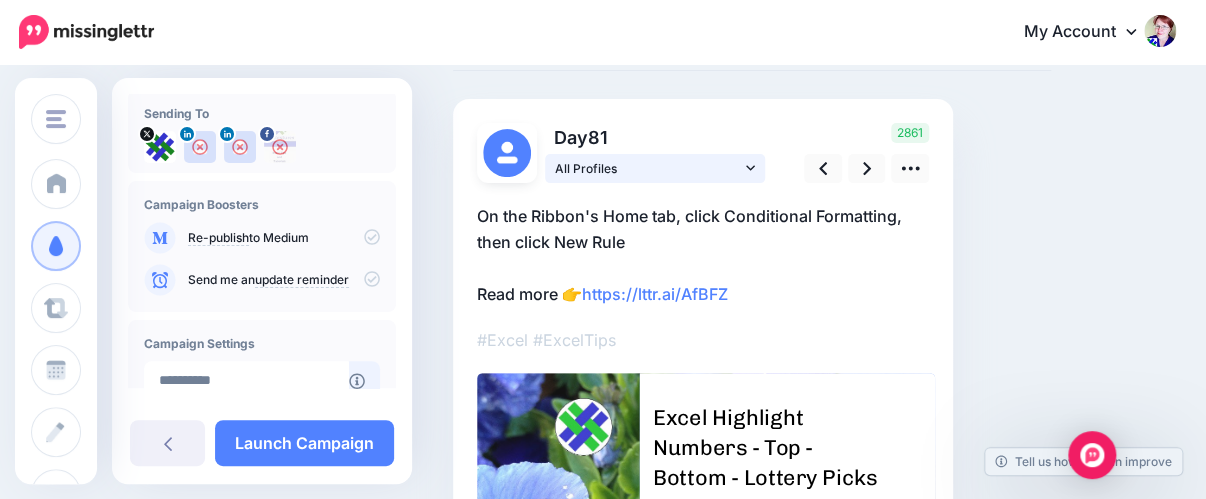 click 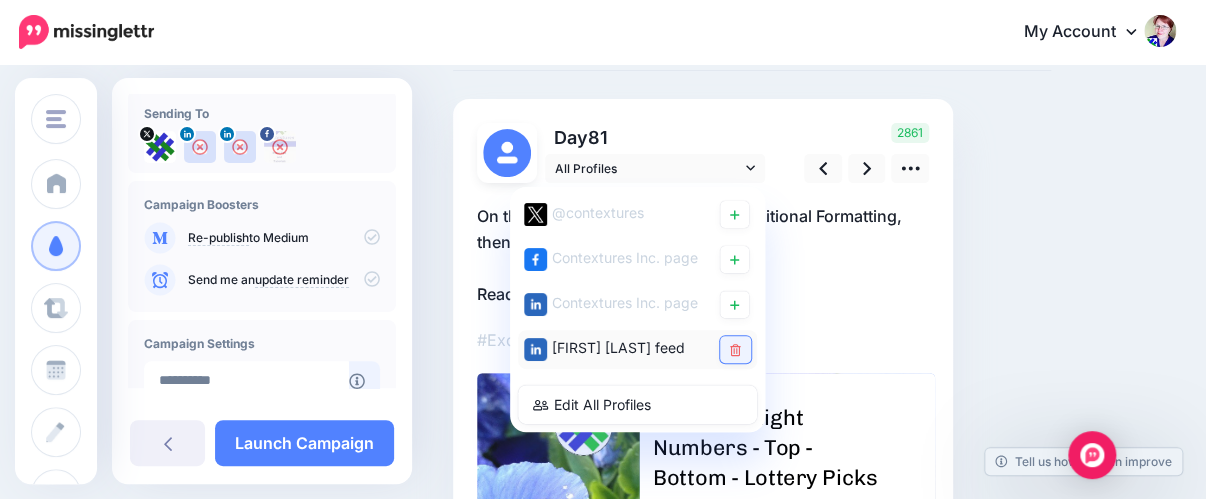 click 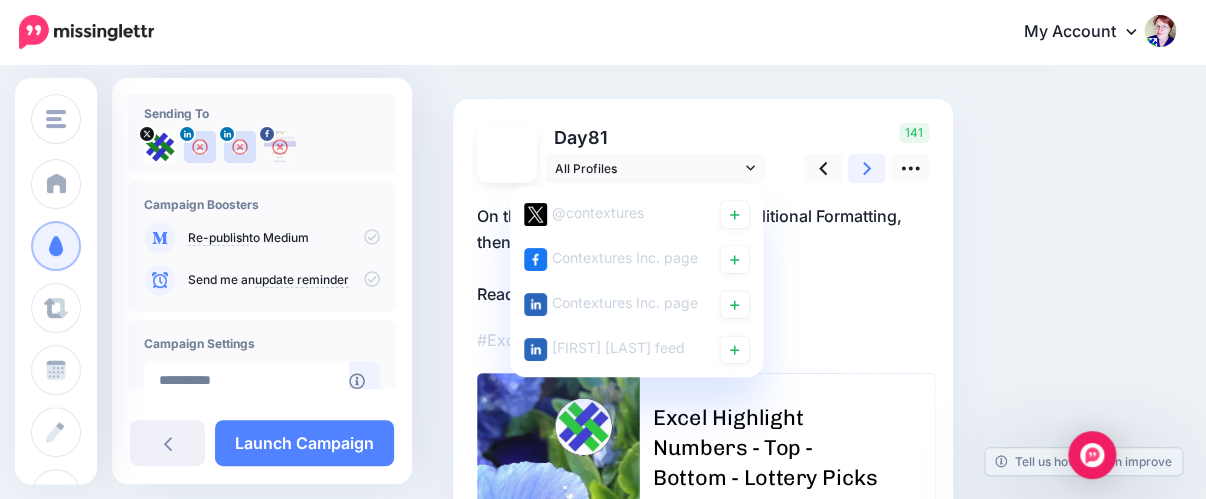 click 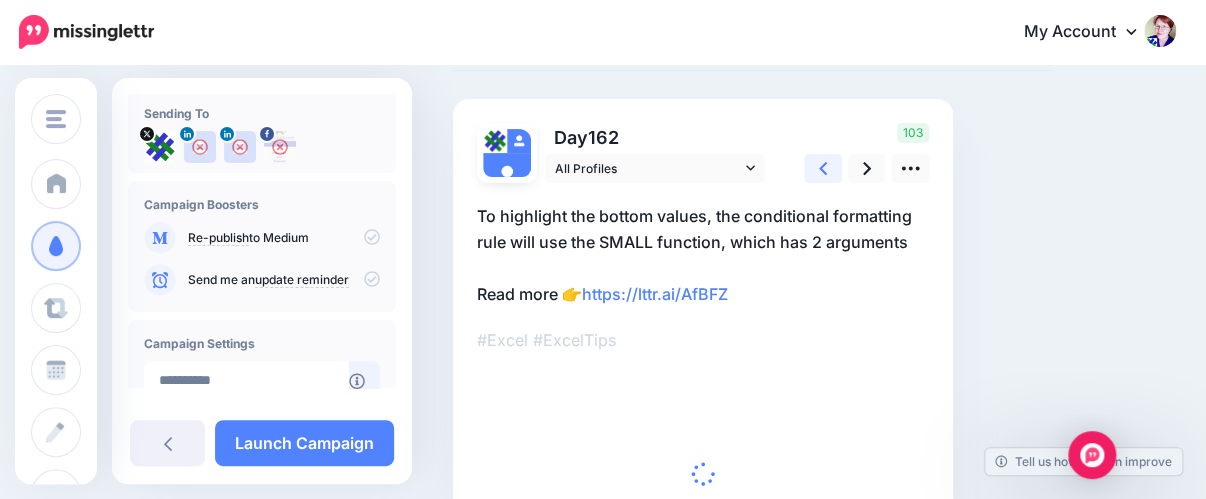 click 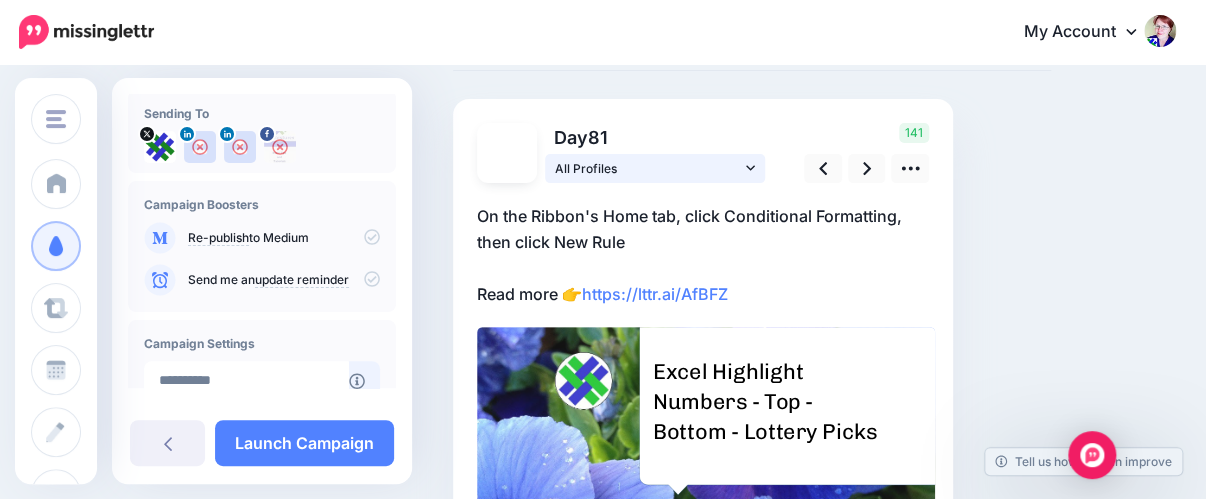 click 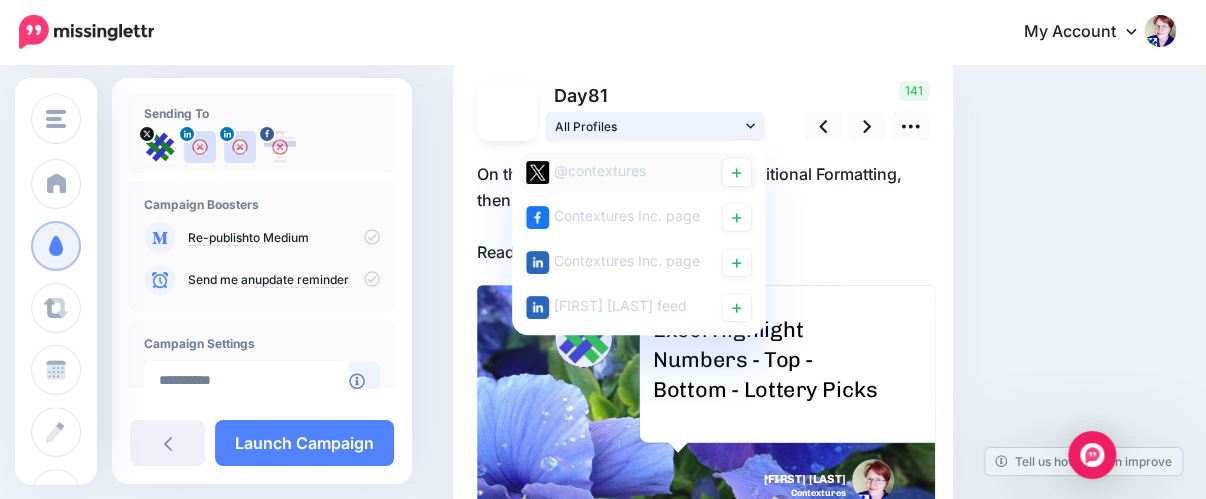 scroll, scrollTop: 211, scrollLeft: 0, axis: vertical 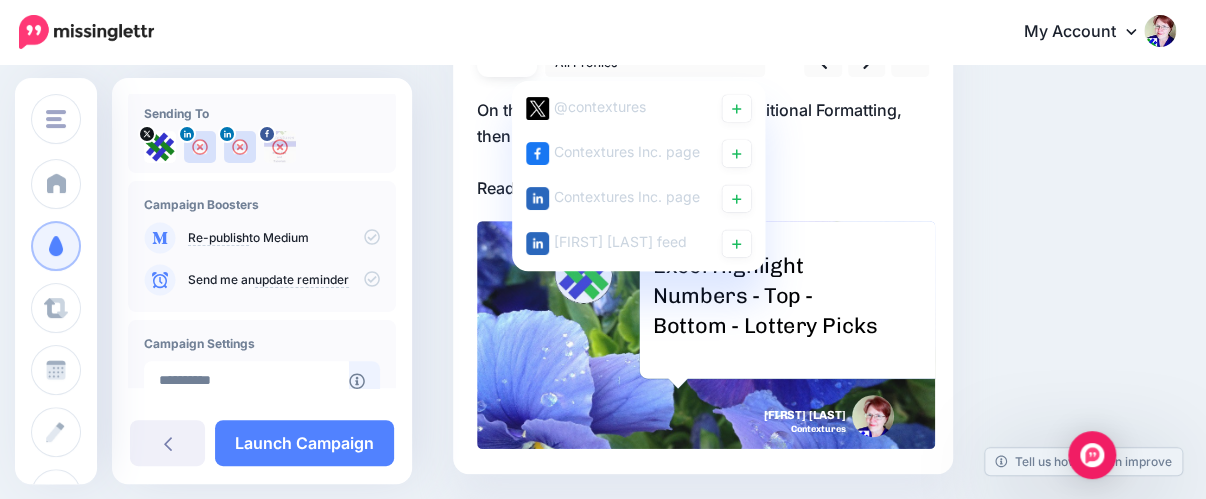 click on "On the Ribbon's Home tab, click Conditional Formatting, then click  New Rule Read more 👉  https://lttr.ai/AfBFZ" at bounding box center (703, 149) 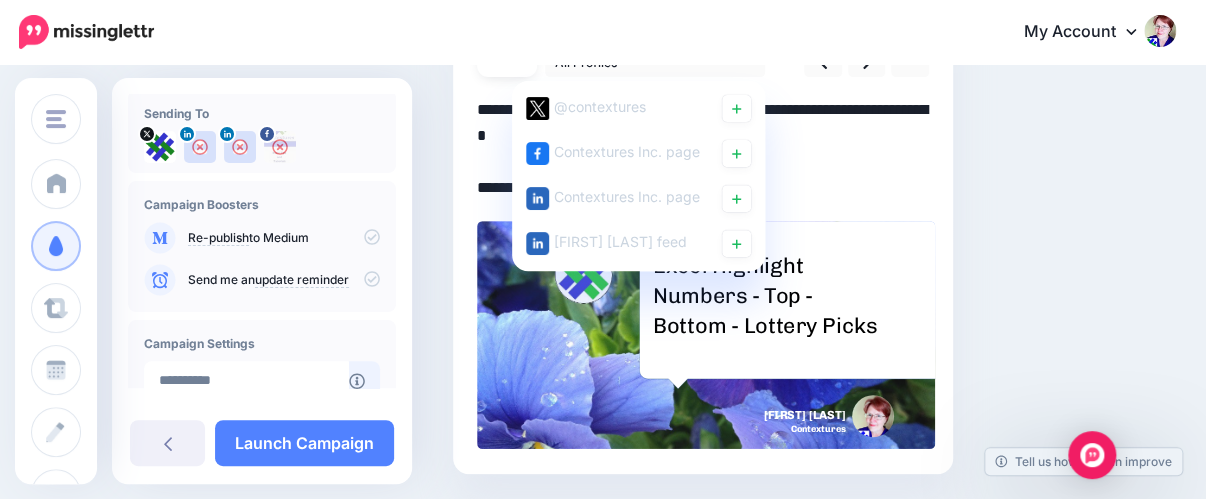 click on "**********" at bounding box center (703, 149) 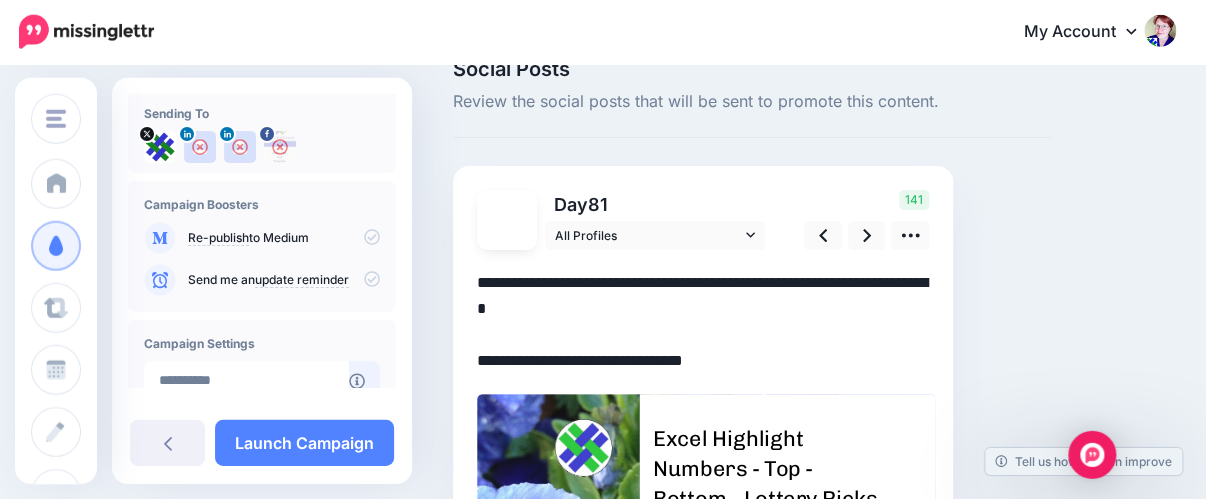 scroll, scrollTop: 0, scrollLeft: 0, axis: both 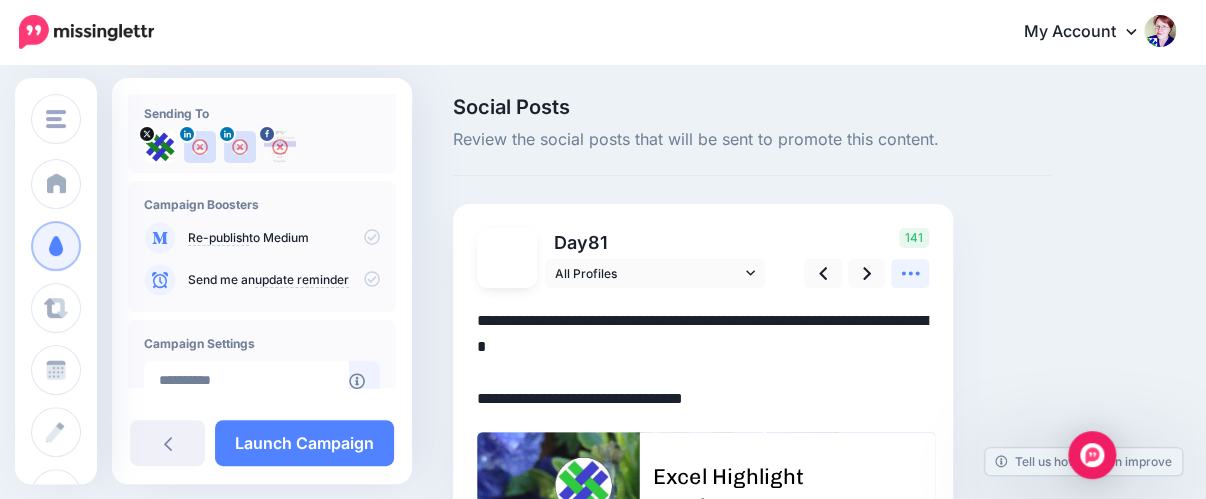 click 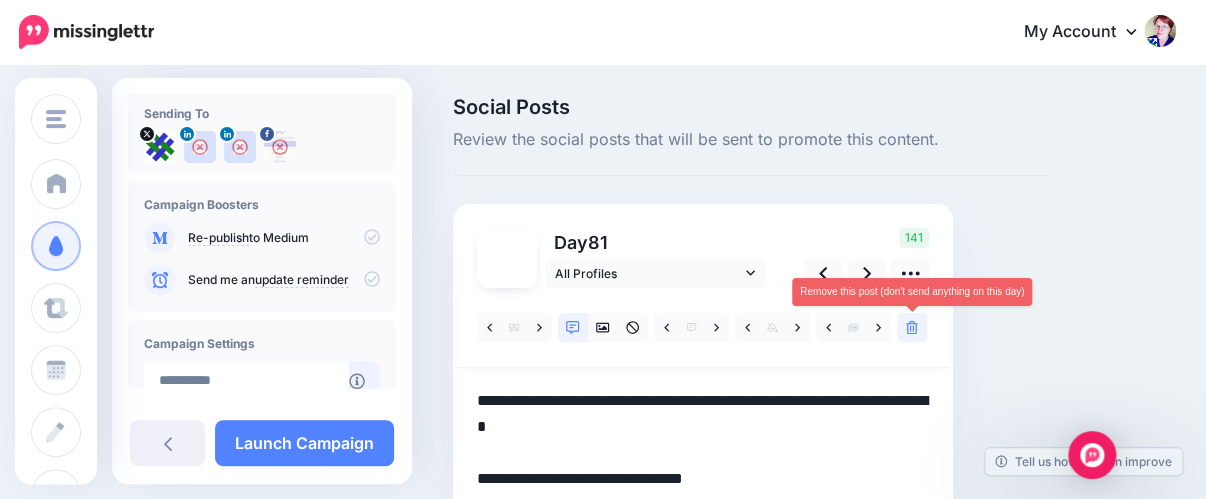 click 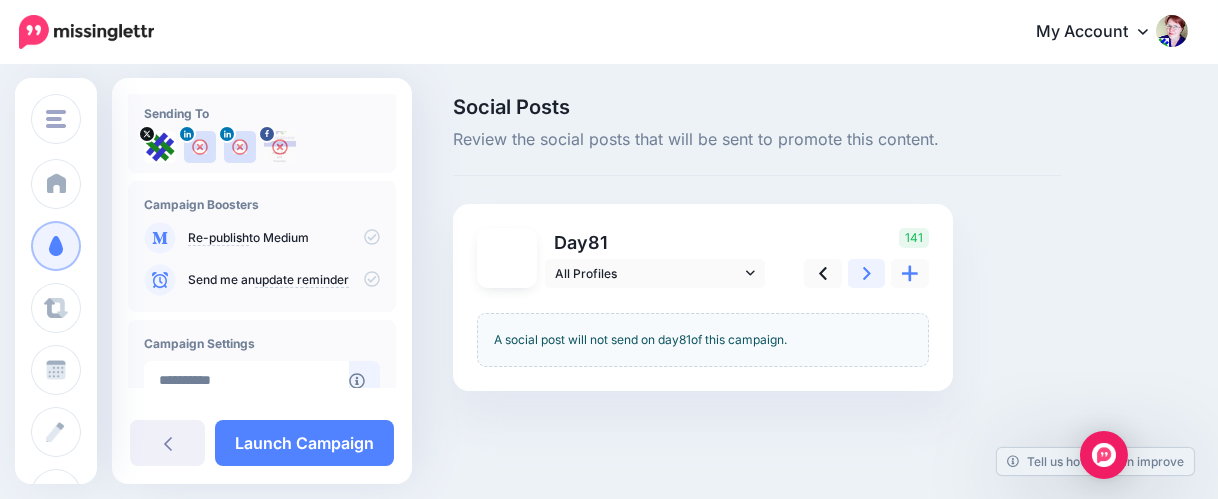 click 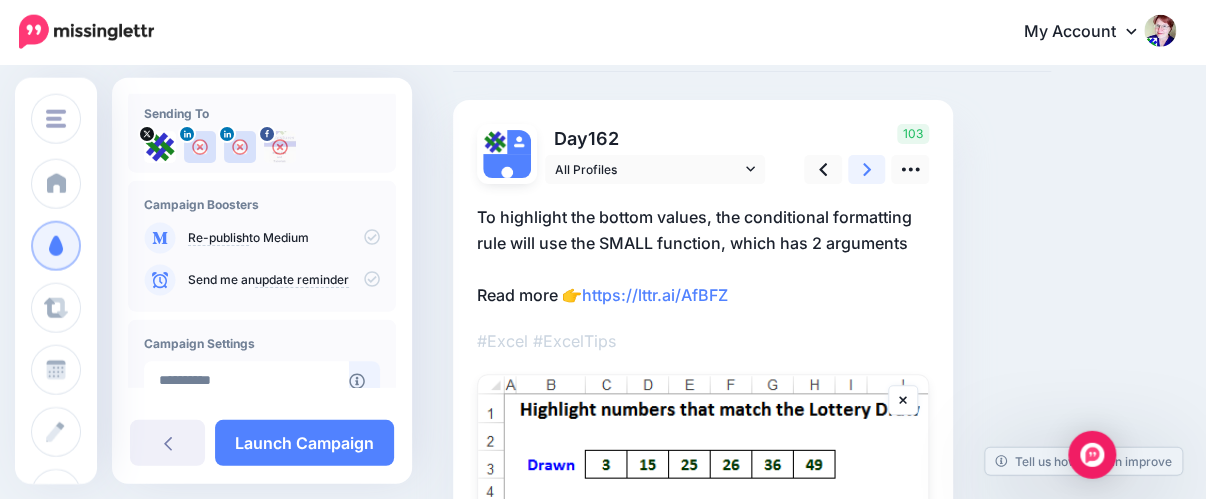 scroll, scrollTop: 105, scrollLeft: 0, axis: vertical 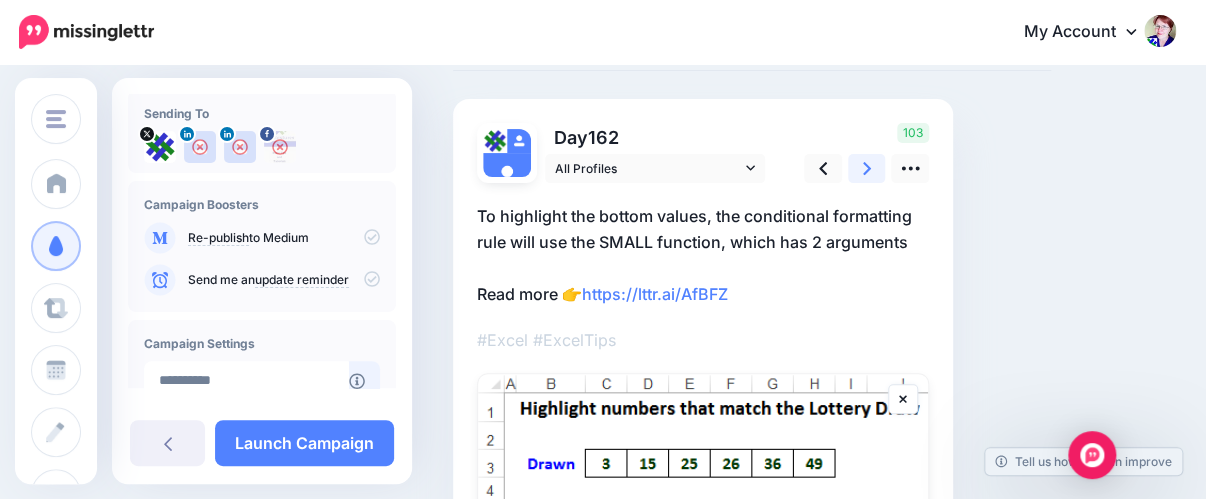 click 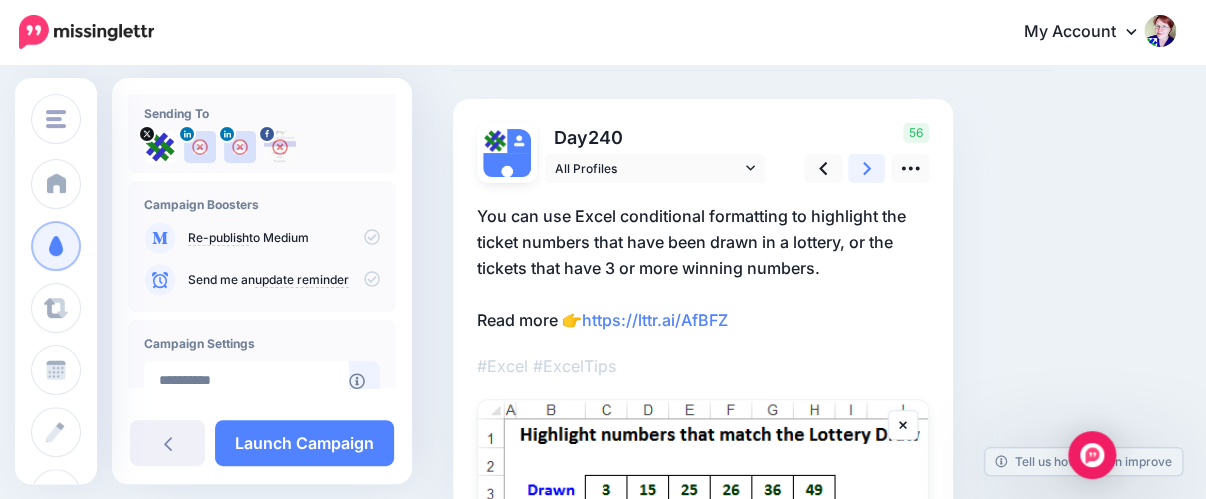 click at bounding box center [867, 168] 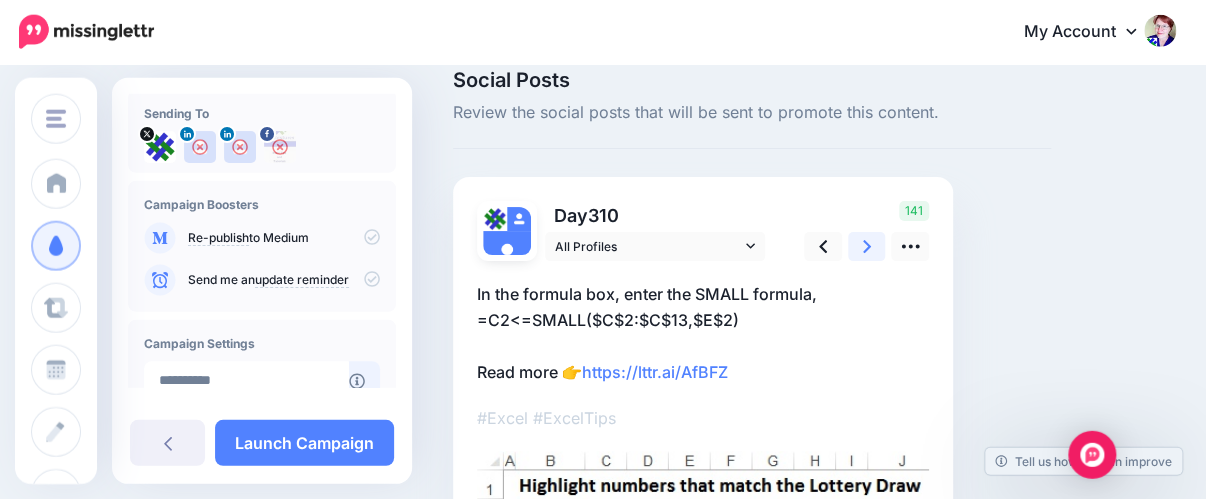 scroll, scrollTop: 0, scrollLeft: 0, axis: both 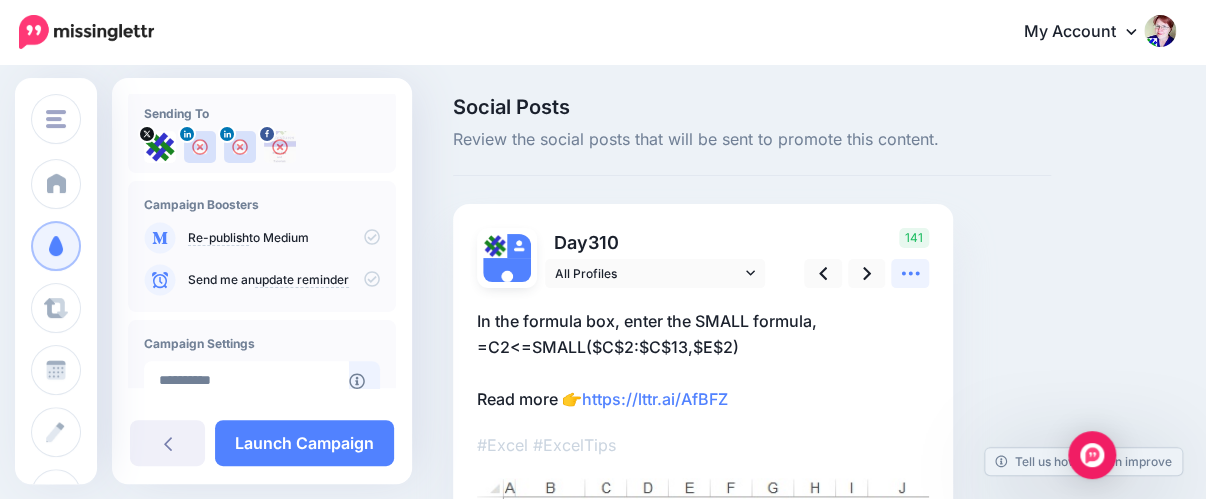 click 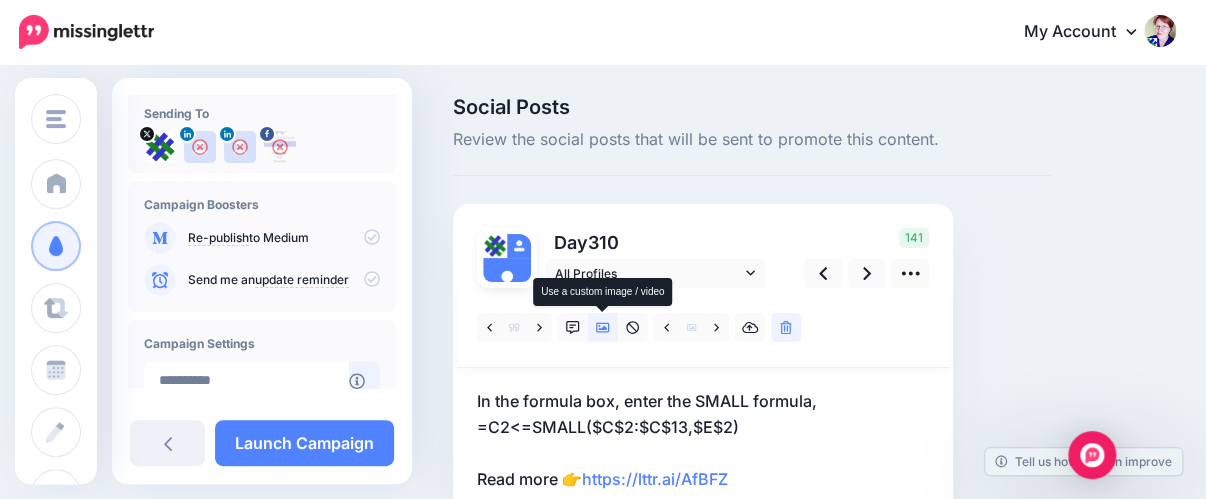 click 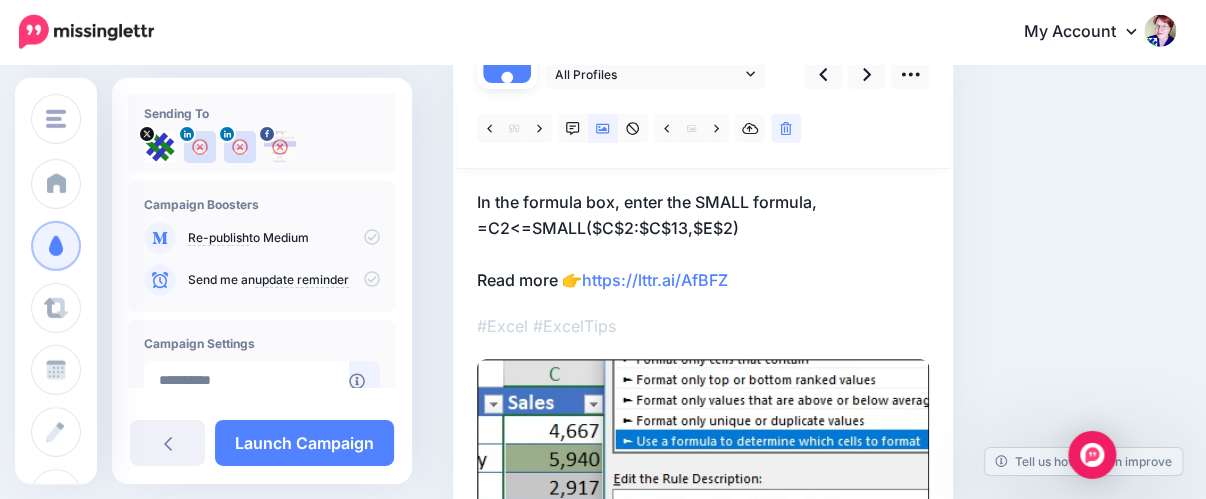 scroll, scrollTop: 211, scrollLeft: 0, axis: vertical 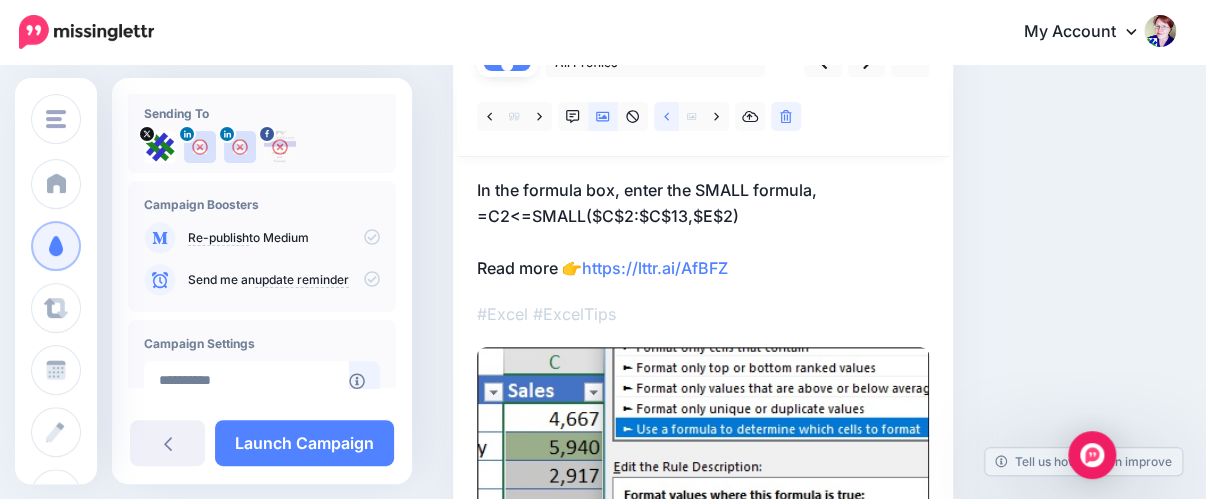 click 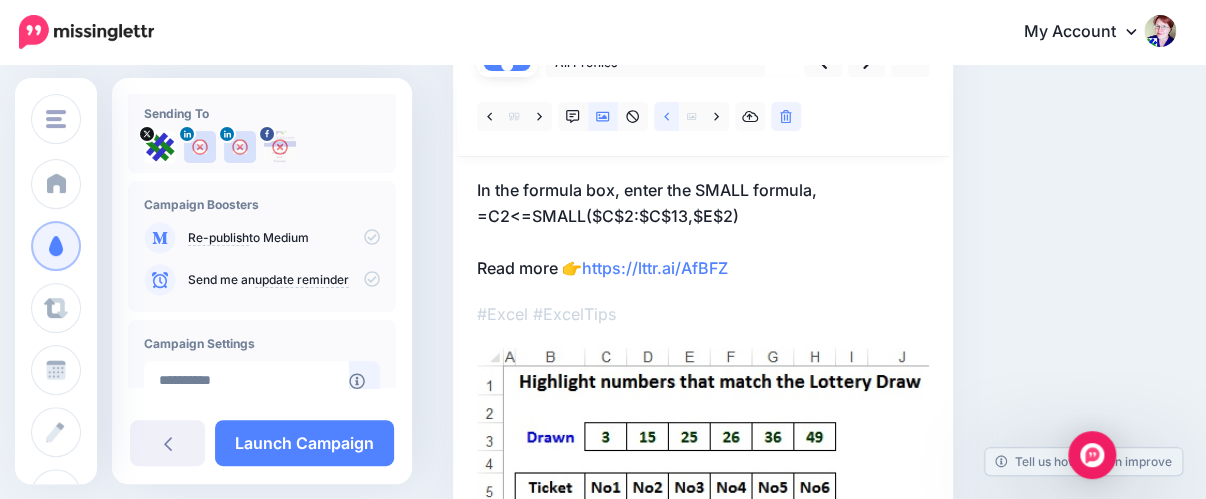 click 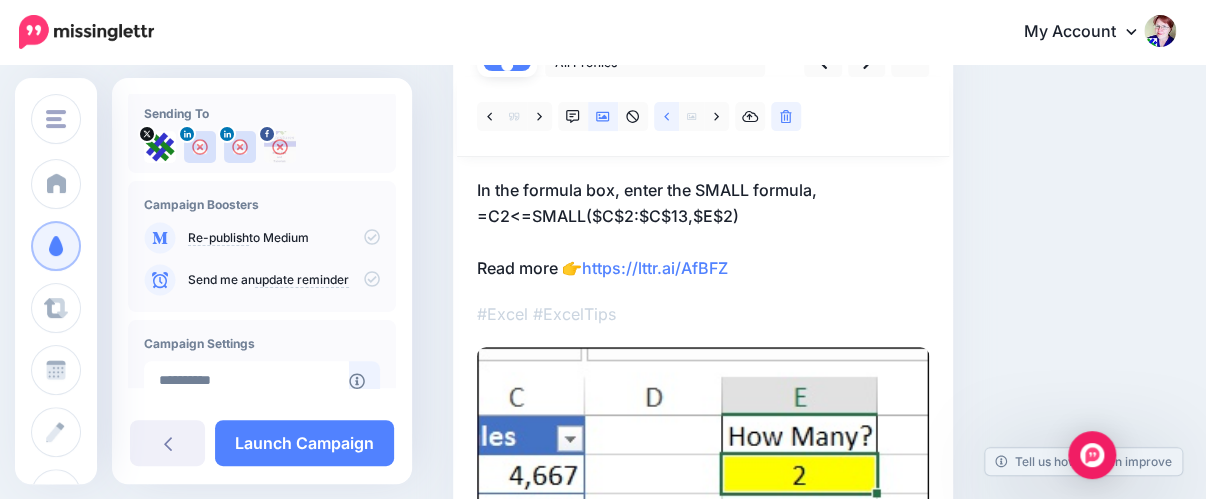 click 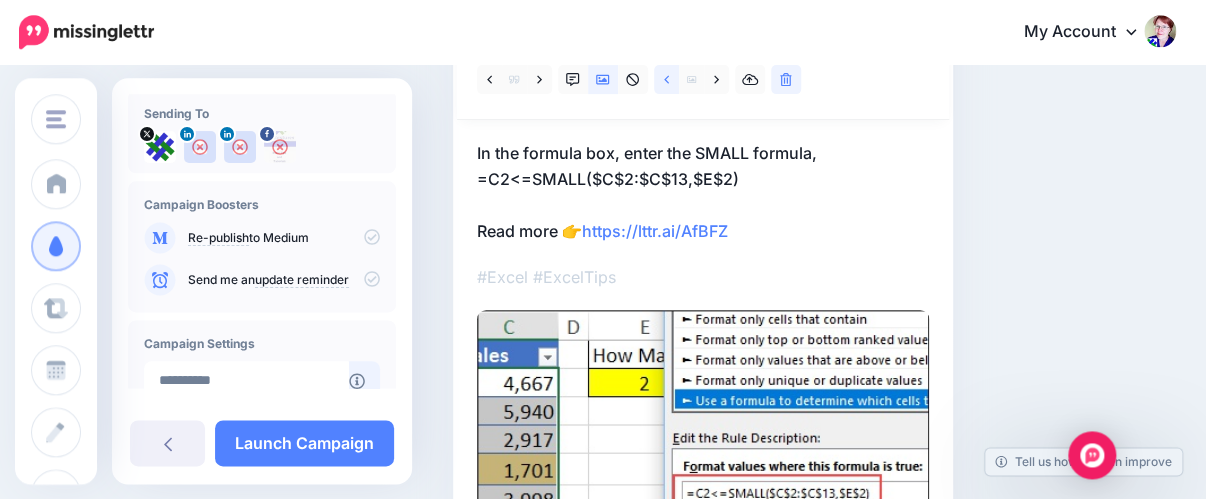 scroll, scrollTop: 211, scrollLeft: 0, axis: vertical 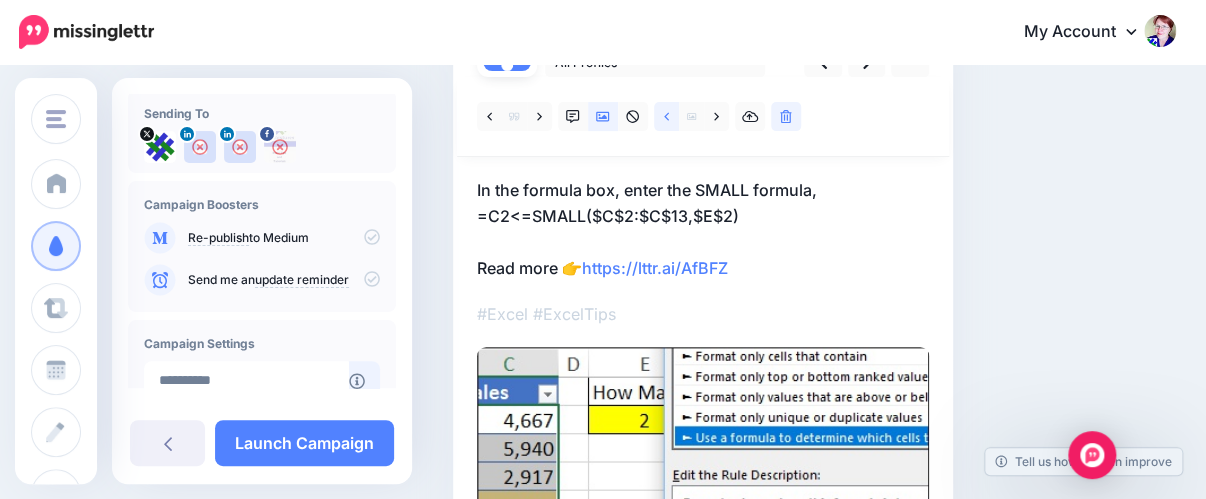 click 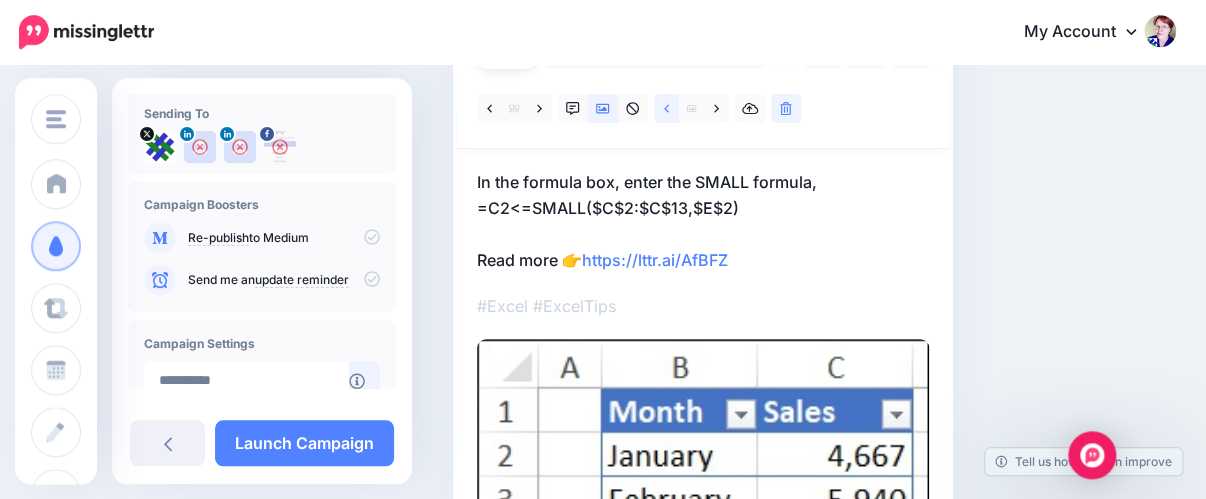 scroll, scrollTop: 105, scrollLeft: 0, axis: vertical 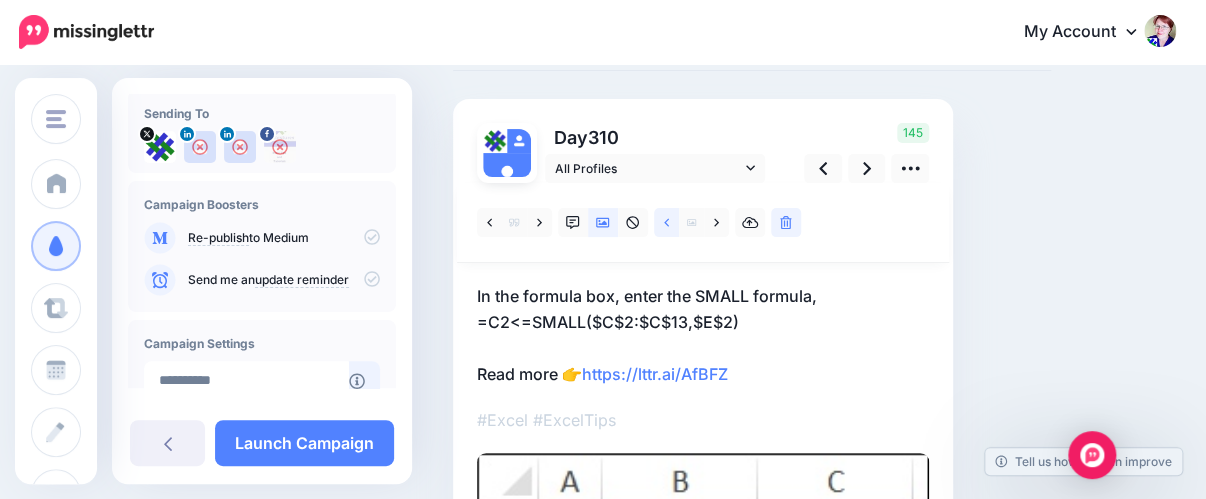 click 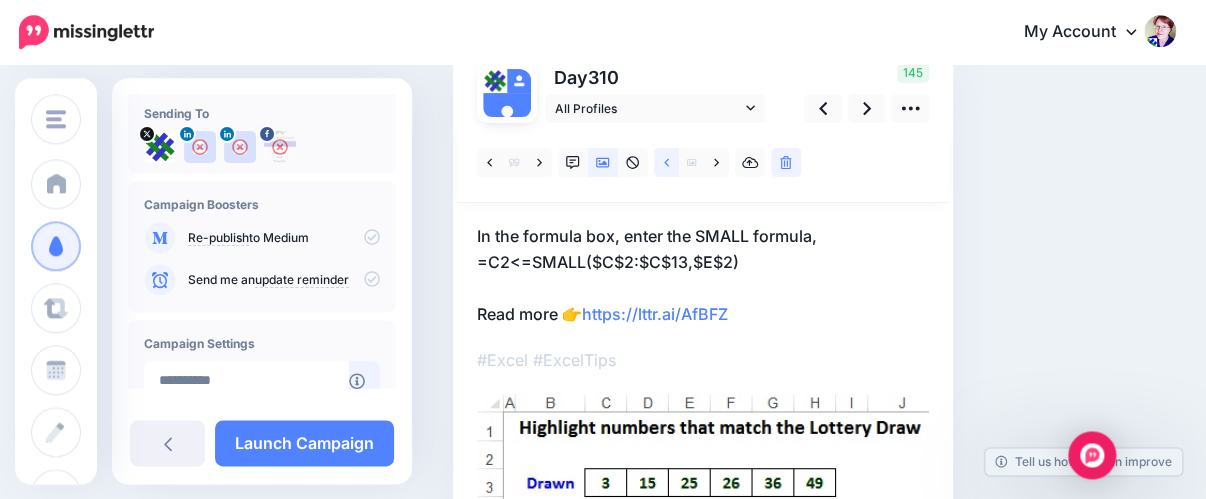 scroll, scrollTop: 105, scrollLeft: 0, axis: vertical 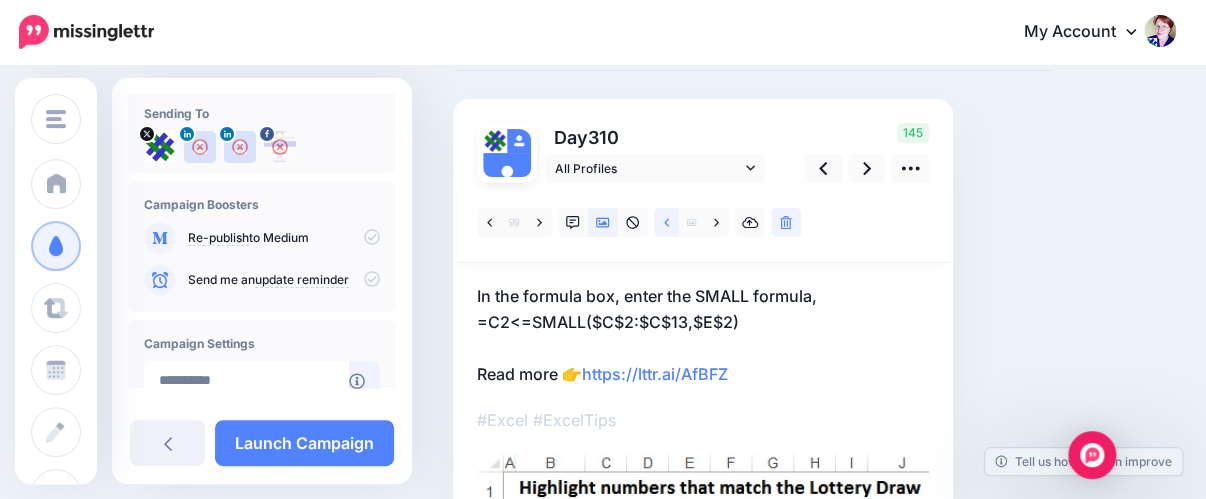 click 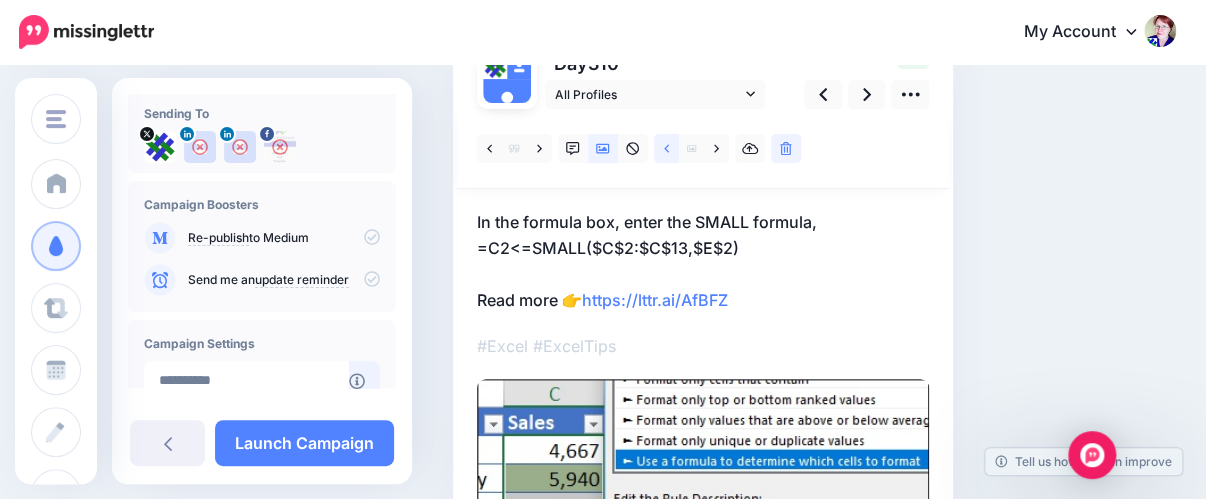 scroll, scrollTop: 211, scrollLeft: 0, axis: vertical 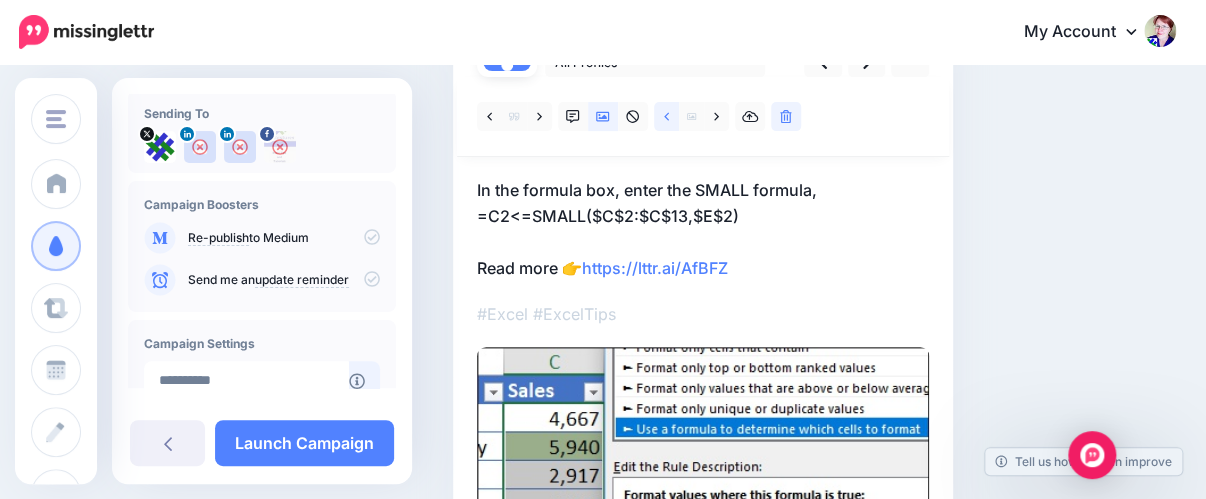 click 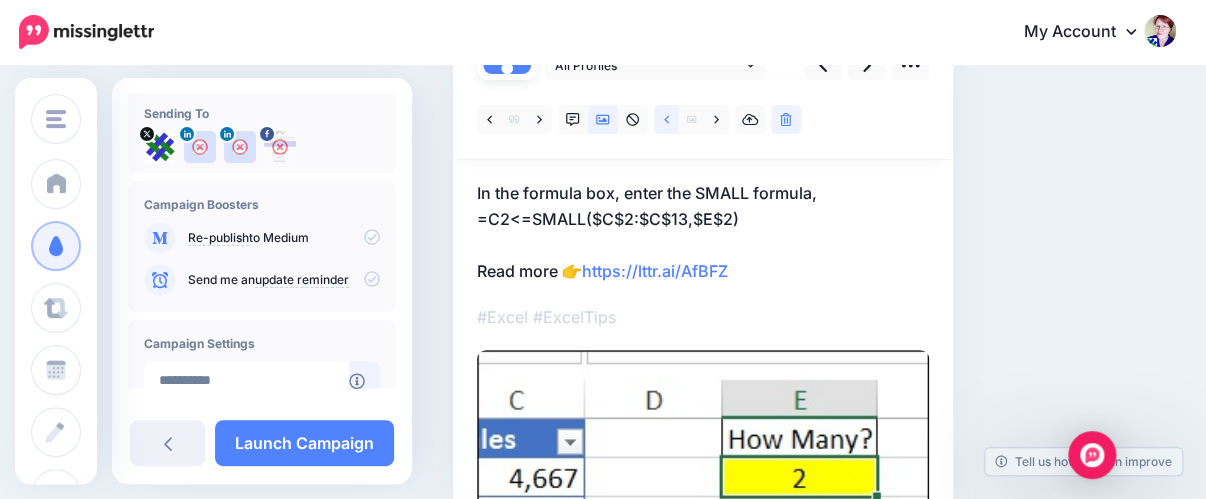 scroll, scrollTop: 102, scrollLeft: 0, axis: vertical 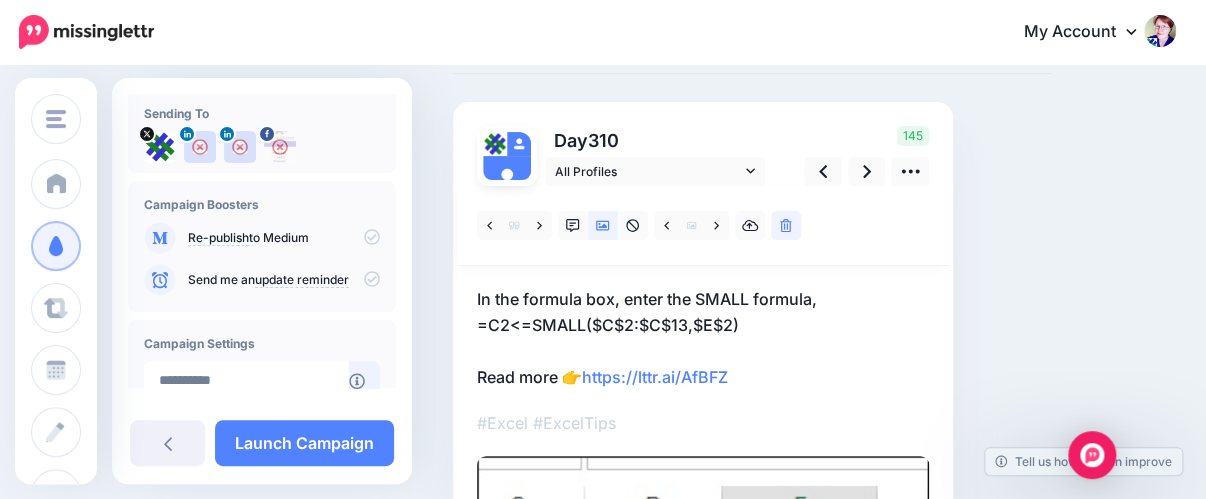 click on "In the formula box, enter the SMALL formula,     =C2<=SMALL($C$2:$C$13,$E$2) Read more 👉  https://lttr.ai/AfBFZ" at bounding box center (703, 338) 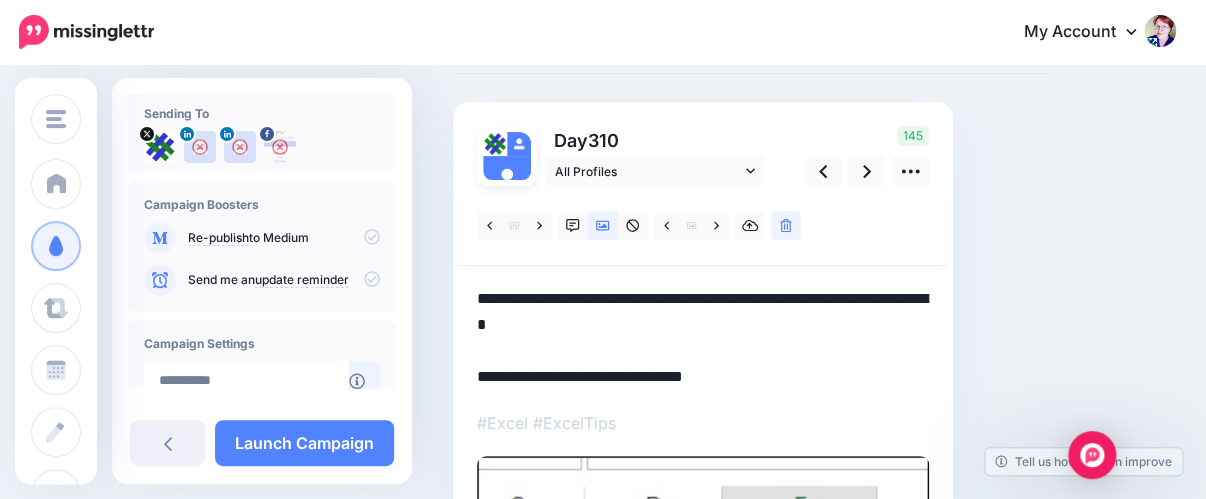 drag, startPoint x: 793, startPoint y: 324, endPoint x: 428, endPoint y: 301, distance: 365.72394 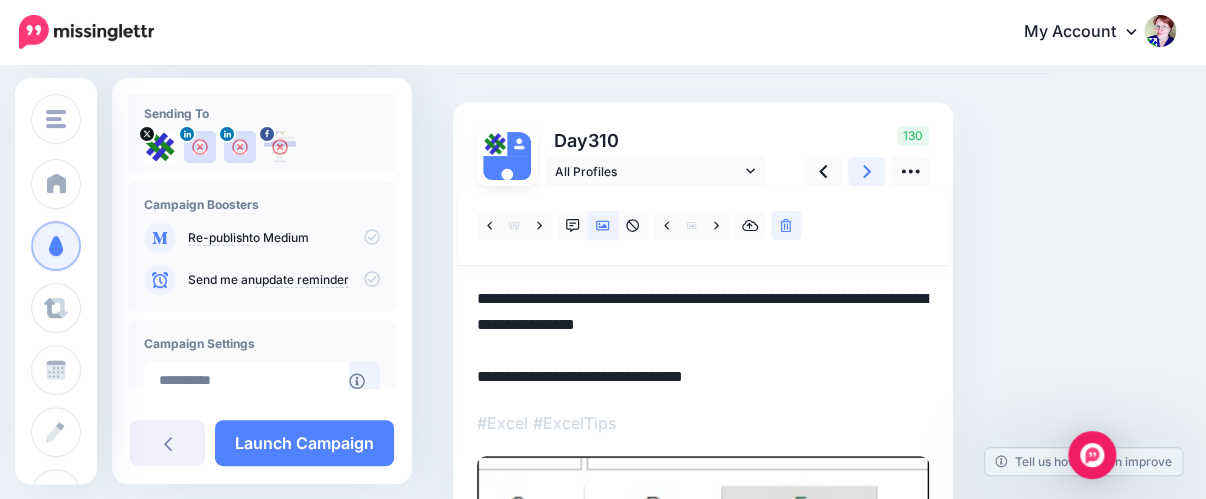 click 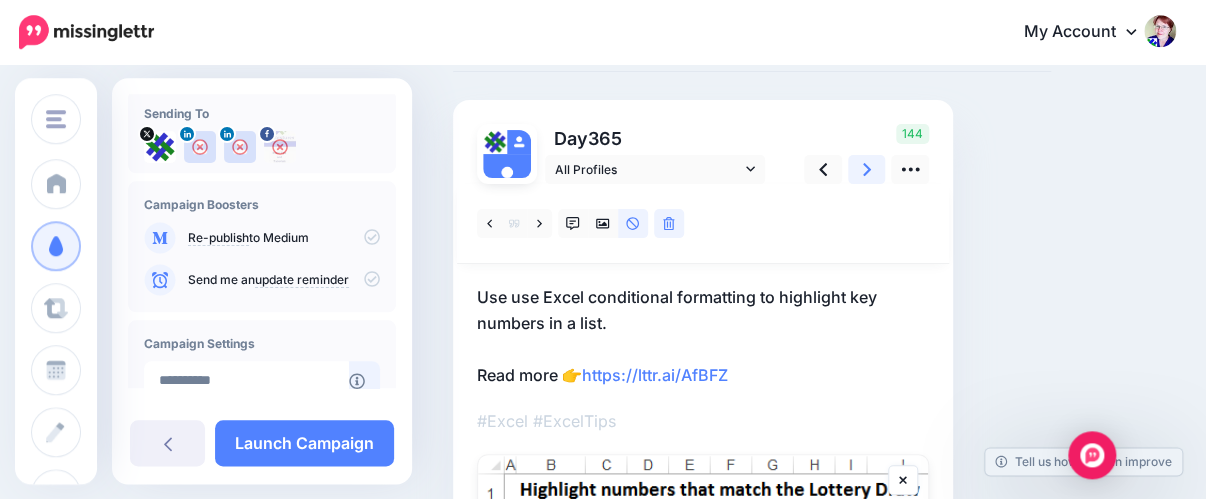 scroll, scrollTop: 102, scrollLeft: 0, axis: vertical 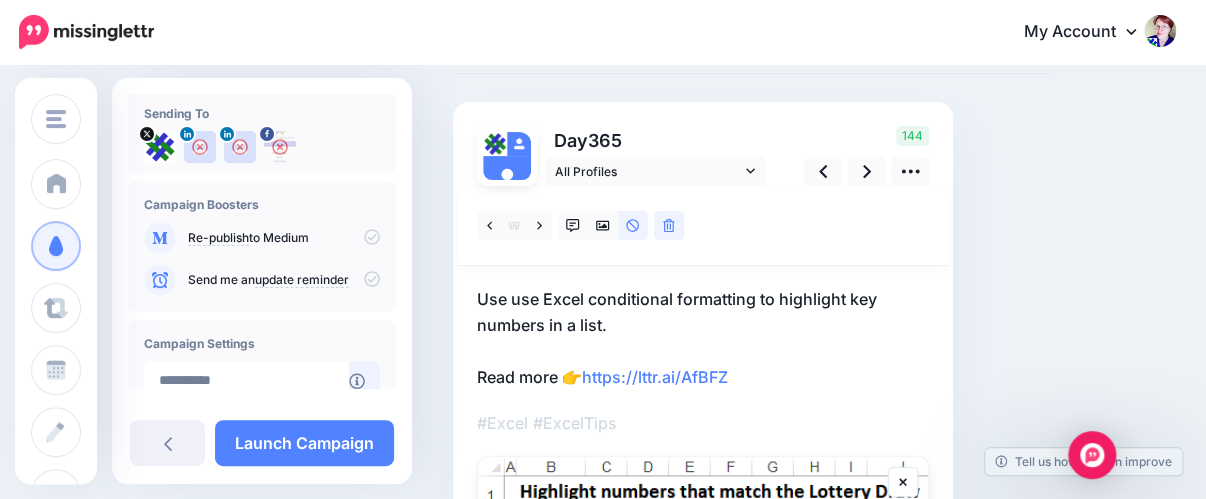 click on "Use use Excel conditional formatting to  highlight key numbers in a list. Read more 👉  https://lttr.ai/AfBFZ" at bounding box center [703, 338] 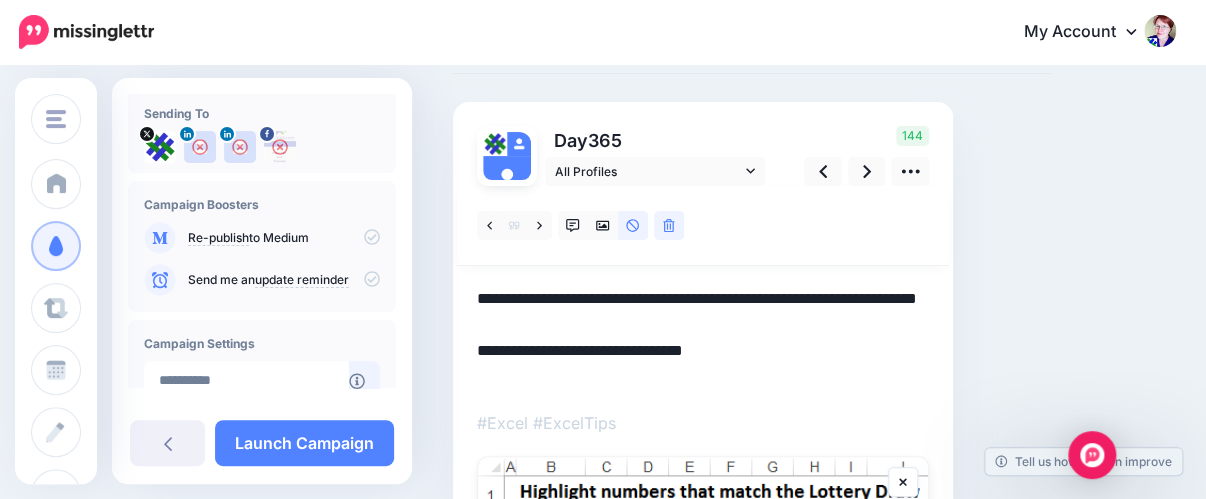drag, startPoint x: 608, startPoint y: 322, endPoint x: 444, endPoint y: 302, distance: 165.21501 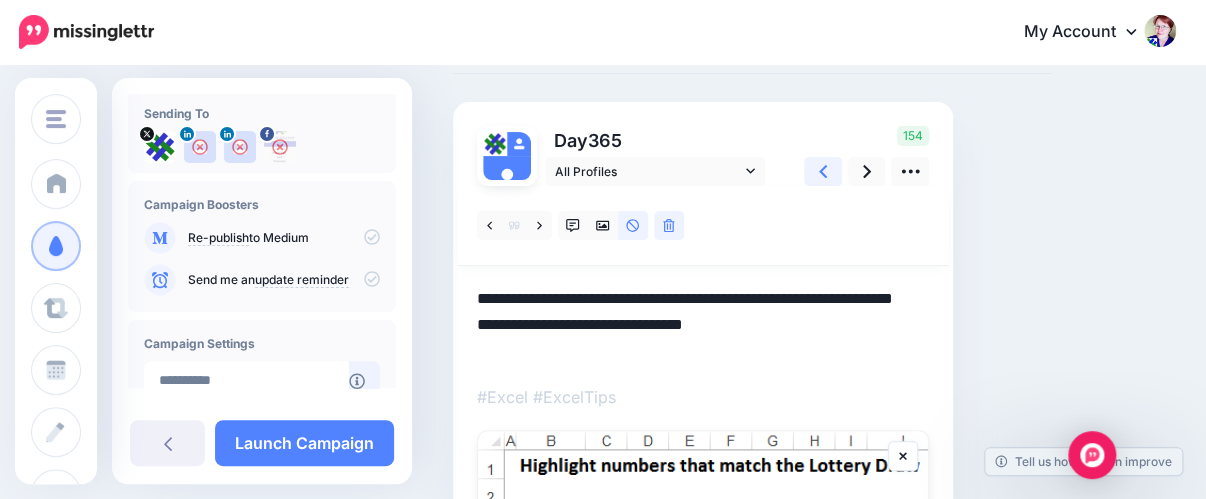 type on "**********" 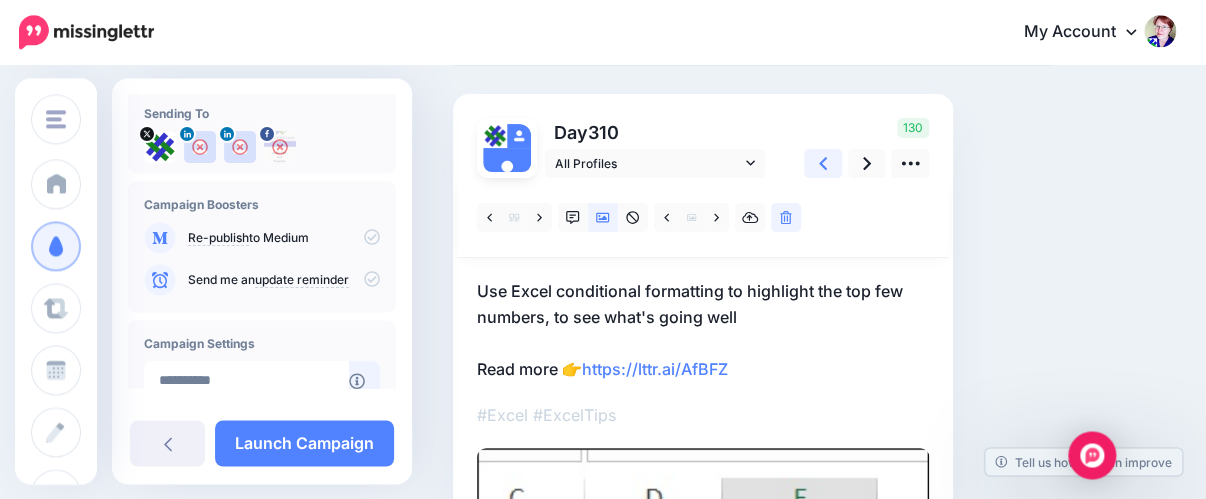scroll, scrollTop: 0, scrollLeft: 0, axis: both 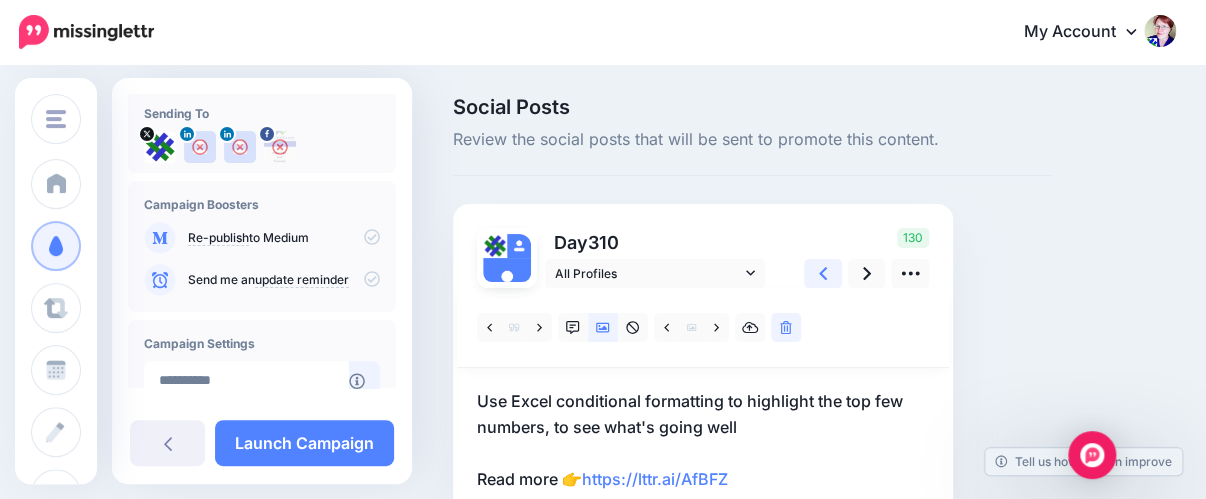 click at bounding box center (823, 273) 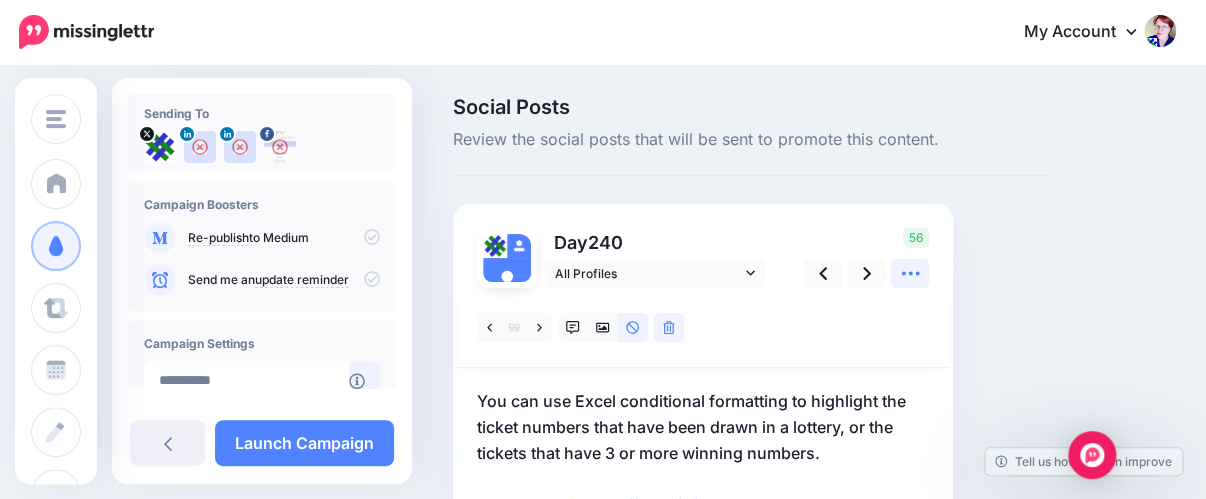 click 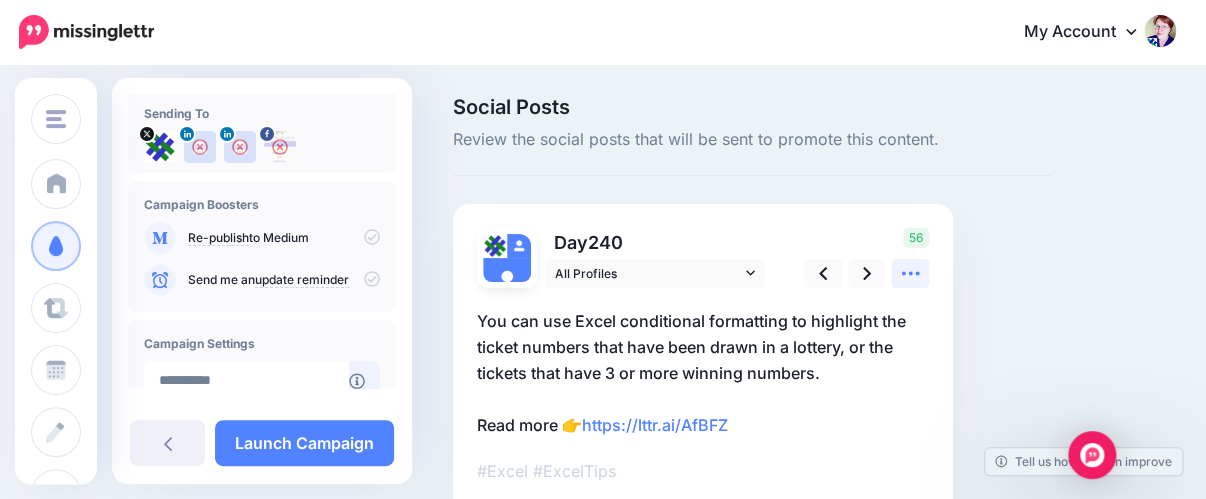 click 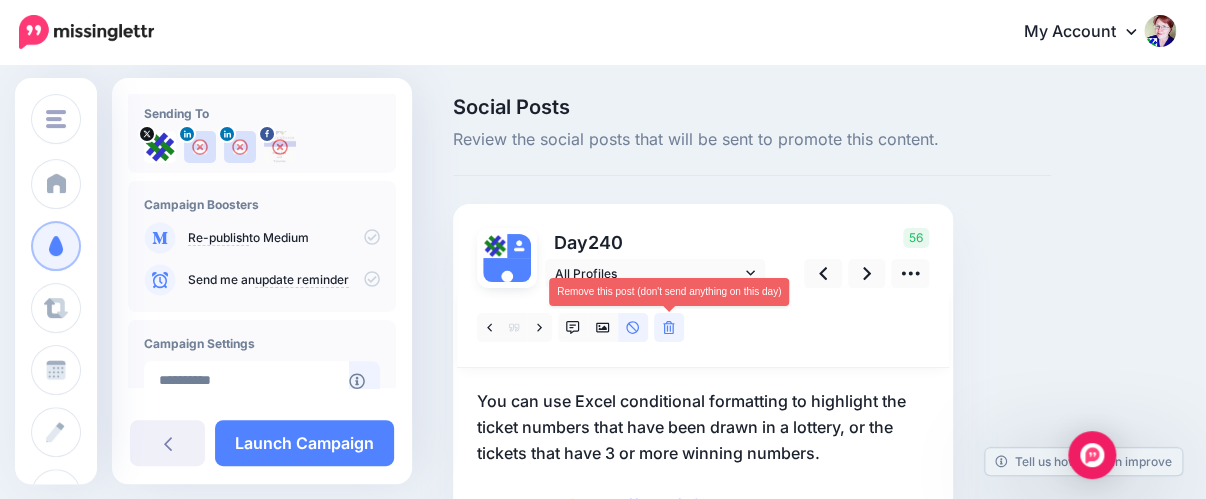 click at bounding box center [669, 327] 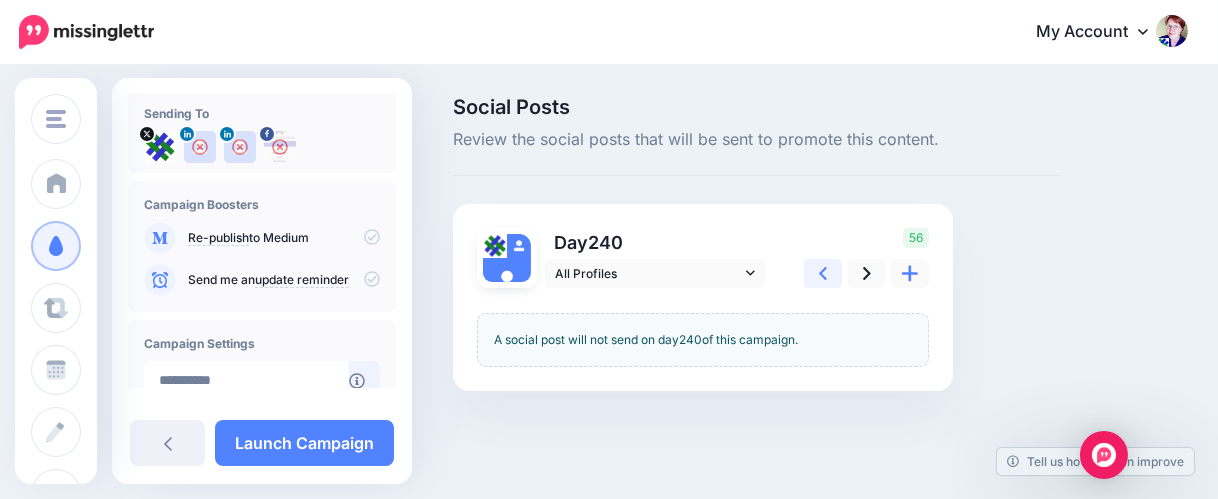 click 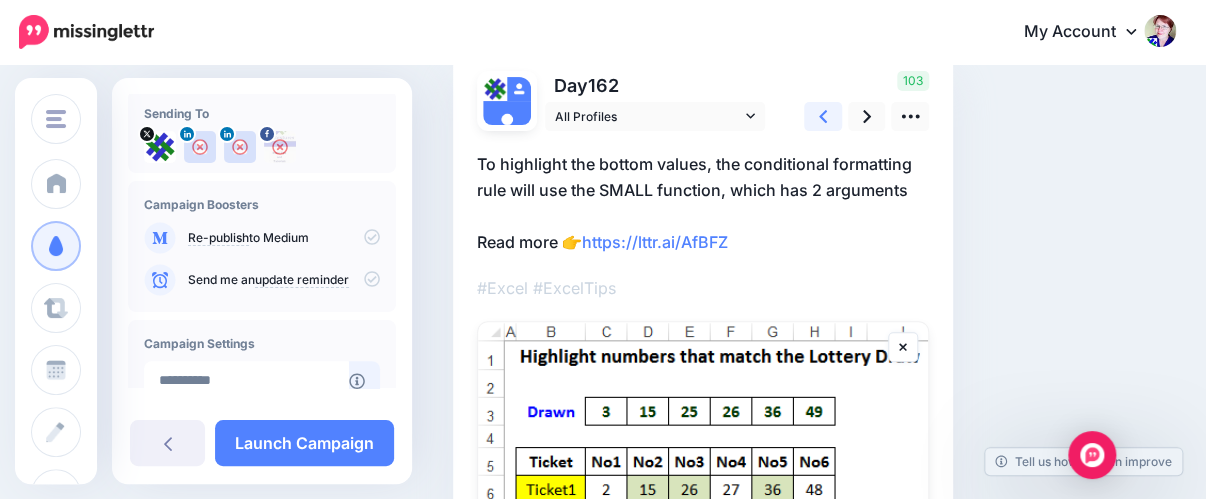scroll, scrollTop: 105, scrollLeft: 0, axis: vertical 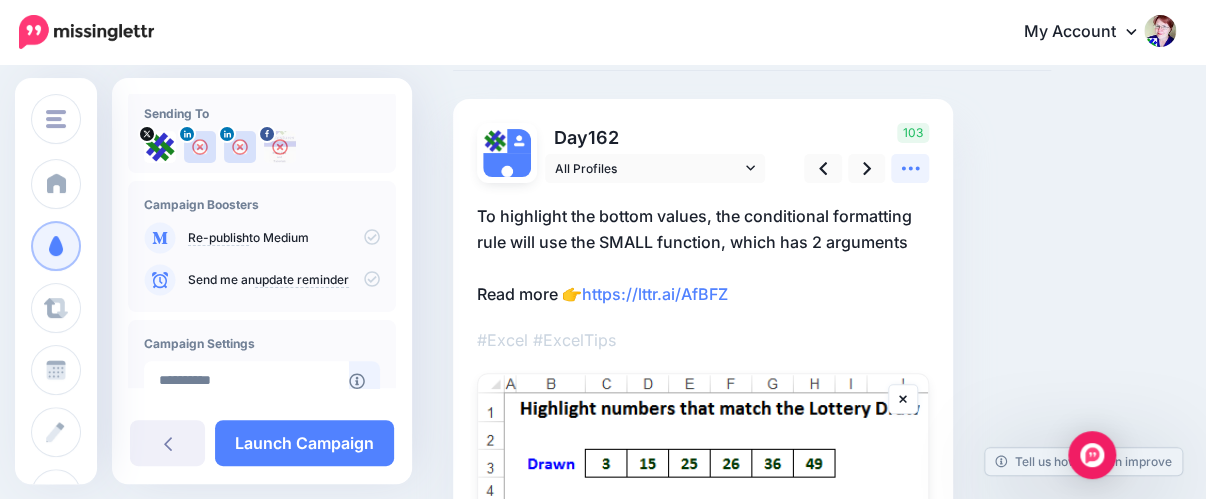 click 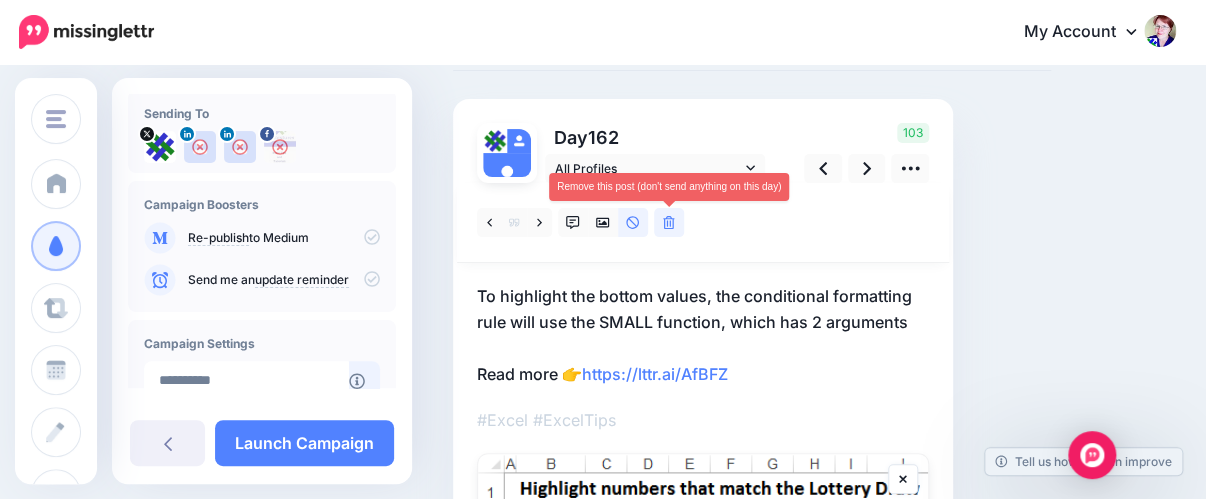 click 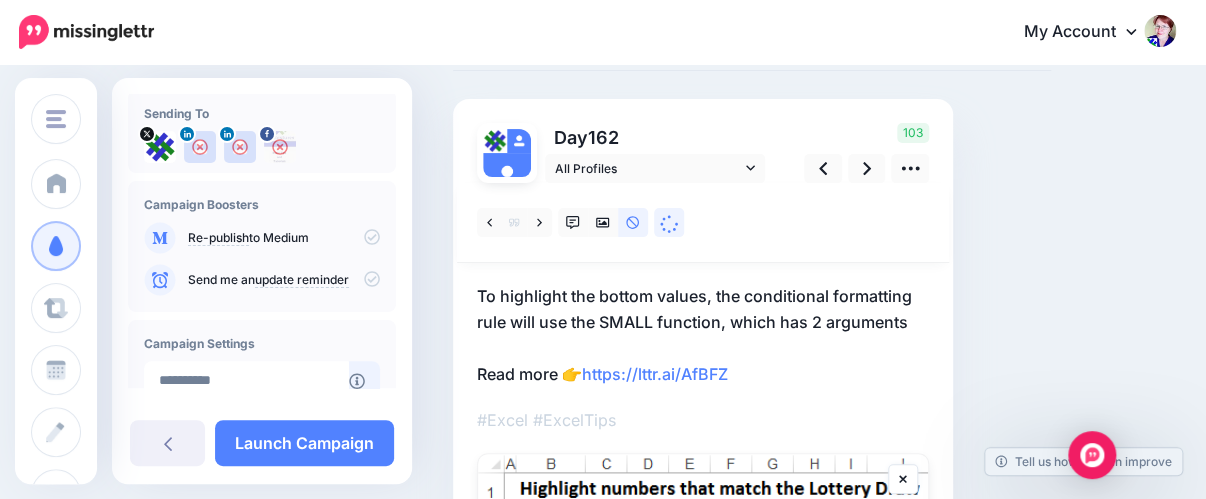 scroll, scrollTop: 0, scrollLeft: 0, axis: both 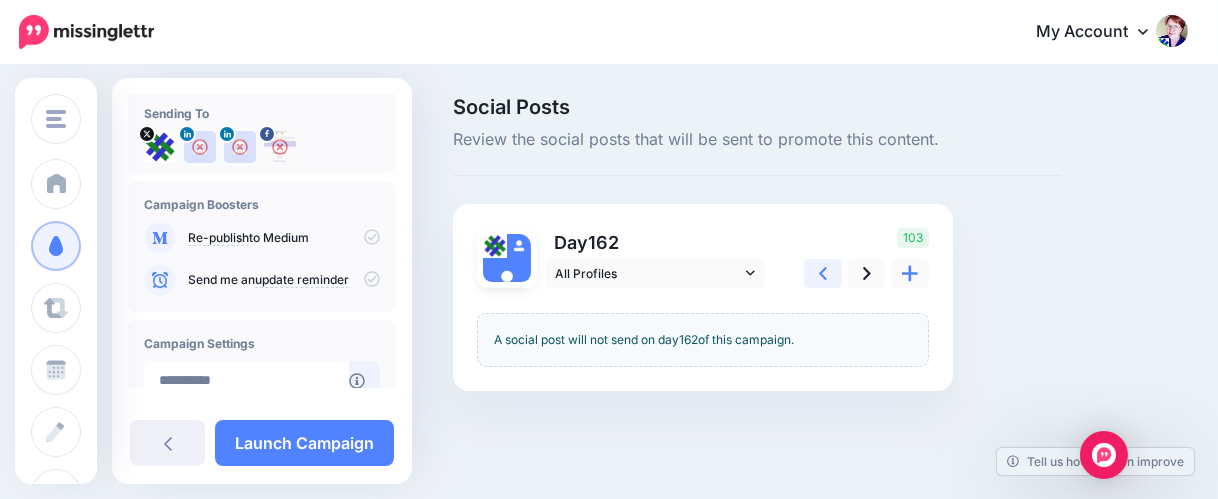 click 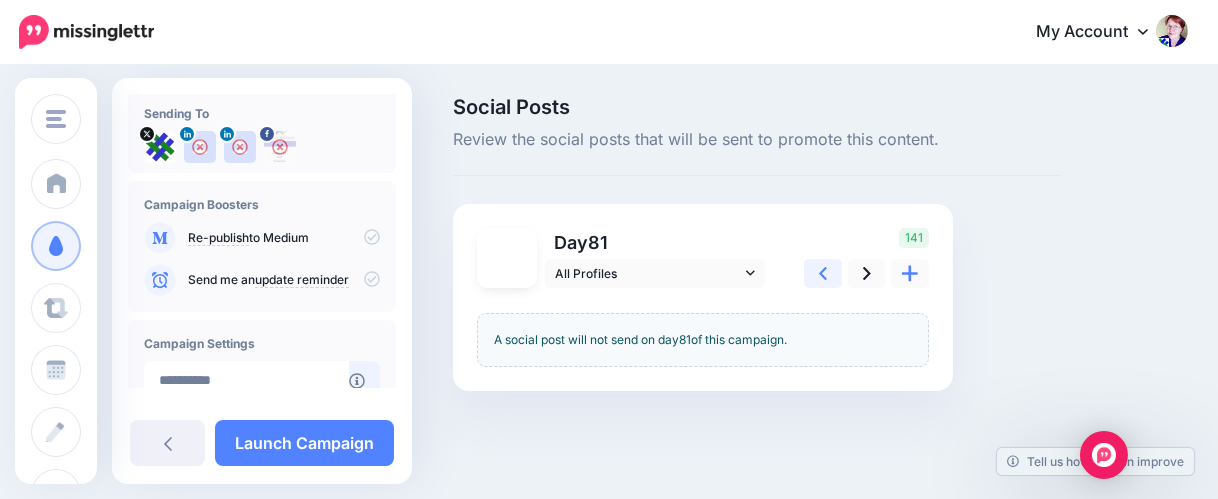 click 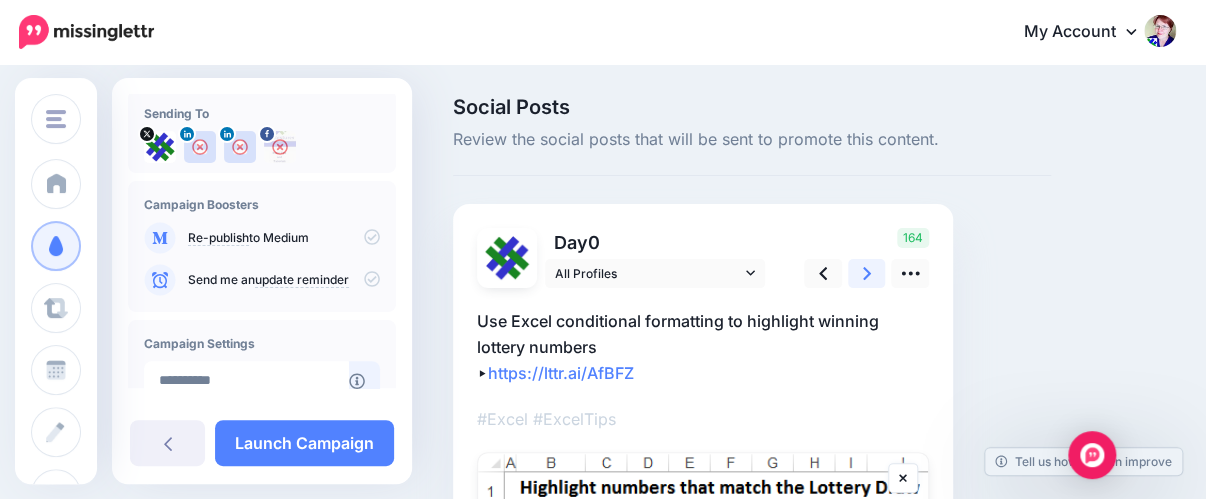 click 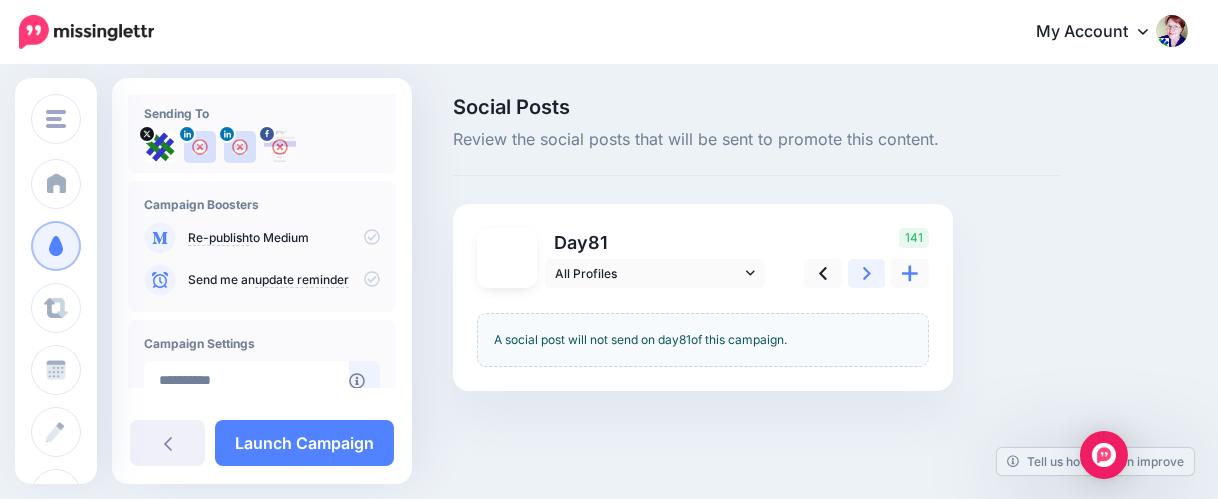 click 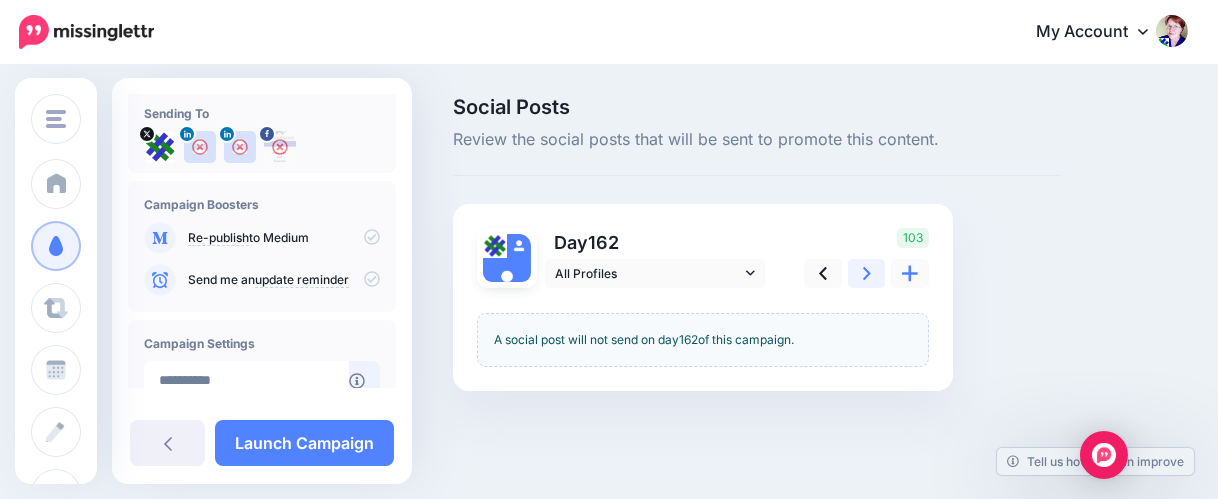 click 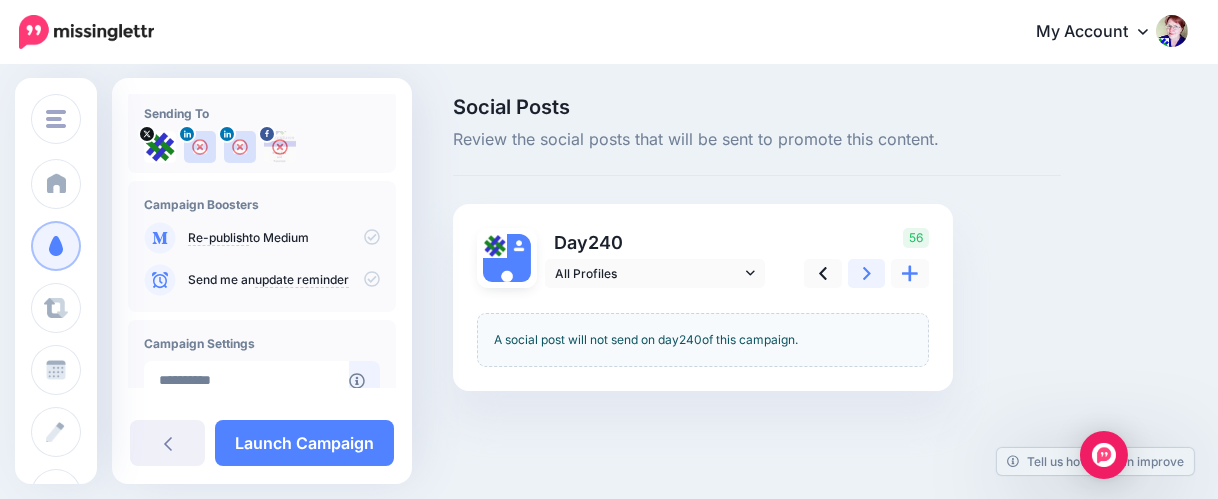 click 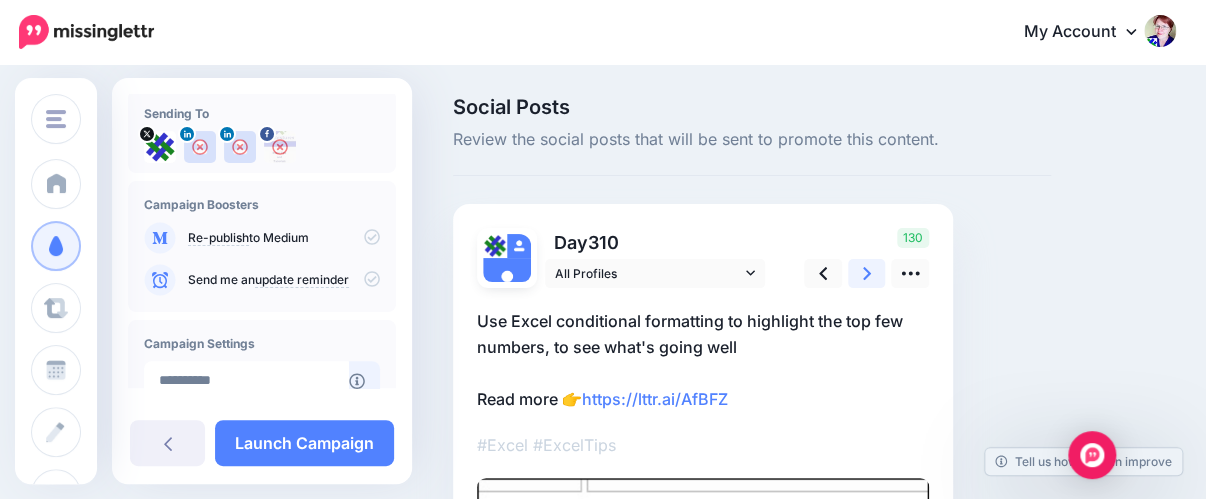 click 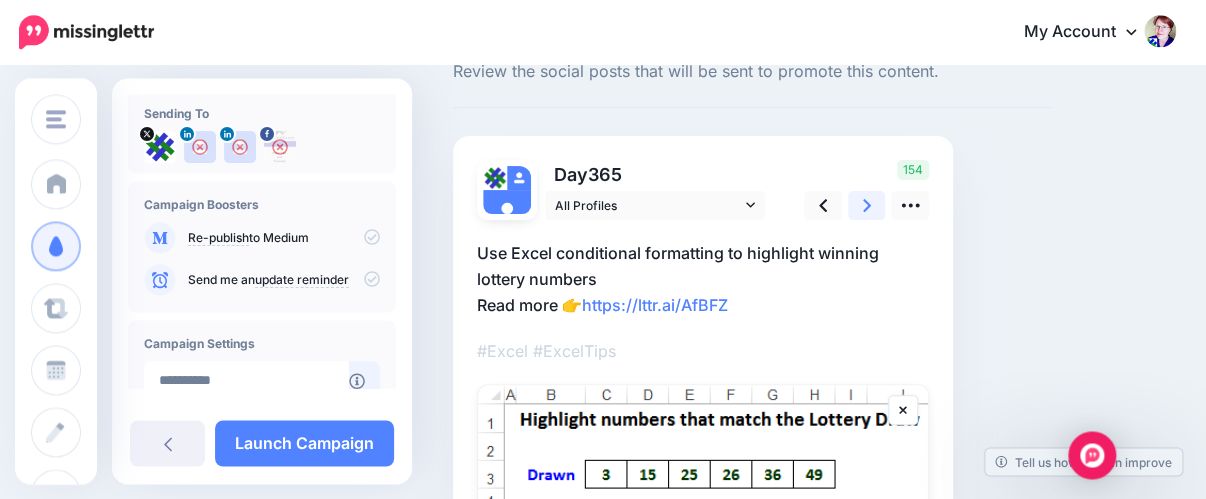 scroll, scrollTop: 105, scrollLeft: 0, axis: vertical 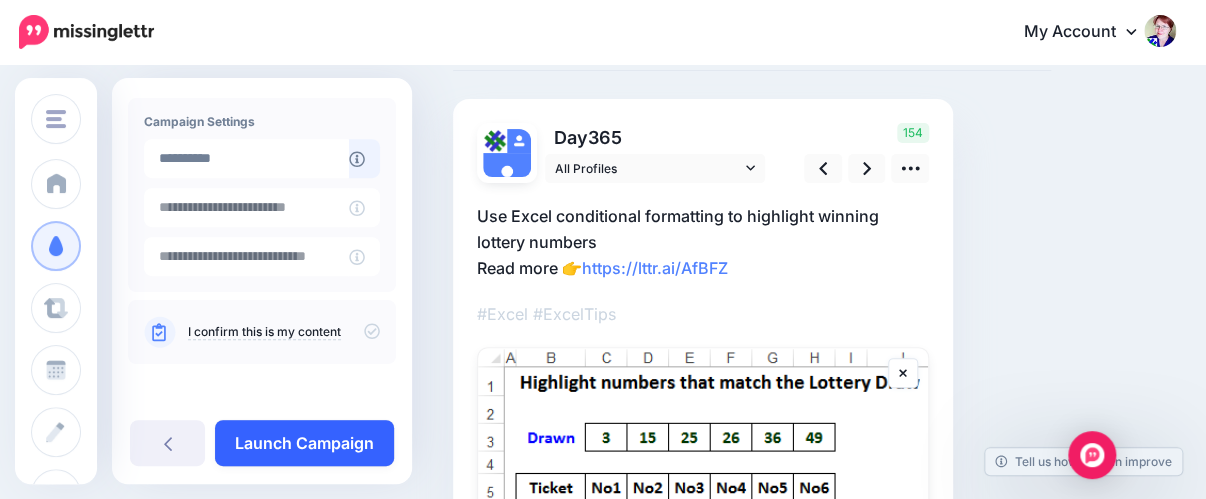 click on "Launch Campaign" at bounding box center [304, 443] 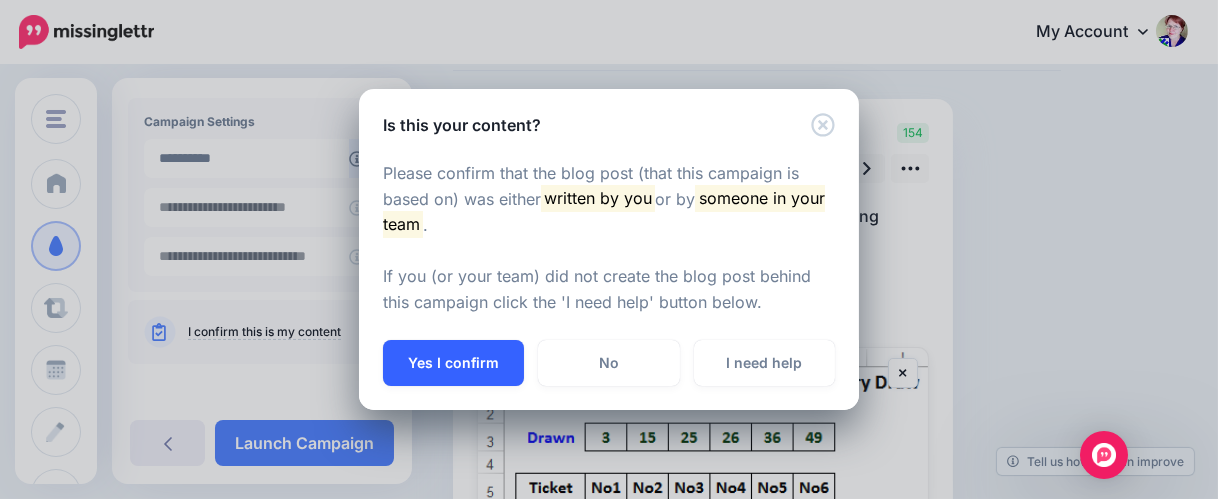 click on "Yes I confirm" at bounding box center (453, 363) 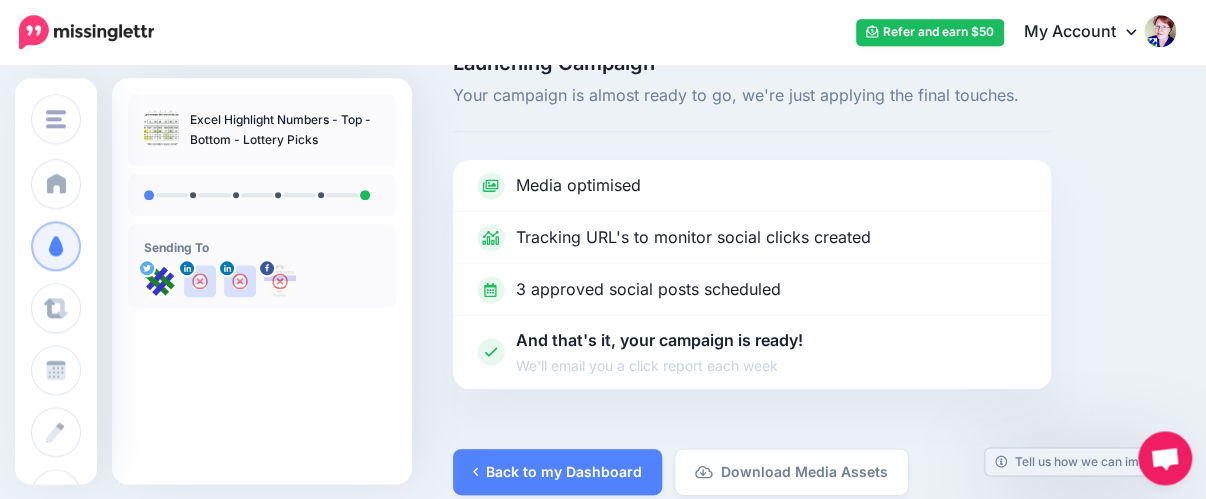 scroll, scrollTop: 68, scrollLeft: 0, axis: vertical 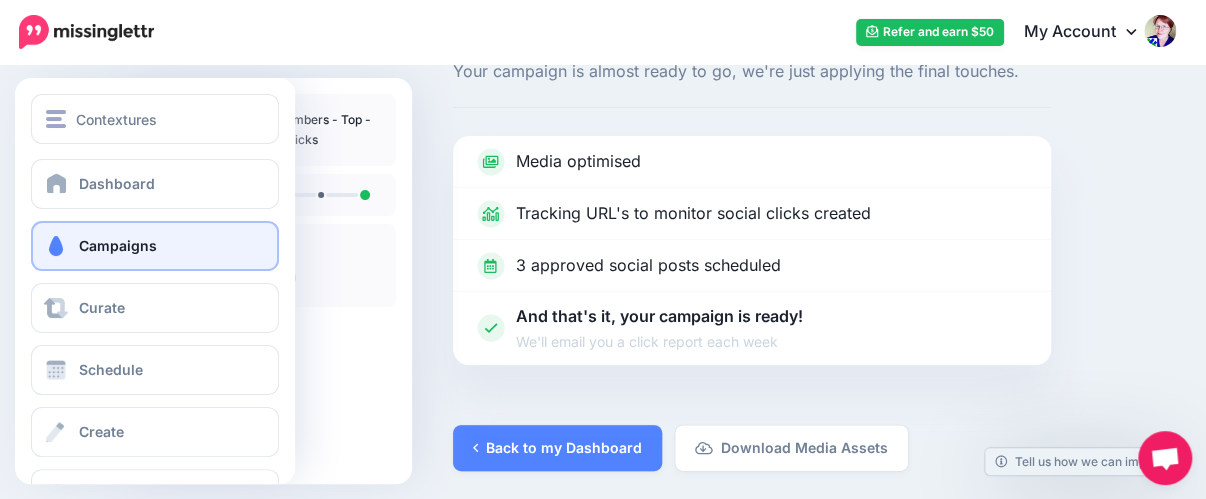 click on "Campaigns" at bounding box center (118, 245) 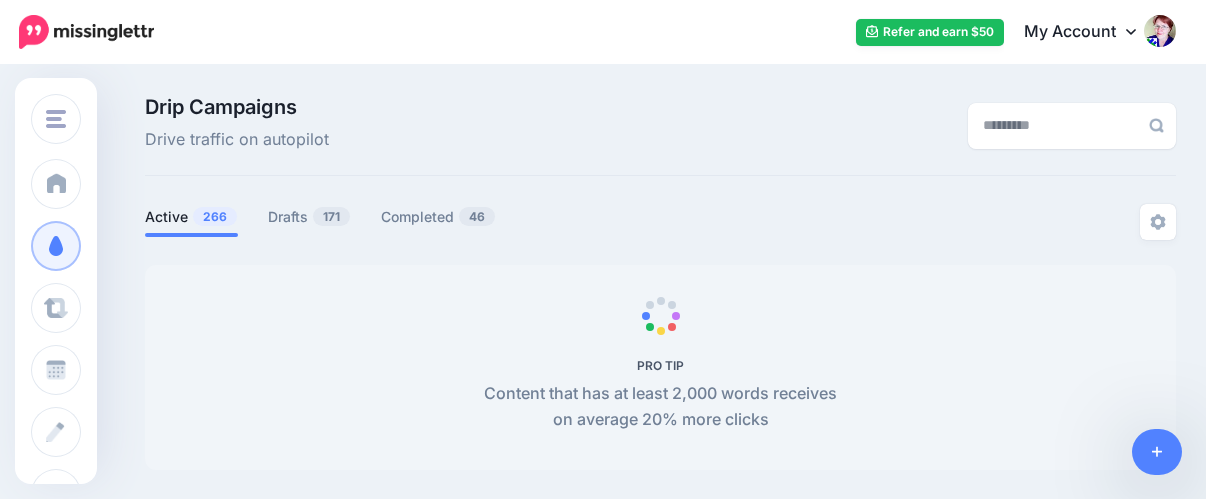 scroll, scrollTop: 0, scrollLeft: 0, axis: both 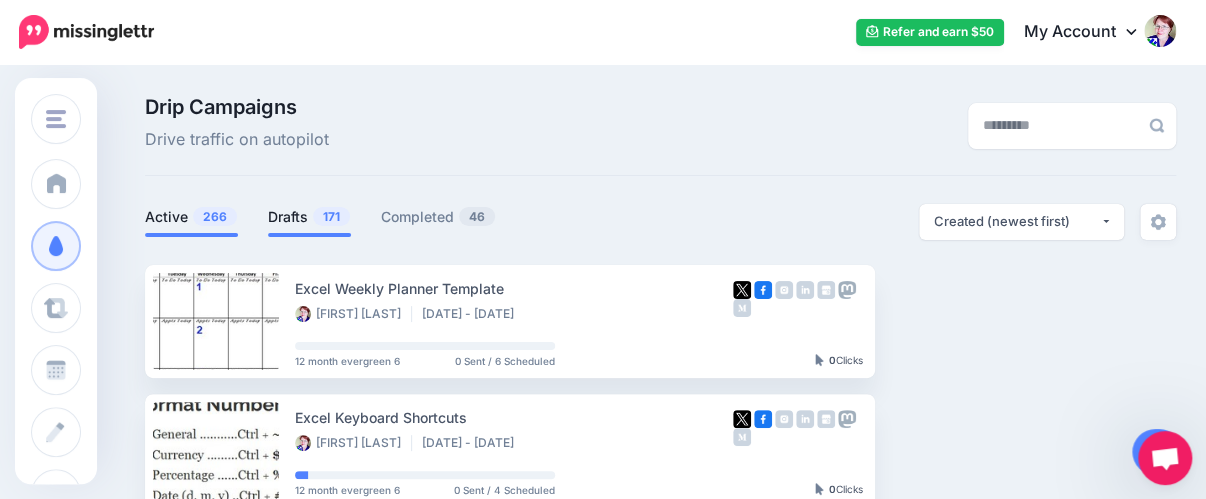 click on "Drafts  171" at bounding box center [309, 217] 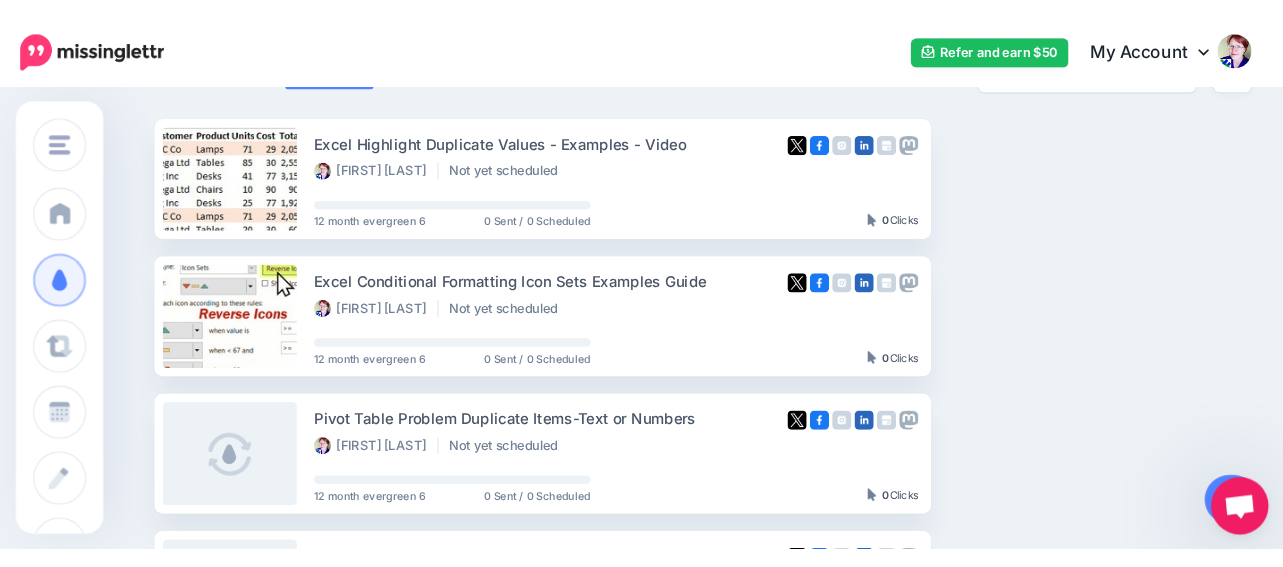 scroll, scrollTop: 211, scrollLeft: 0, axis: vertical 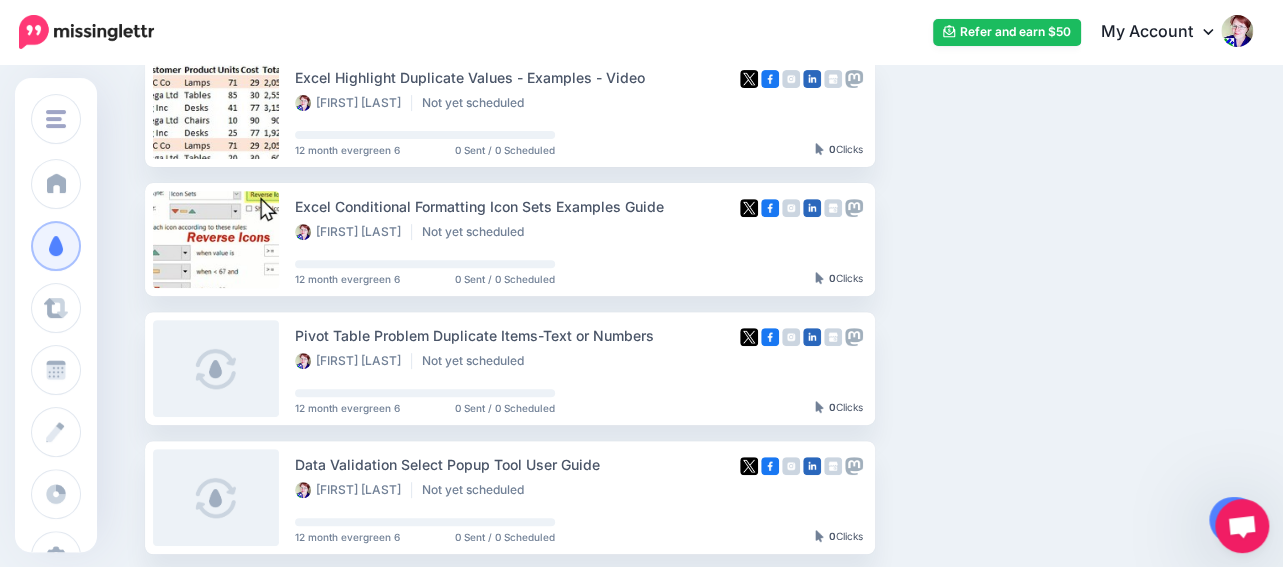 click at bounding box center [1234, 520] 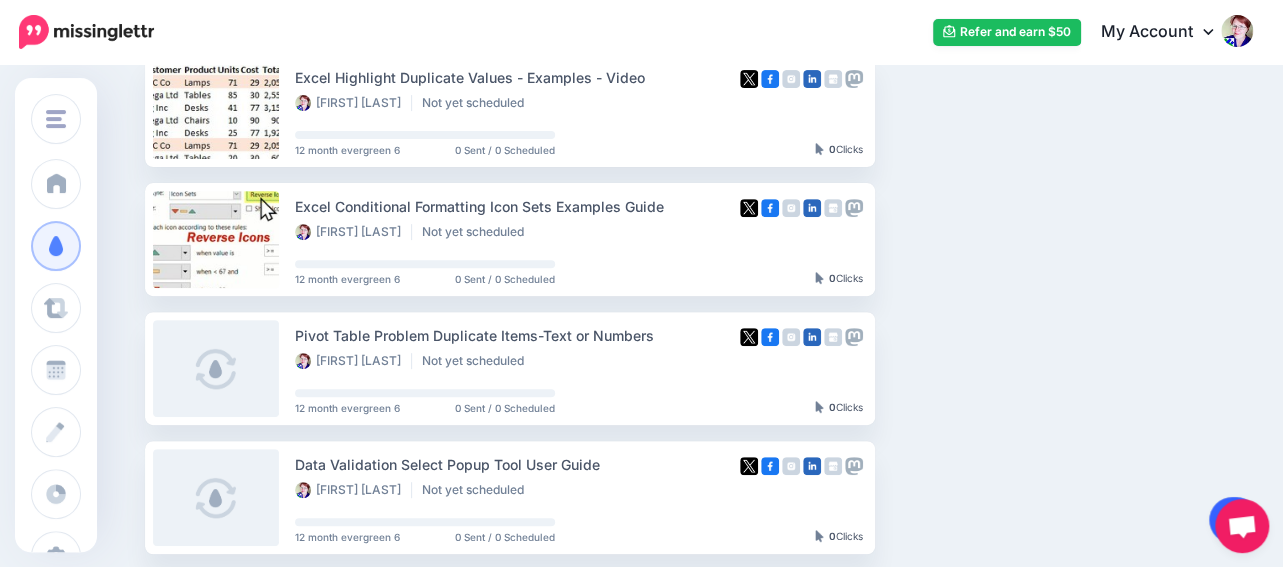 click at bounding box center [1234, 520] 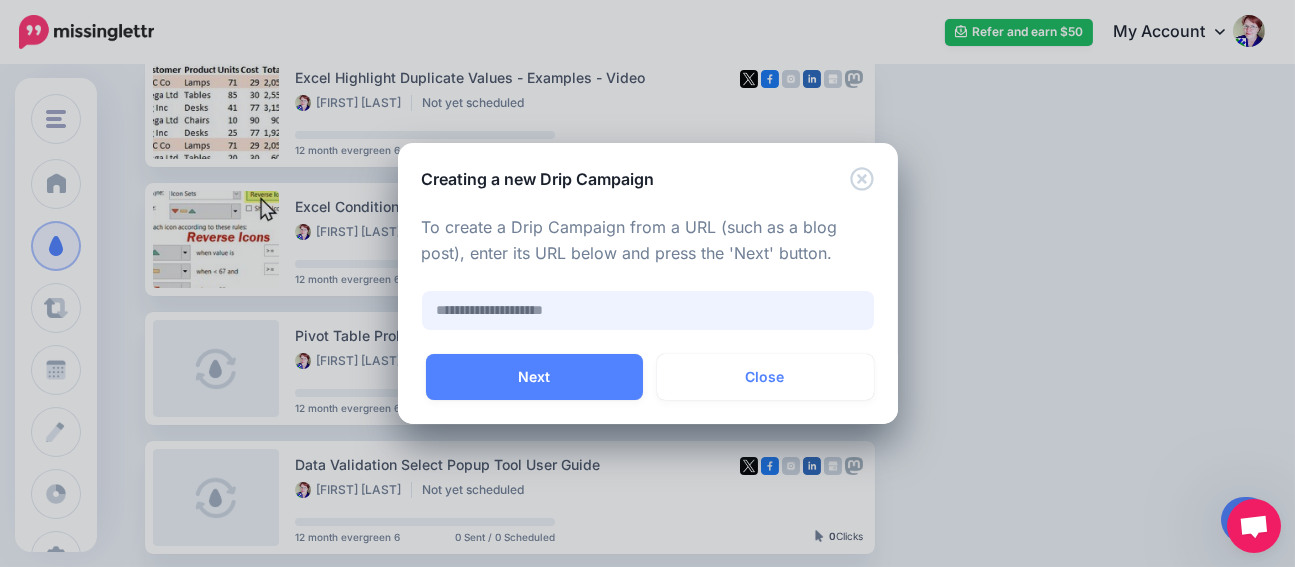 click at bounding box center (648, 310) 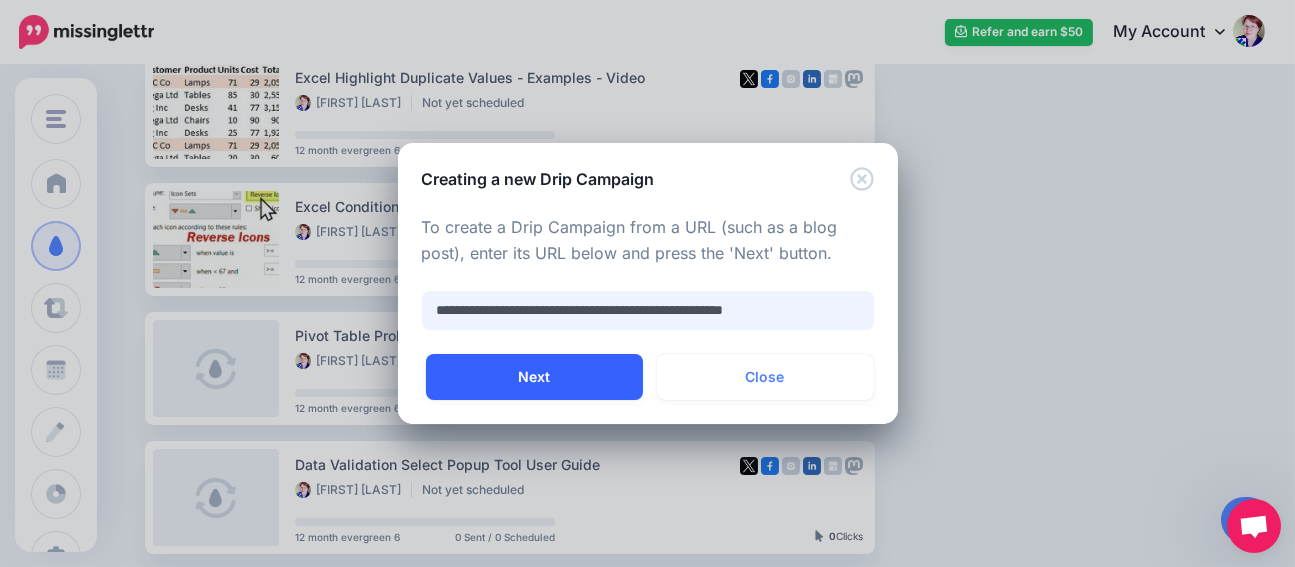 type on "**********" 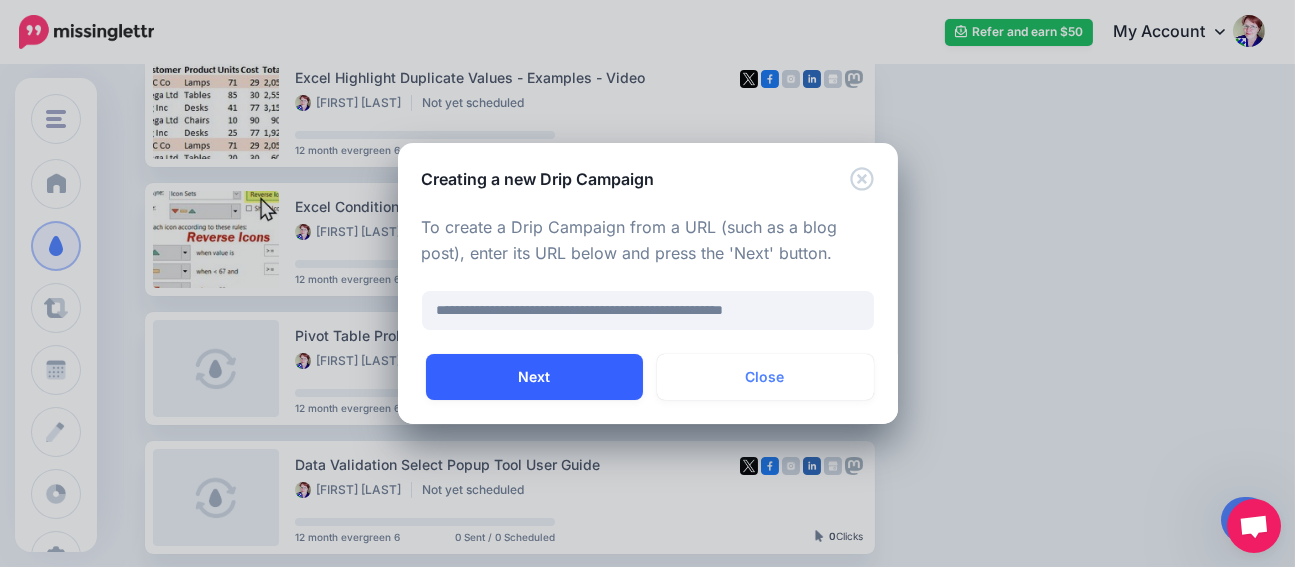 click on "Next" at bounding box center (534, 377) 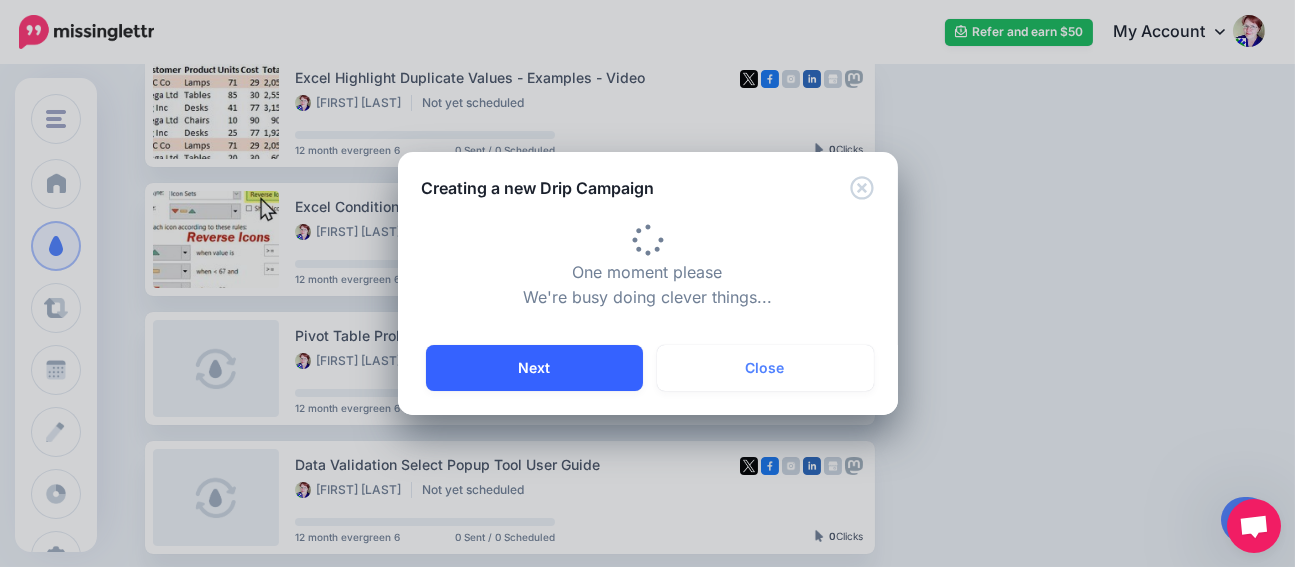 type on "**********" 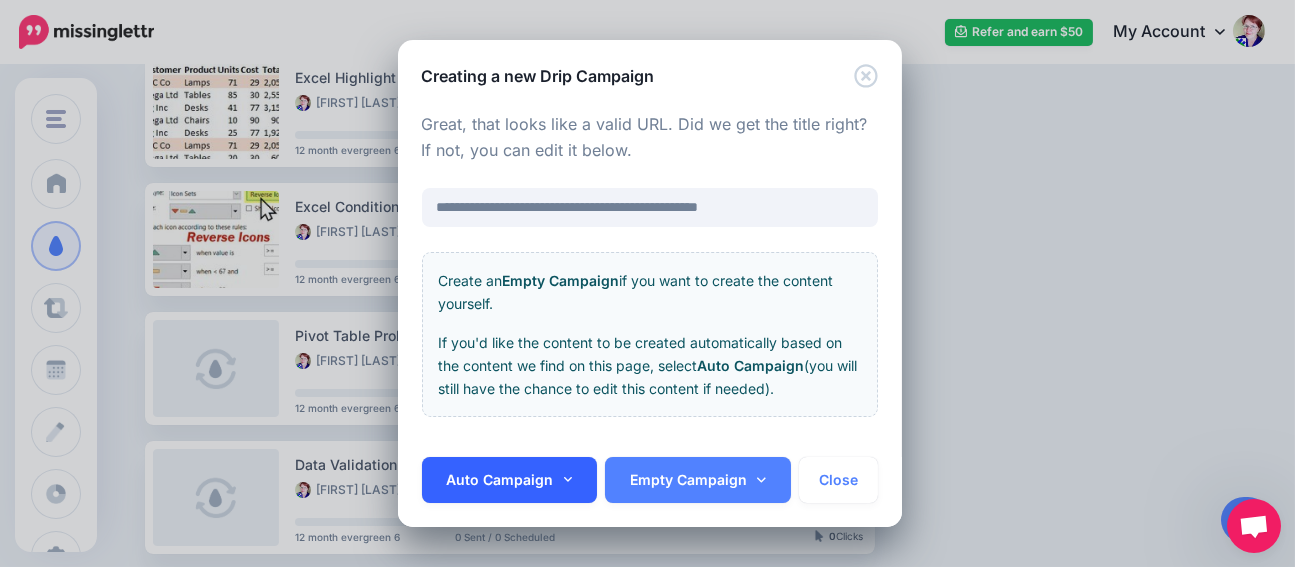 click 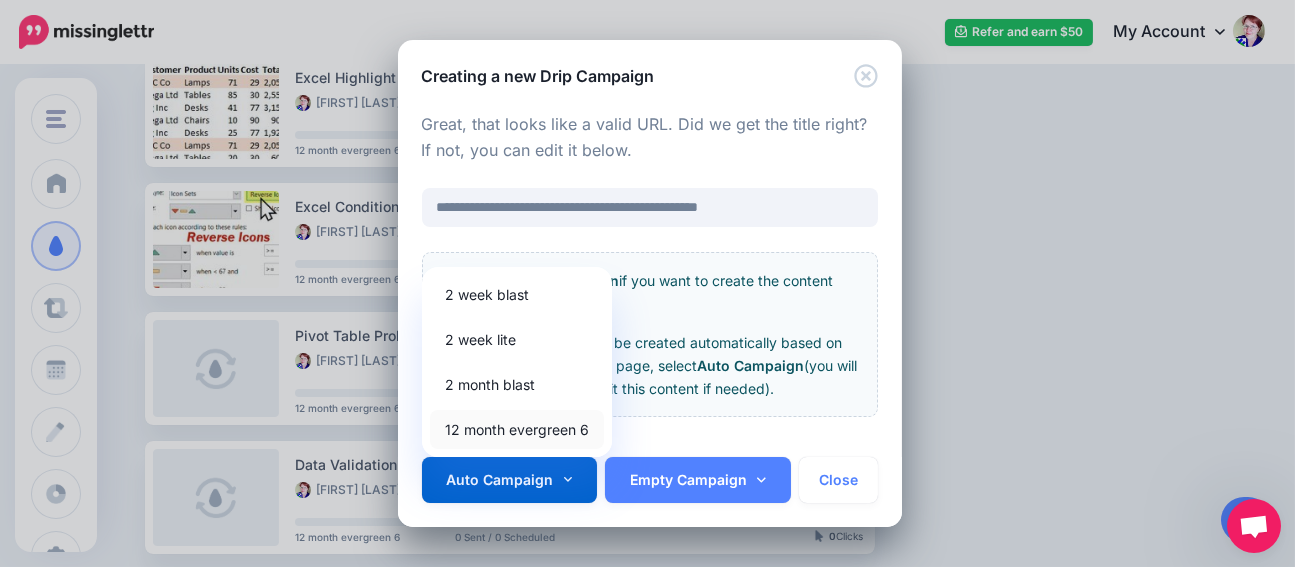 click on "12 month evergreen 6" at bounding box center [517, 429] 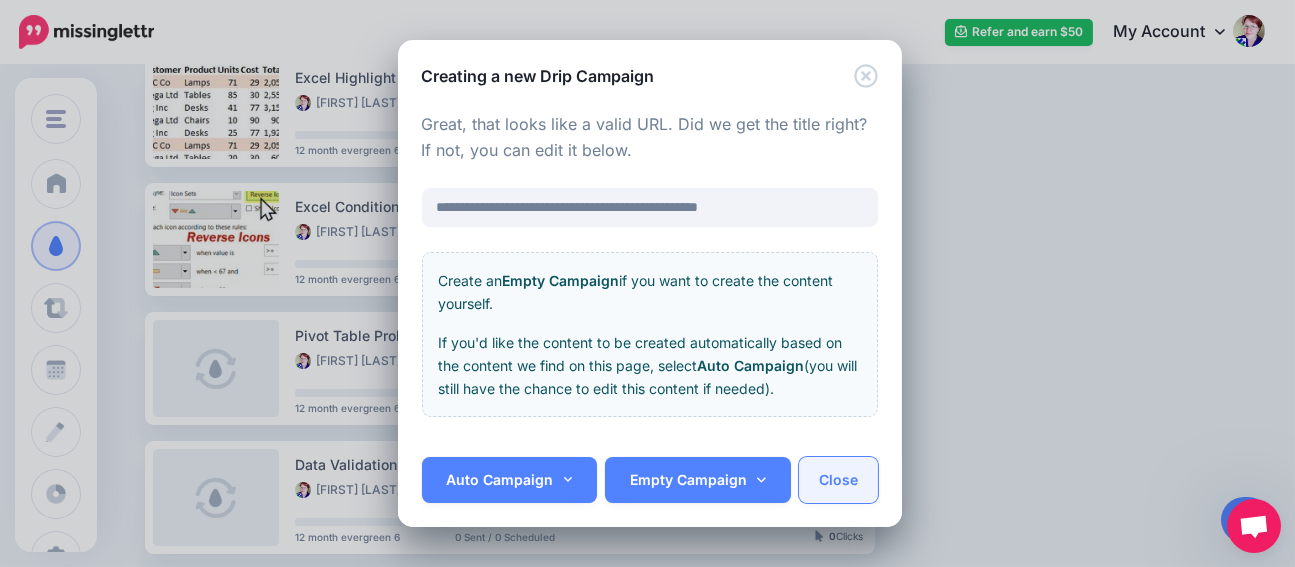 click on "Close" at bounding box center (838, 480) 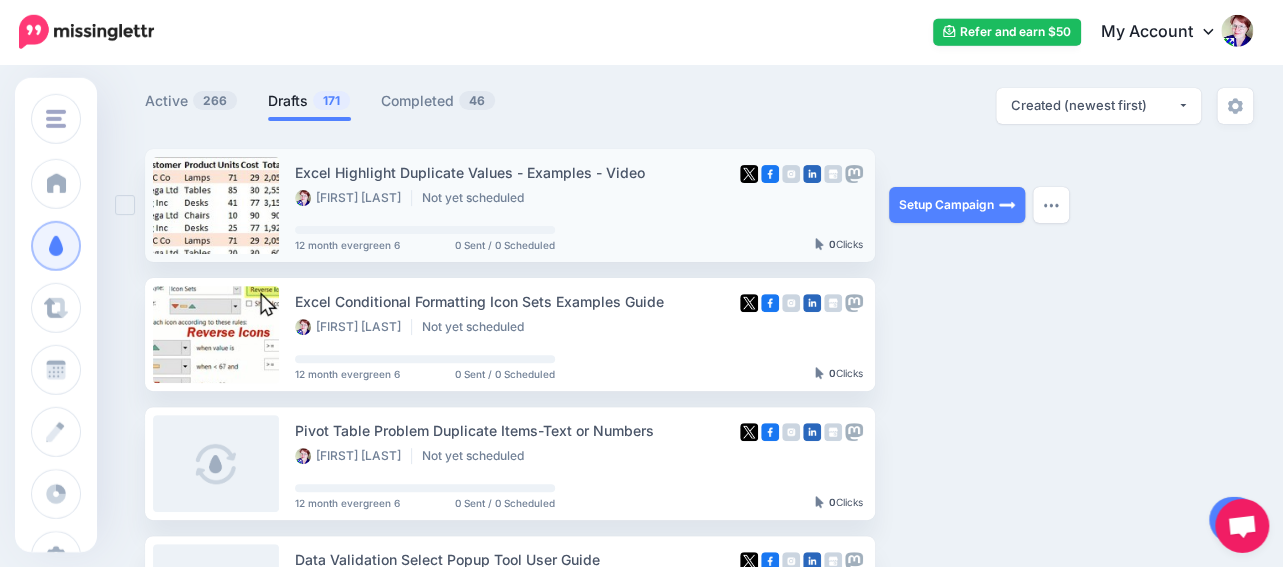 scroll, scrollTop: 105, scrollLeft: 0, axis: vertical 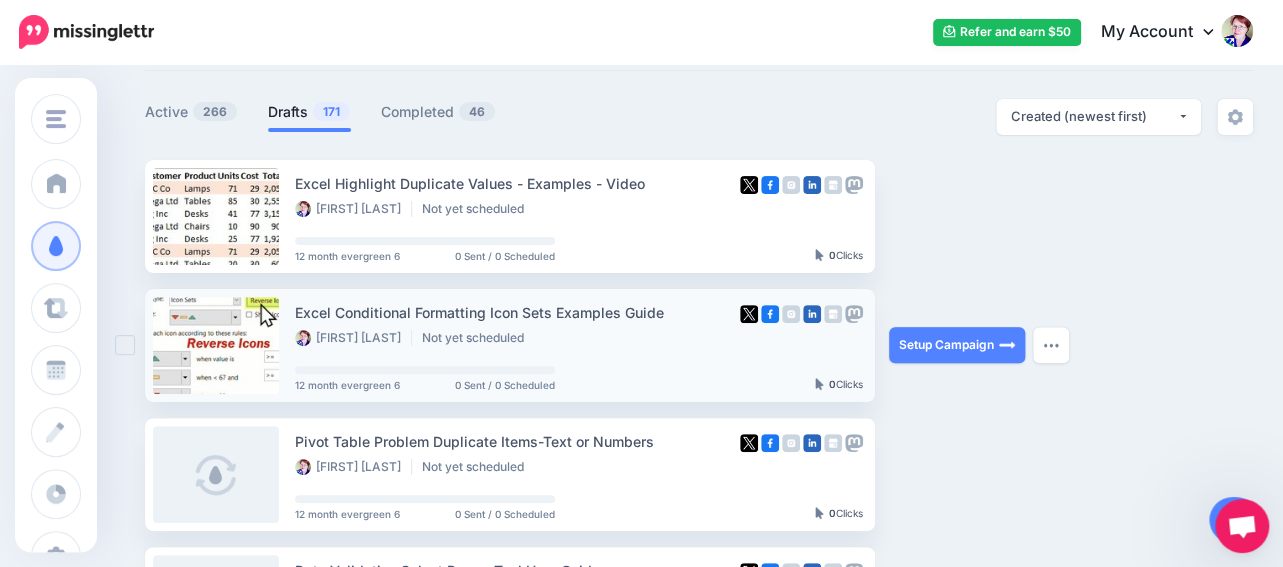 drag, startPoint x: 667, startPoint y: 311, endPoint x: 297, endPoint y: 306, distance: 370.03378 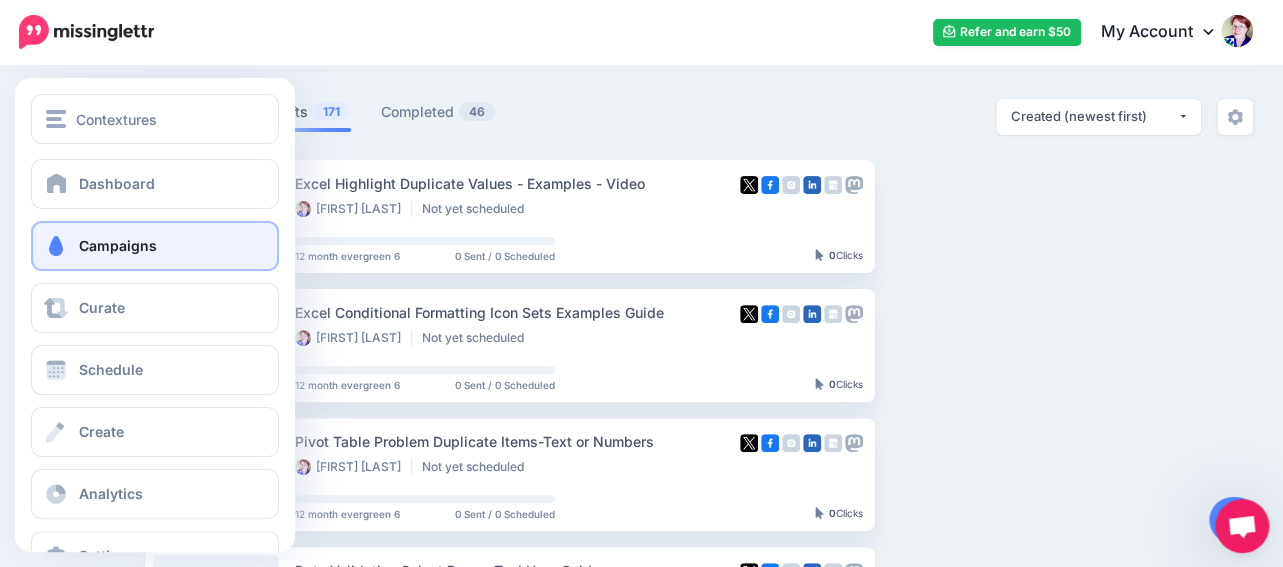 copy on "Excel Conditional Formatting Icon Sets Examples Guide" 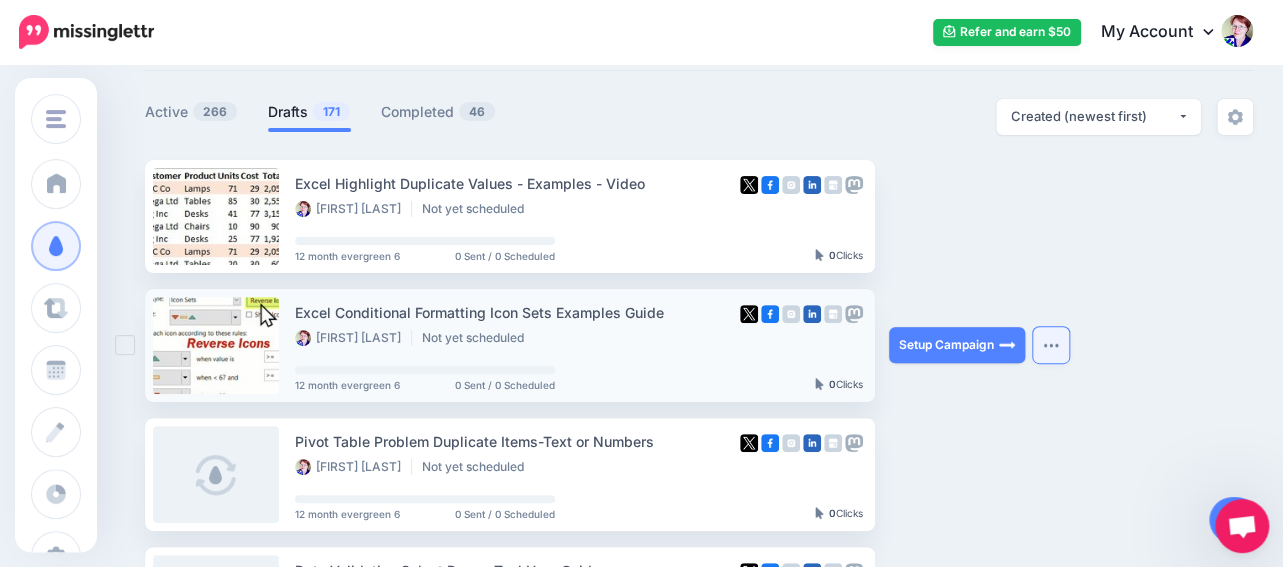 click at bounding box center (1051, 345) 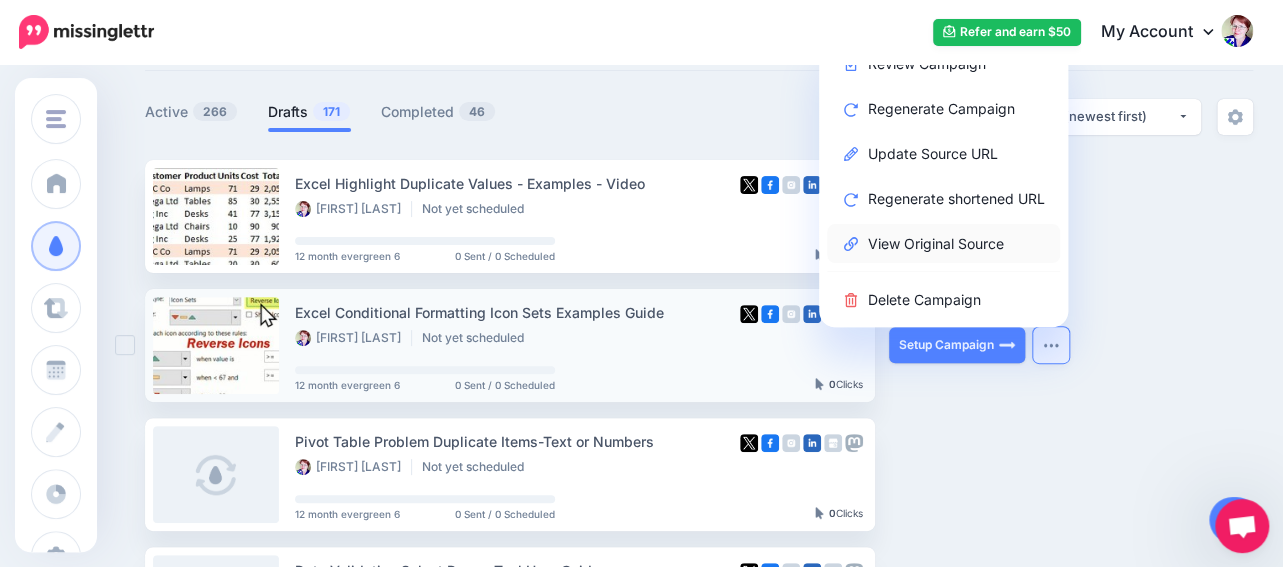 type 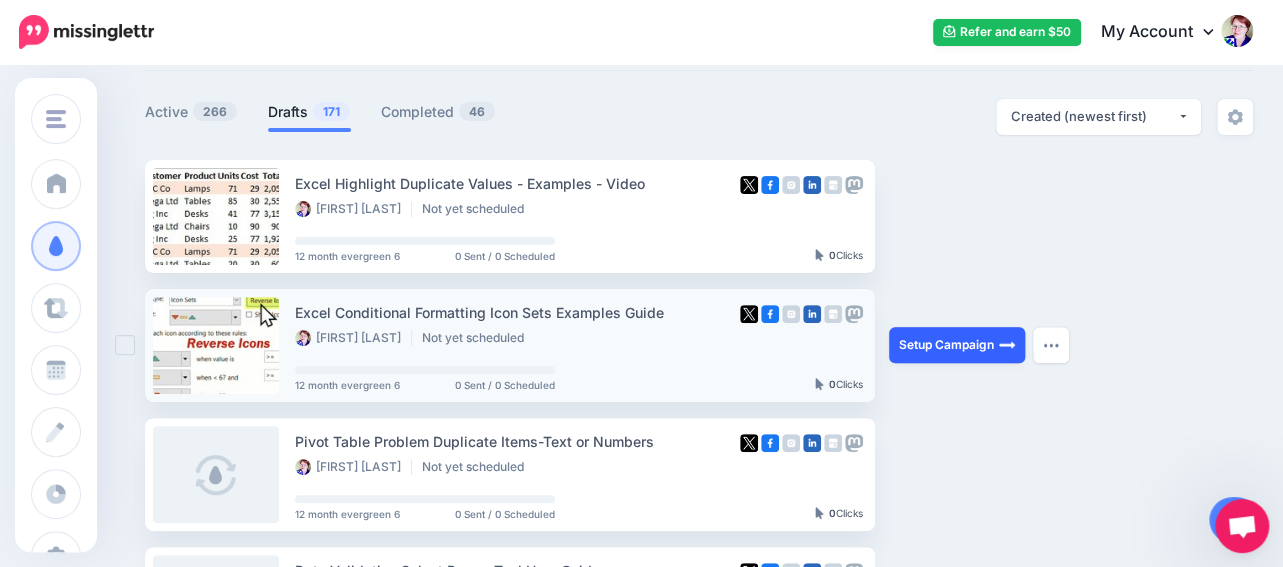 click on "Setup Campaign" at bounding box center (957, 345) 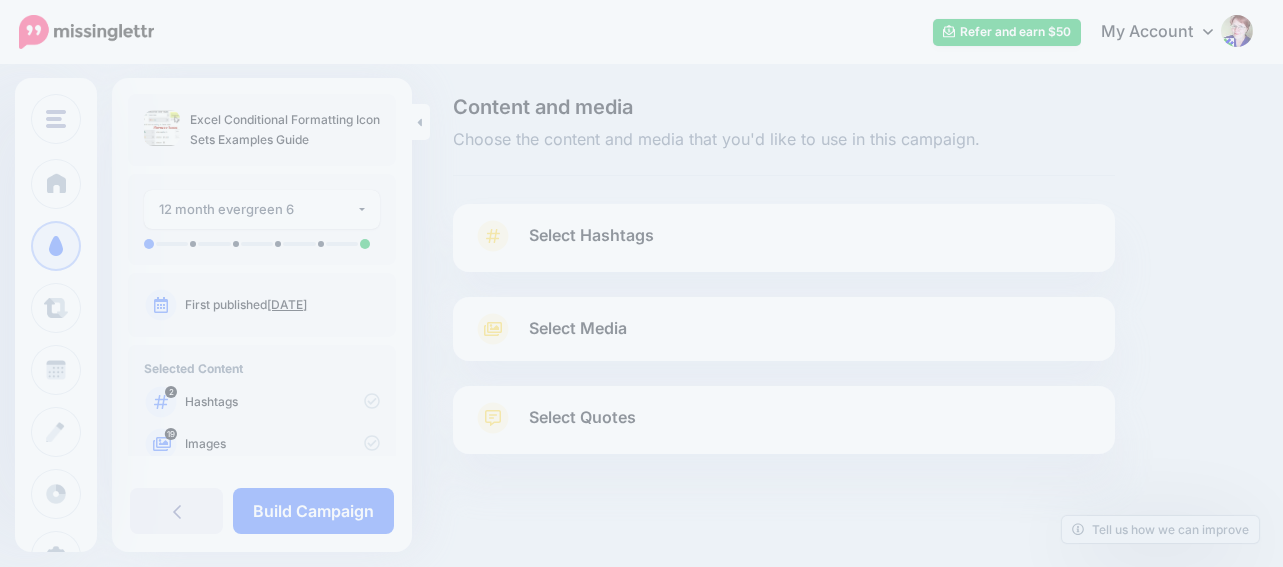 scroll, scrollTop: 0, scrollLeft: 0, axis: both 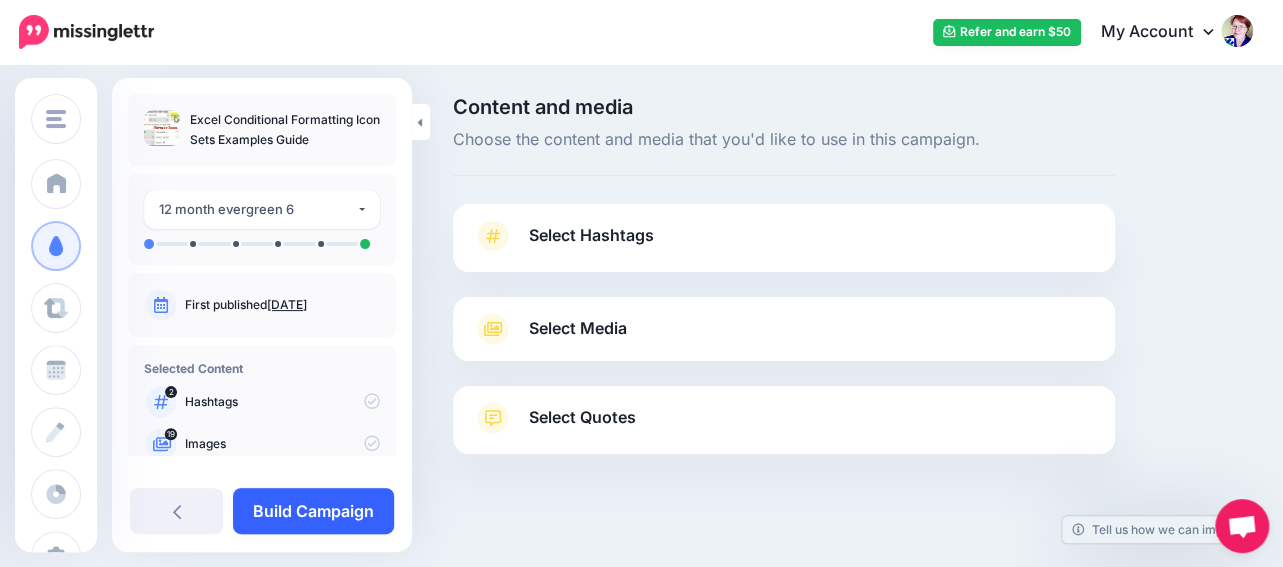 click on "Build Campaign" at bounding box center (313, 511) 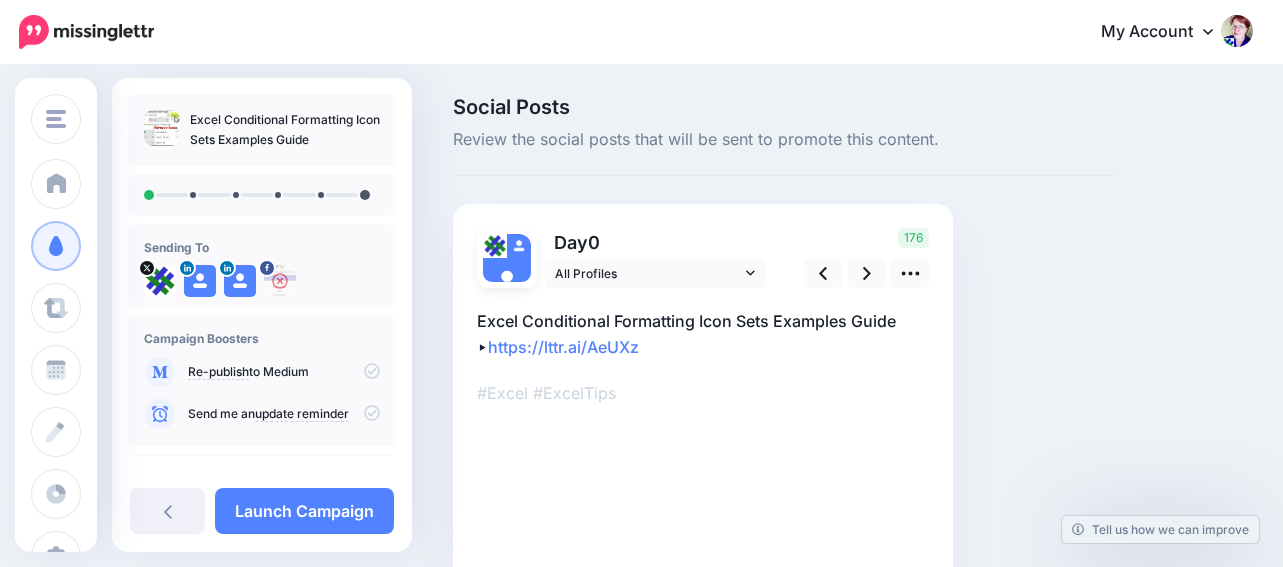 scroll, scrollTop: 0, scrollLeft: 0, axis: both 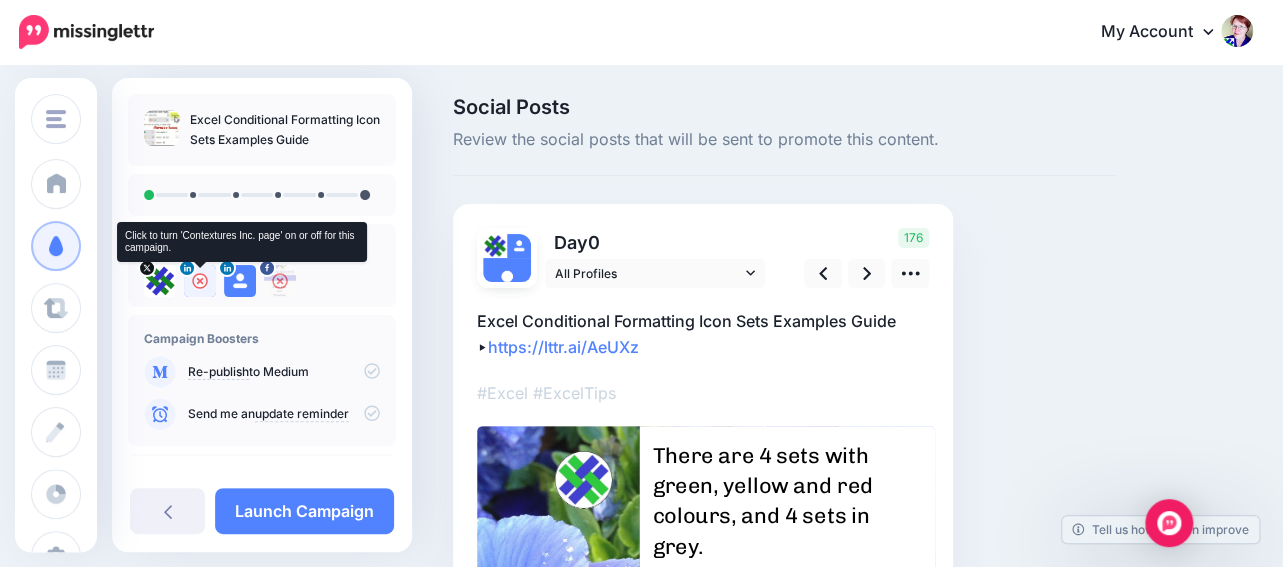 click 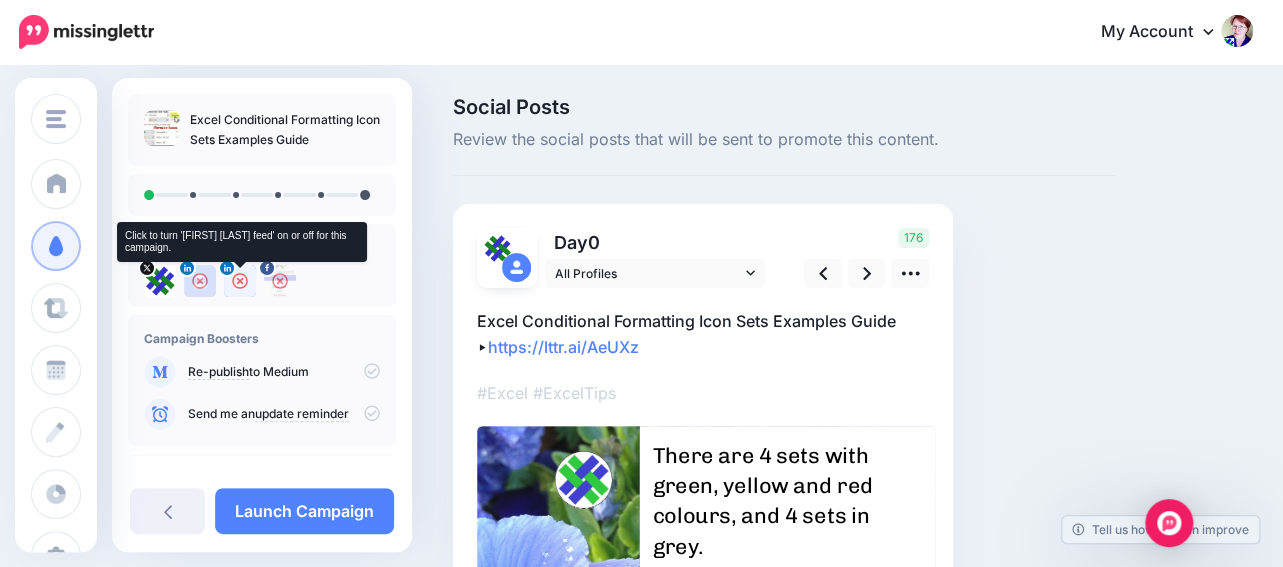 click 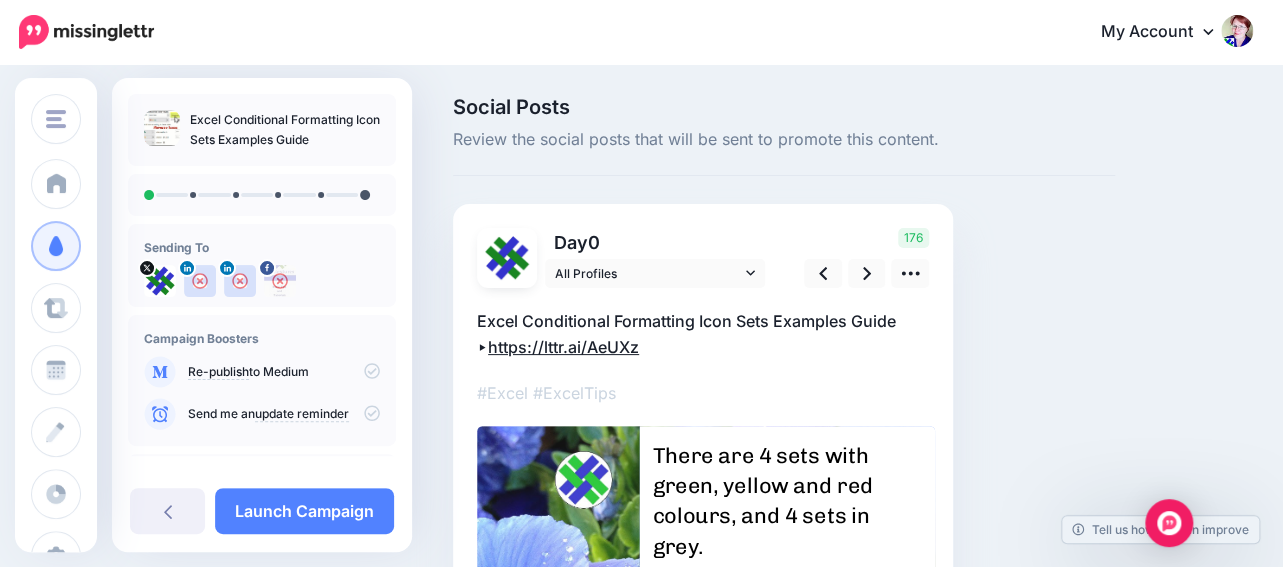 click on "https://lttr.ai/AeUXz" at bounding box center [563, 347] 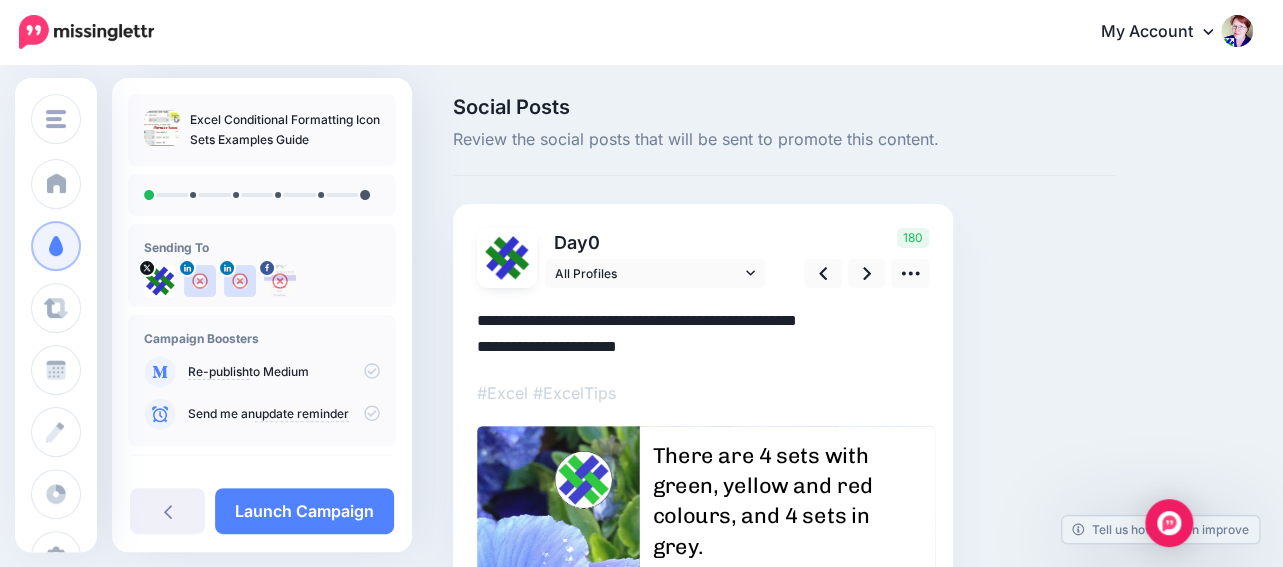 click on "Social Posts
Review the social posts that will be sent to promote this content.
Day  0" at bounding box center [784, 418] 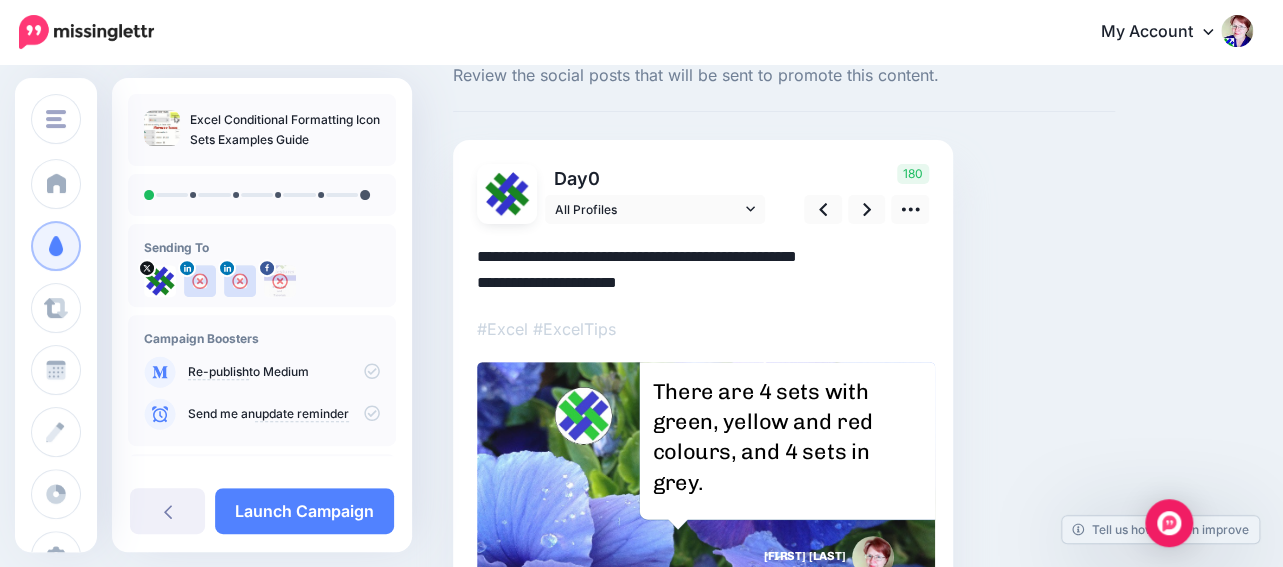 scroll, scrollTop: 105, scrollLeft: 0, axis: vertical 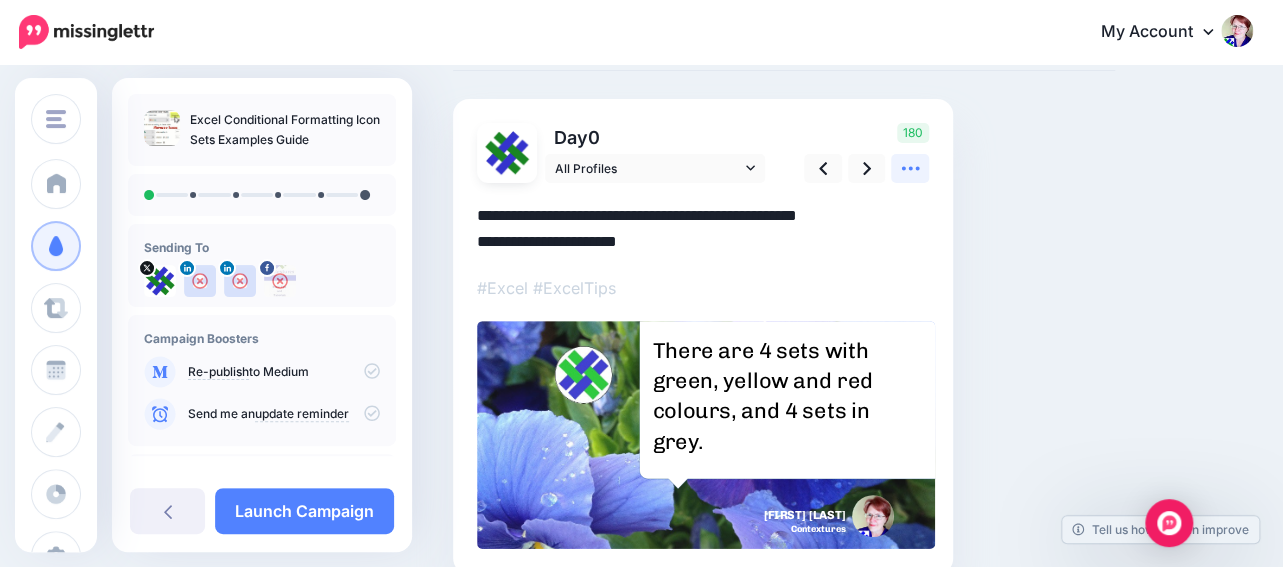 click 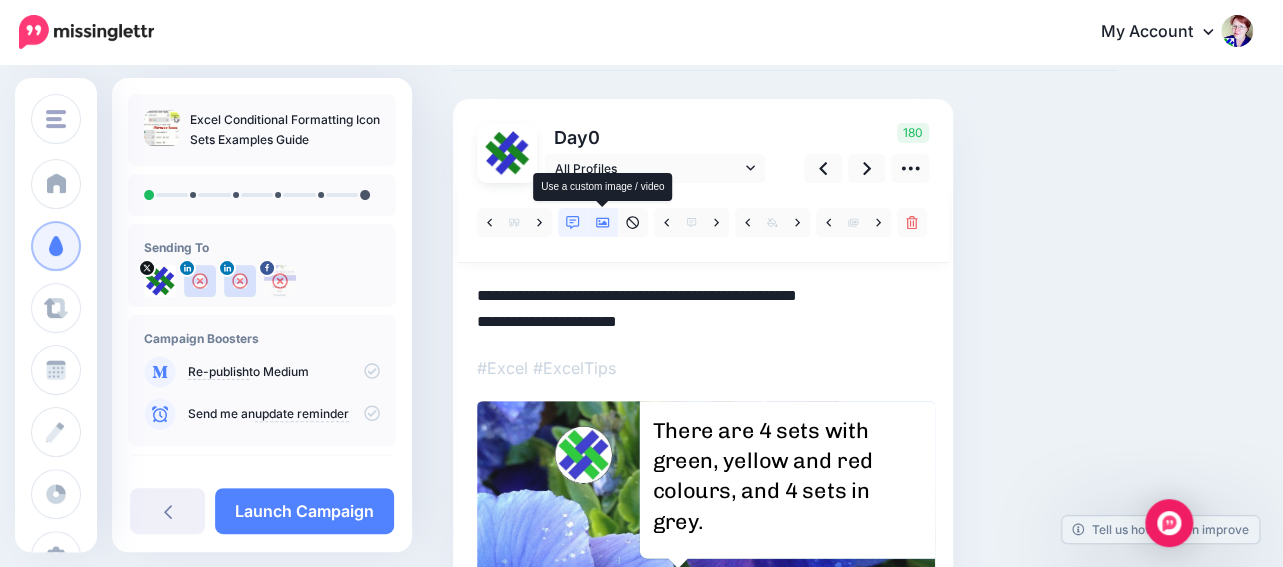 click 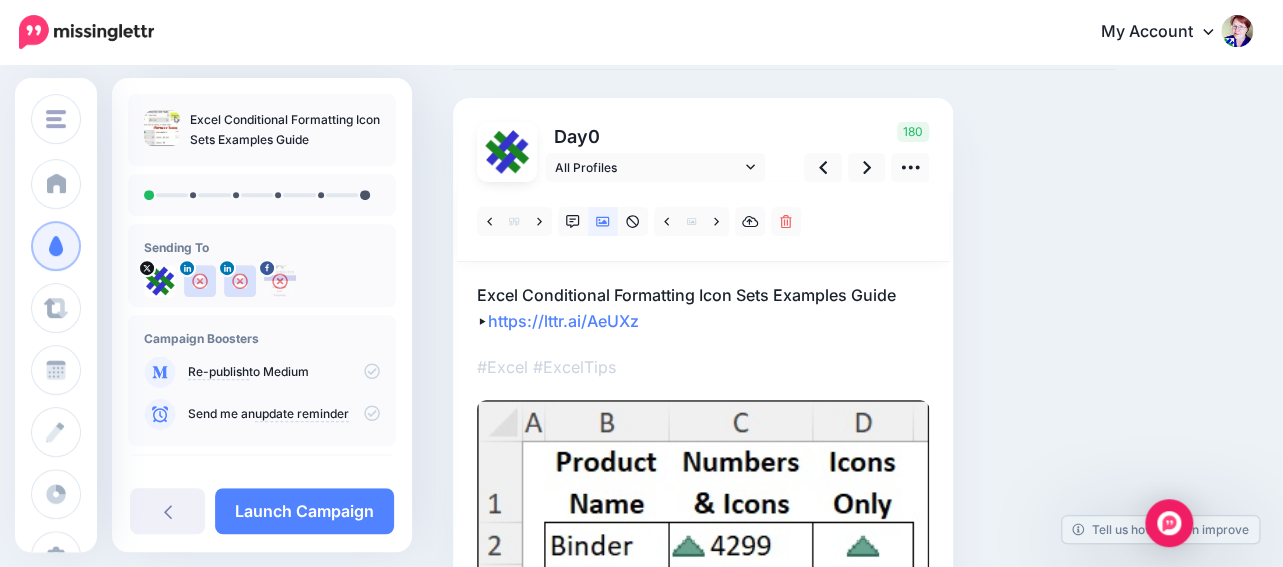 scroll, scrollTop: 0, scrollLeft: 0, axis: both 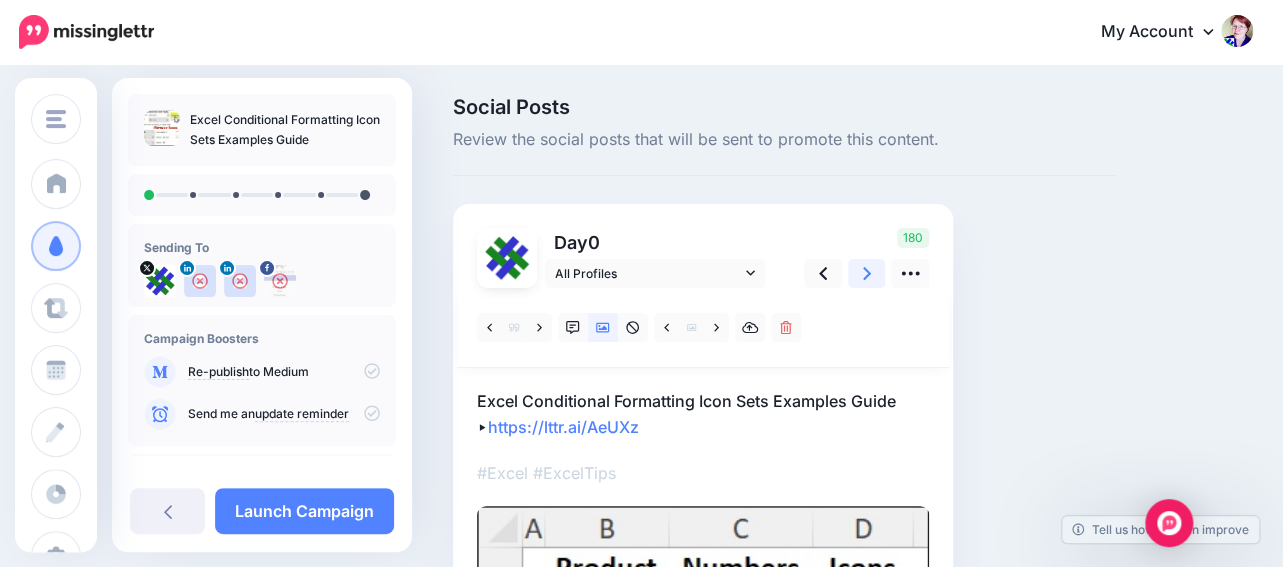 click 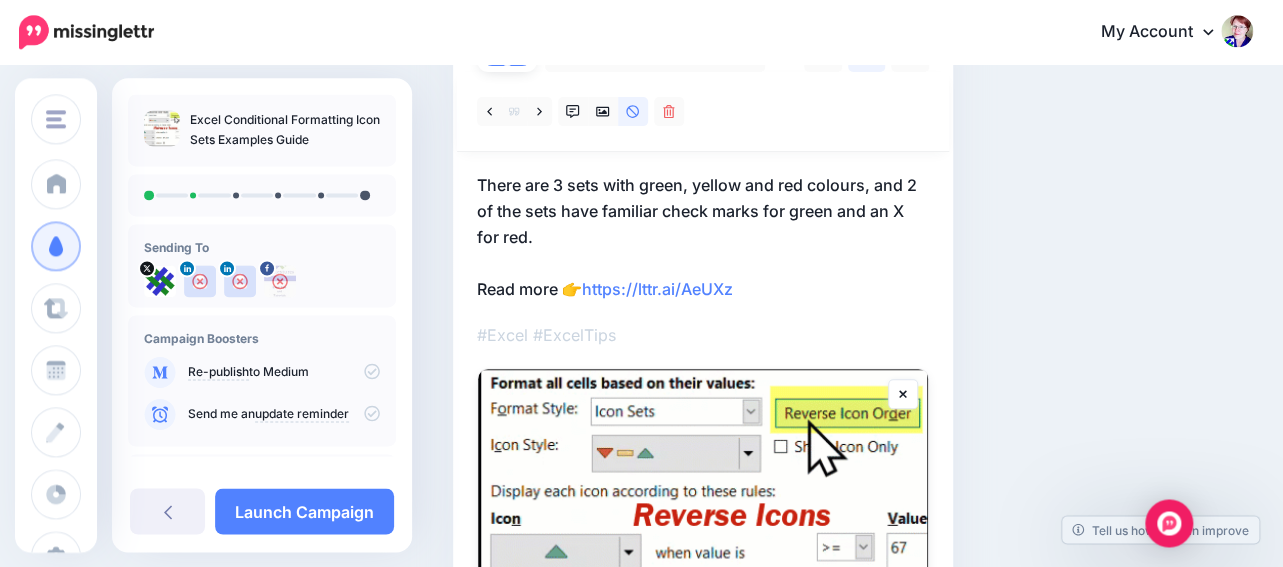 scroll, scrollTop: 173, scrollLeft: 0, axis: vertical 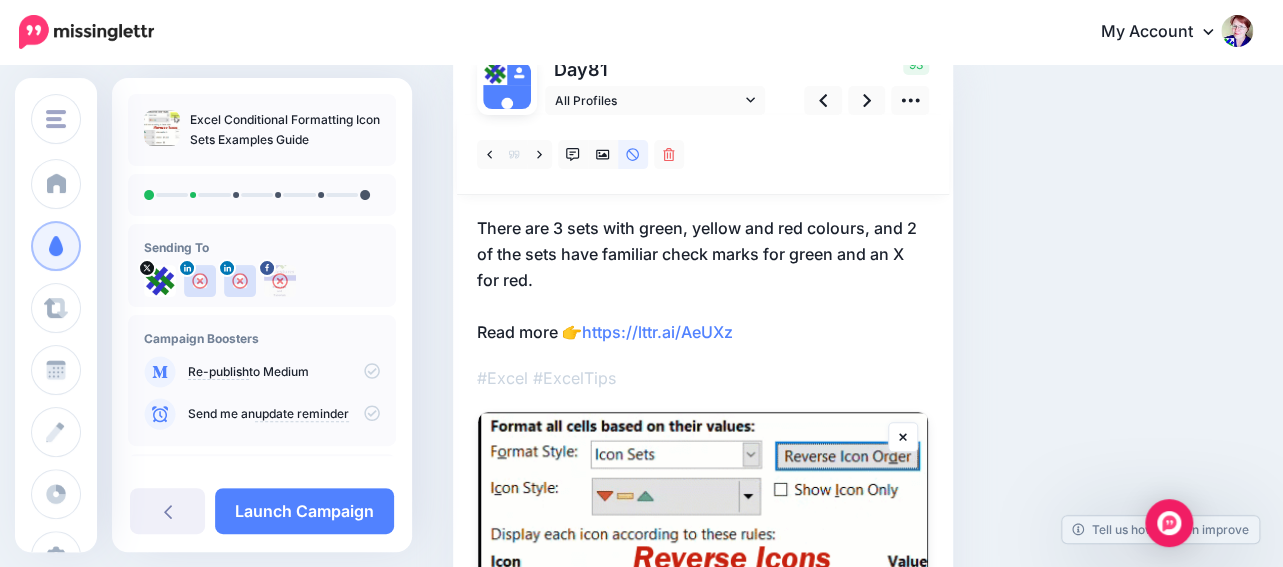 click on "There are 3 sets with green, yellow and red colours, and 2 of the sets have familiar check marks for green and an X for red. Read more 👉  https://lttr.ai/AeUXz" at bounding box center [703, 280] 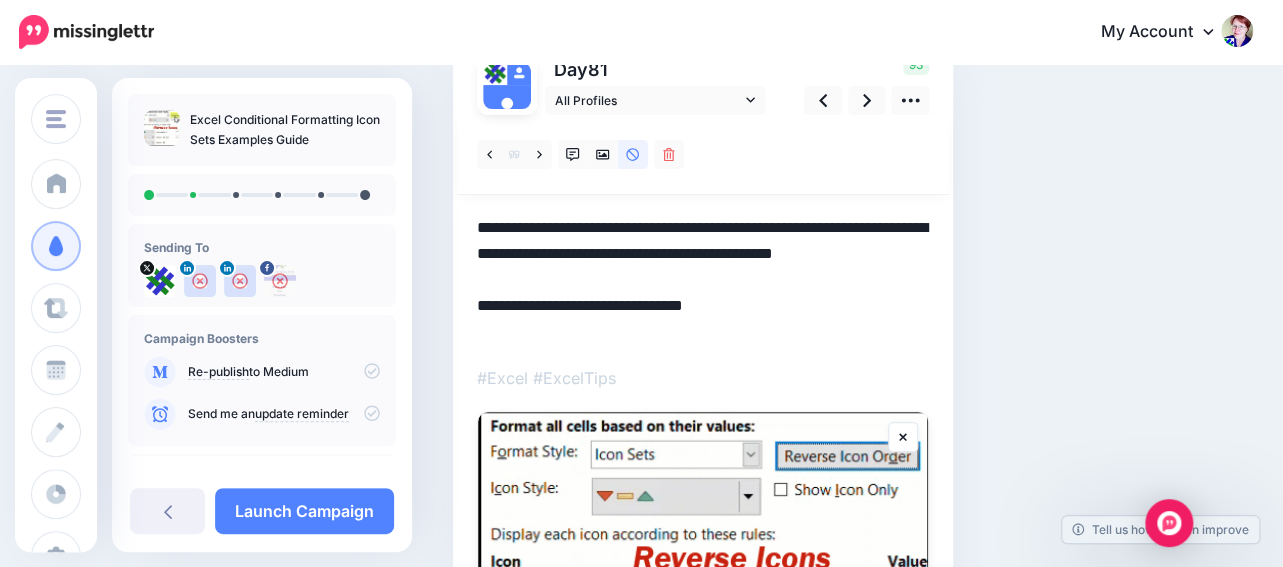 drag, startPoint x: 555, startPoint y: 283, endPoint x: 464, endPoint y: 228, distance: 106.32967 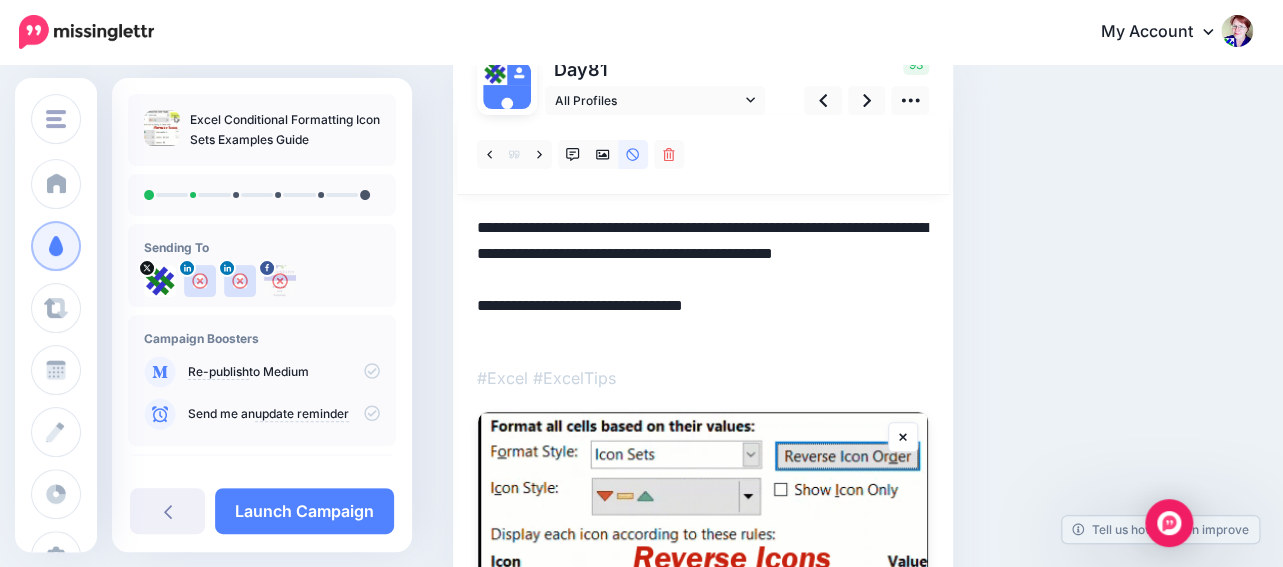 click on "**********" at bounding box center (703, 280) 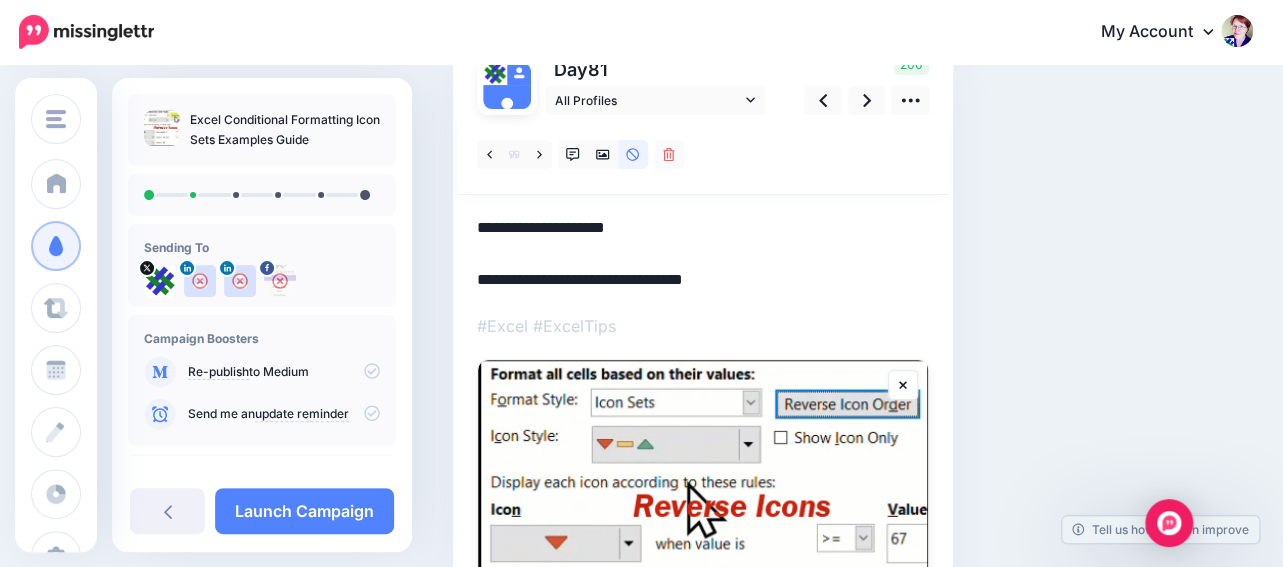 click on "**********" at bounding box center (703, 254) 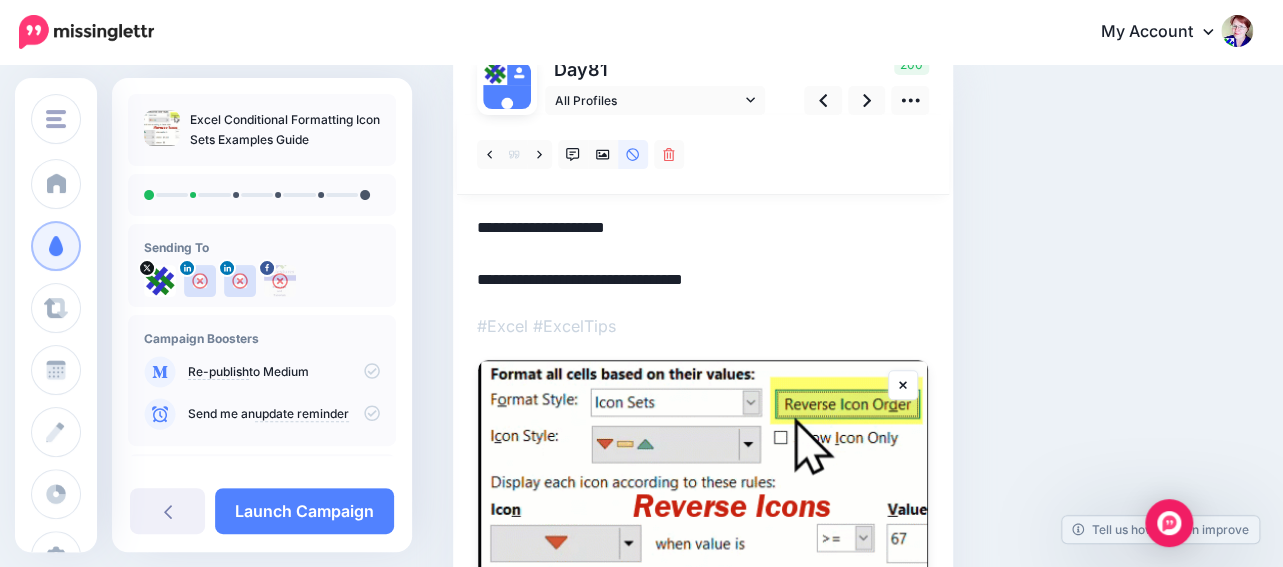 click on "**********" at bounding box center (703, 254) 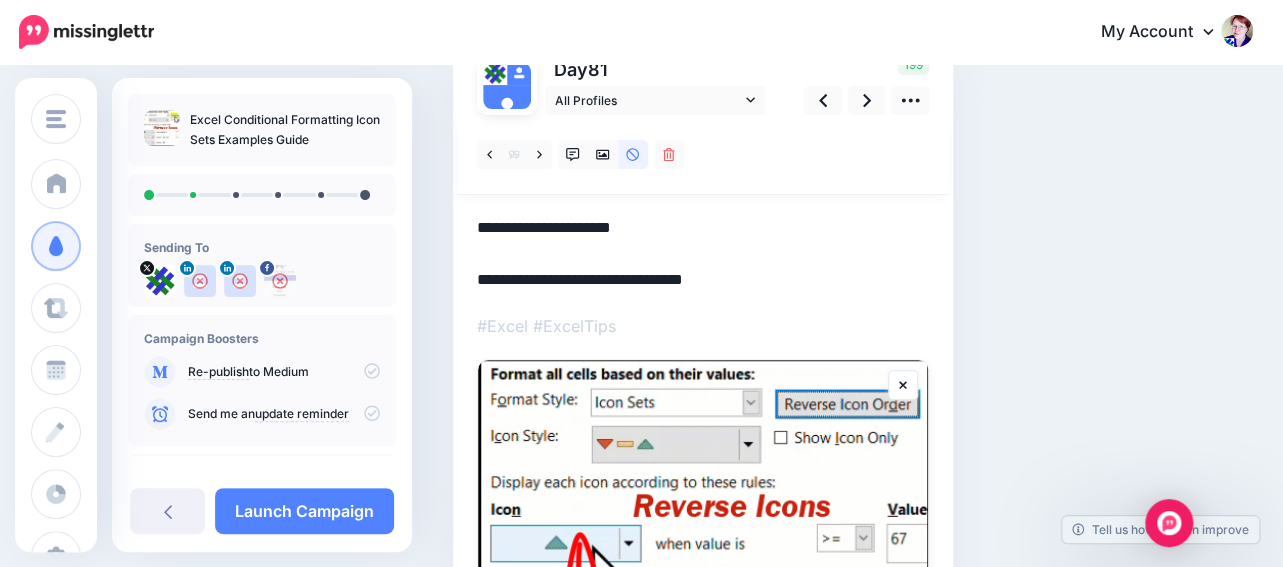 click on "**********" at bounding box center (703, 254) 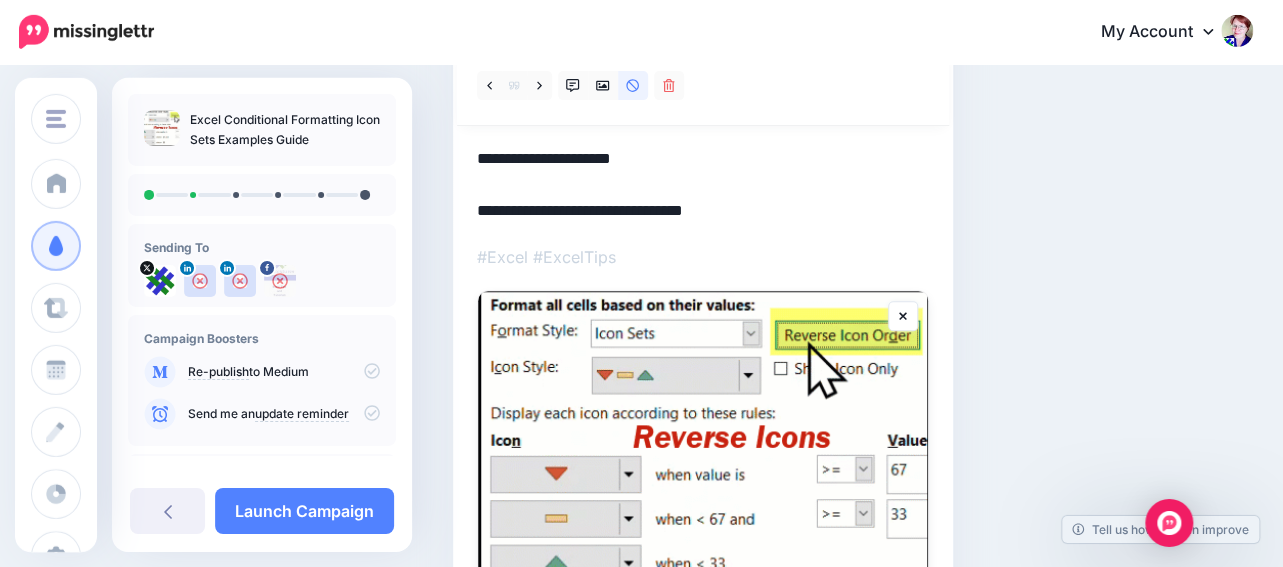 scroll, scrollTop: 278, scrollLeft: 0, axis: vertical 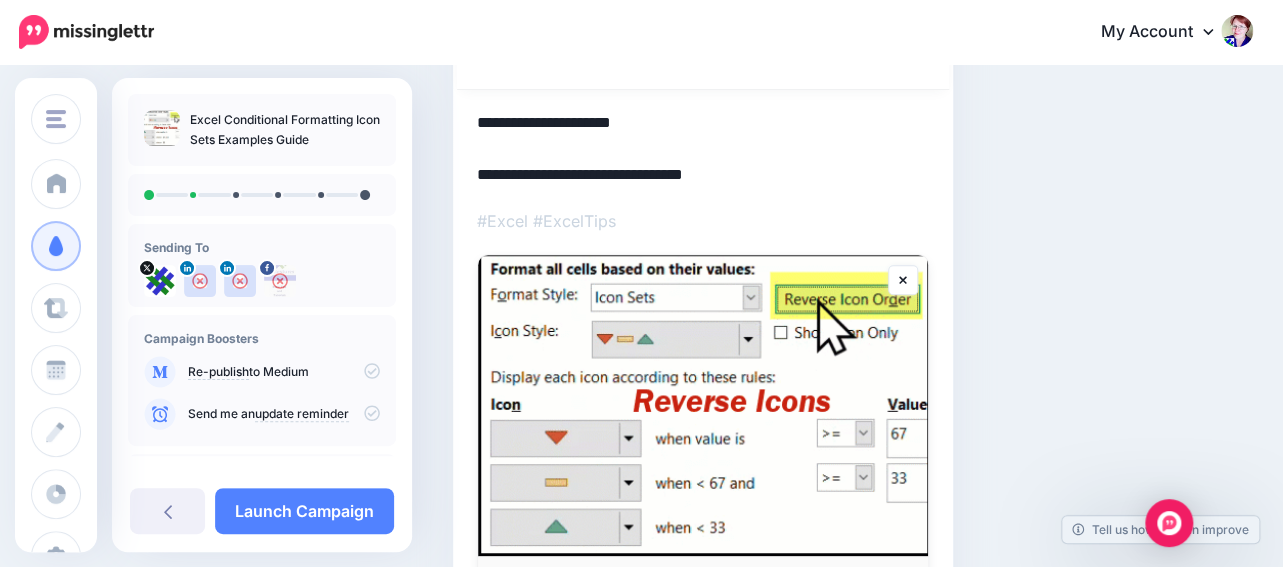 click on "**********" at bounding box center (703, 149) 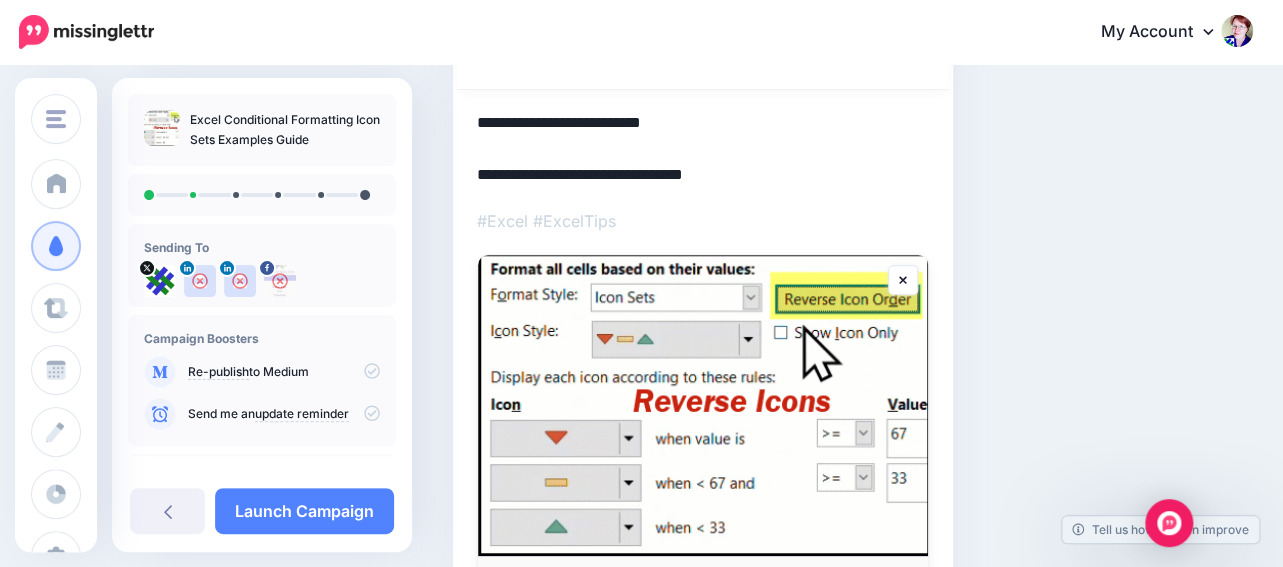 click on "**********" at bounding box center (703, 149) 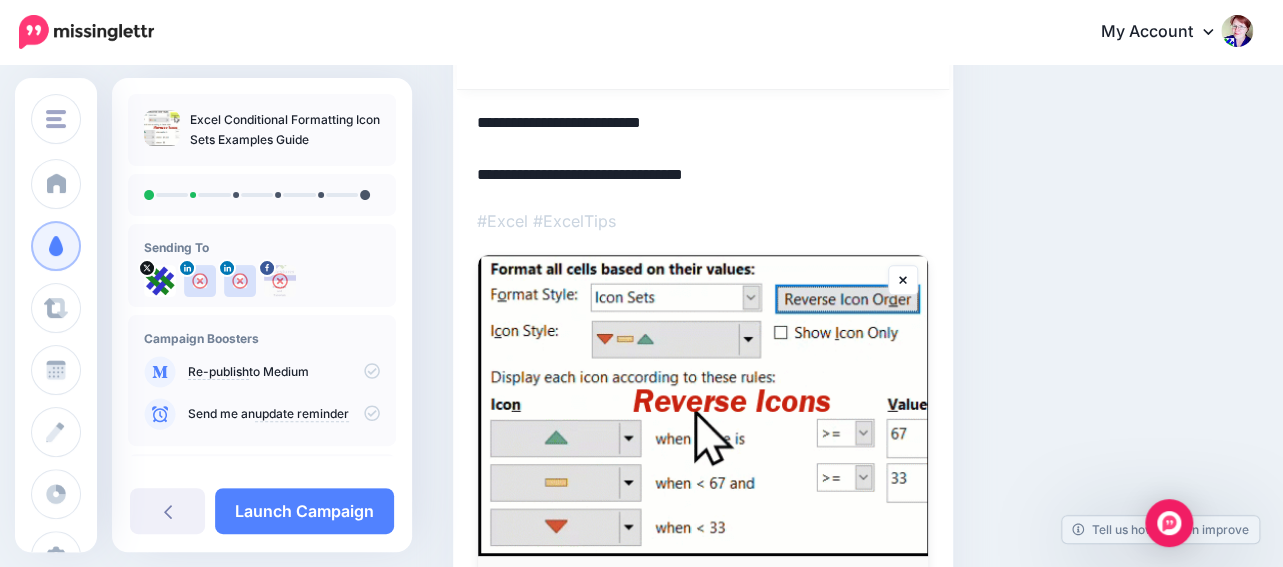 paste on "**********" 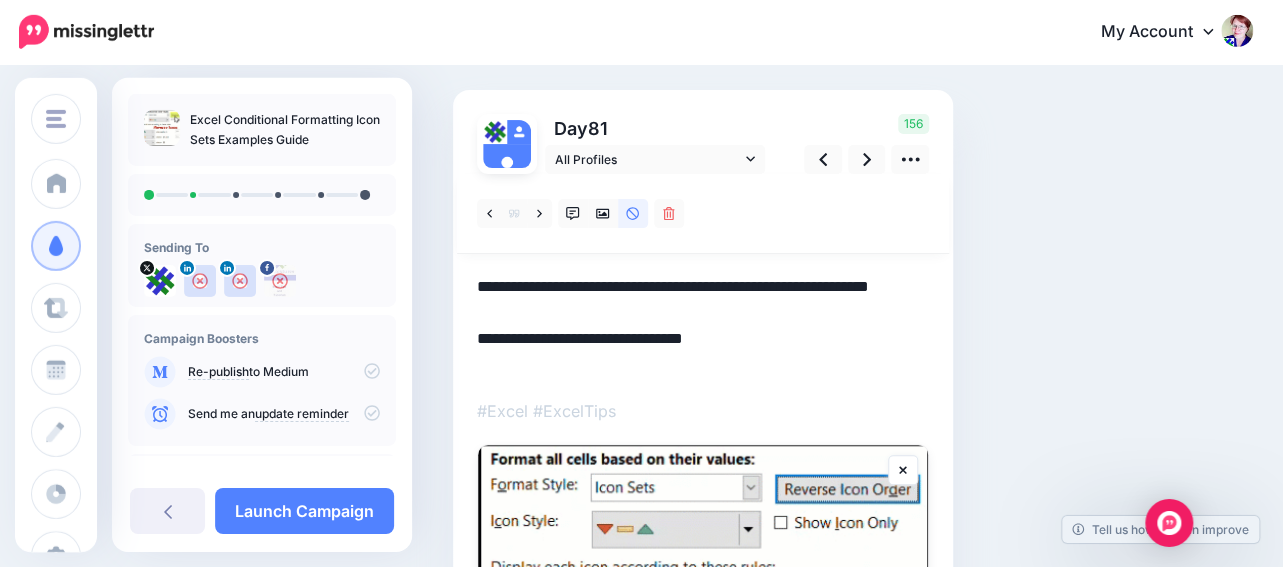 scroll, scrollTop: 41, scrollLeft: 0, axis: vertical 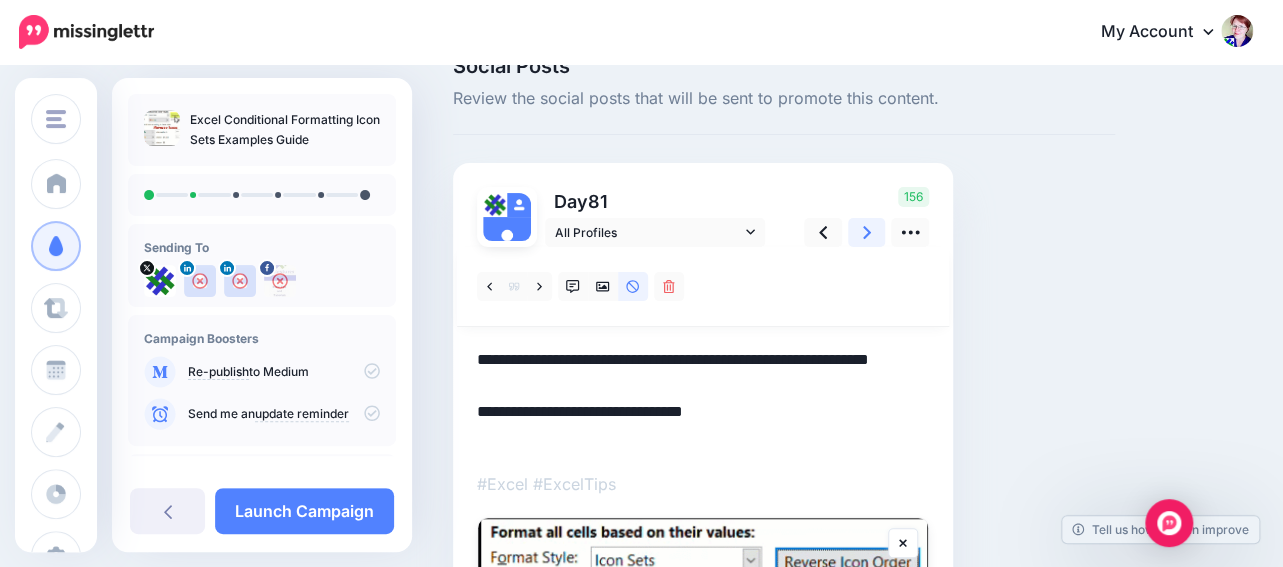 click at bounding box center [867, 232] 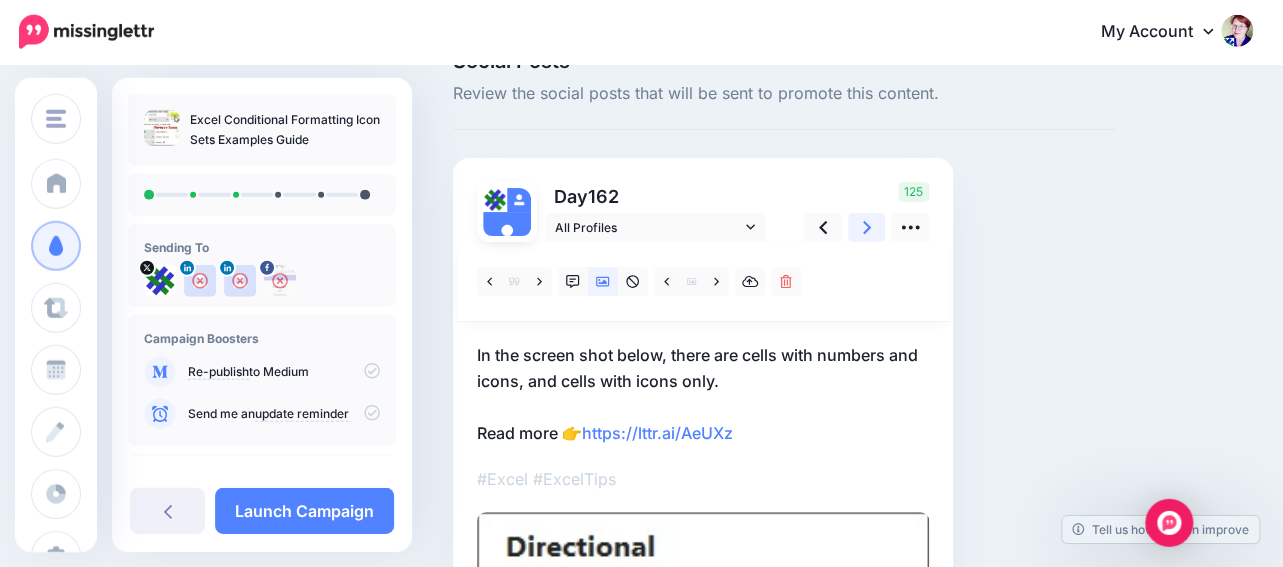 scroll, scrollTop: 41, scrollLeft: 0, axis: vertical 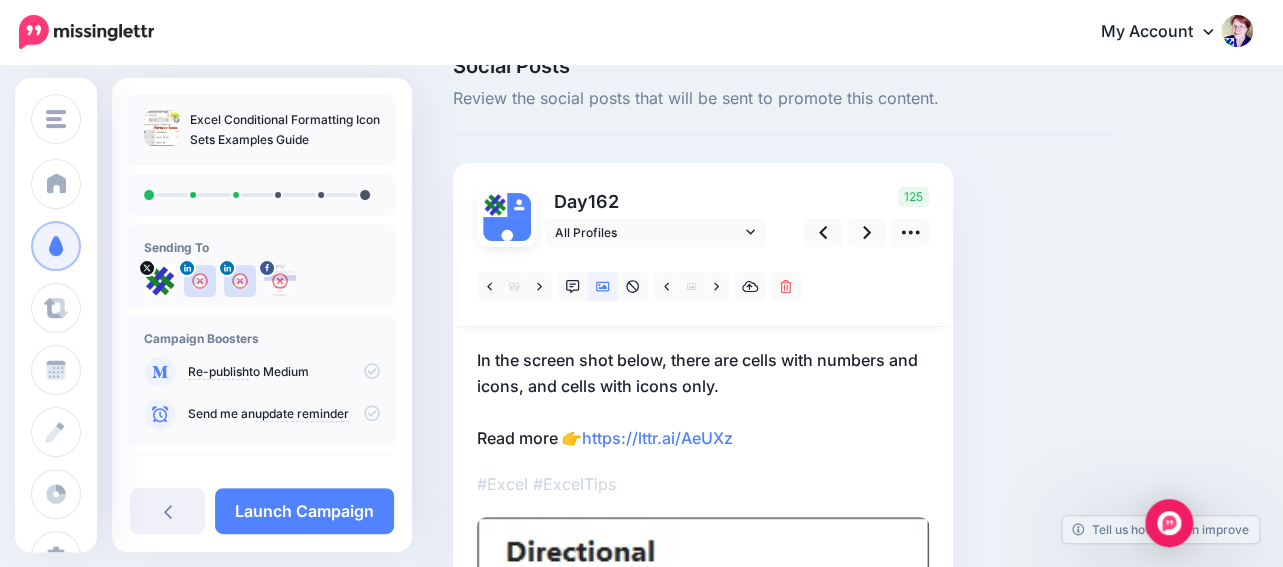 click on "In the screen shot below, there are cells with numbers and icons, and cells with icons only. Read more 👉  https://lttr.ai/AeUXz" at bounding box center [703, 399] 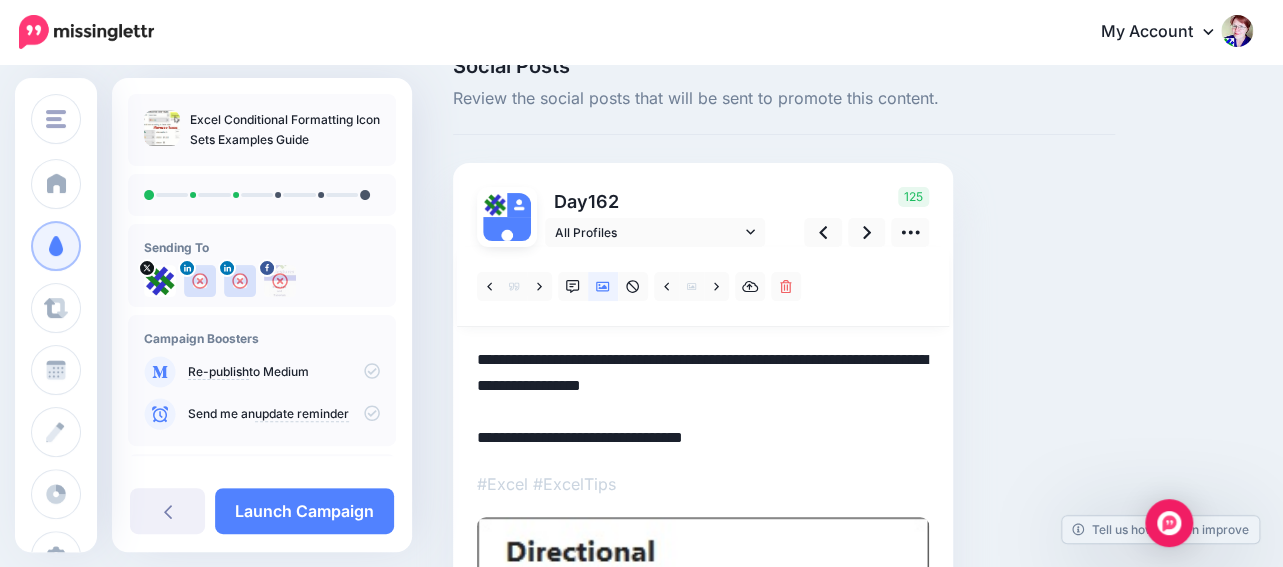 drag, startPoint x: 741, startPoint y: 357, endPoint x: 496, endPoint y: 357, distance: 245 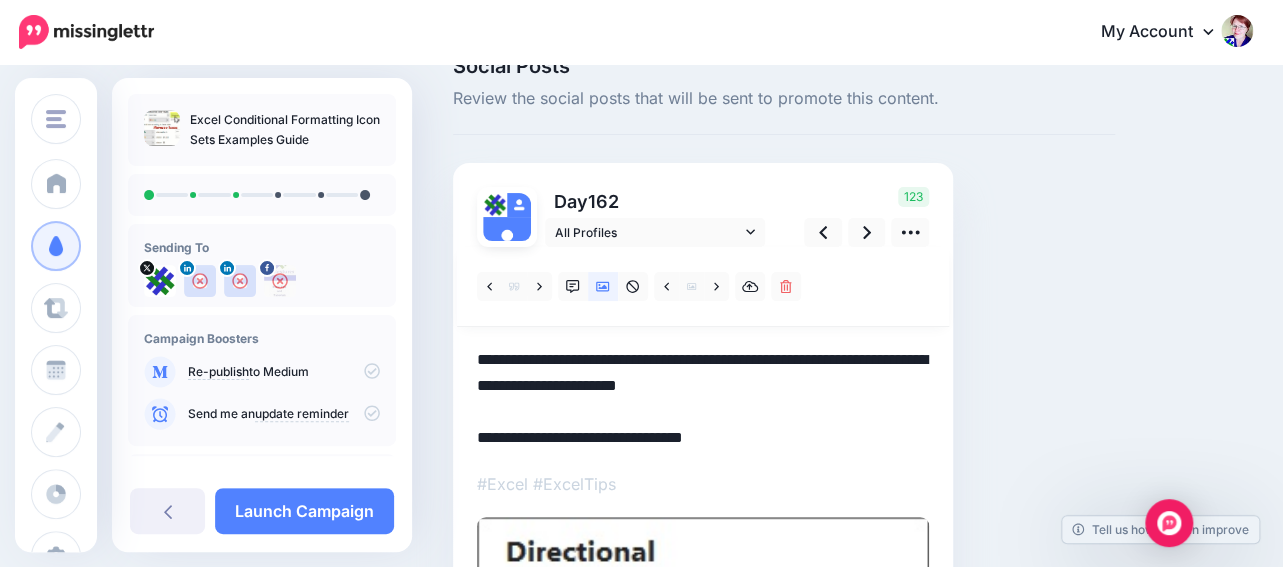 drag, startPoint x: 710, startPoint y: 356, endPoint x: 781, endPoint y: 356, distance: 71 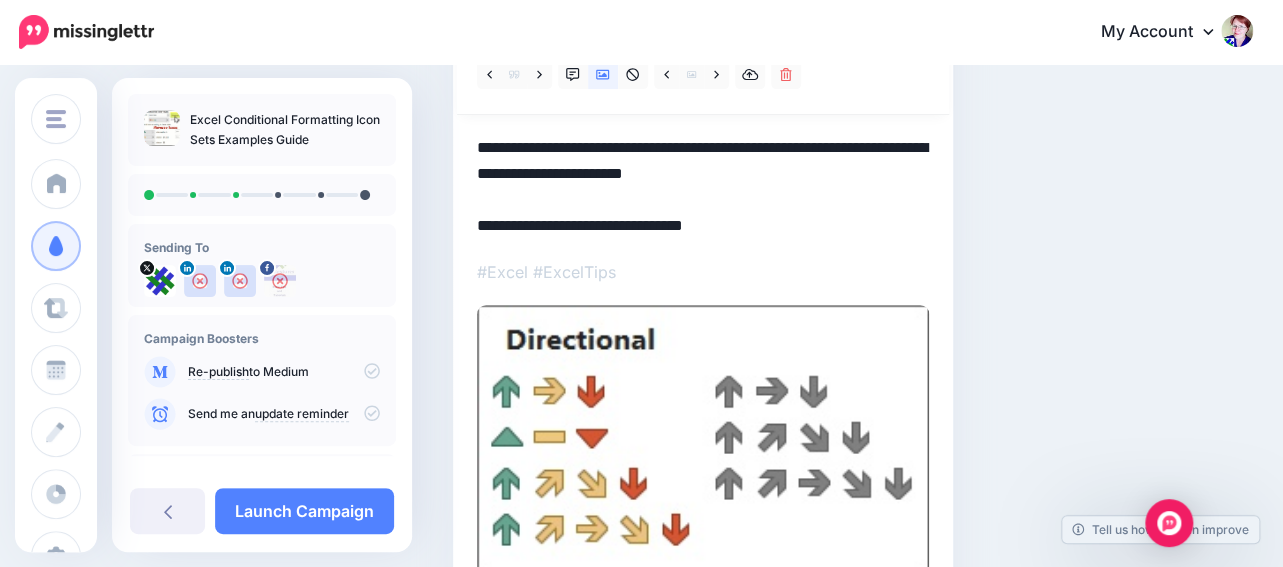scroll, scrollTop: 147, scrollLeft: 0, axis: vertical 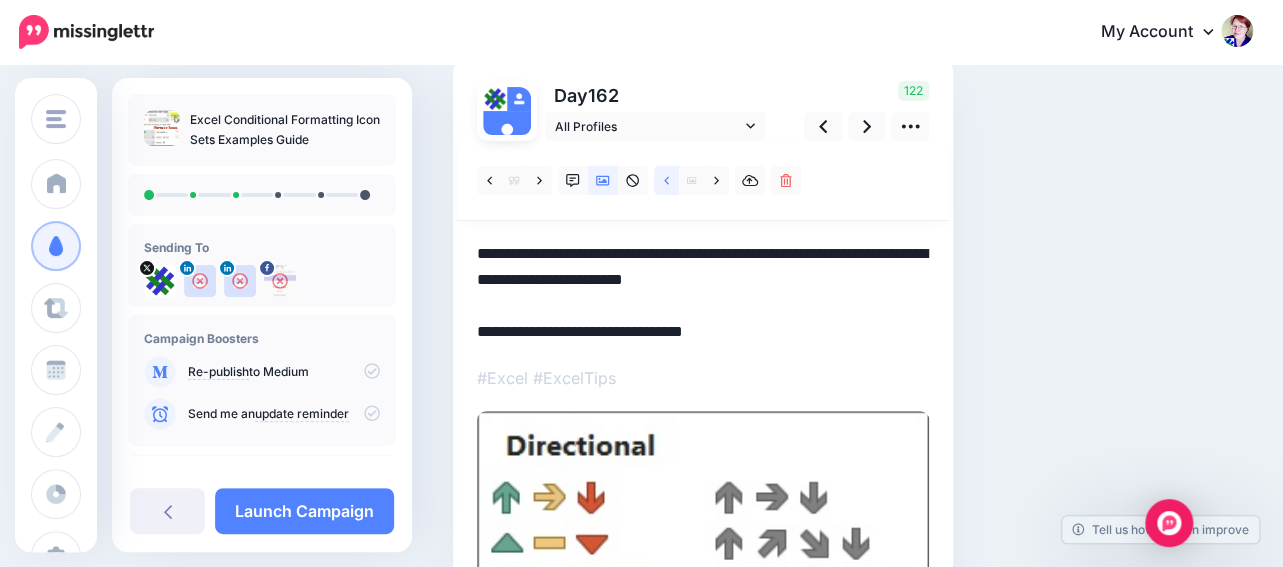 click 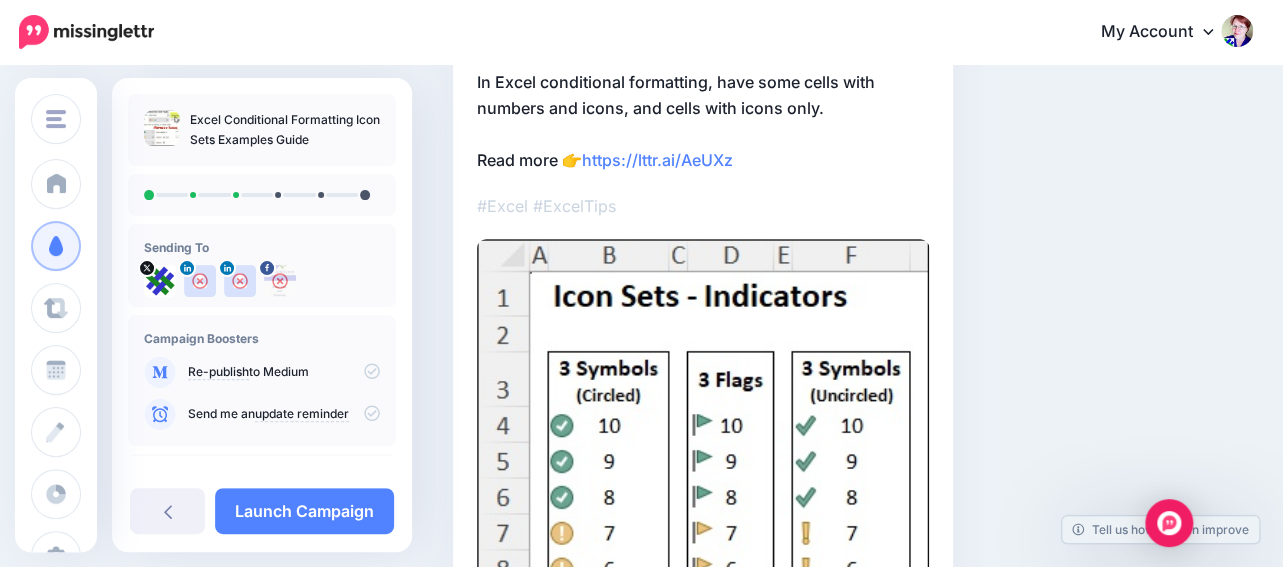 scroll, scrollTop: 147, scrollLeft: 0, axis: vertical 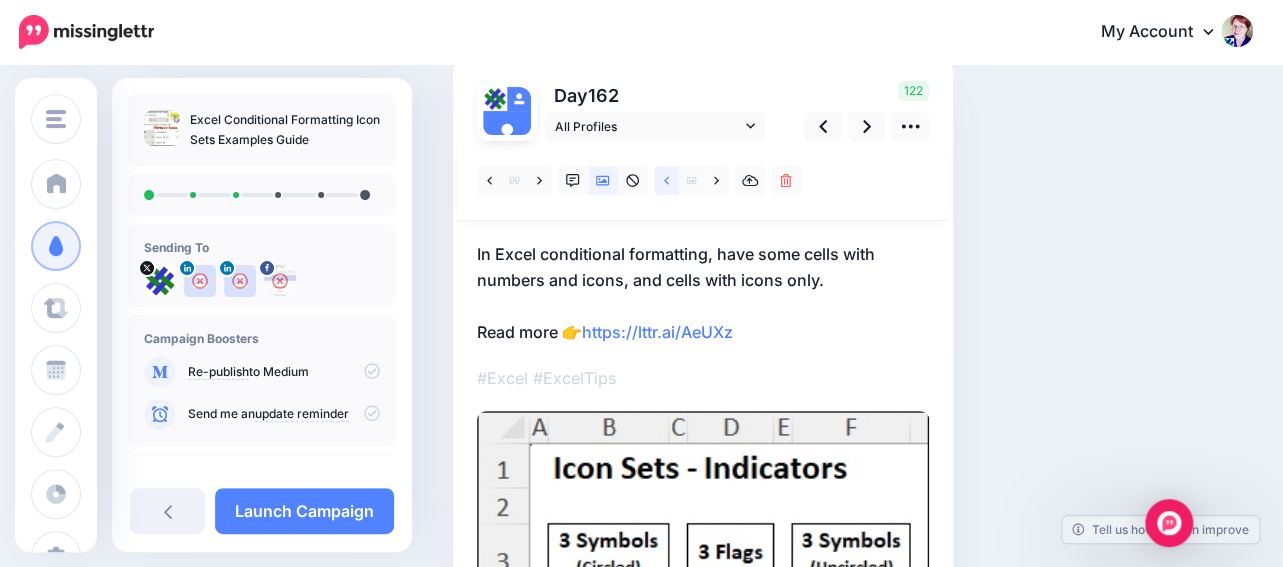 click at bounding box center (666, 180) 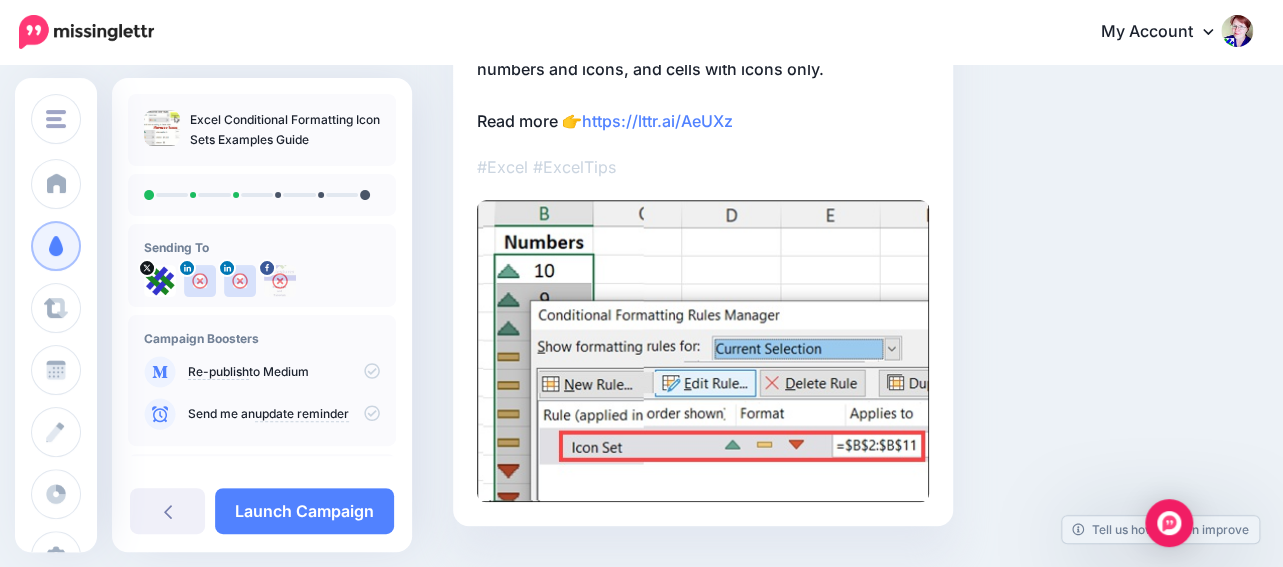 scroll, scrollTop: 253, scrollLeft: 0, axis: vertical 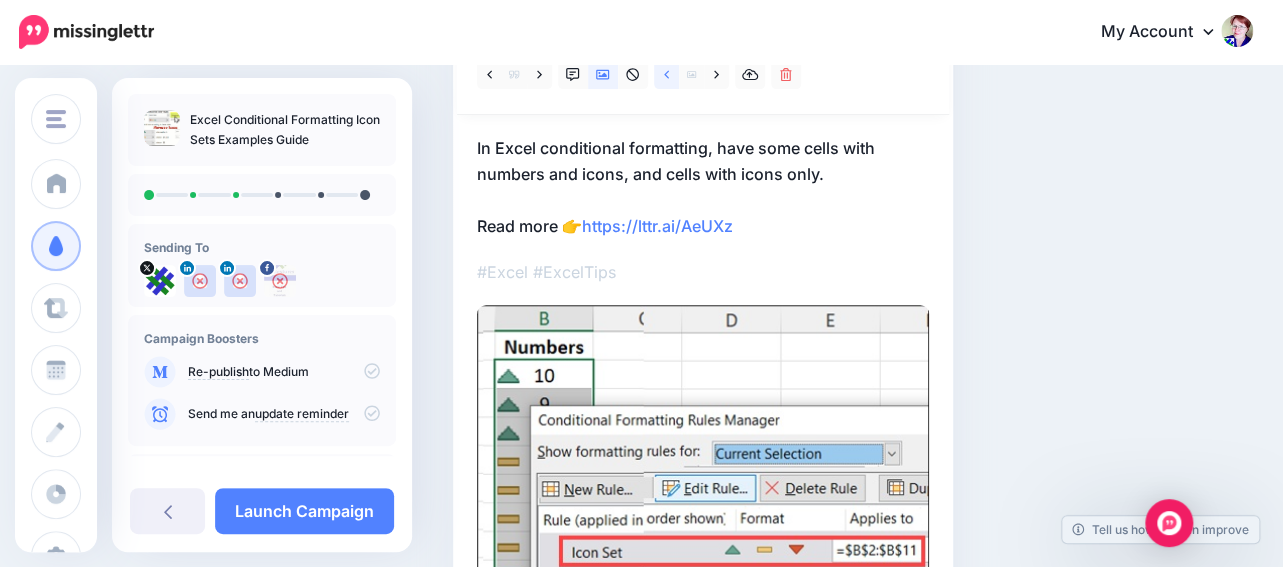 click 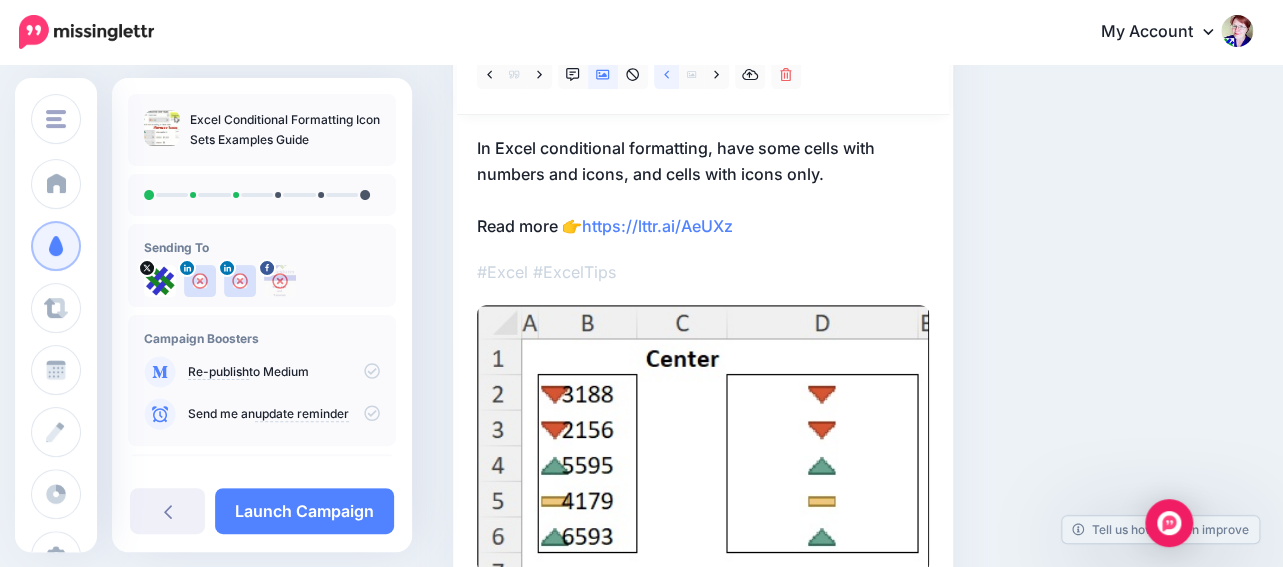 click 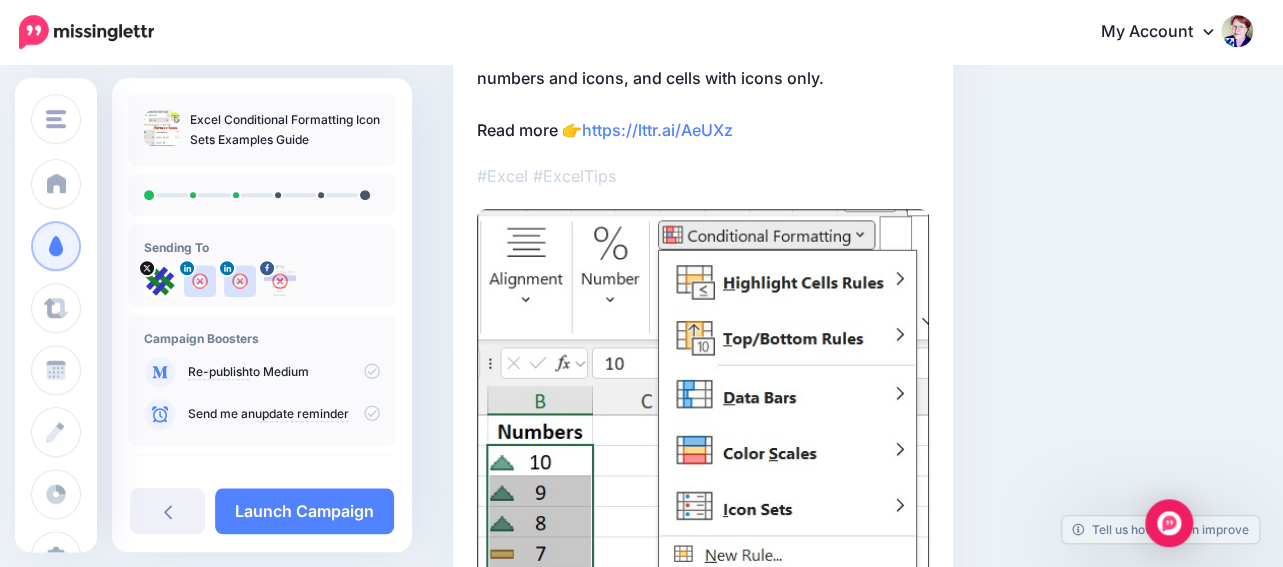 scroll, scrollTop: 253, scrollLeft: 0, axis: vertical 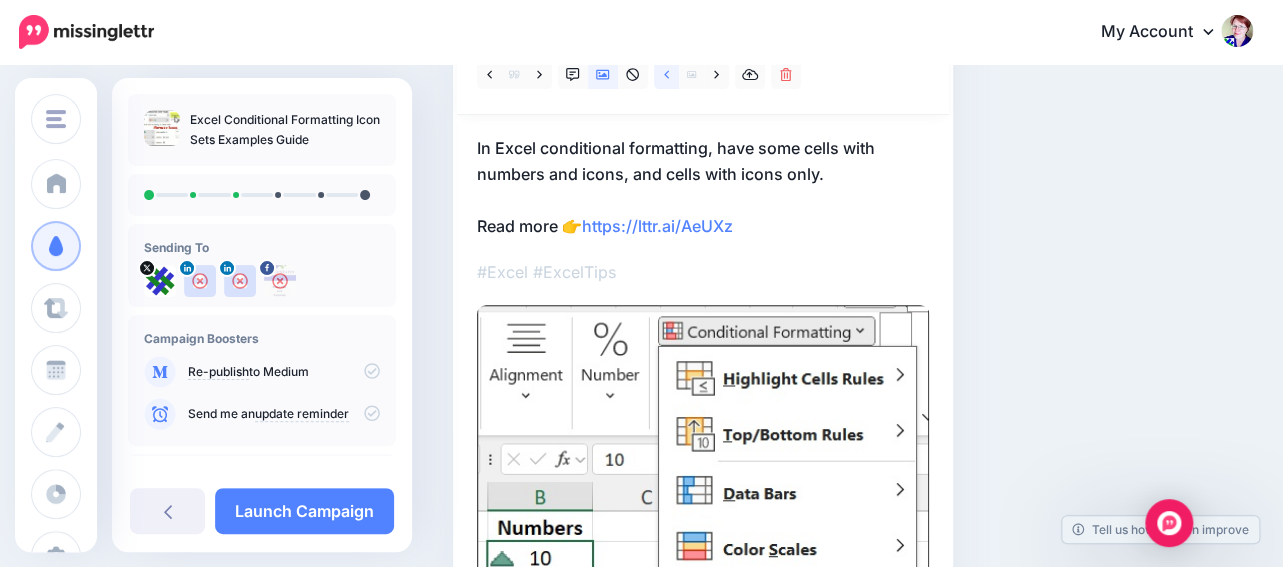 click 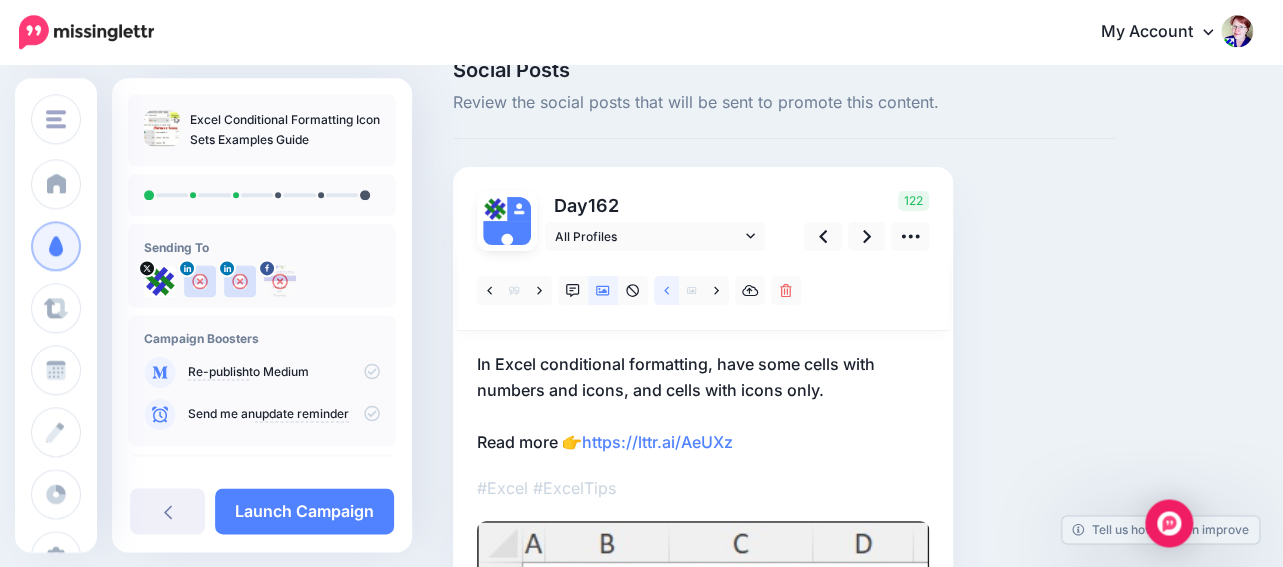 scroll, scrollTop: 27, scrollLeft: 0, axis: vertical 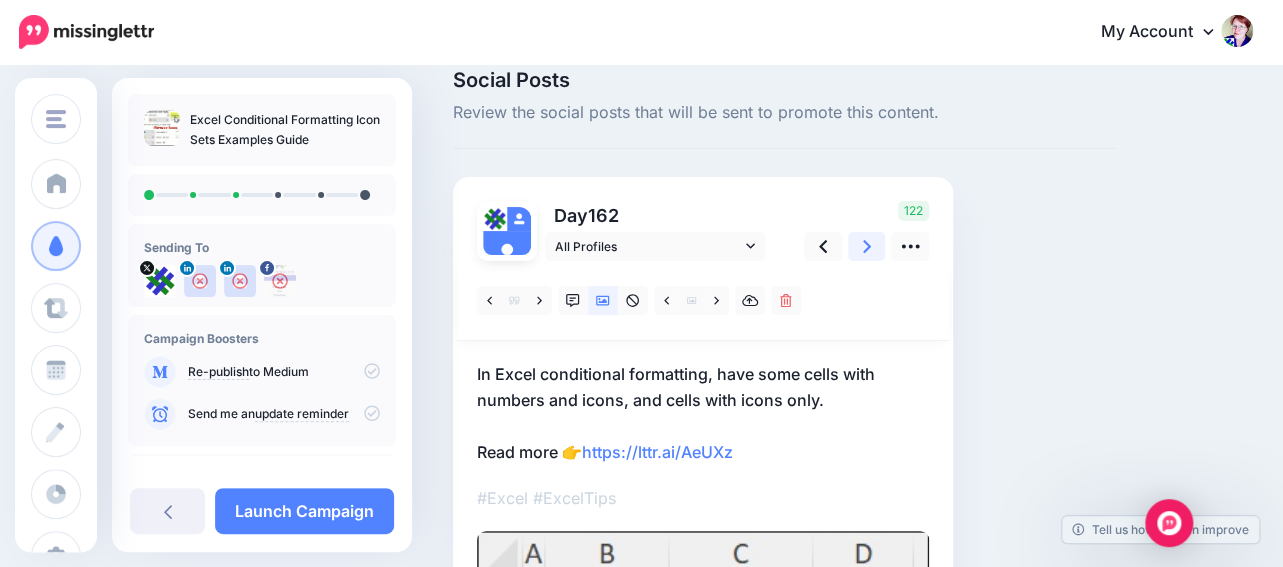 click 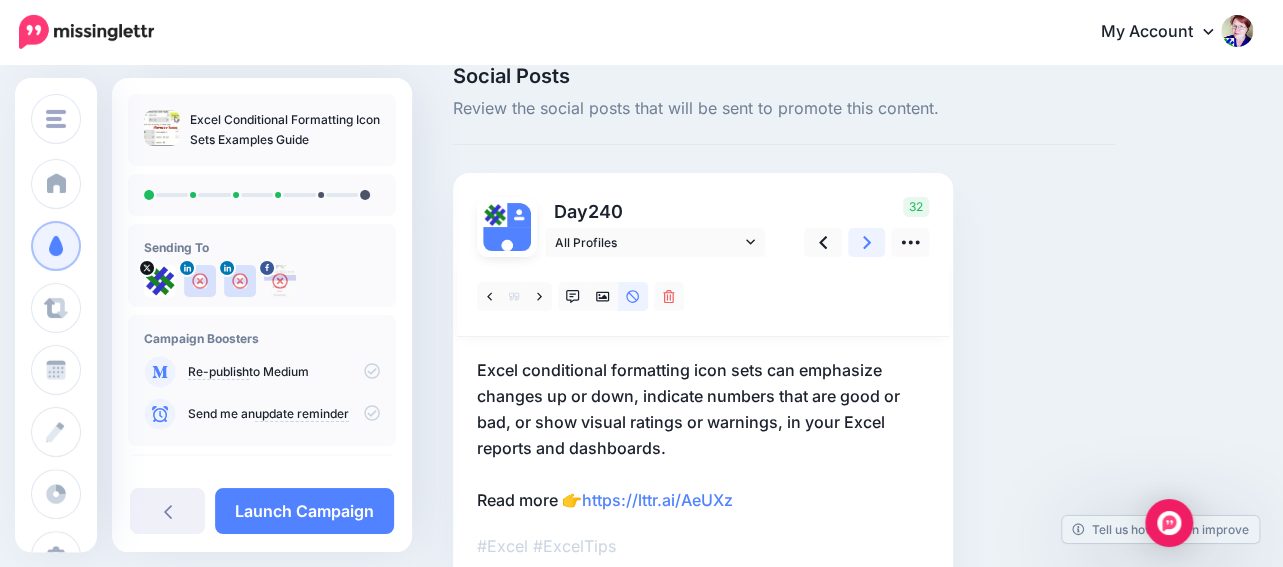 scroll, scrollTop: 27, scrollLeft: 0, axis: vertical 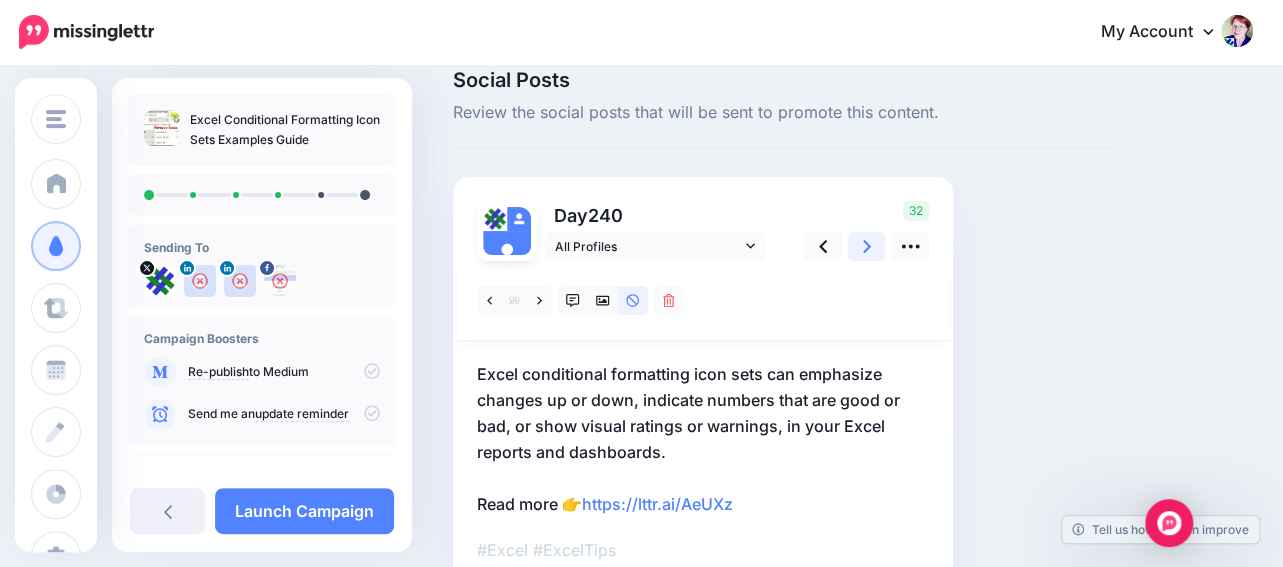 click at bounding box center (867, 246) 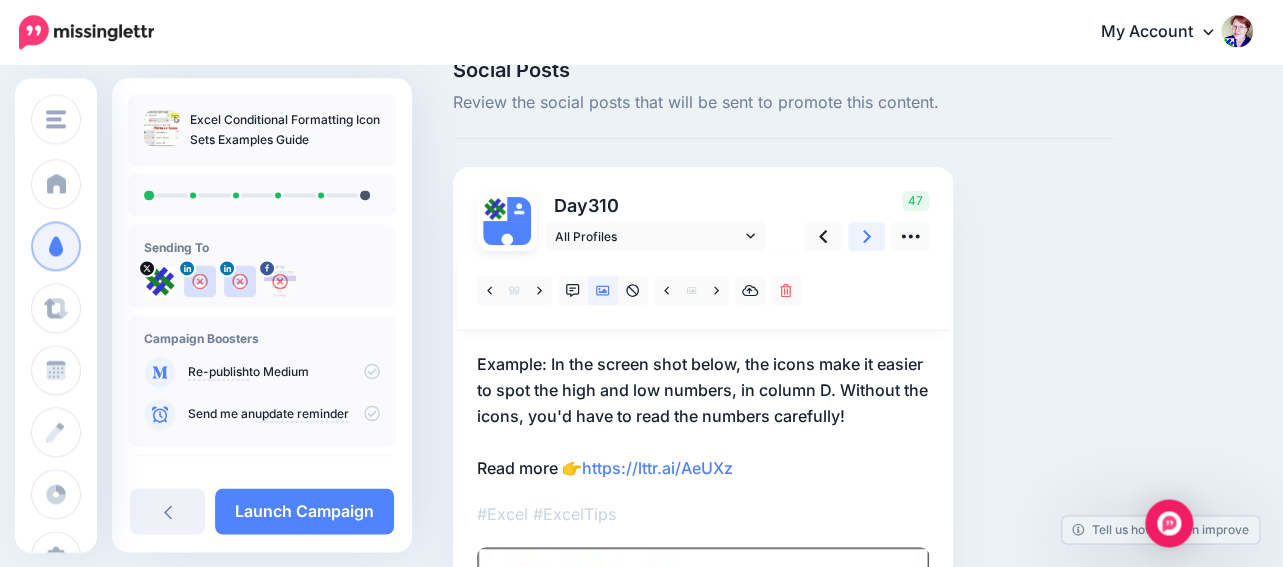scroll, scrollTop: 27, scrollLeft: 0, axis: vertical 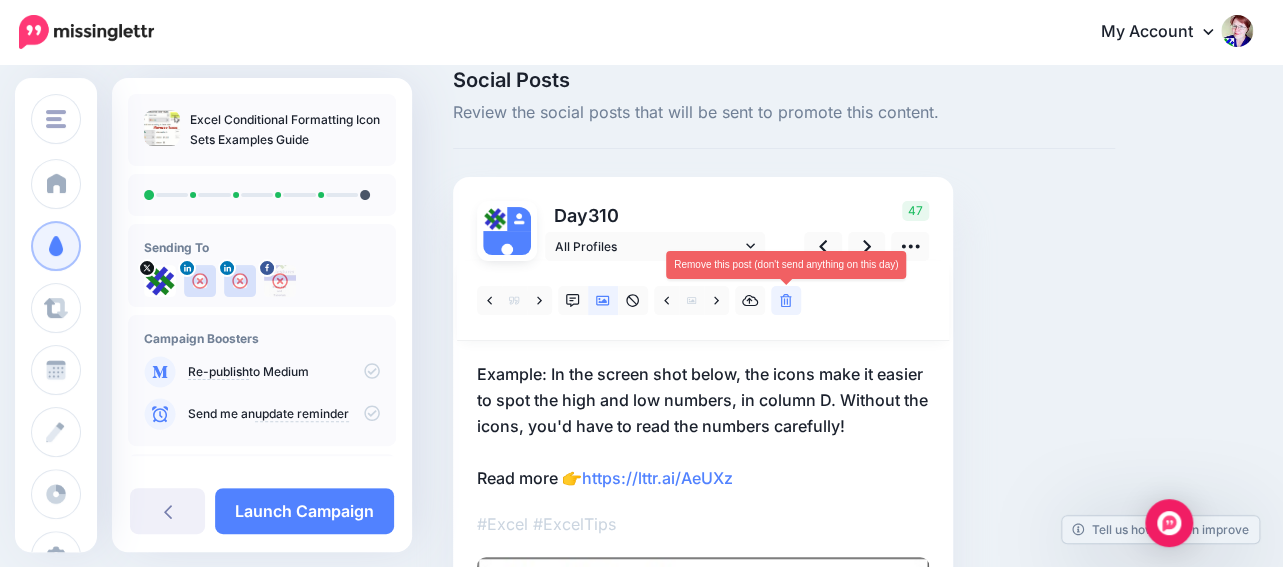 click 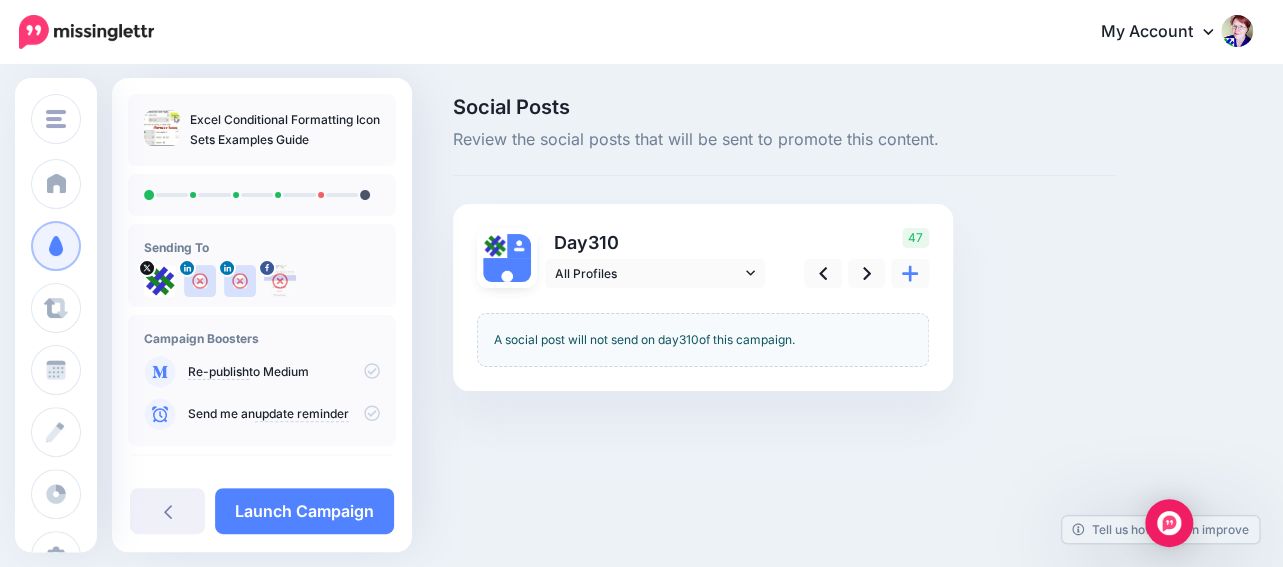 scroll, scrollTop: 0, scrollLeft: 0, axis: both 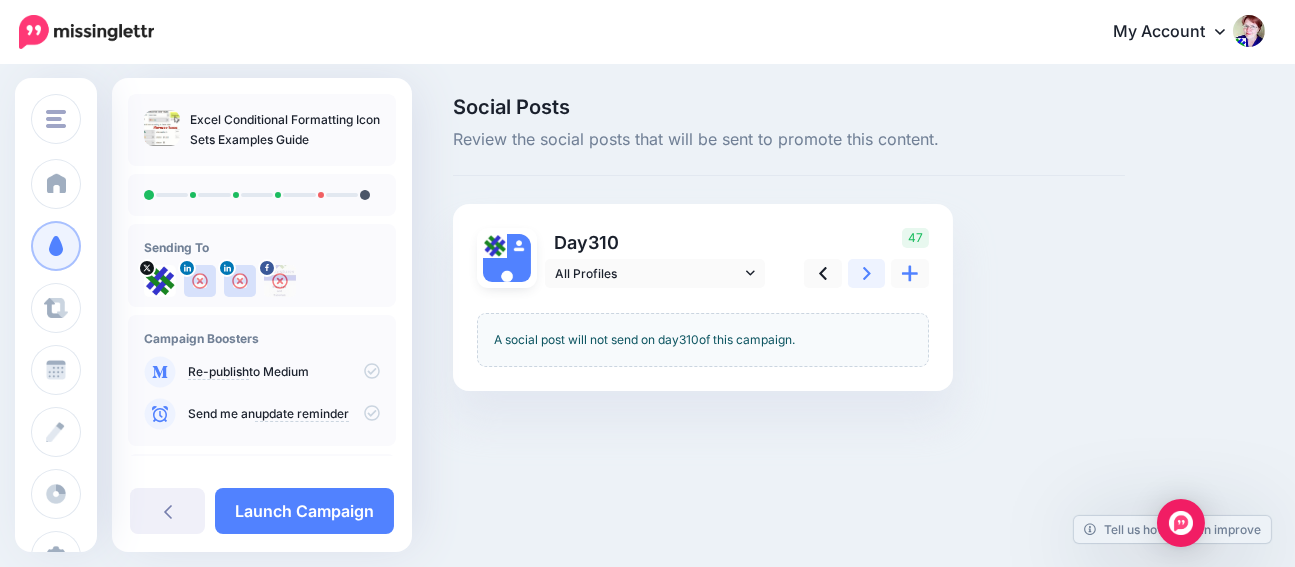 click at bounding box center [867, 273] 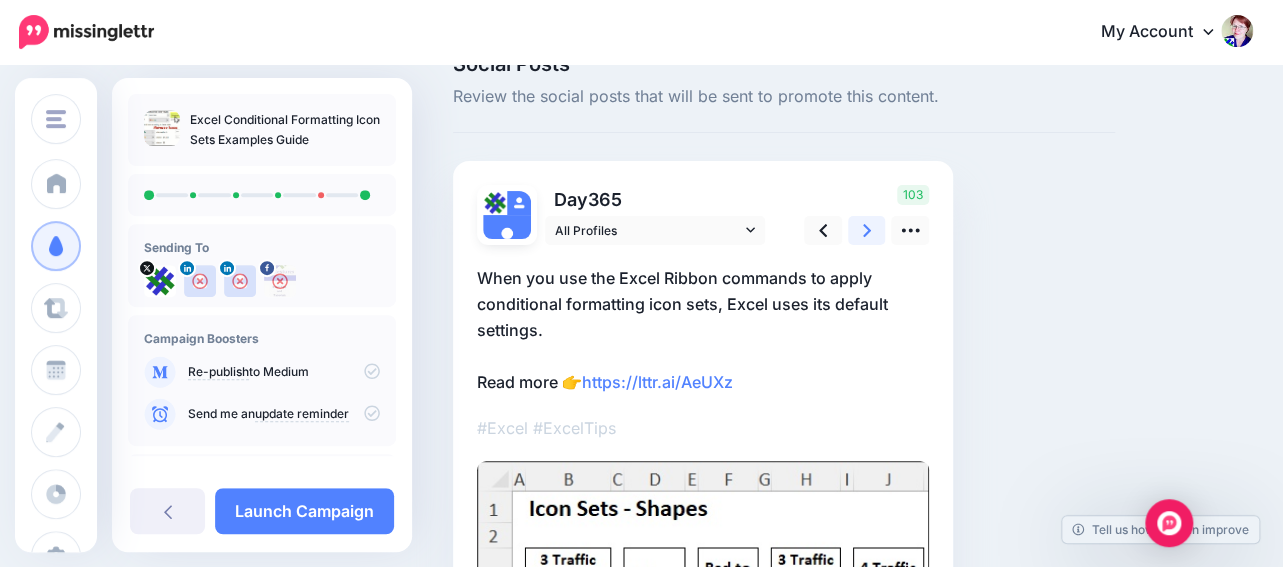 scroll, scrollTop: 0, scrollLeft: 0, axis: both 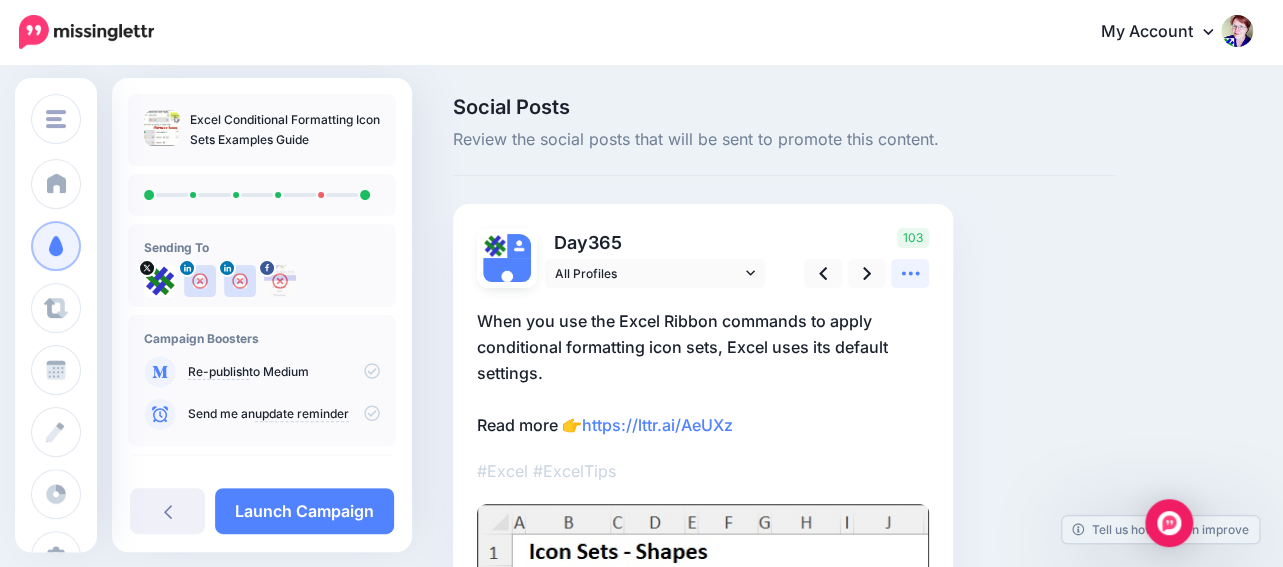 click 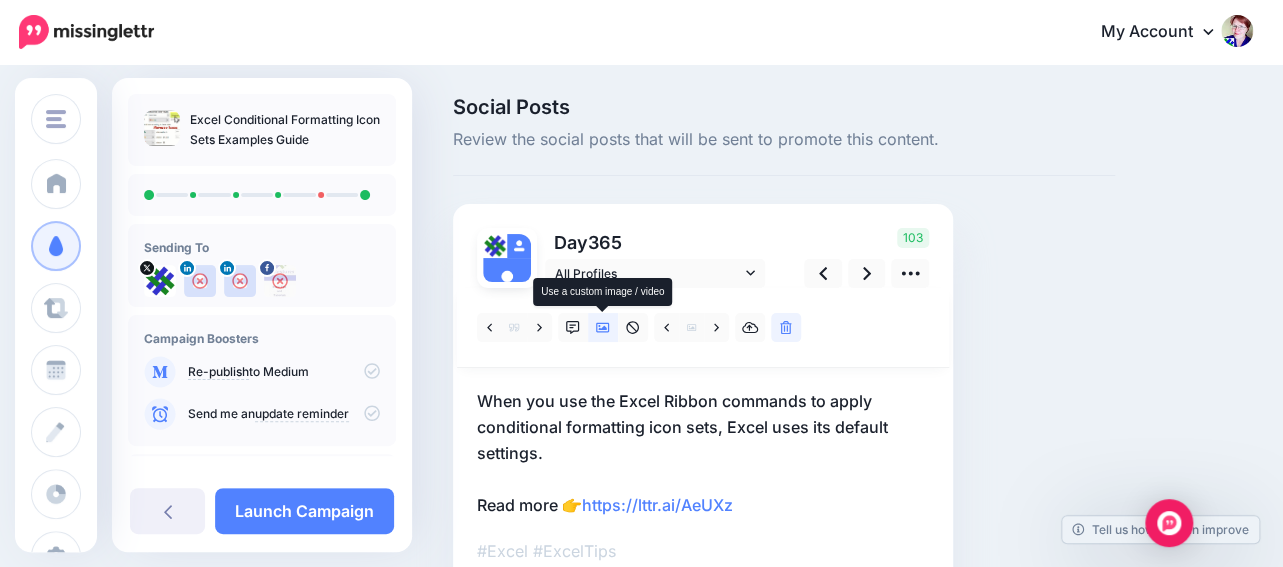 click 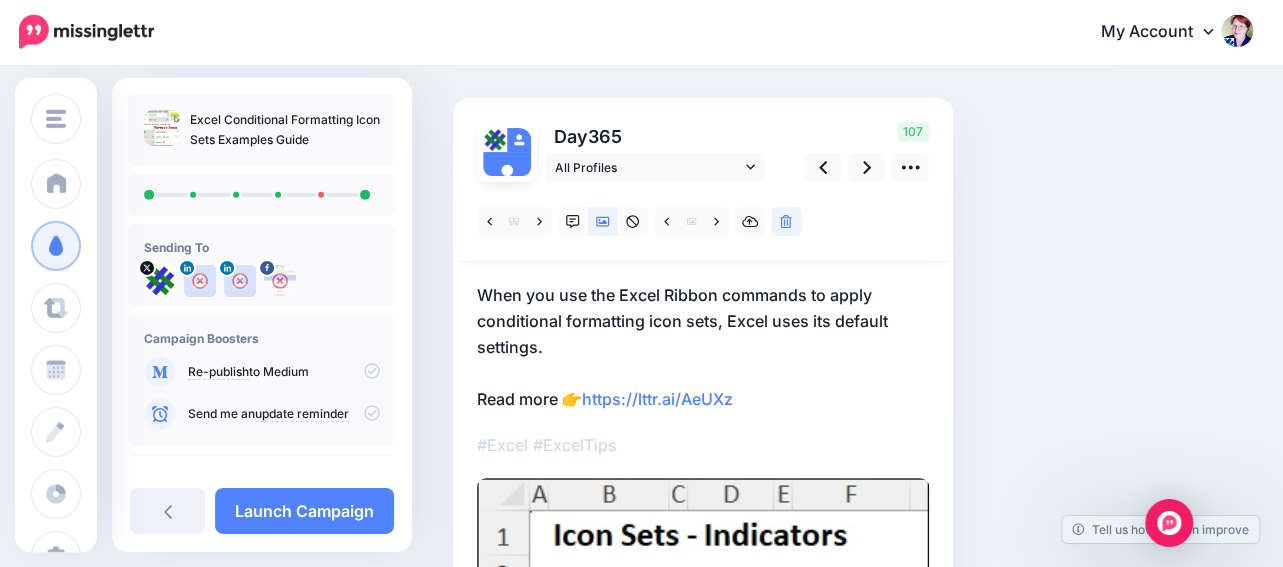 scroll, scrollTop: 105, scrollLeft: 0, axis: vertical 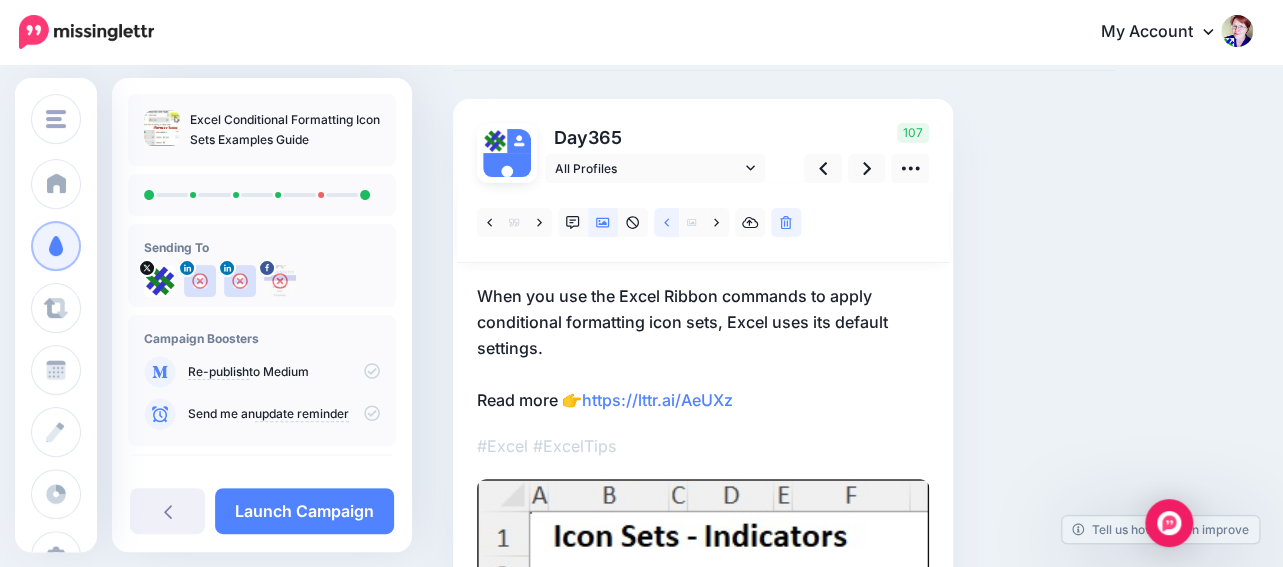 click 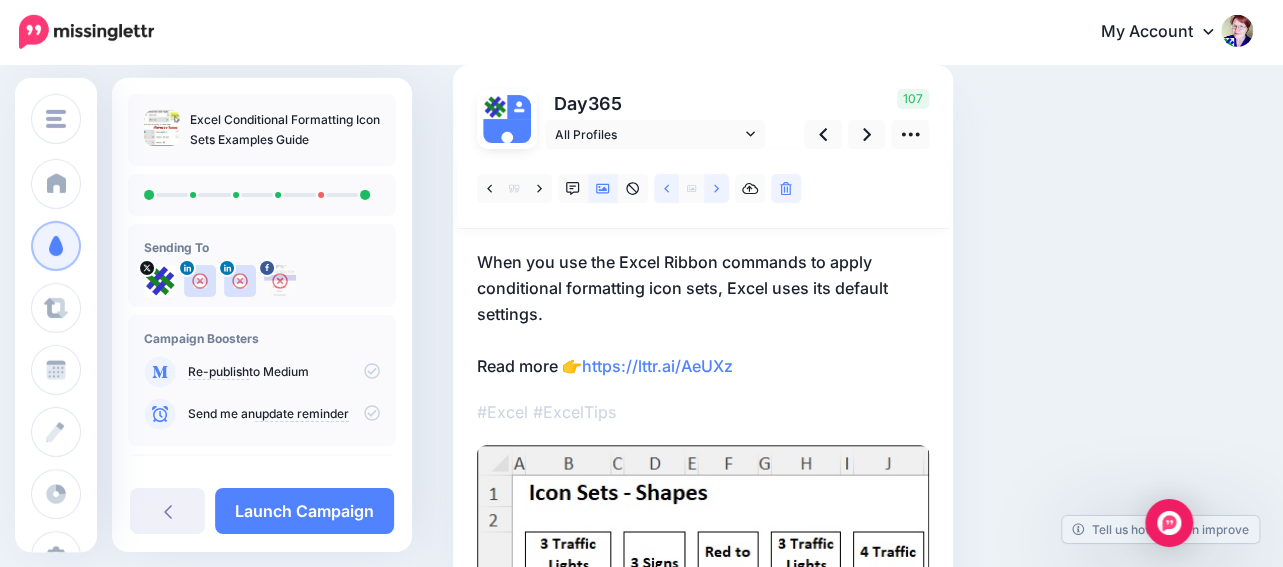 scroll, scrollTop: 105, scrollLeft: 0, axis: vertical 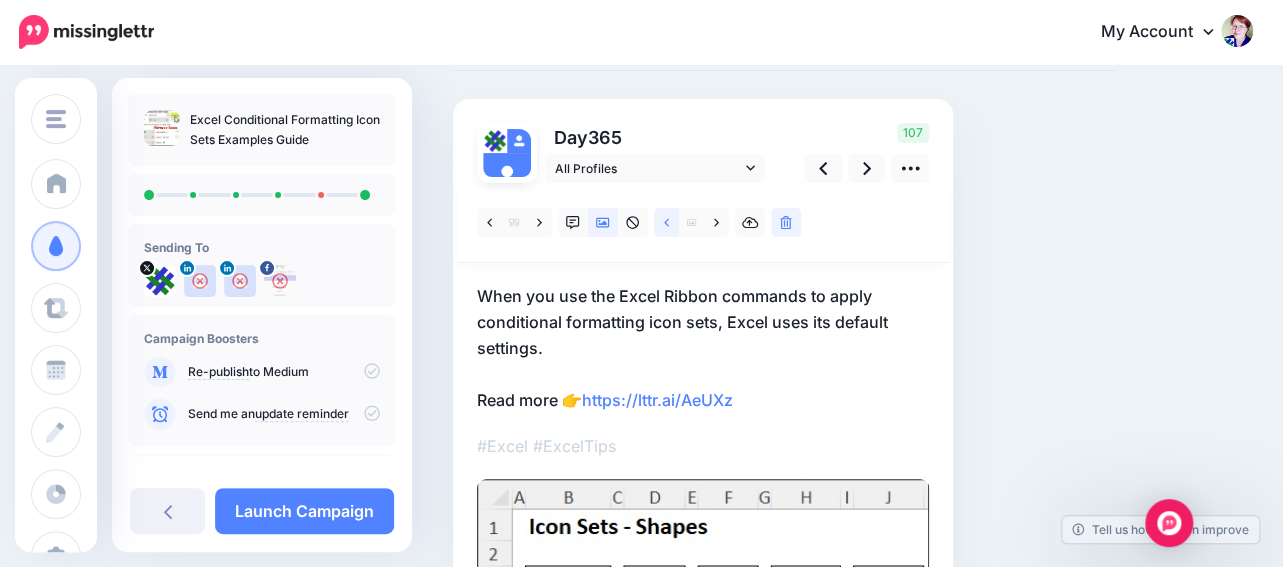 click at bounding box center (666, 222) 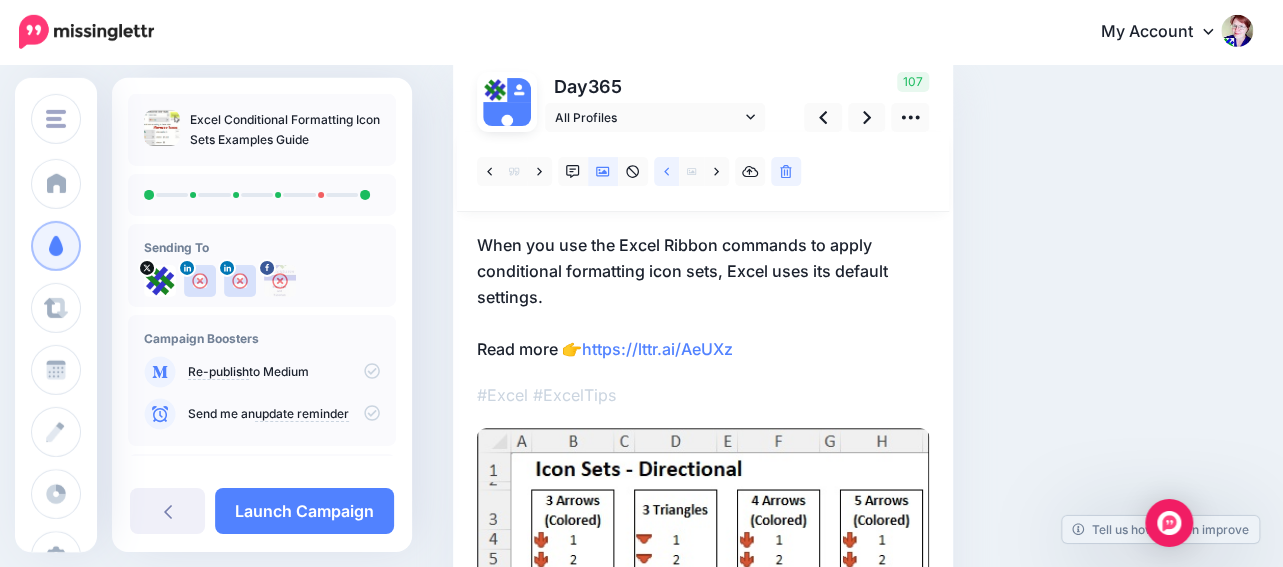 scroll, scrollTop: 105, scrollLeft: 0, axis: vertical 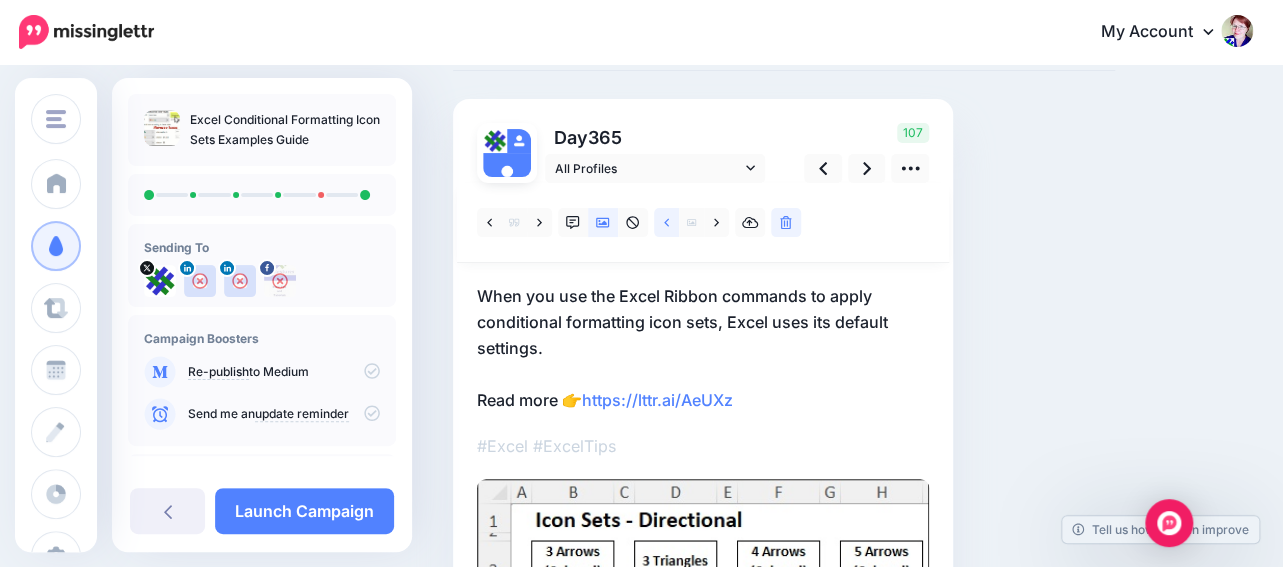 click 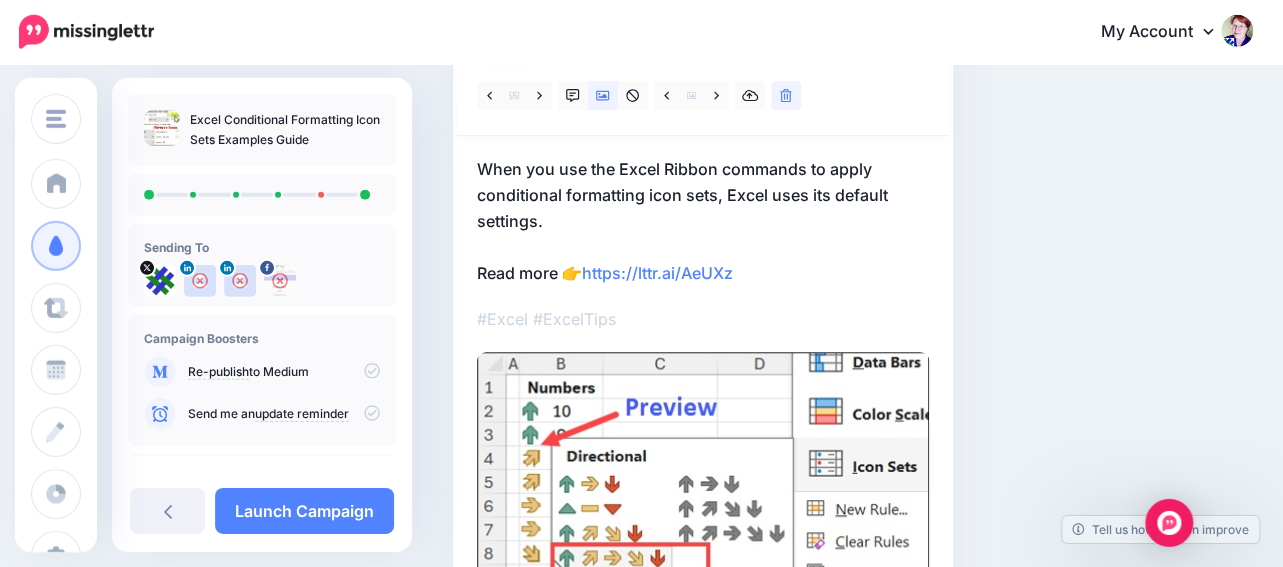 scroll, scrollTop: 105, scrollLeft: 0, axis: vertical 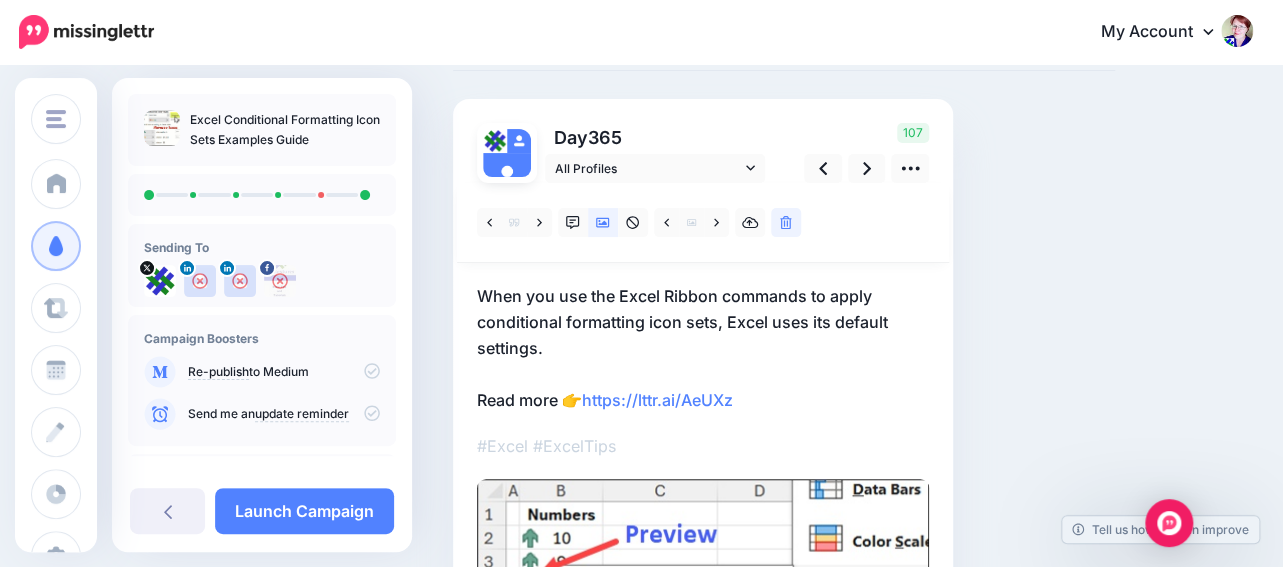 click on "When you use the Excel Ribbon commands to apply conditional formatting icon sets, Excel uses its default settings. Read more 👉  https://lttr.ai/AeUXz" at bounding box center [703, 348] 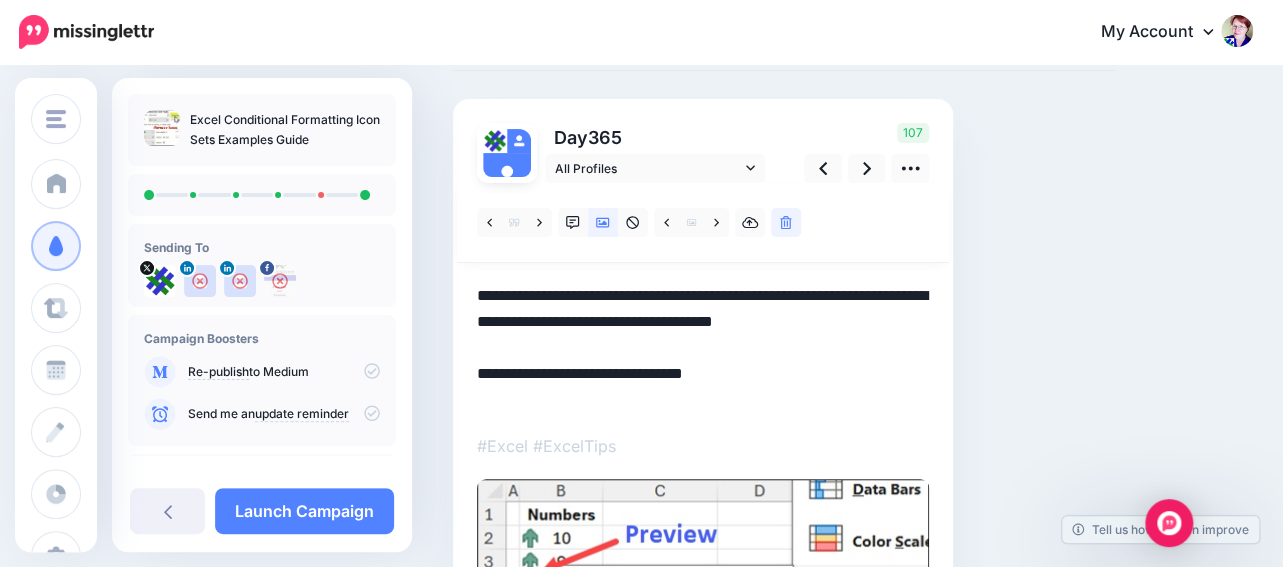 drag, startPoint x: 559, startPoint y: 355, endPoint x: 451, endPoint y: 299, distance: 121.65525 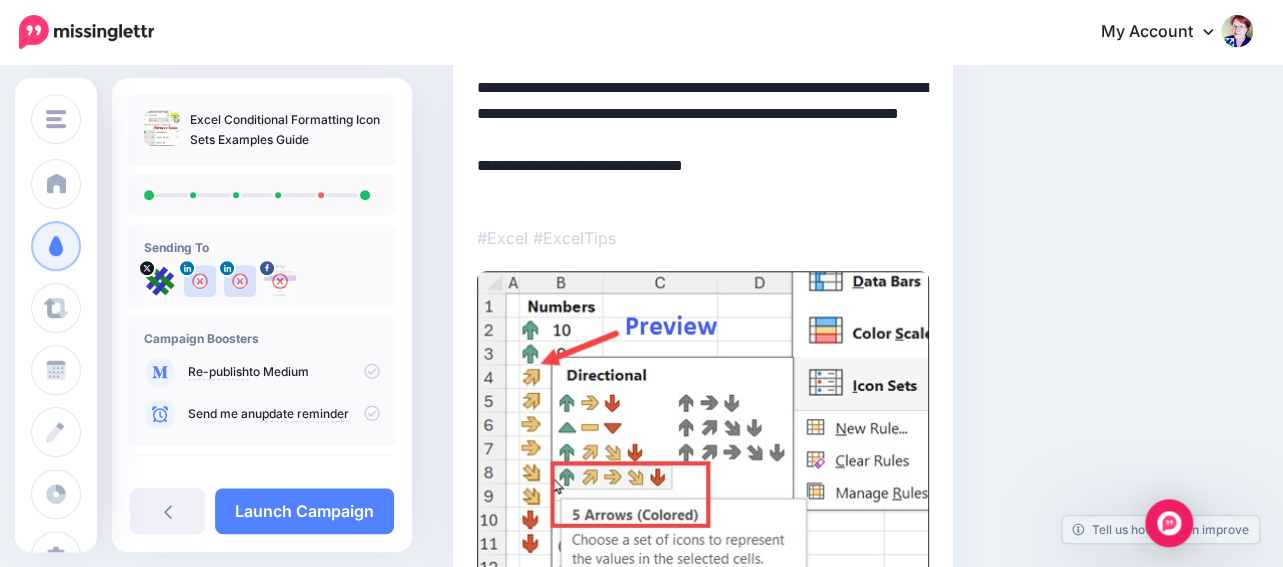 scroll, scrollTop: 316, scrollLeft: 0, axis: vertical 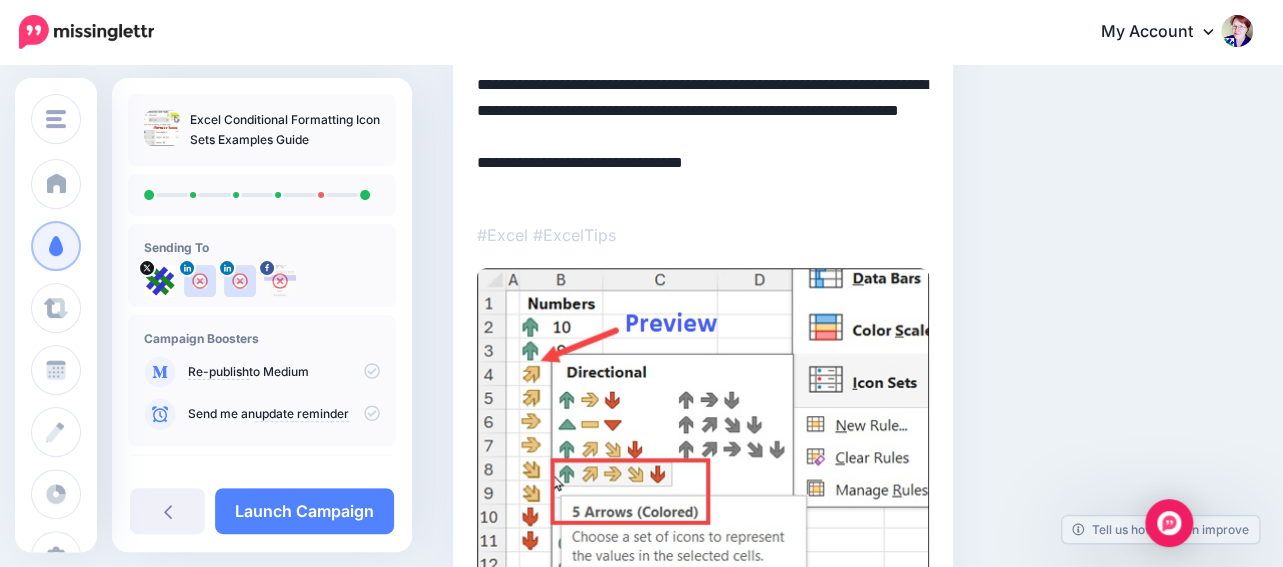click on "**********" at bounding box center (703, 137) 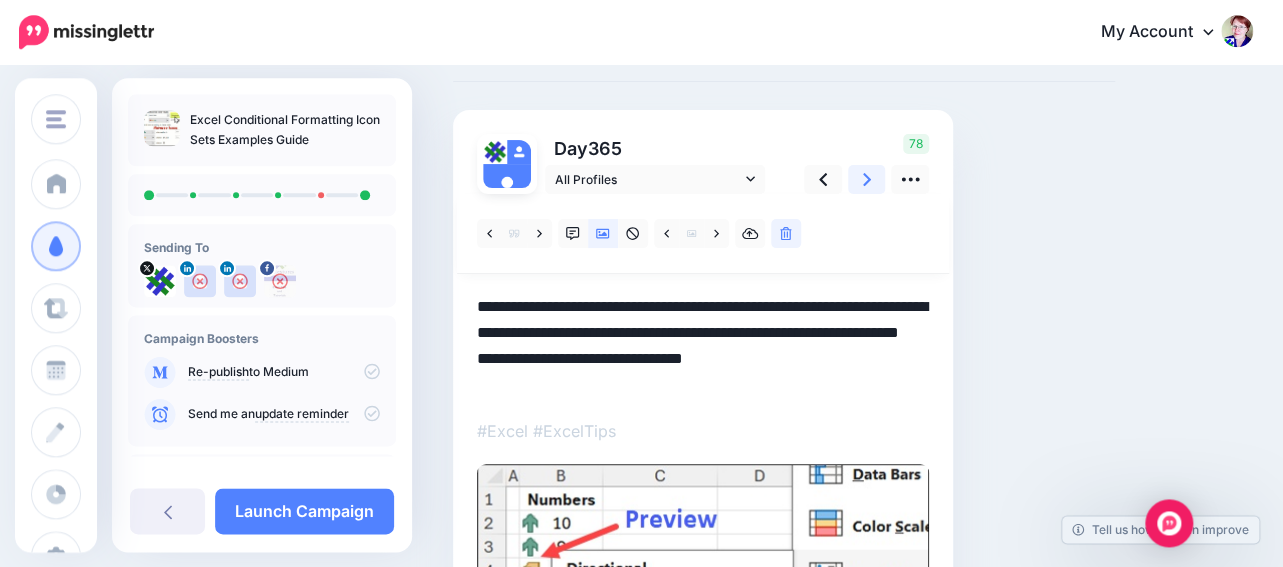 scroll, scrollTop: 0, scrollLeft: 0, axis: both 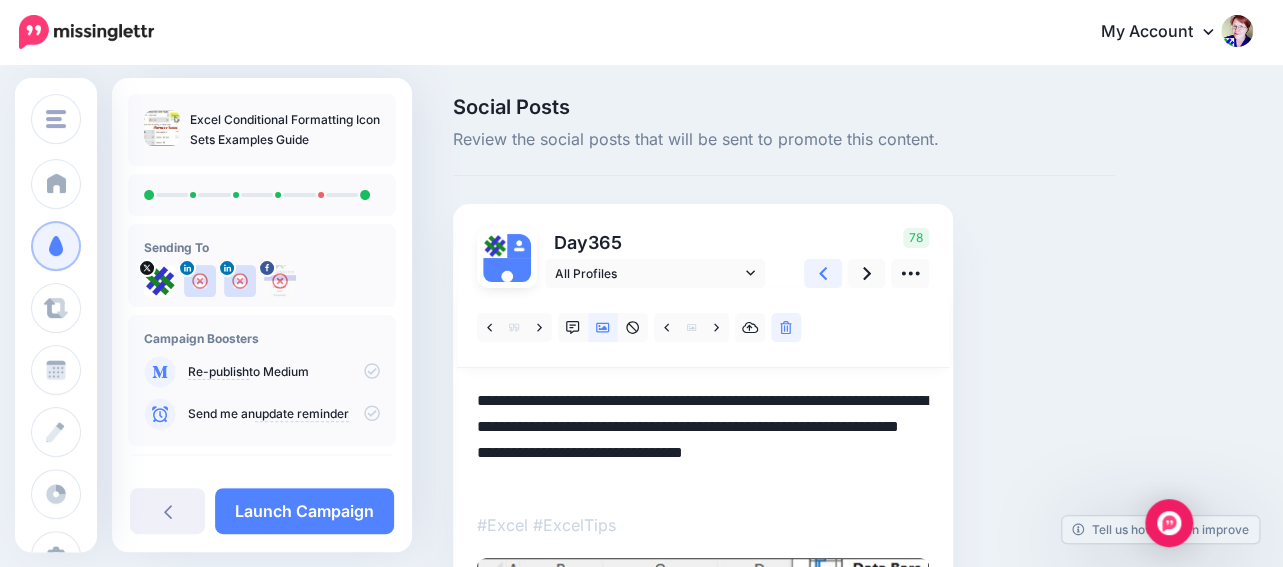 type on "**********" 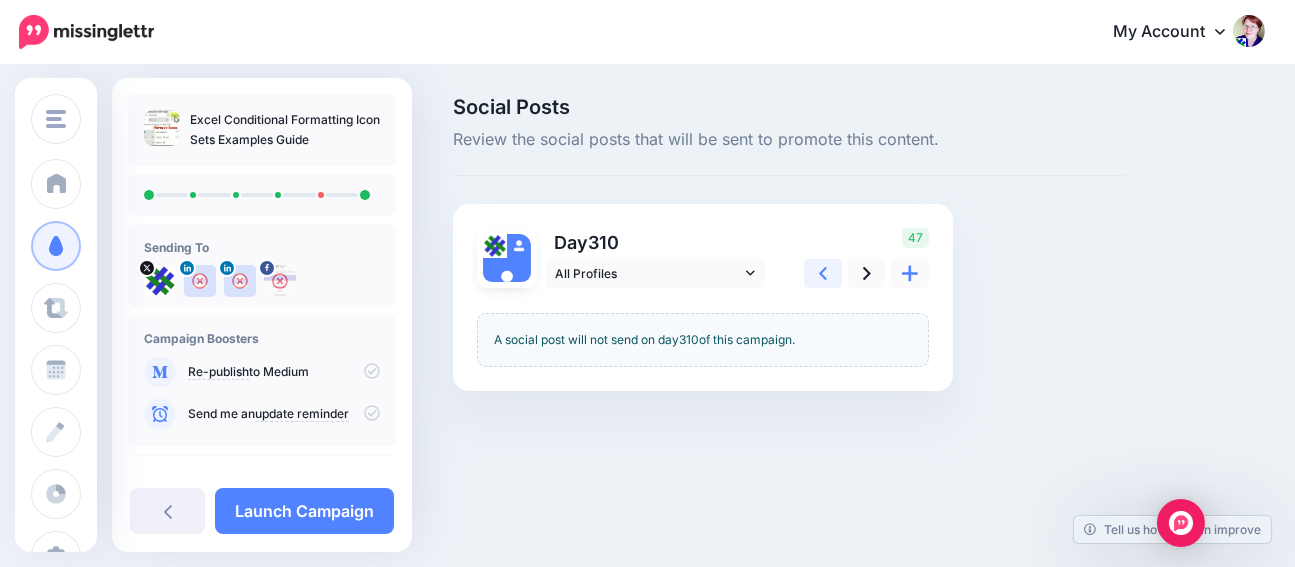 click at bounding box center [823, 273] 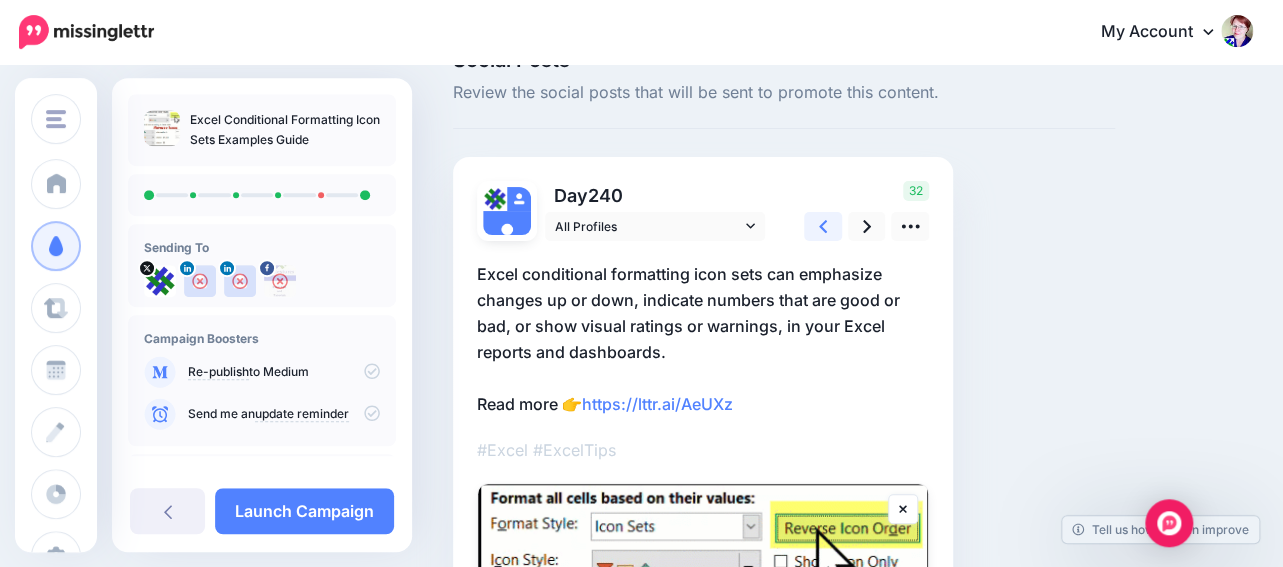 scroll, scrollTop: 0, scrollLeft: 0, axis: both 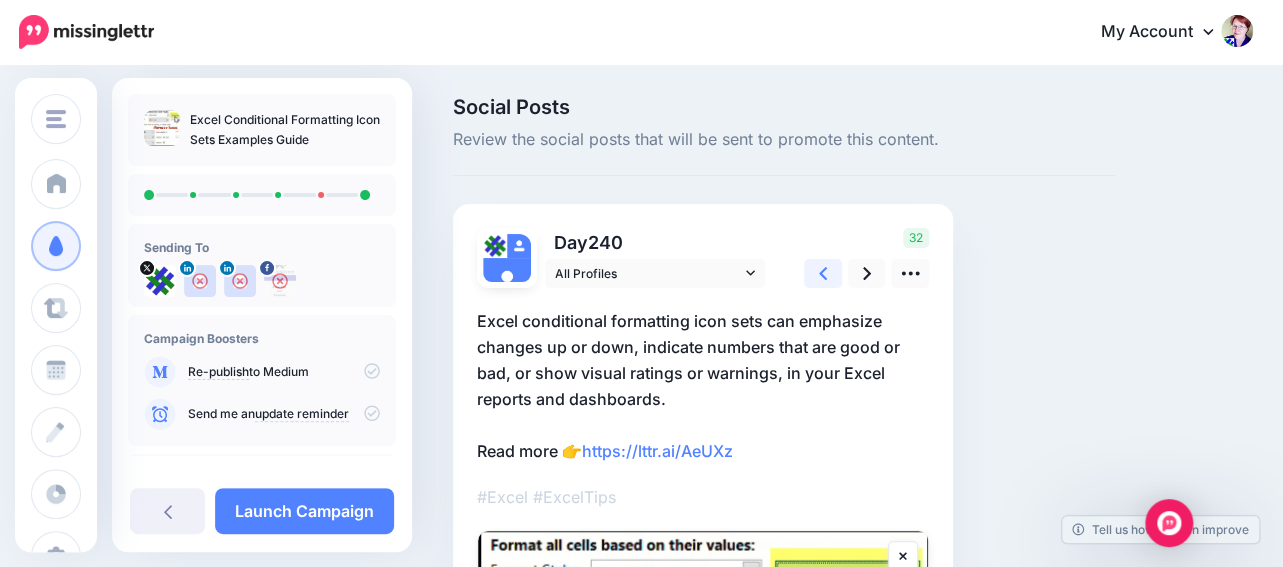 click 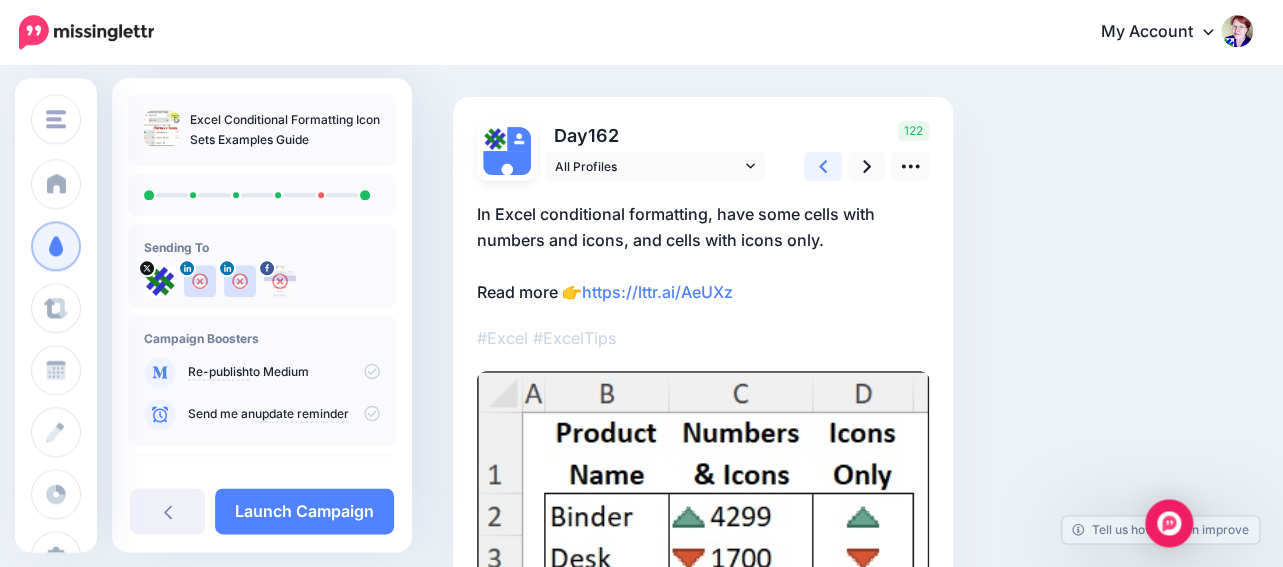 scroll, scrollTop: 105, scrollLeft: 0, axis: vertical 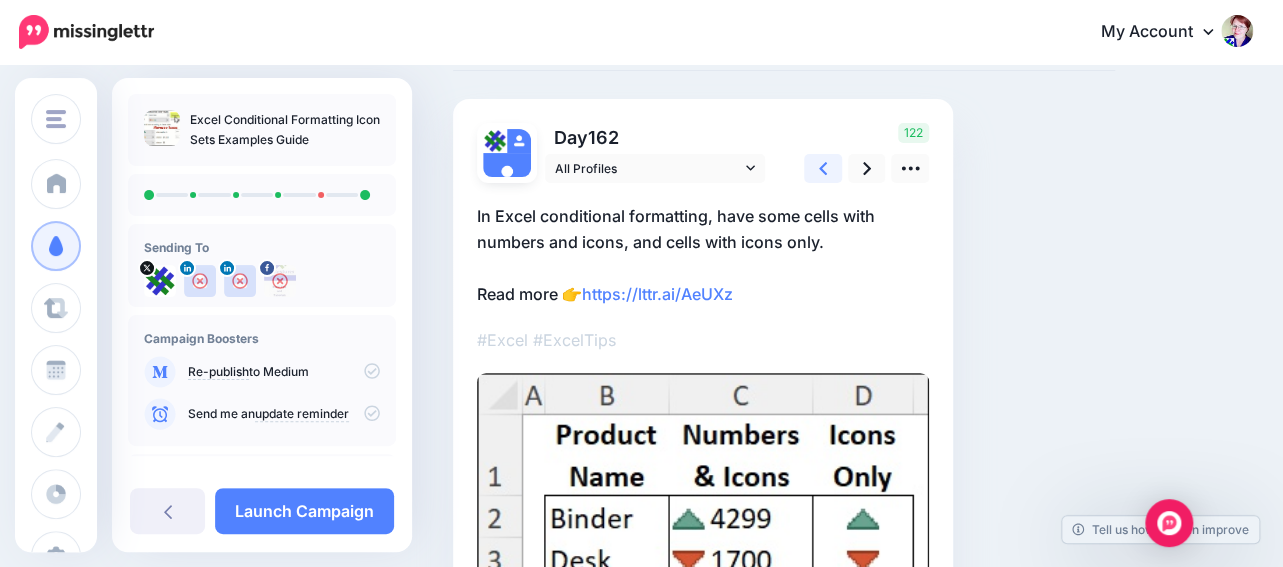 click 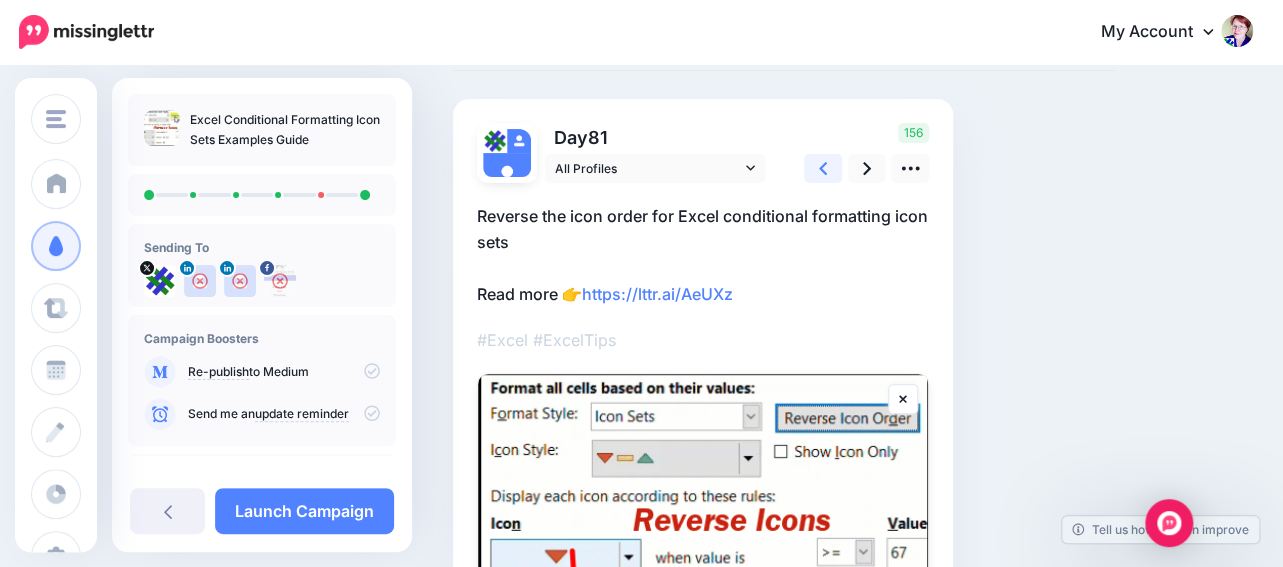 click at bounding box center [823, 168] 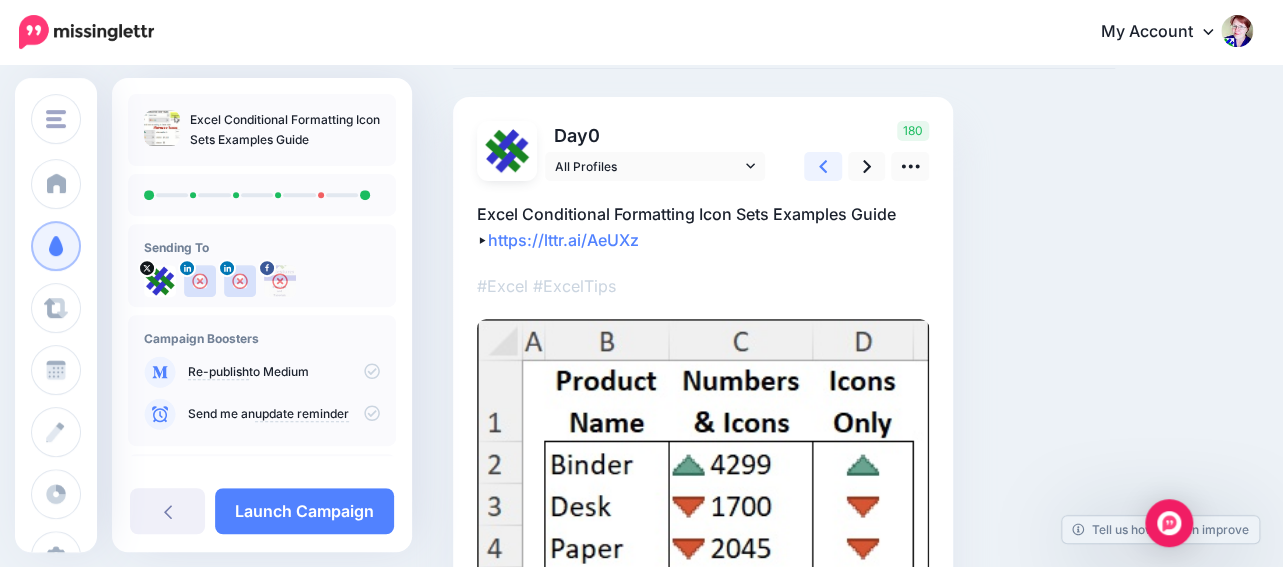 scroll, scrollTop: 105, scrollLeft: 0, axis: vertical 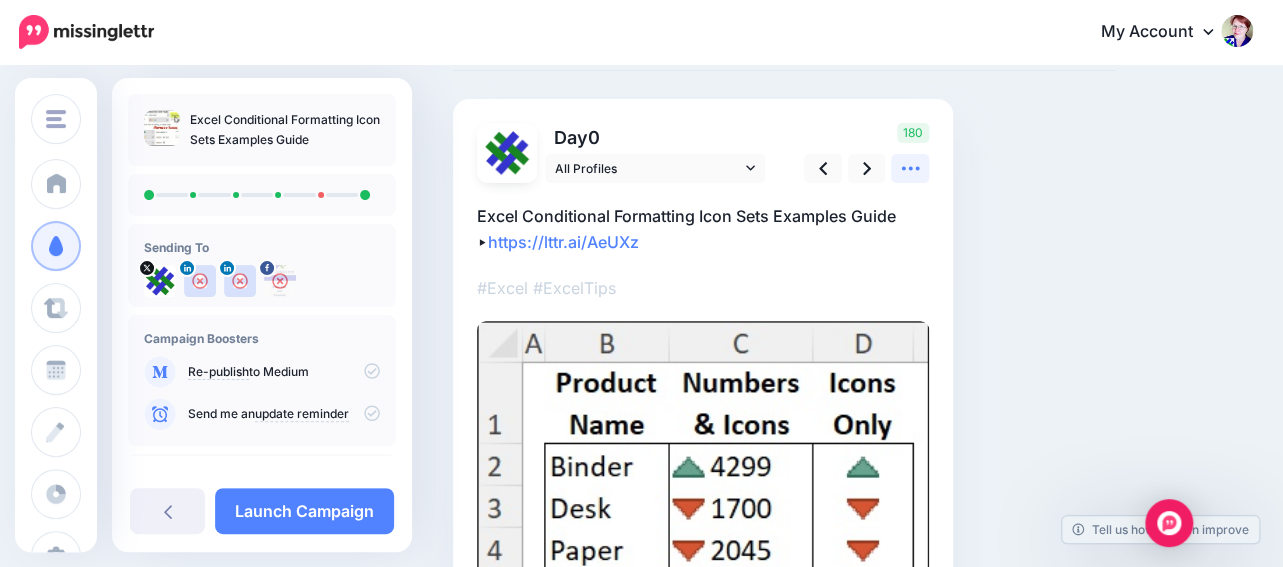 click 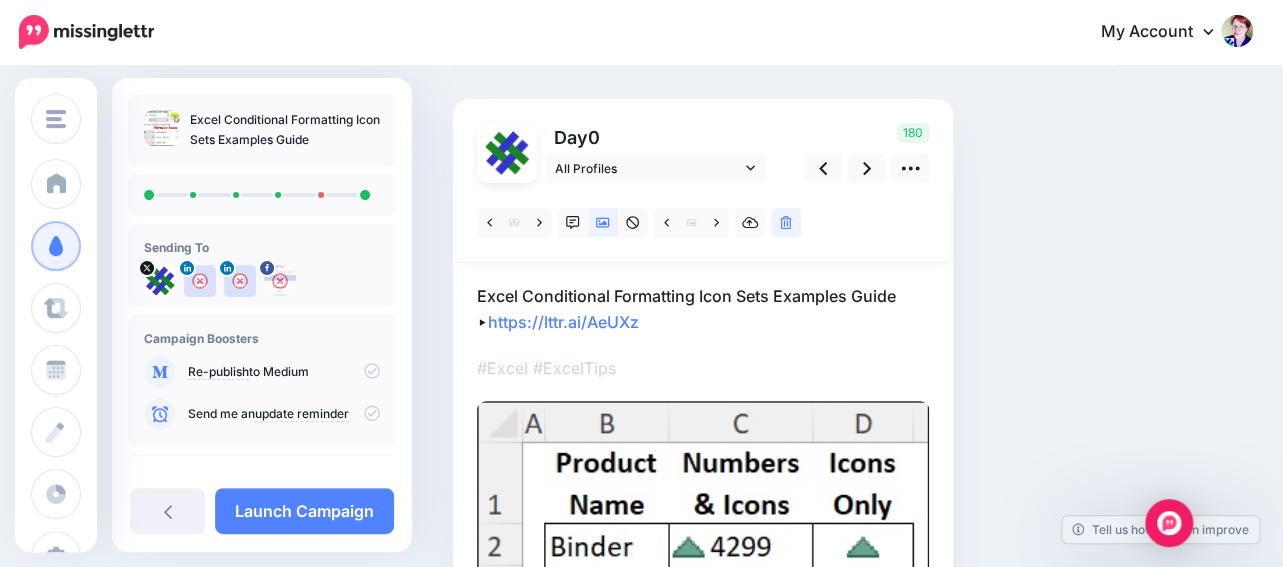 click on "Social Posts
Review the social posts that will be sent to promote this content.
Day  0" at bounding box center (784, 411) 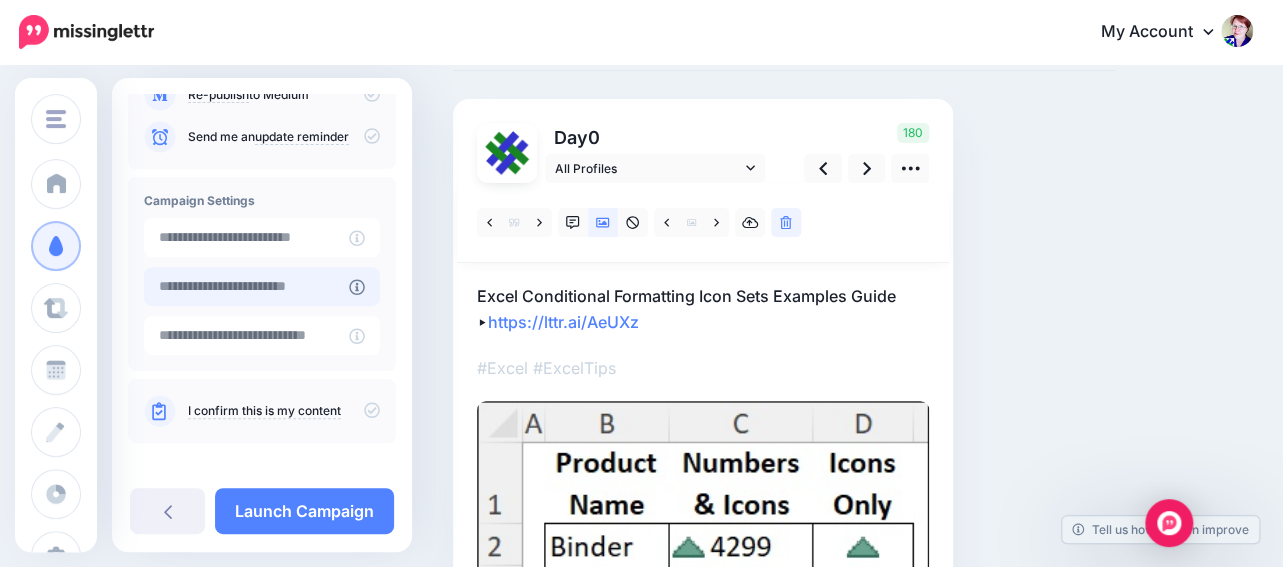 scroll, scrollTop: 296, scrollLeft: 0, axis: vertical 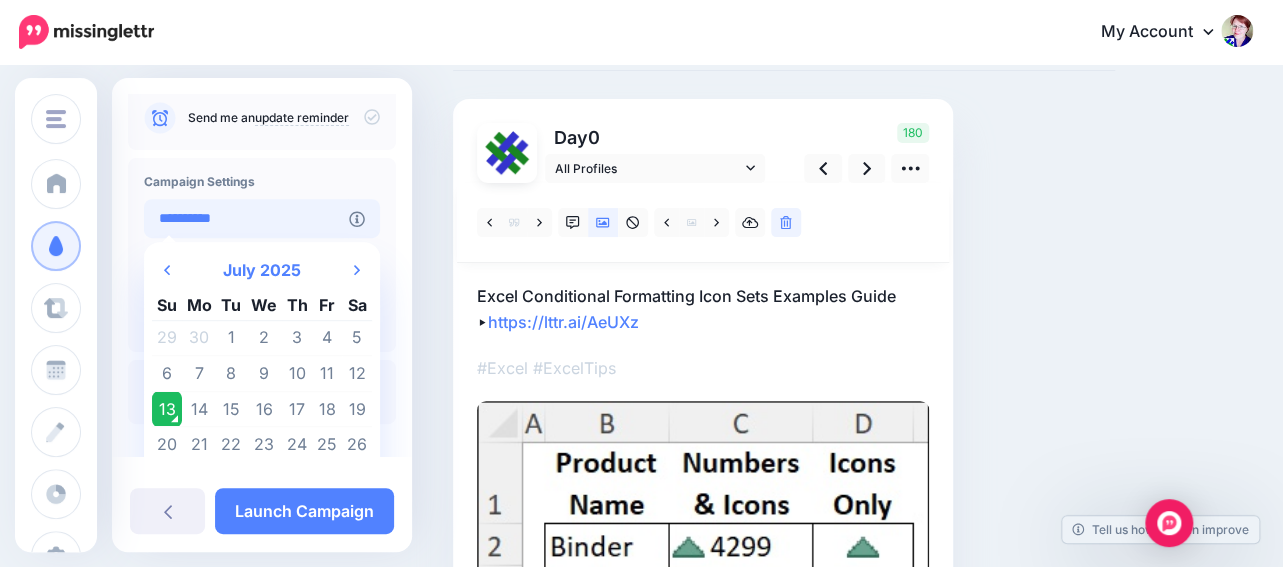 click on "**********" at bounding box center (246, 218) 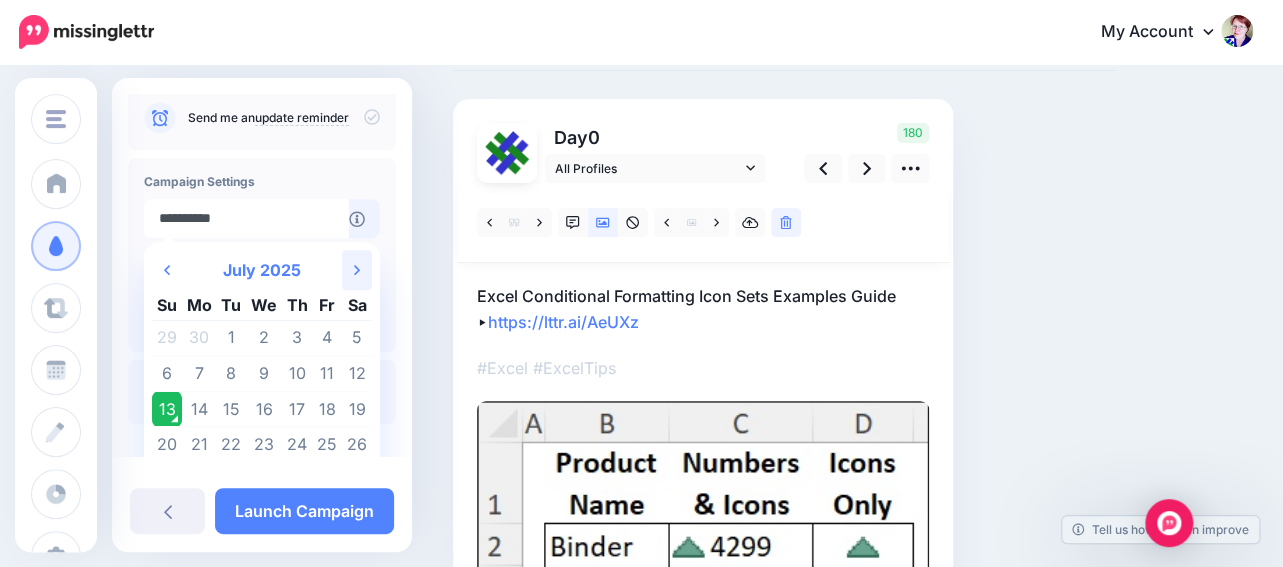 click 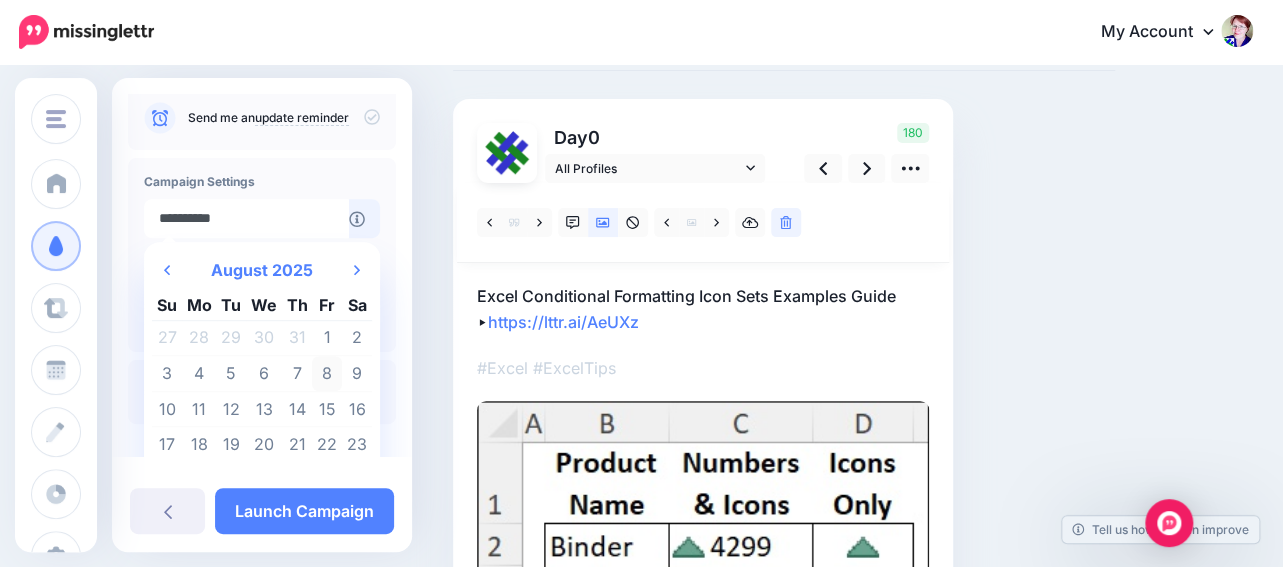 click on "8" at bounding box center [327, 374] 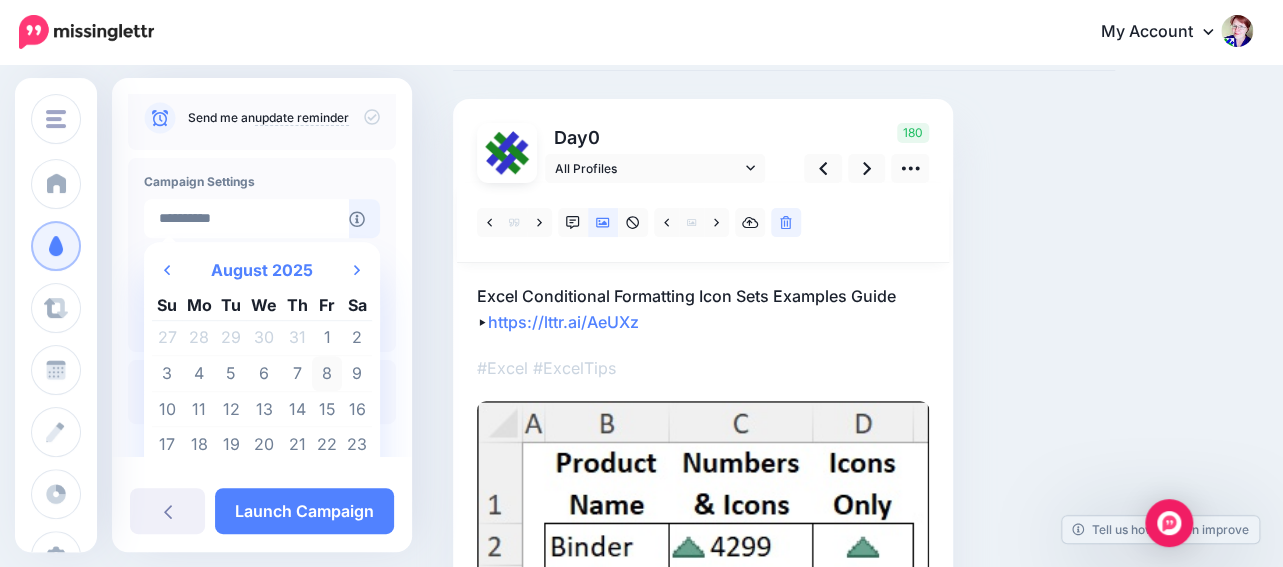 type on "**********" 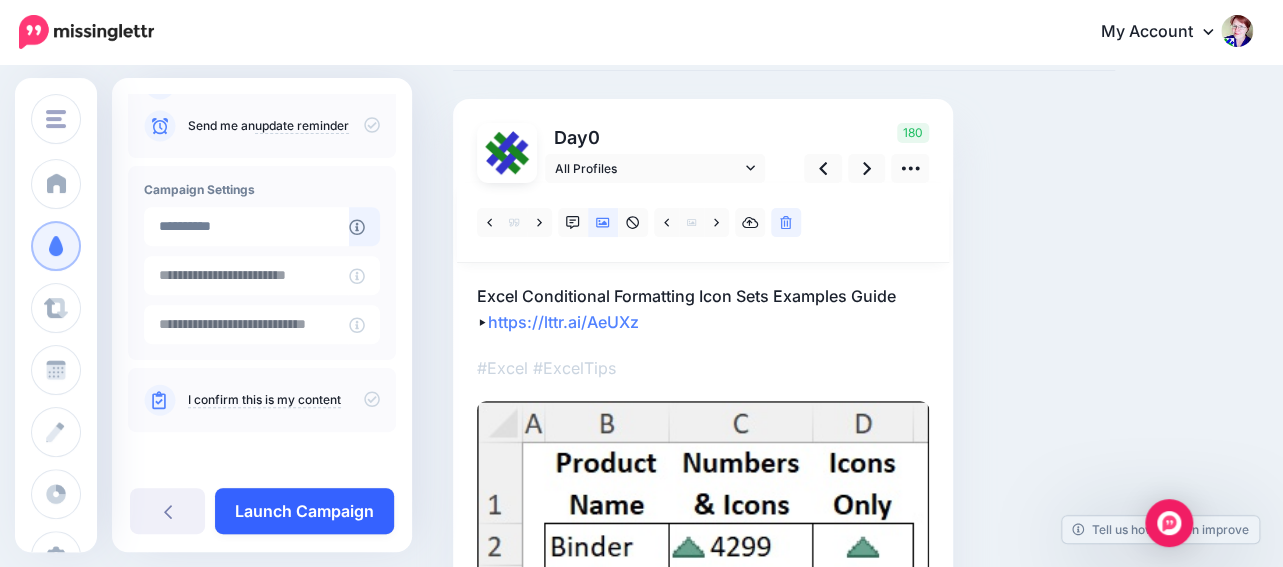 click on "Launch Campaign" at bounding box center (304, 511) 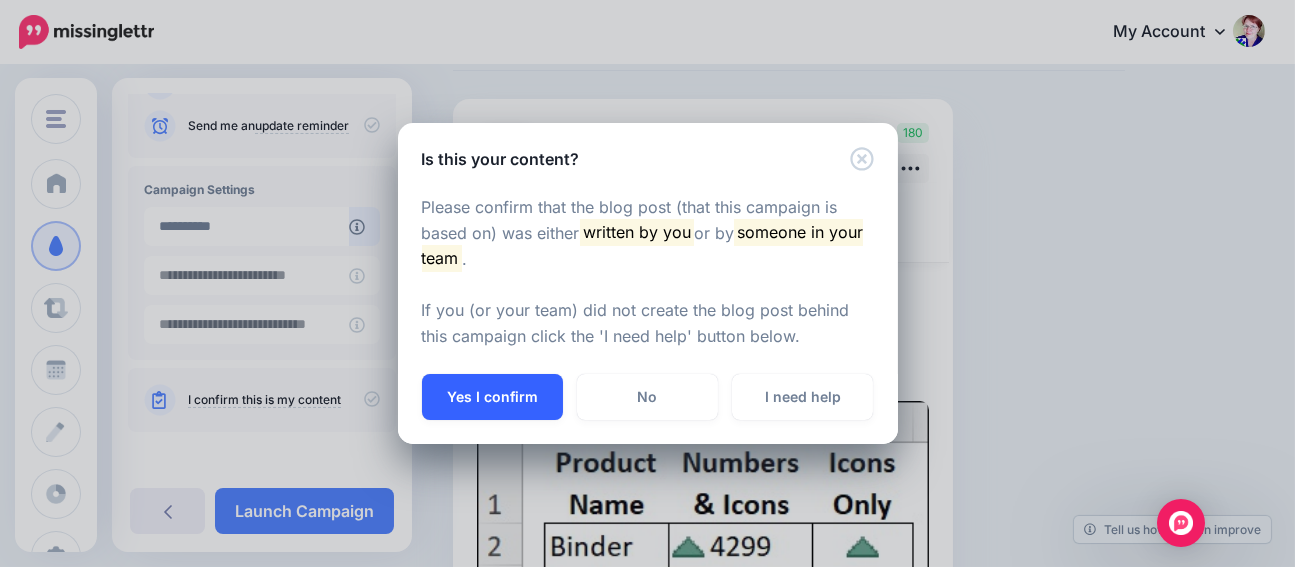 click on "Yes I confirm" at bounding box center (492, 397) 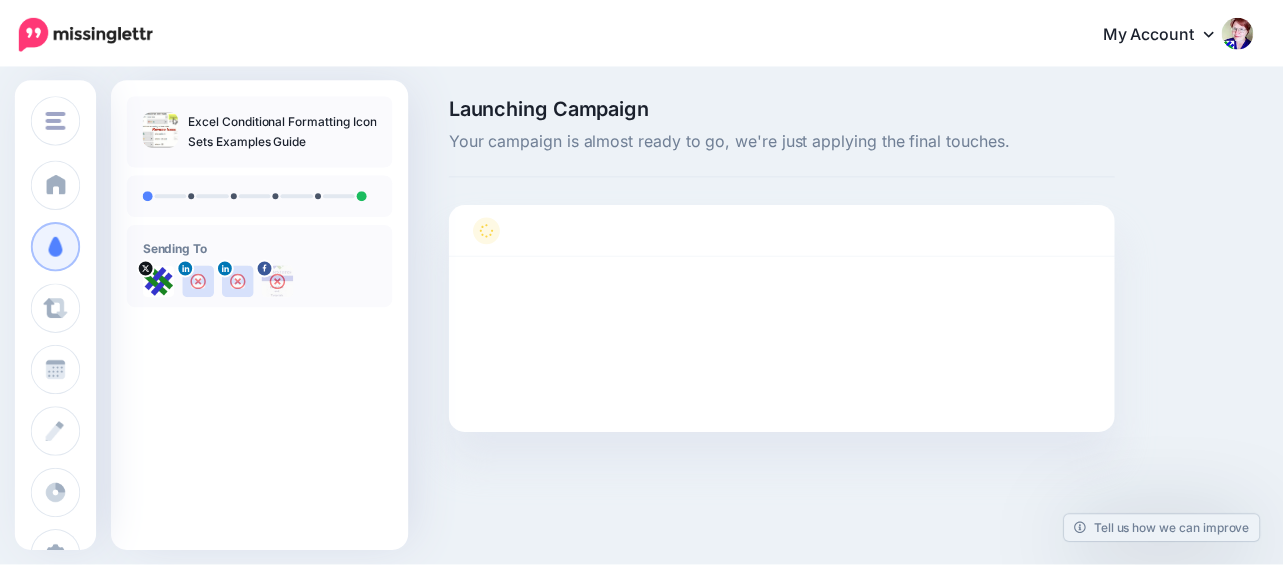 scroll, scrollTop: 0, scrollLeft: 0, axis: both 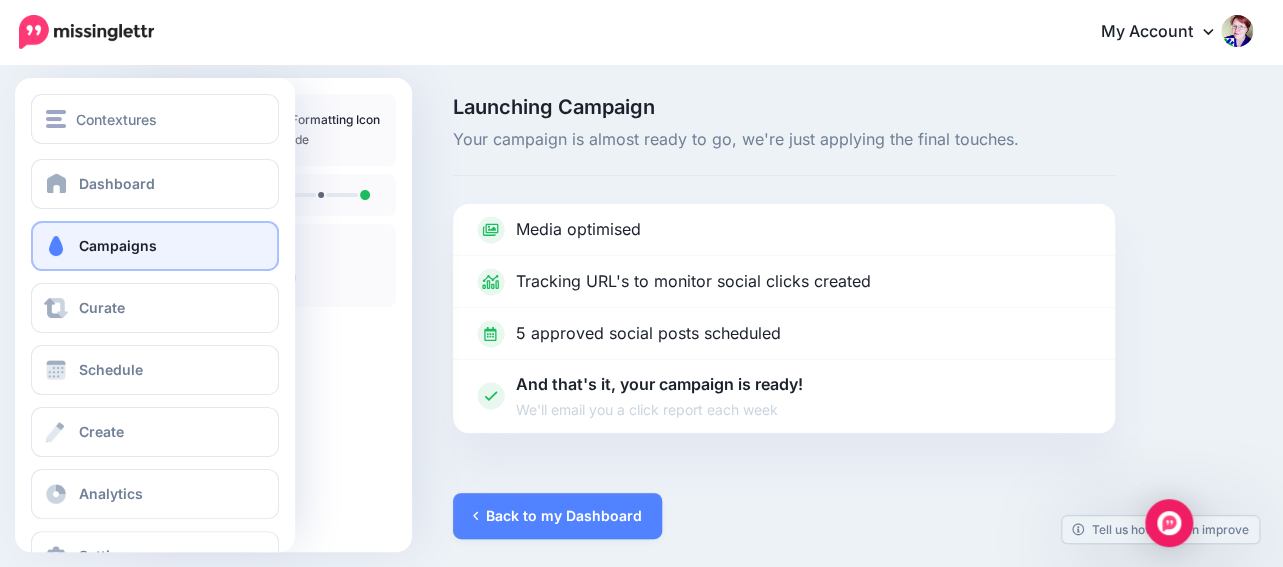 click on "Campaigns" at bounding box center (118, 245) 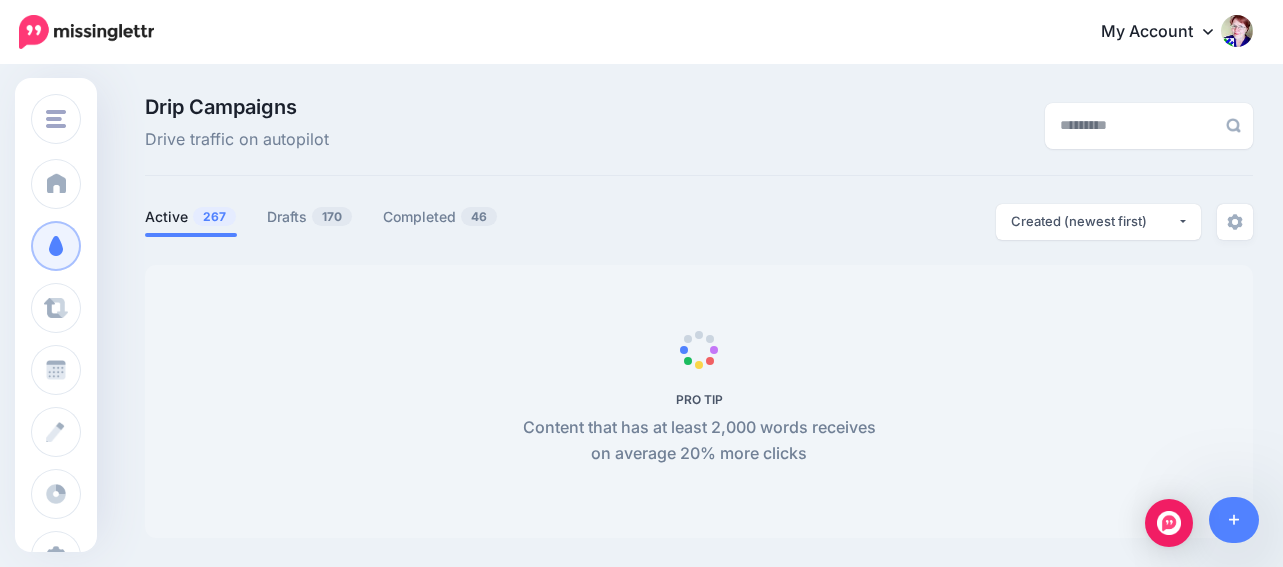 scroll, scrollTop: 0, scrollLeft: 0, axis: both 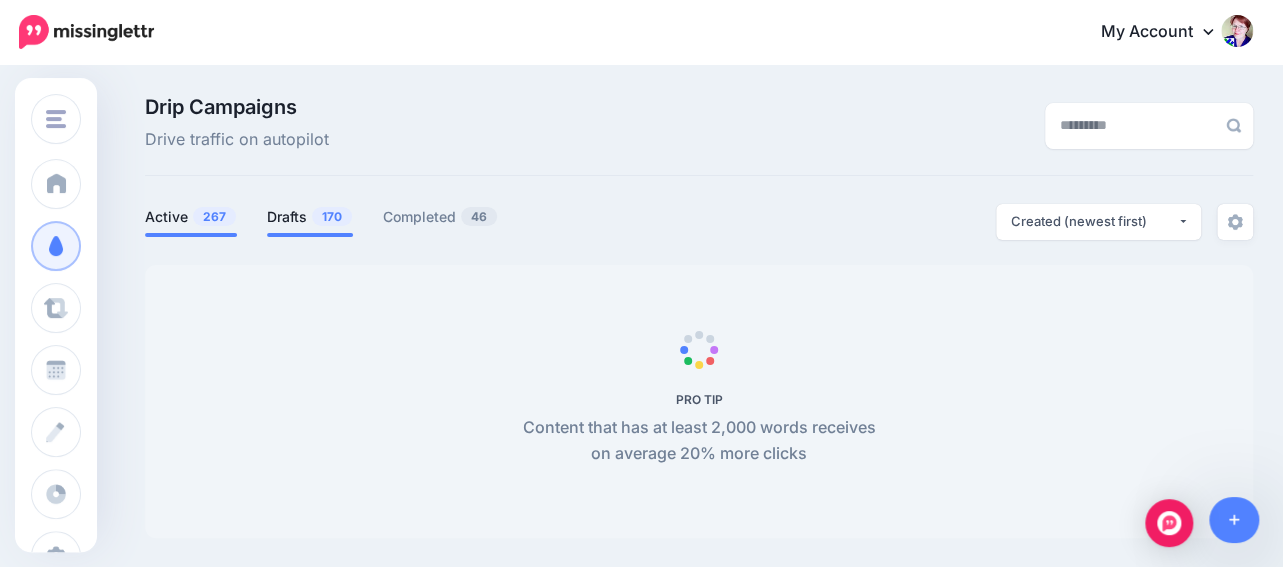 click on "Drafts  170" at bounding box center (310, 217) 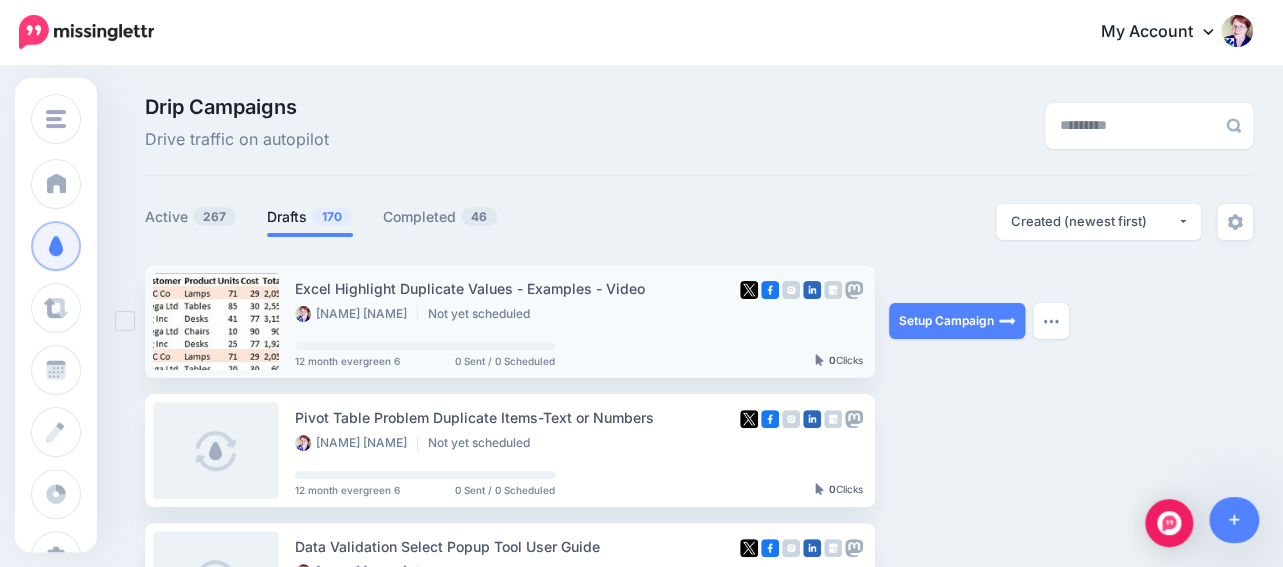 drag, startPoint x: 296, startPoint y: 282, endPoint x: 642, endPoint y: 287, distance: 346.03613 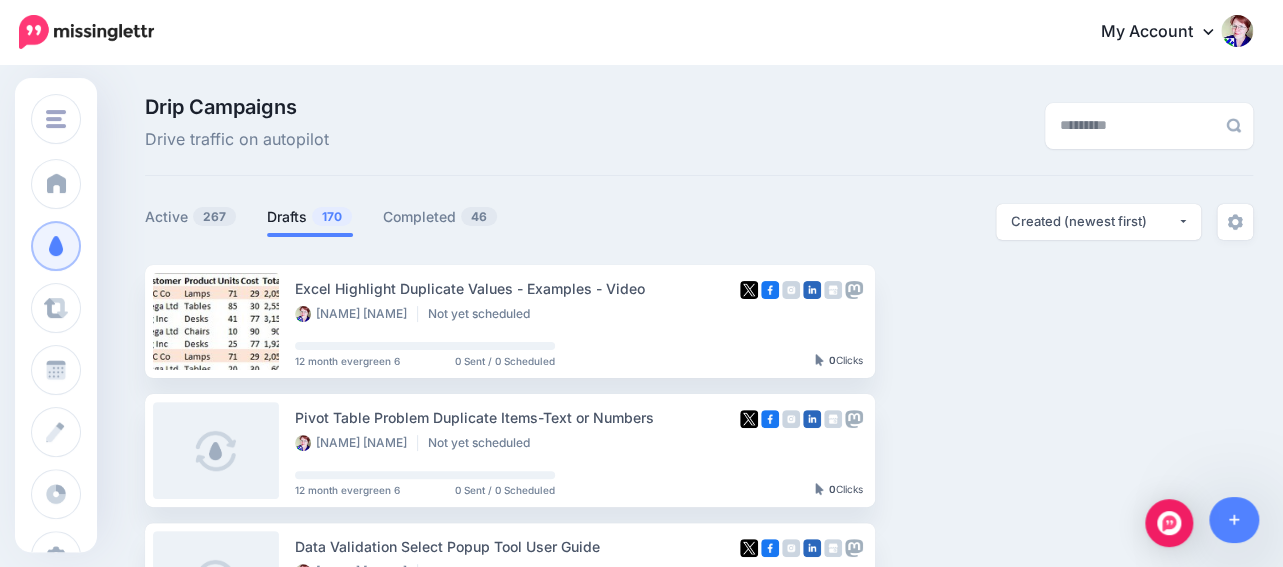 copy on "Excel Highlight Duplicate Values - Examples - Video" 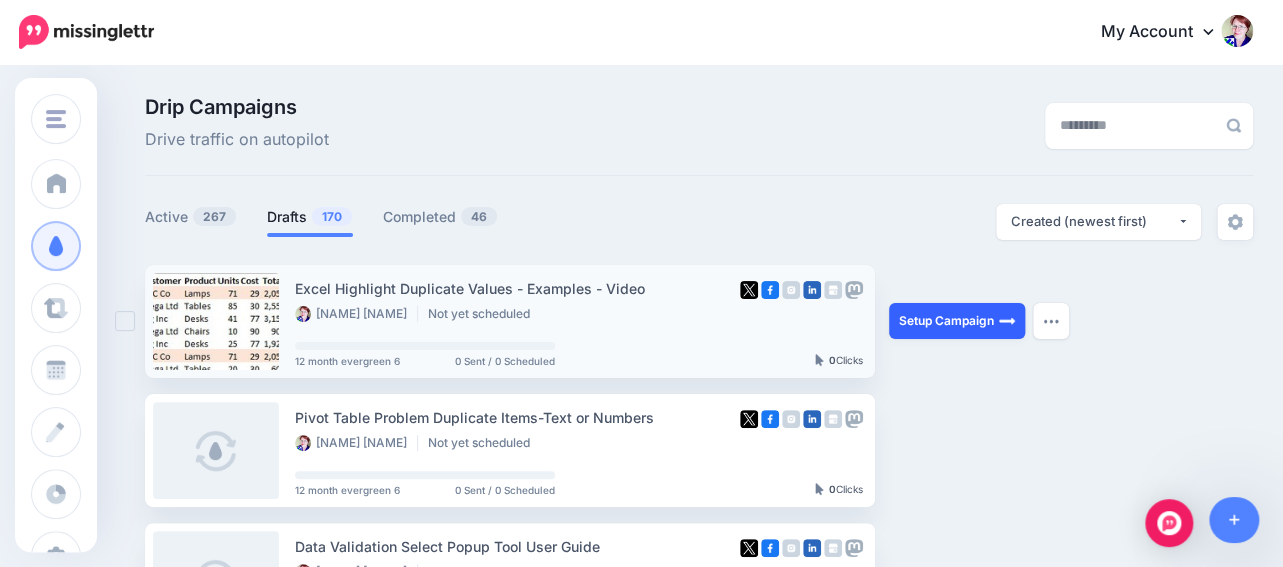 click on "Setup Campaign" at bounding box center [957, 321] 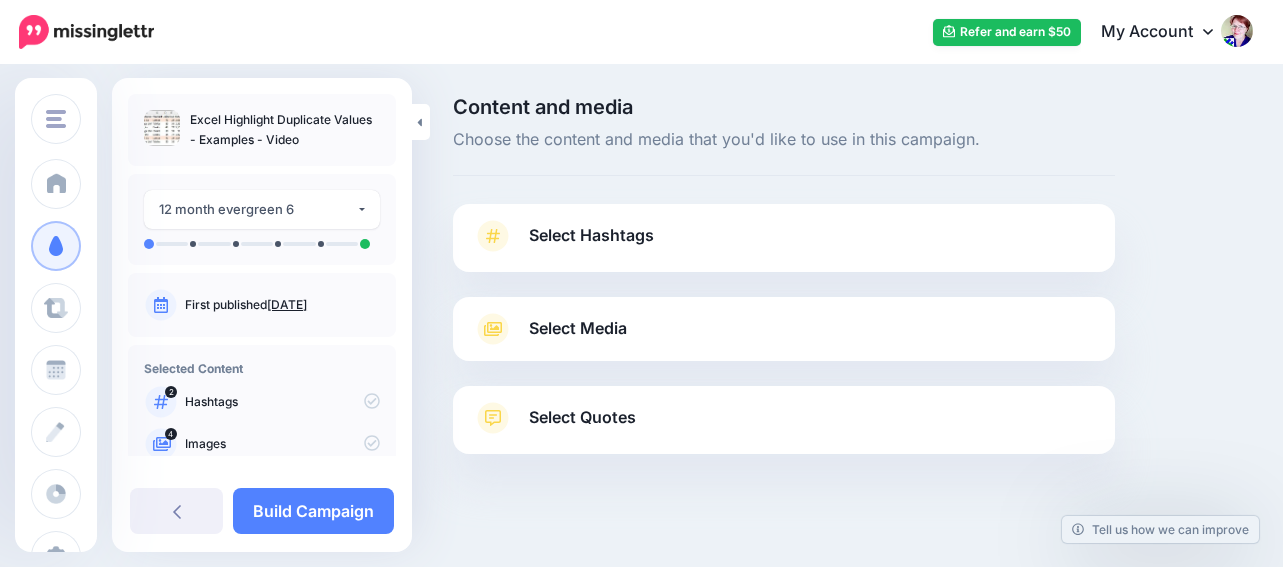 scroll, scrollTop: 0, scrollLeft: 0, axis: both 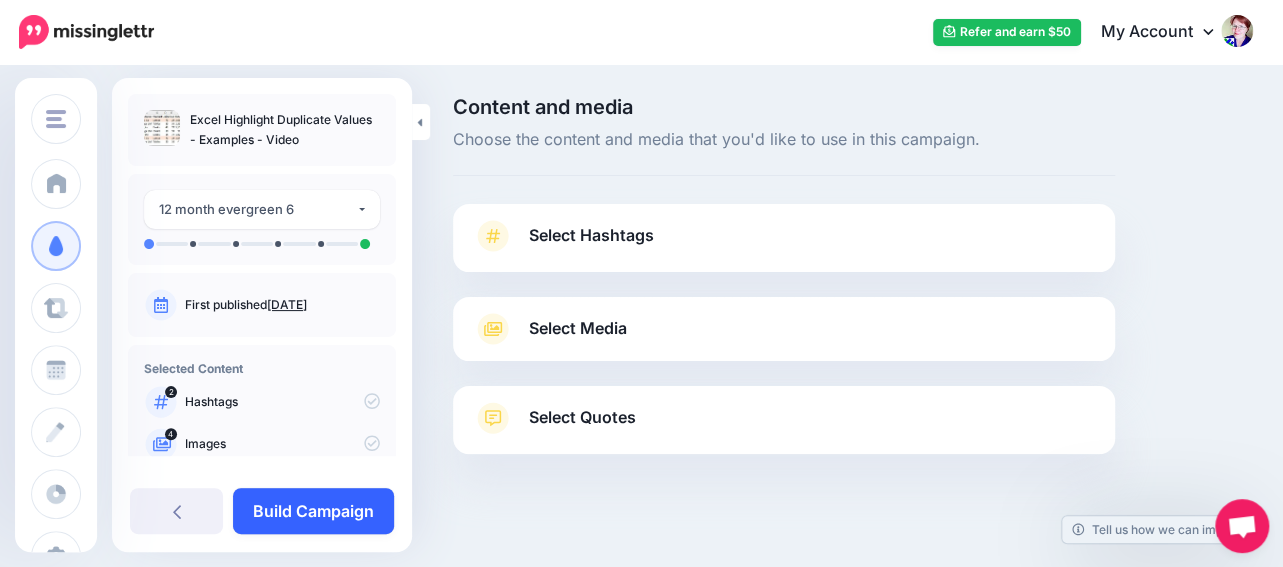 click on "Build Campaign" at bounding box center (313, 511) 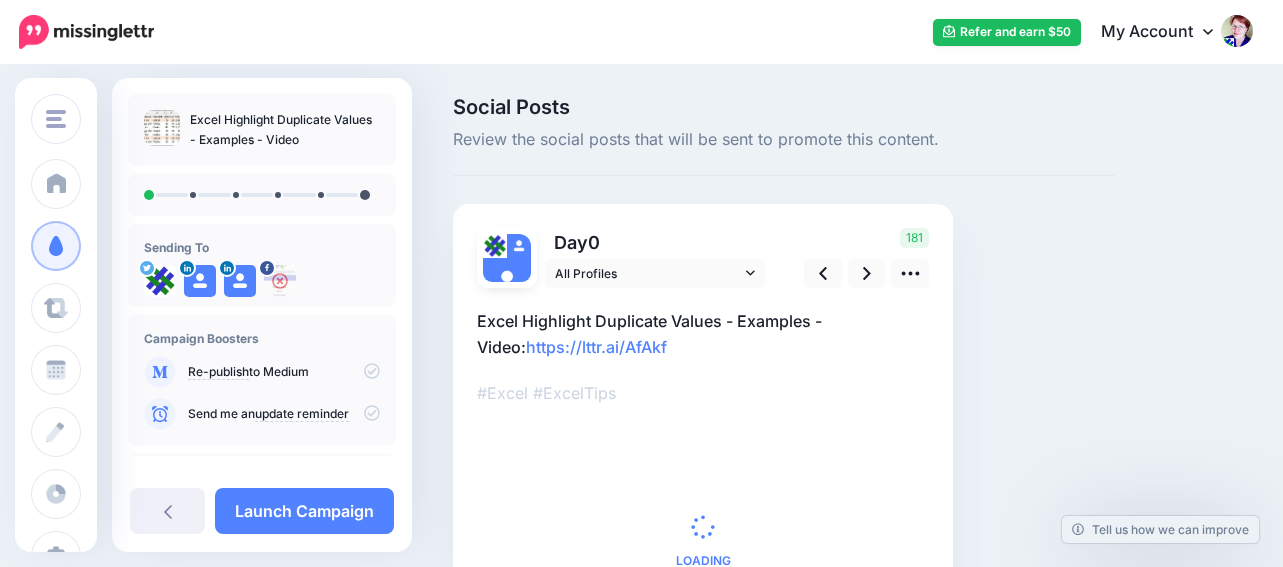 scroll, scrollTop: 0, scrollLeft: 0, axis: both 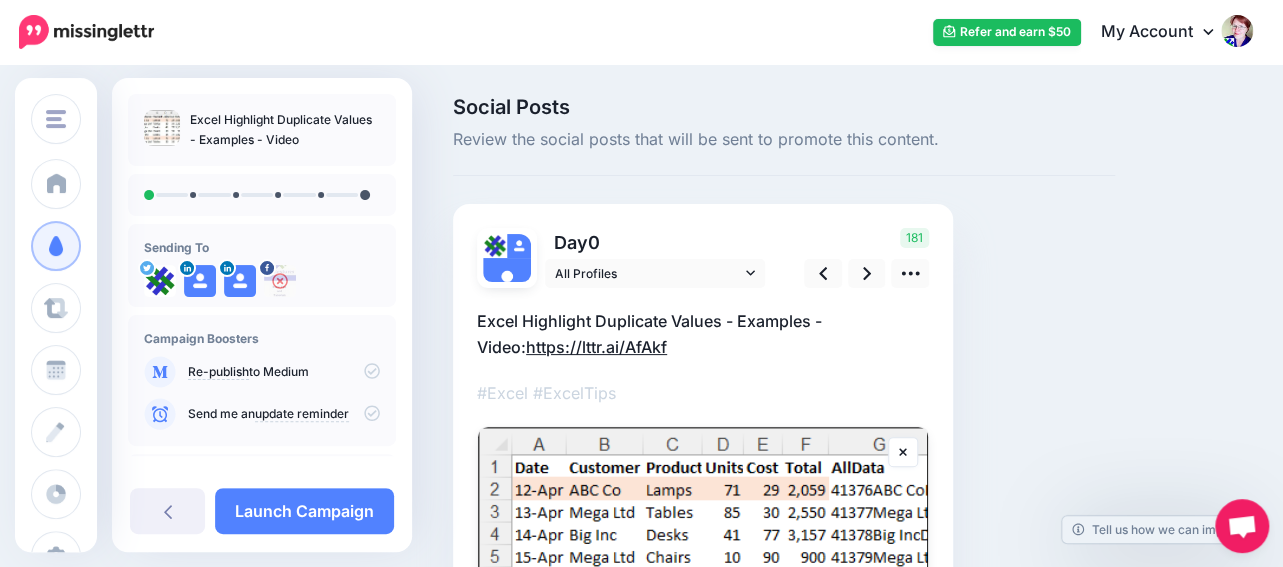 click on "https://lttr.ai/AfAkf" at bounding box center (596, 347) 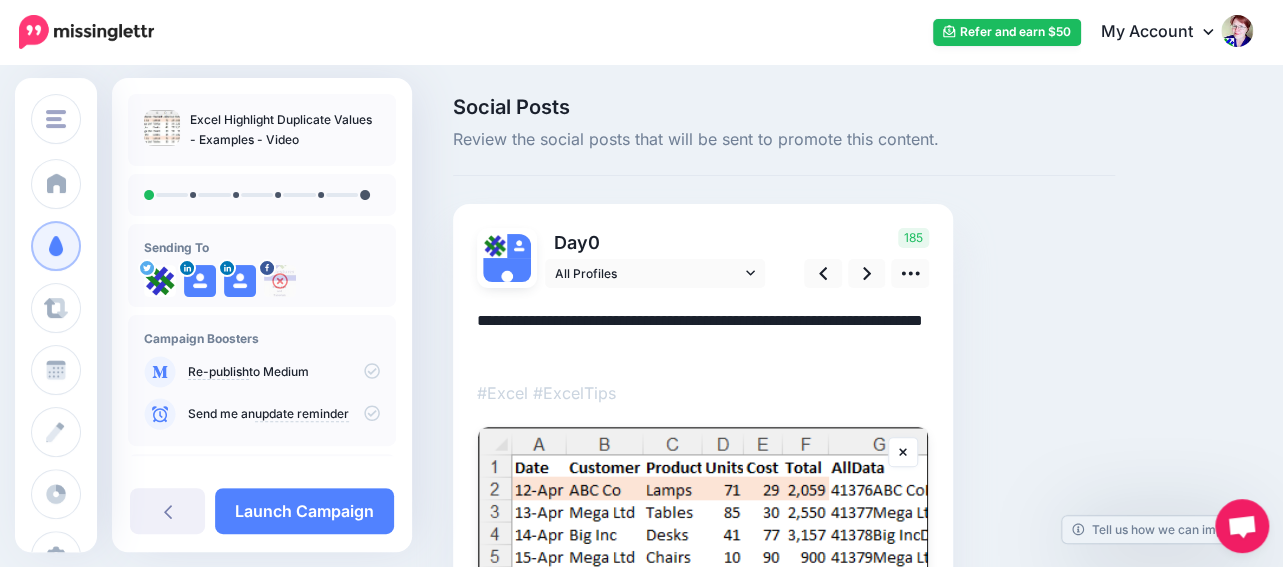 drag, startPoint x: 621, startPoint y: 342, endPoint x: 476, endPoint y: 345, distance: 145.03104 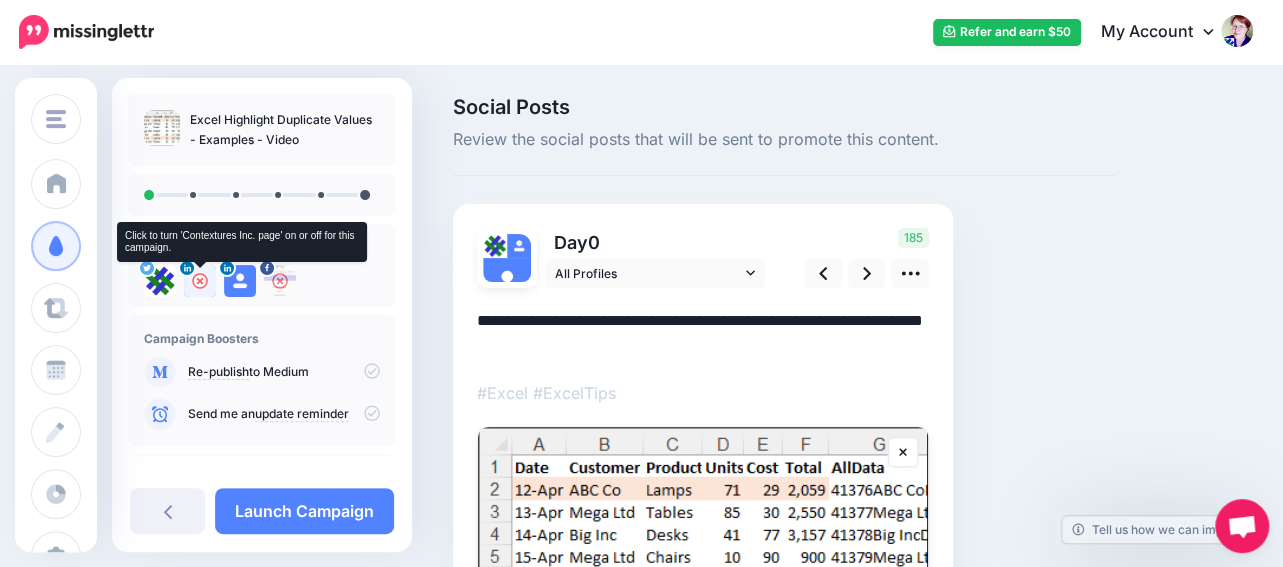 click 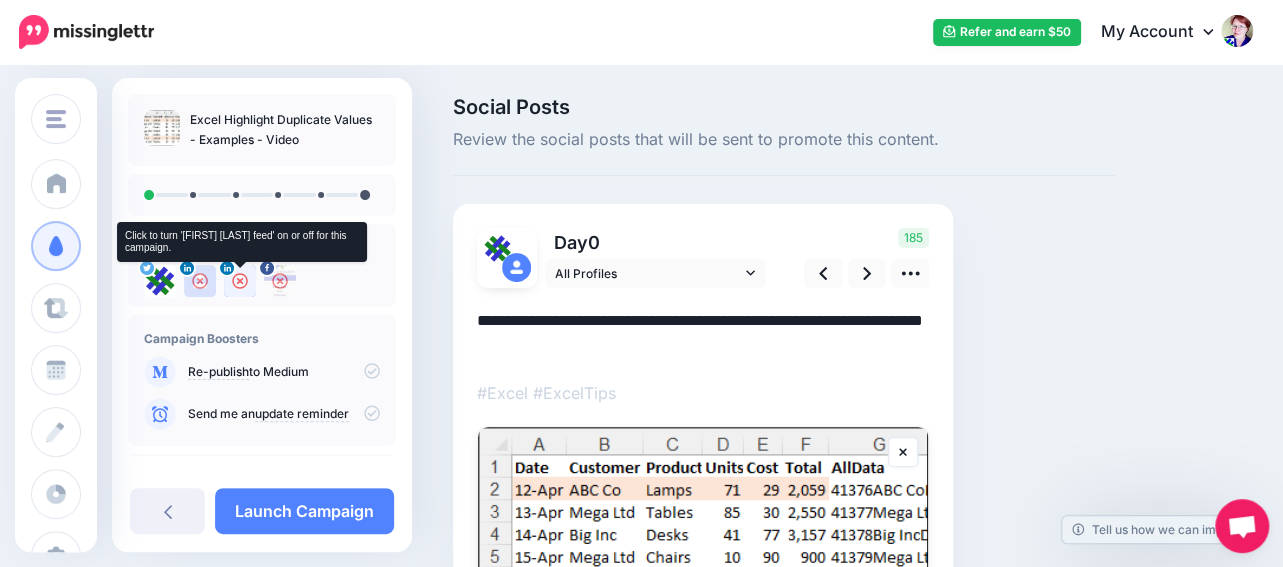 click 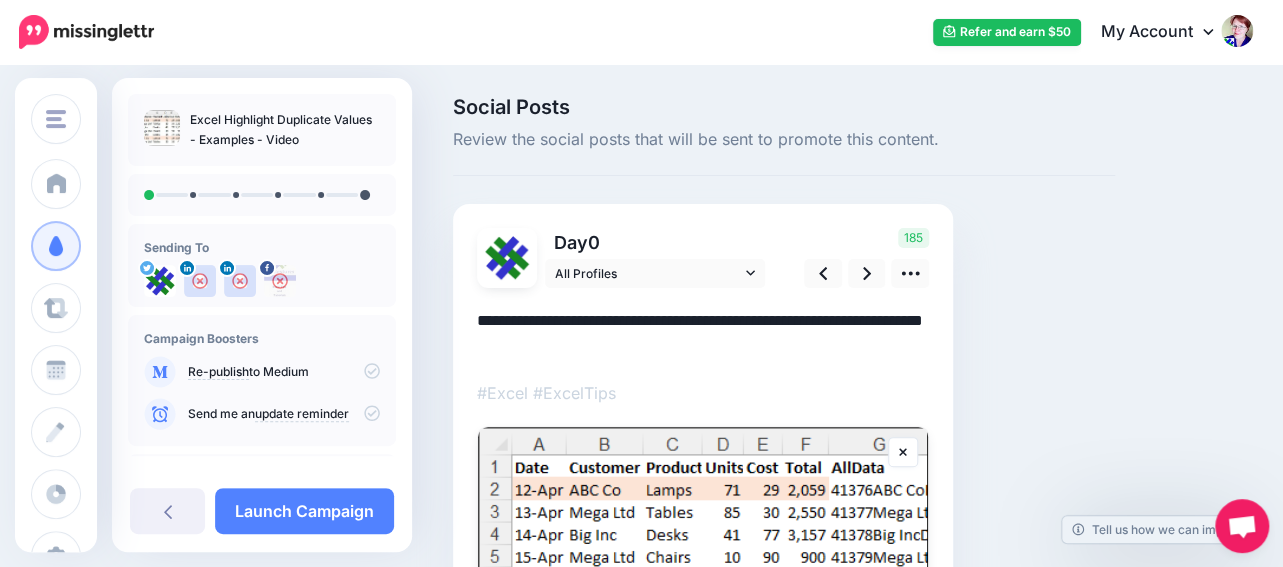 click on "**********" at bounding box center (703, 334) 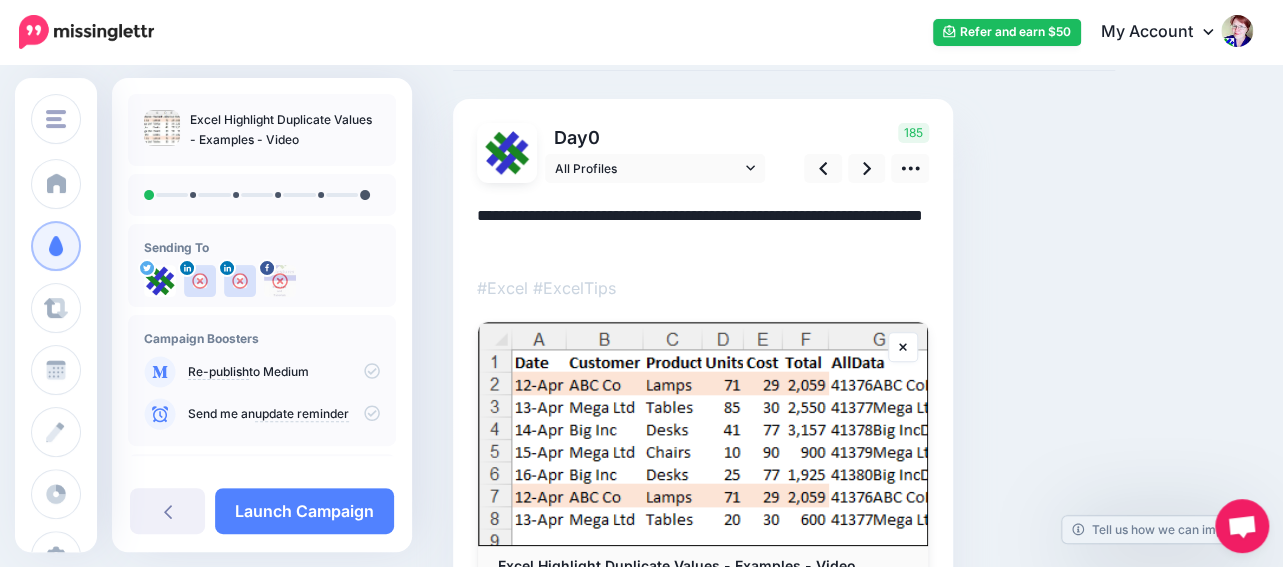 drag, startPoint x: 648, startPoint y: 238, endPoint x: 373, endPoint y: 219, distance: 275.65558 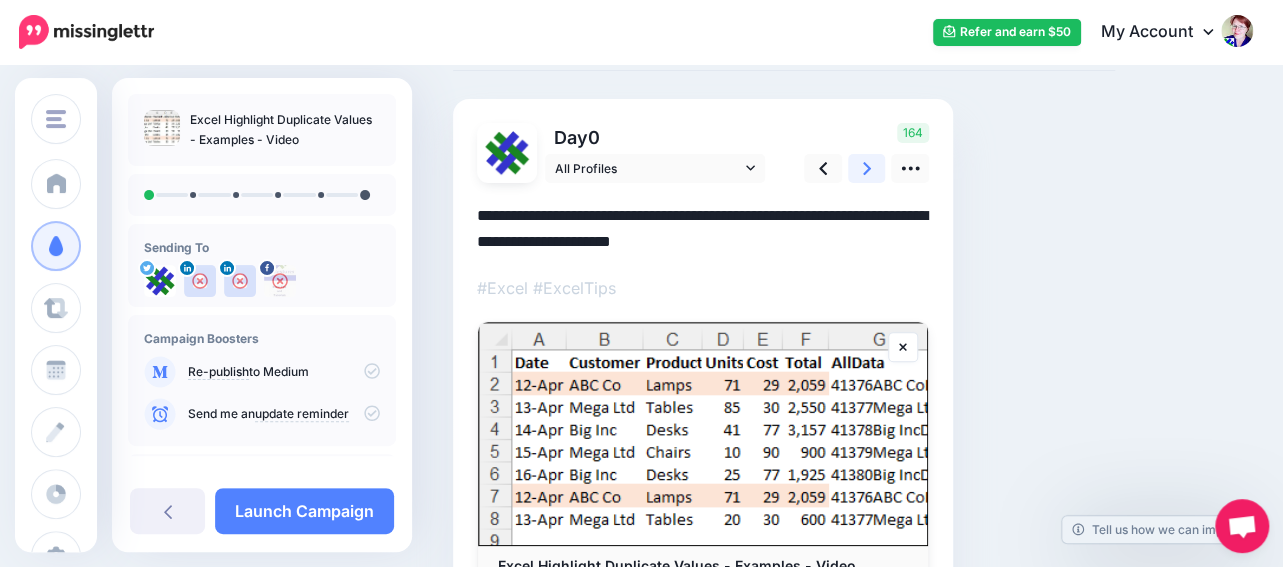 click 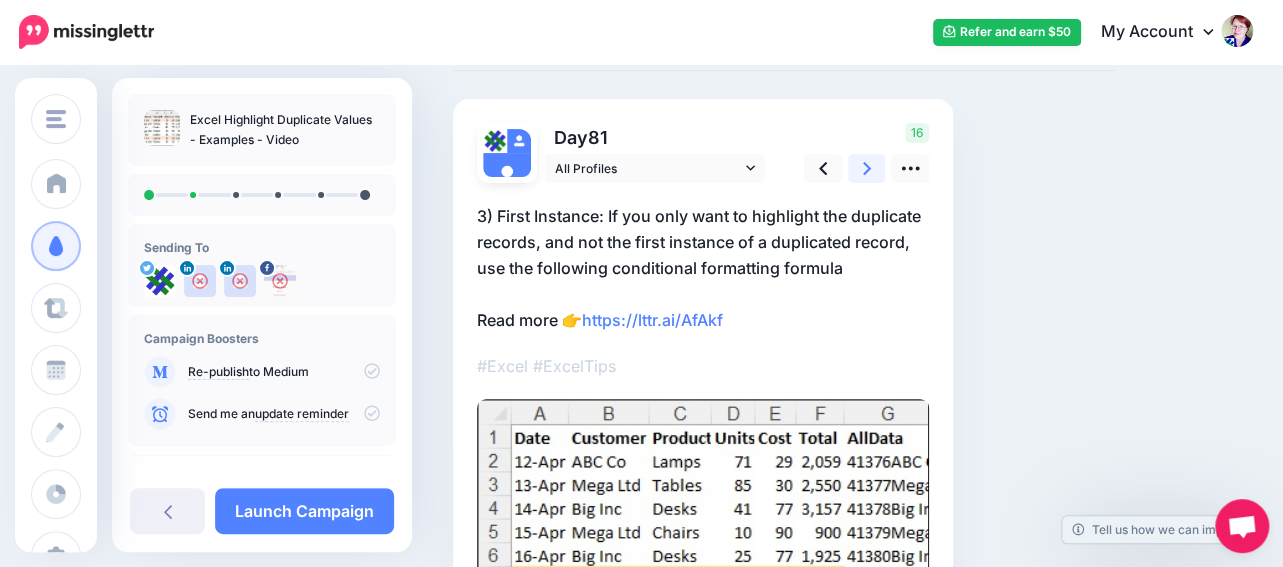 scroll, scrollTop: 57, scrollLeft: 0, axis: vertical 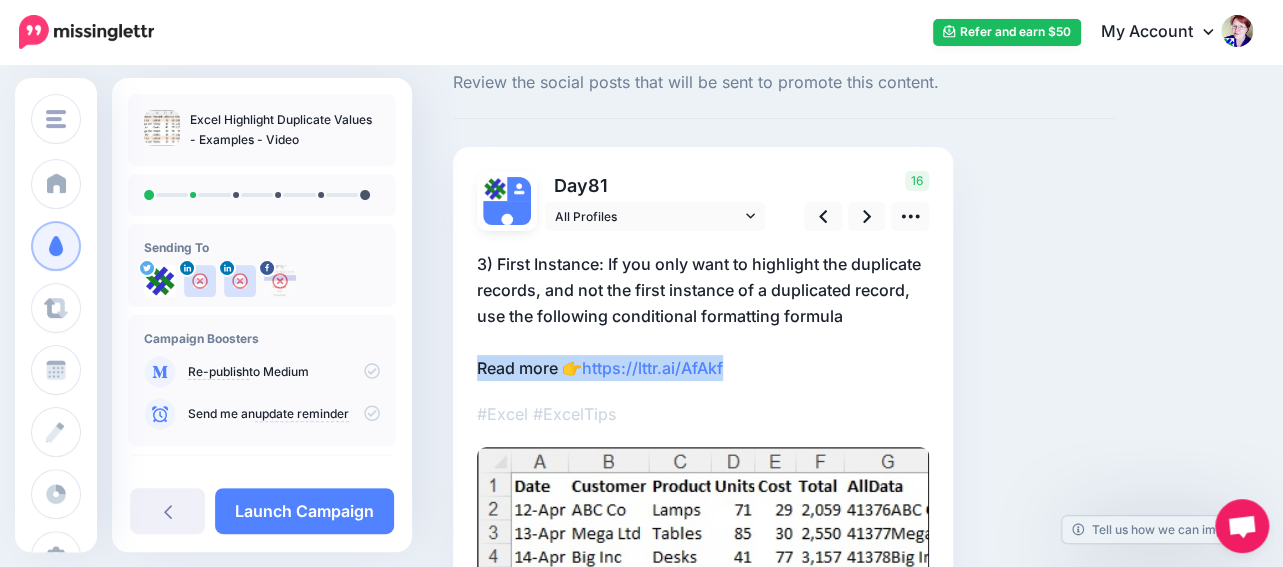drag, startPoint x: 474, startPoint y: 367, endPoint x: 939, endPoint y: 351, distance: 465.27518 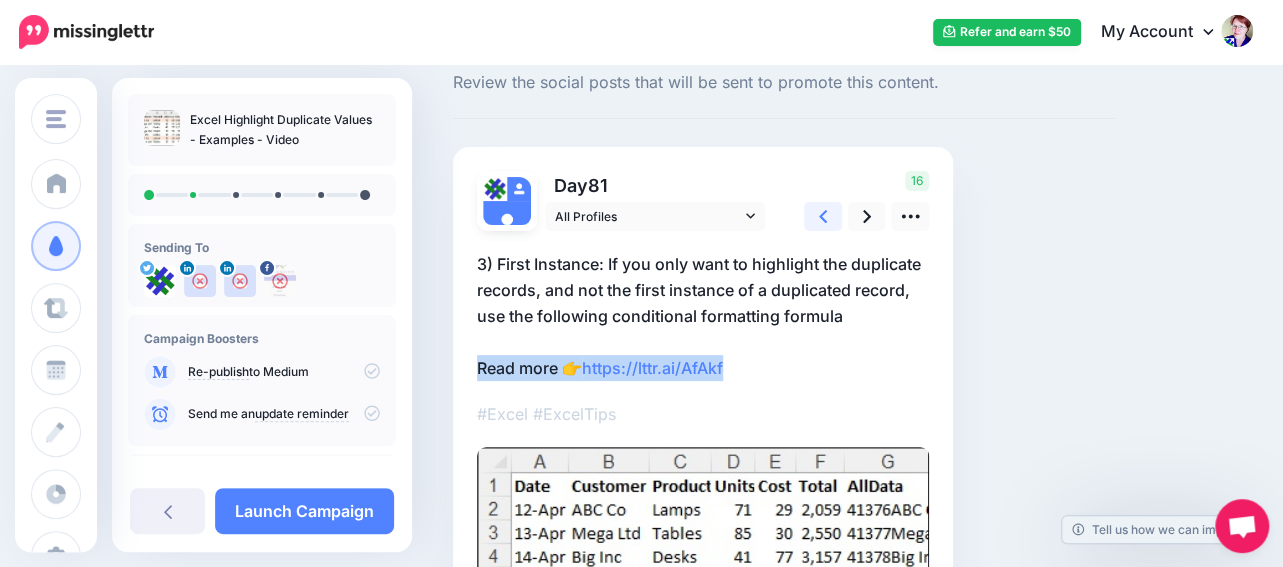 click 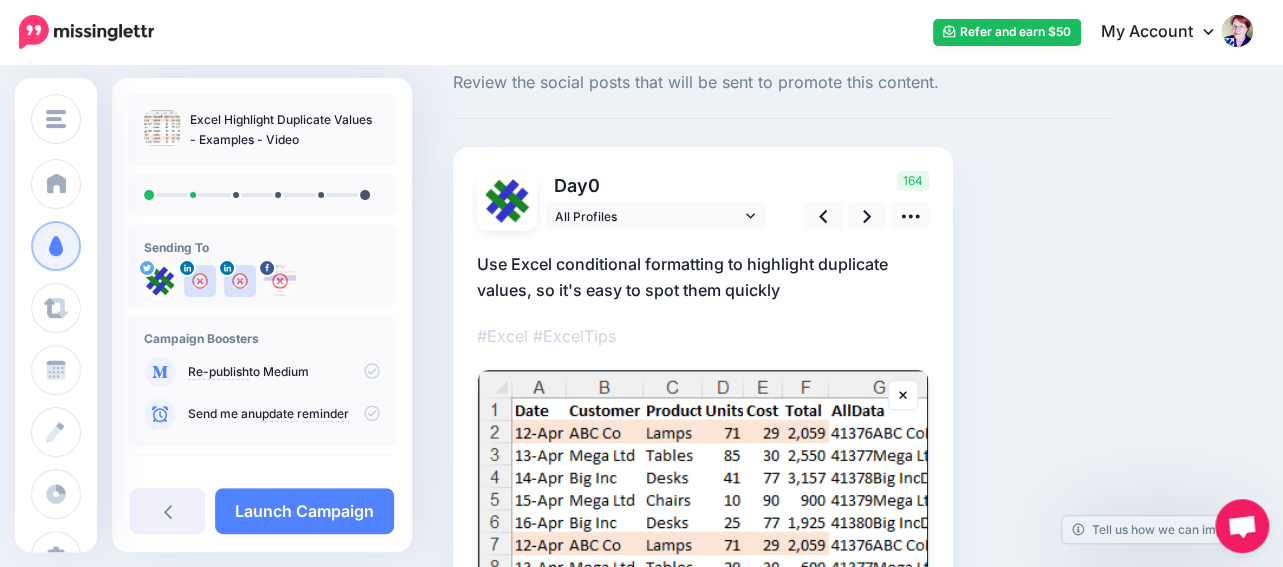 click on "Use Excel conditional formatting to highlight duplicate values, so it's easy to spot them quickly" at bounding box center [703, 277] 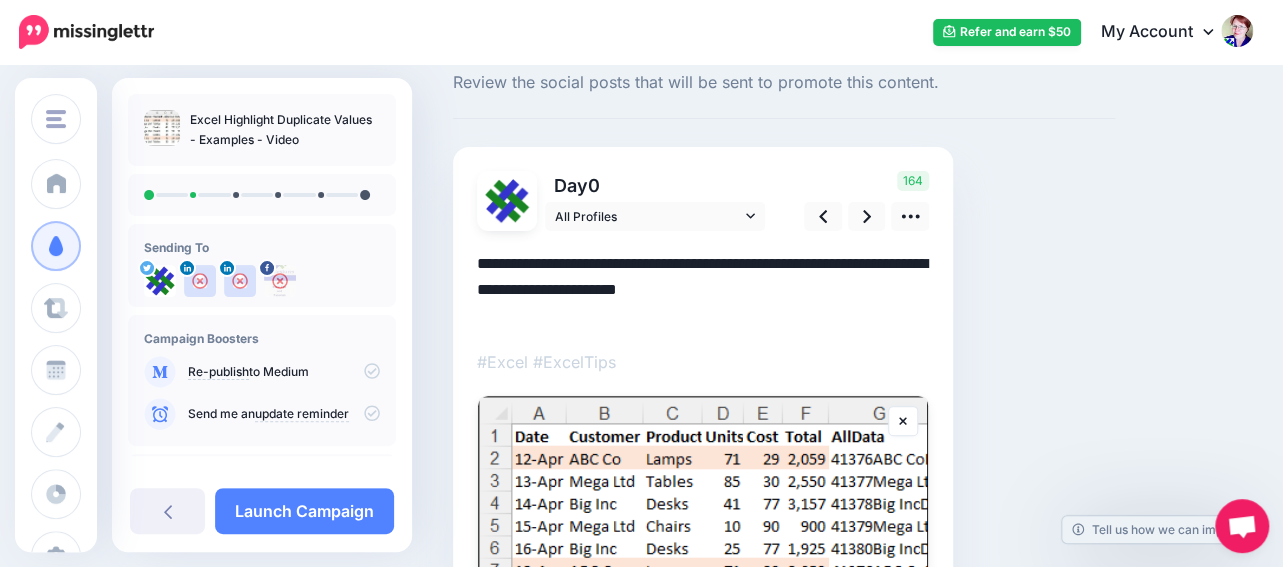 paste on "**********" 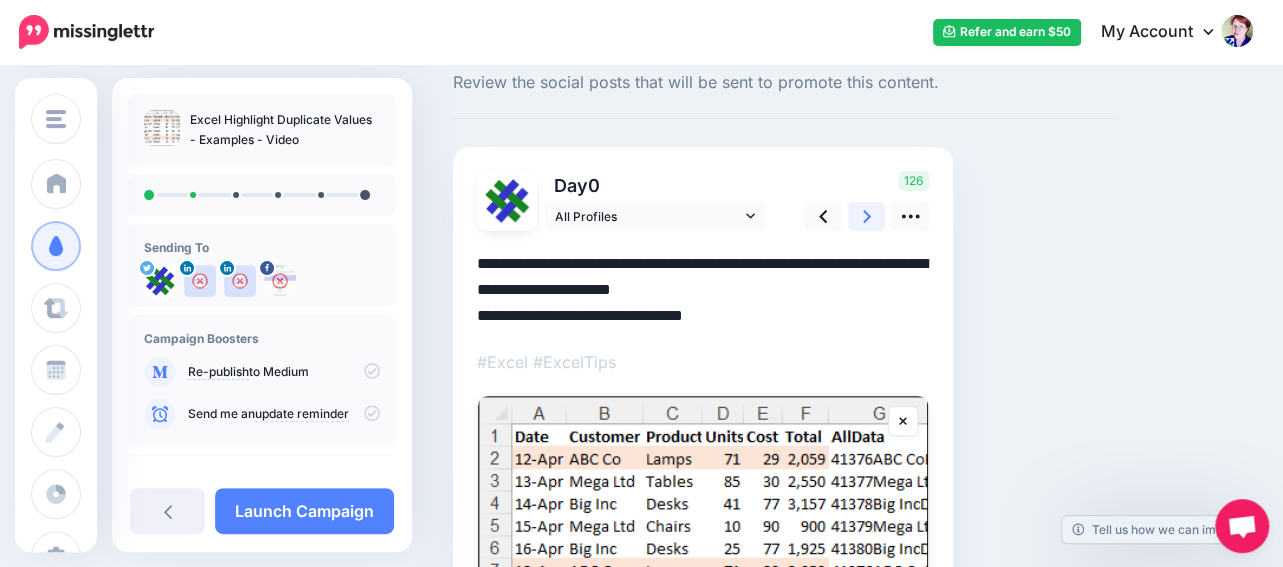click 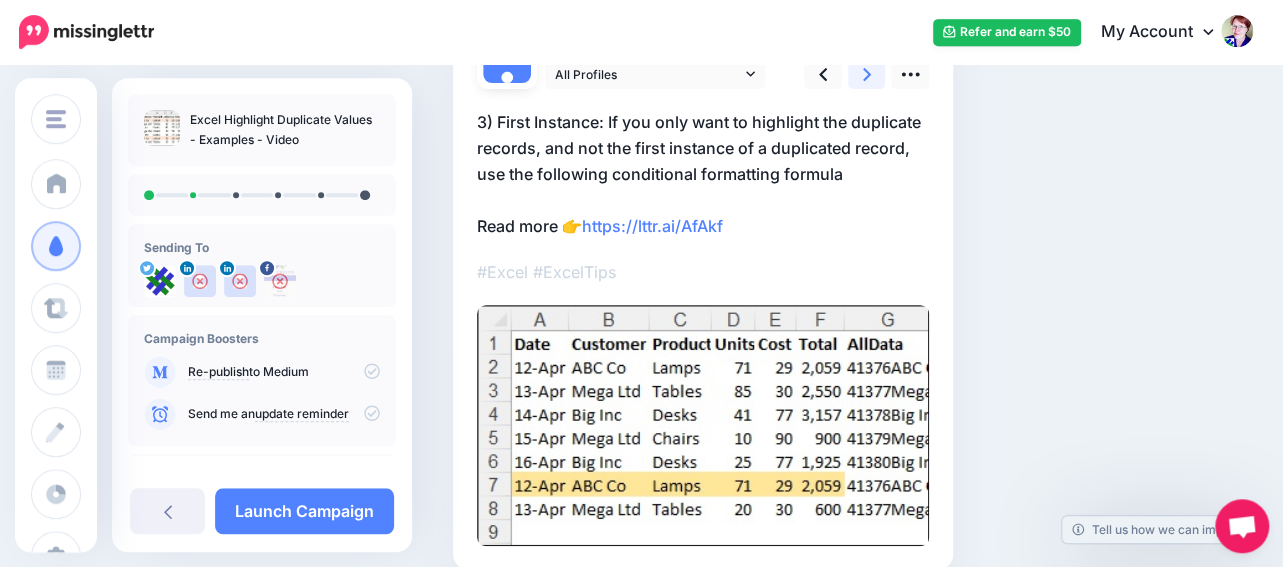 scroll, scrollTop: 162, scrollLeft: 0, axis: vertical 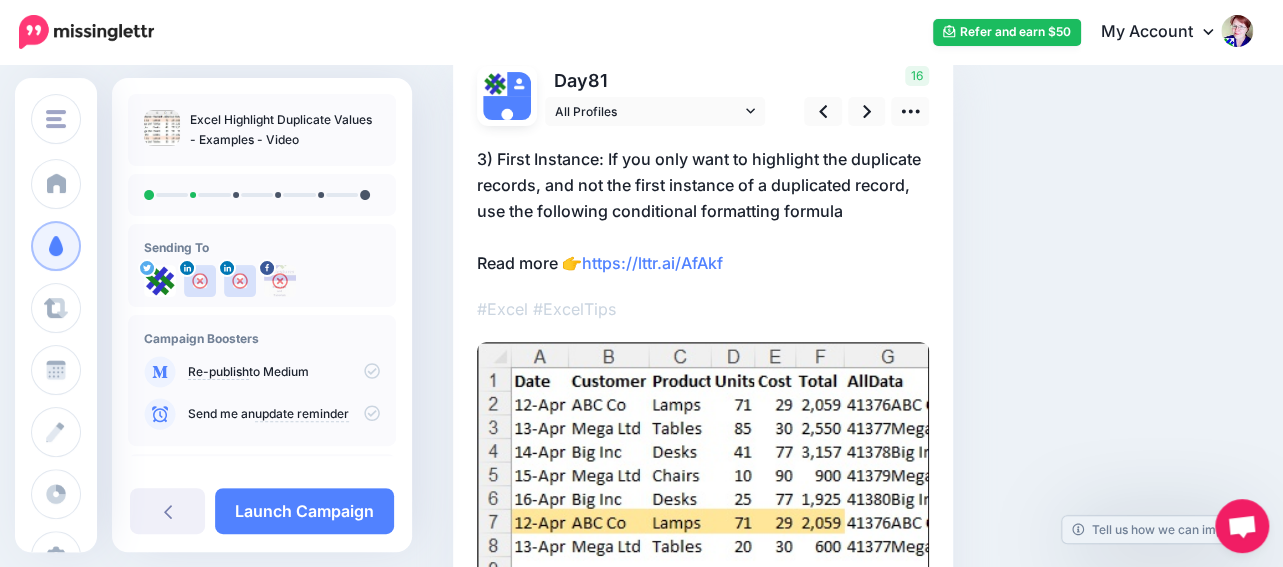 click on "3) First Instance: If you only want to highlight the duplicate records,                and not the first instance of a duplicated record, use the following                conditional formatting formula Read more 👉  https://lttr.ai/AfAkf" at bounding box center (703, 211) 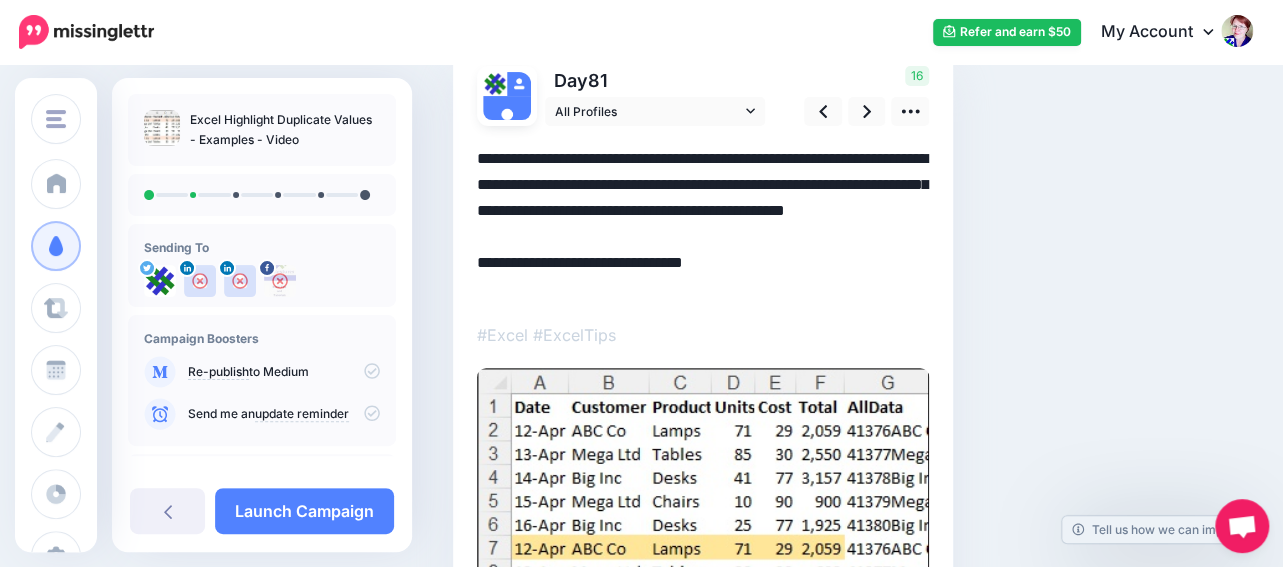 drag, startPoint x: 478, startPoint y: 151, endPoint x: 751, endPoint y: 153, distance: 273.00732 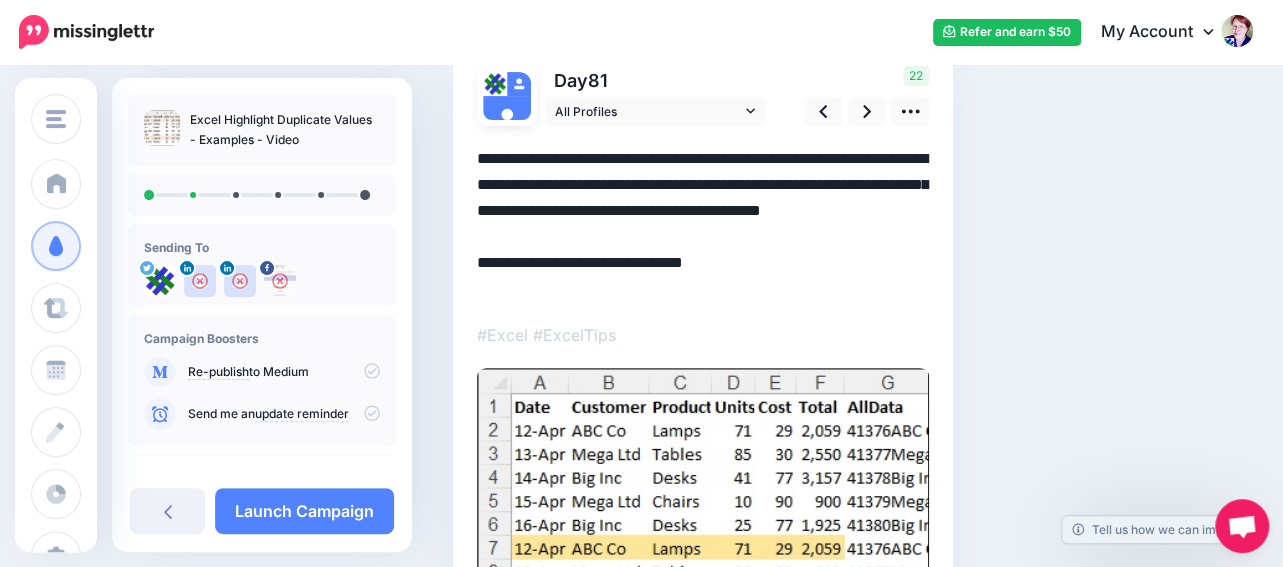 click on "**********" at bounding box center (703, 224) 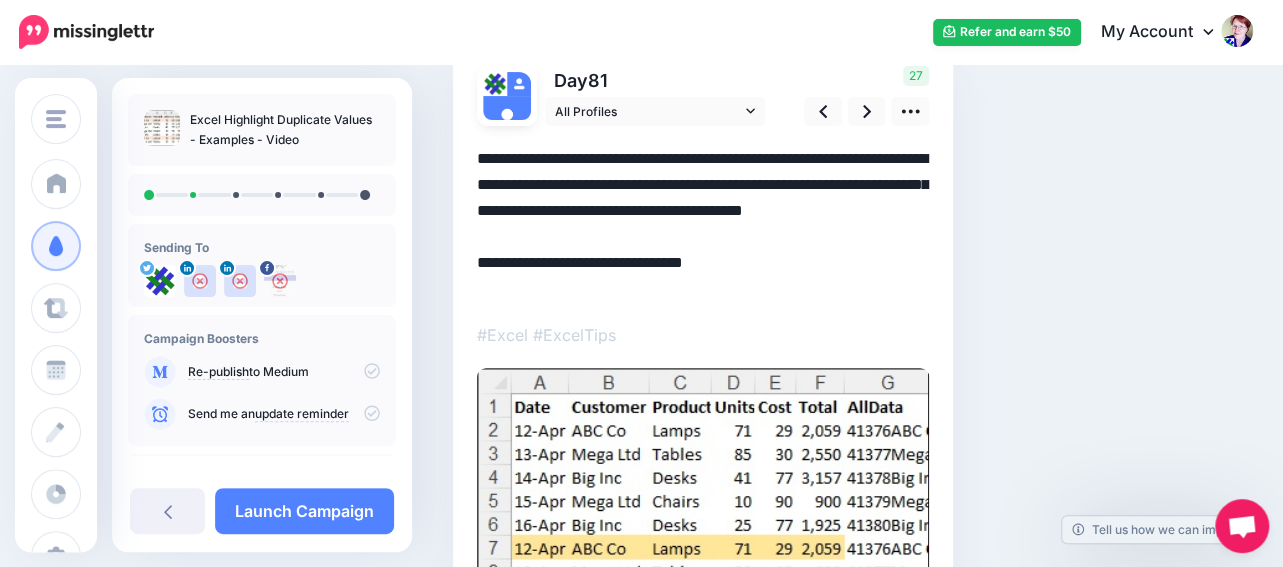 drag, startPoint x: 545, startPoint y: 180, endPoint x: 639, endPoint y: 179, distance: 94.00532 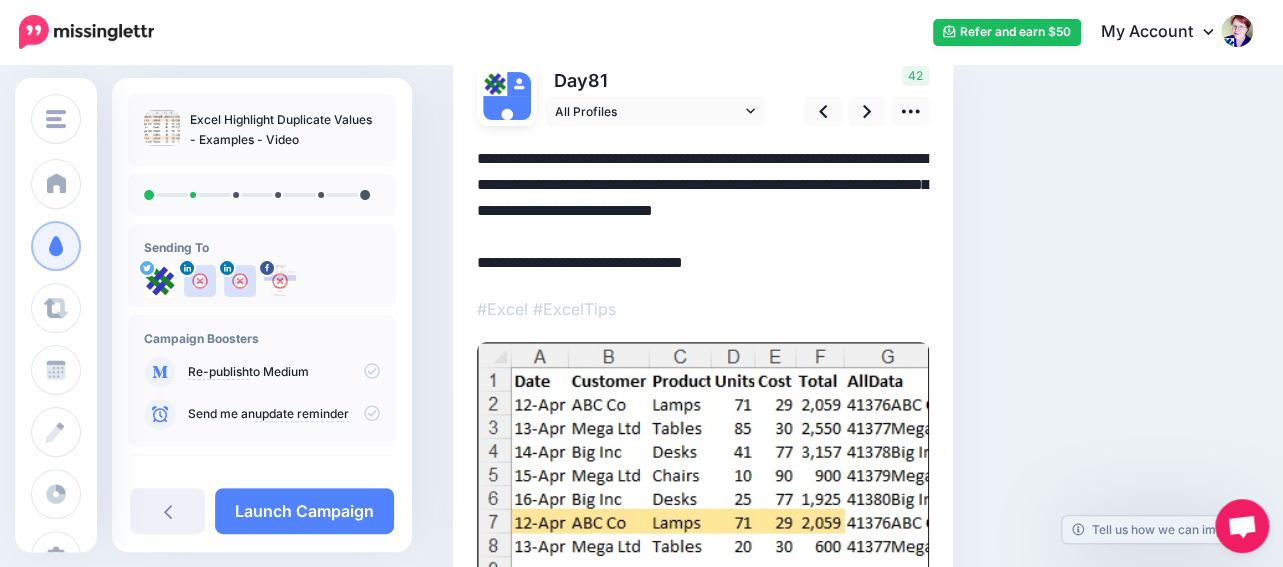 drag, startPoint x: 480, startPoint y: 208, endPoint x: 907, endPoint y: 211, distance: 427.01053 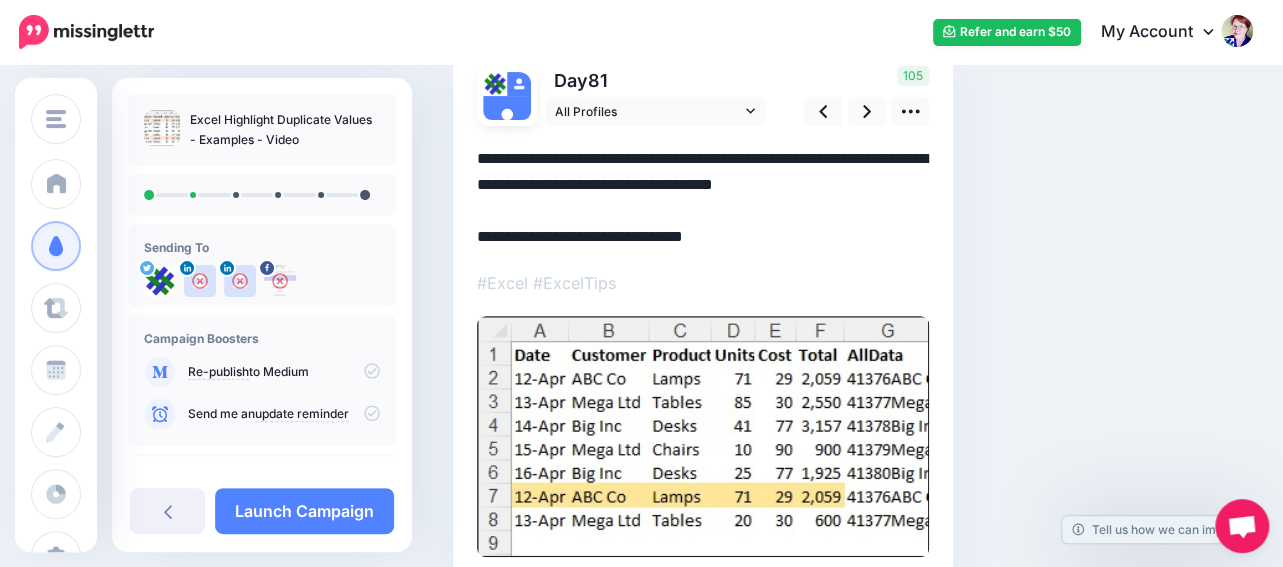 click on "**********" at bounding box center [703, 198] 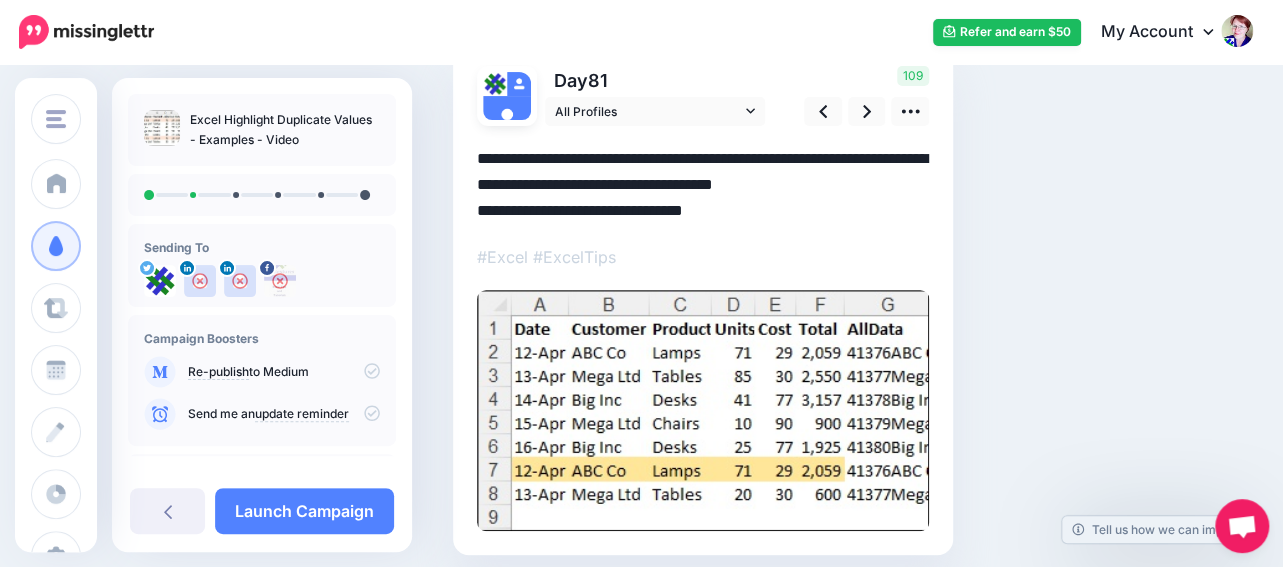 drag, startPoint x: 573, startPoint y: 183, endPoint x: 599, endPoint y: 186, distance: 26.172504 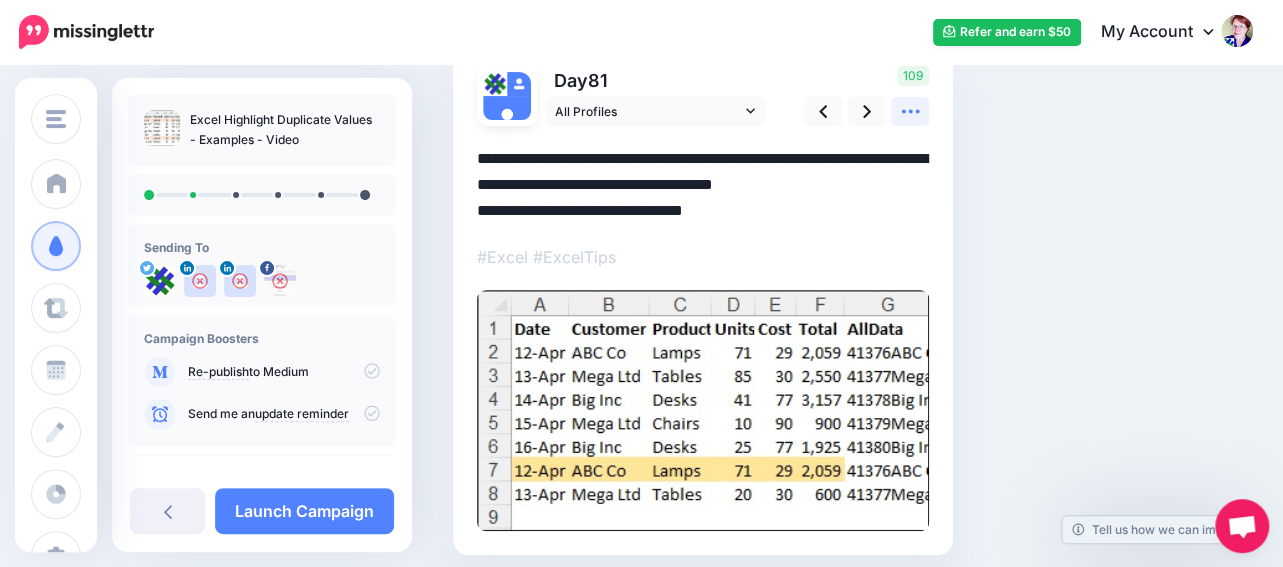 click 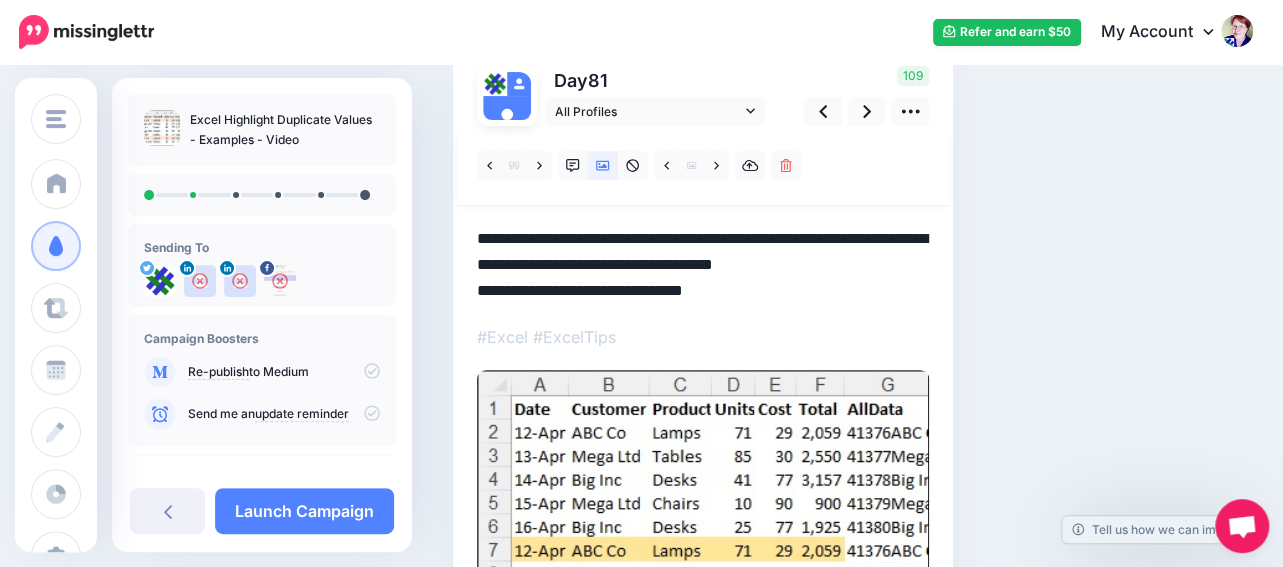 click on "**********" at bounding box center [703, 265] 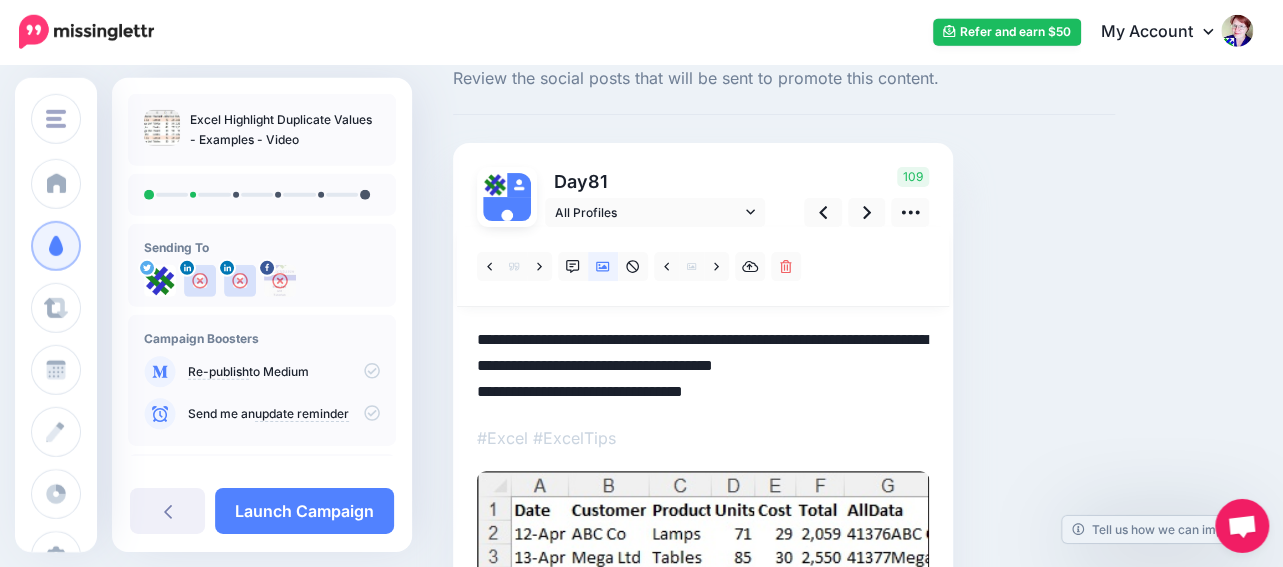 scroll, scrollTop: 57, scrollLeft: 0, axis: vertical 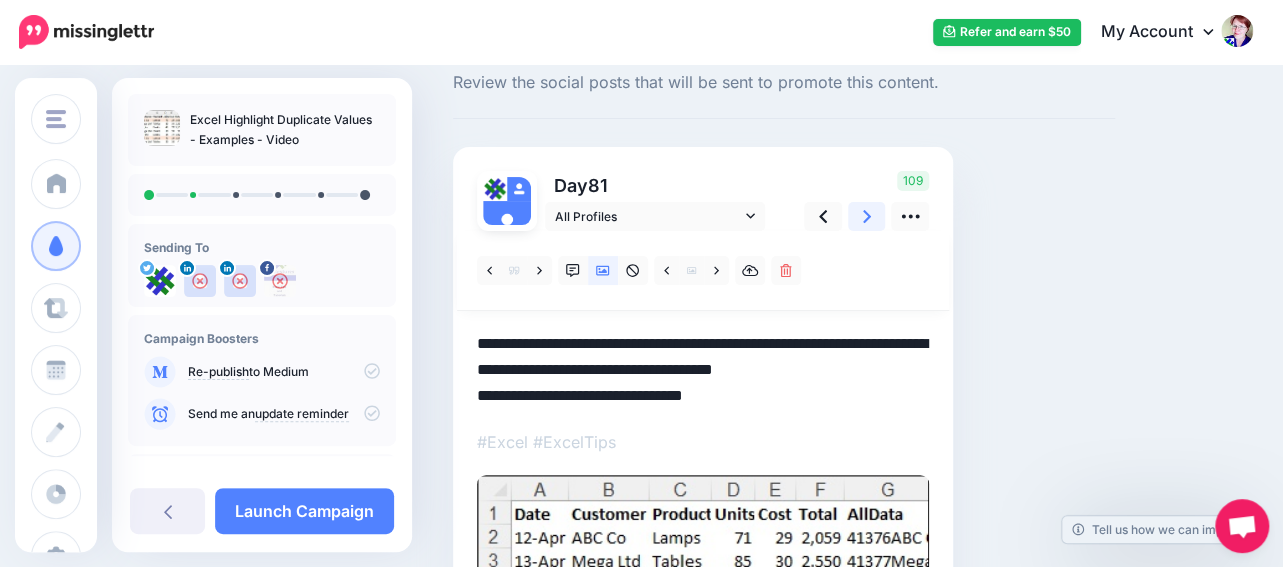 click 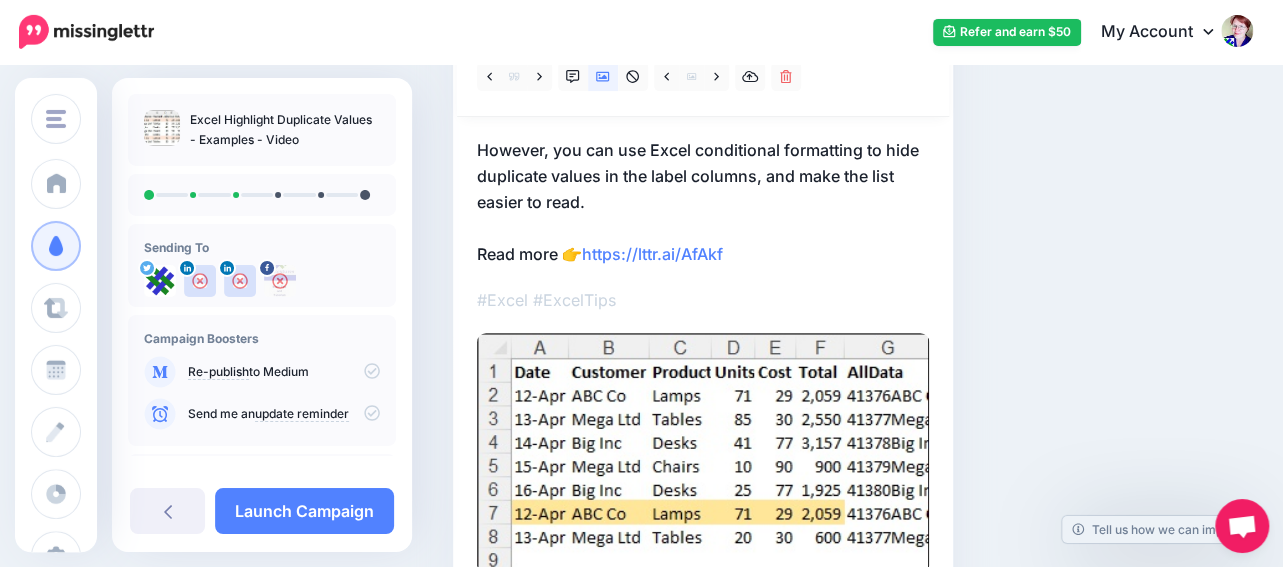 scroll, scrollTop: 160, scrollLeft: 0, axis: vertical 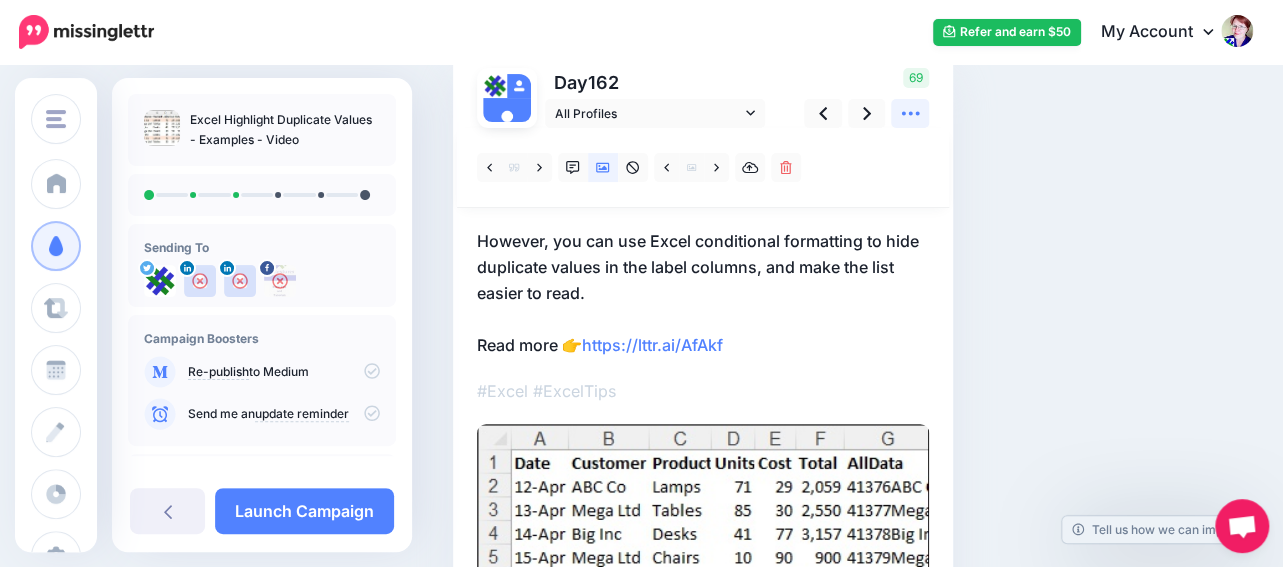 click 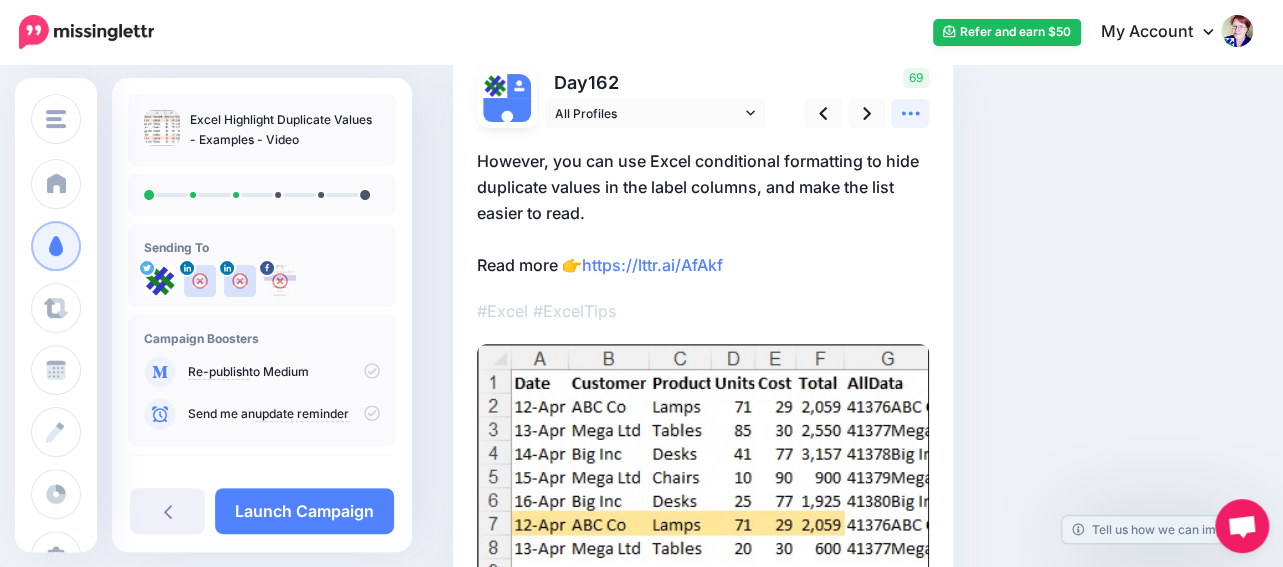 click 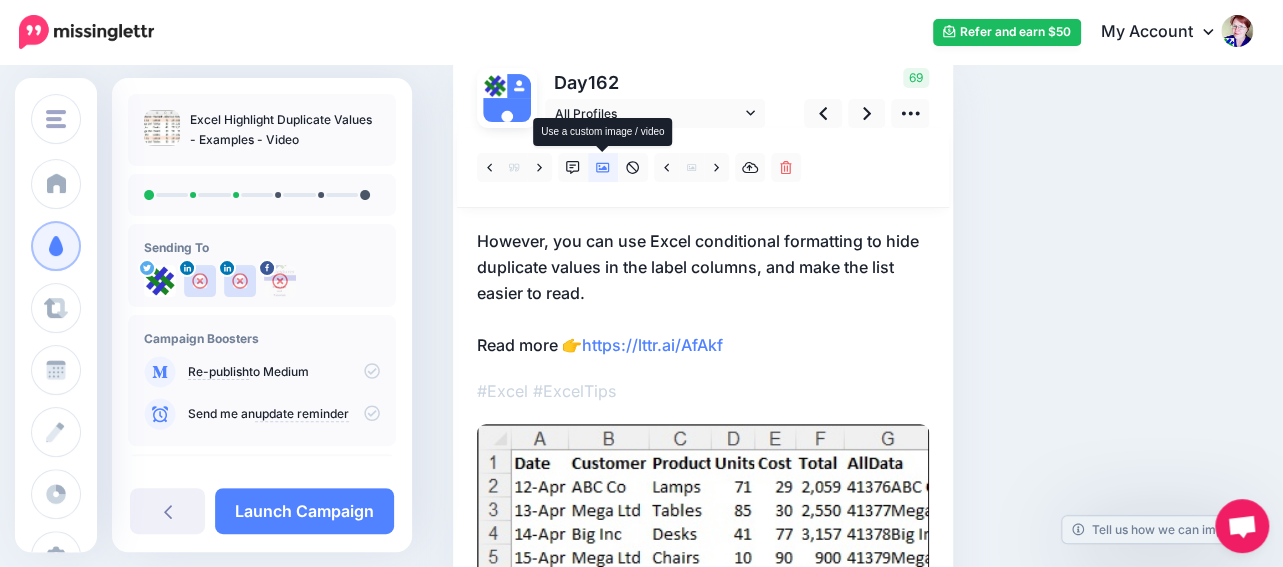 click 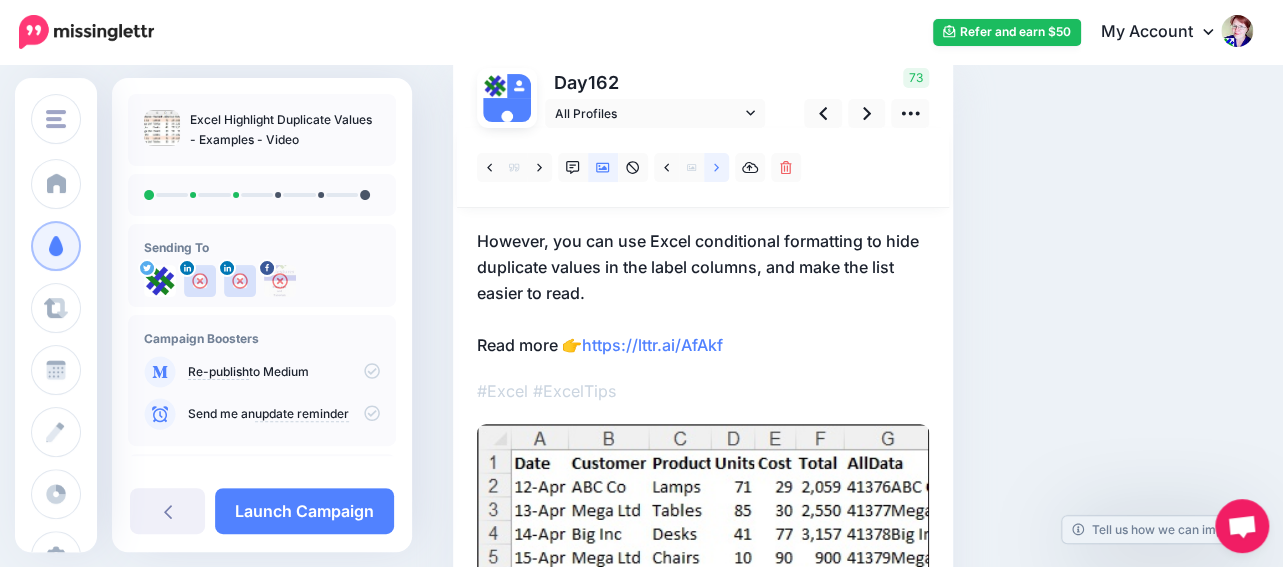 click 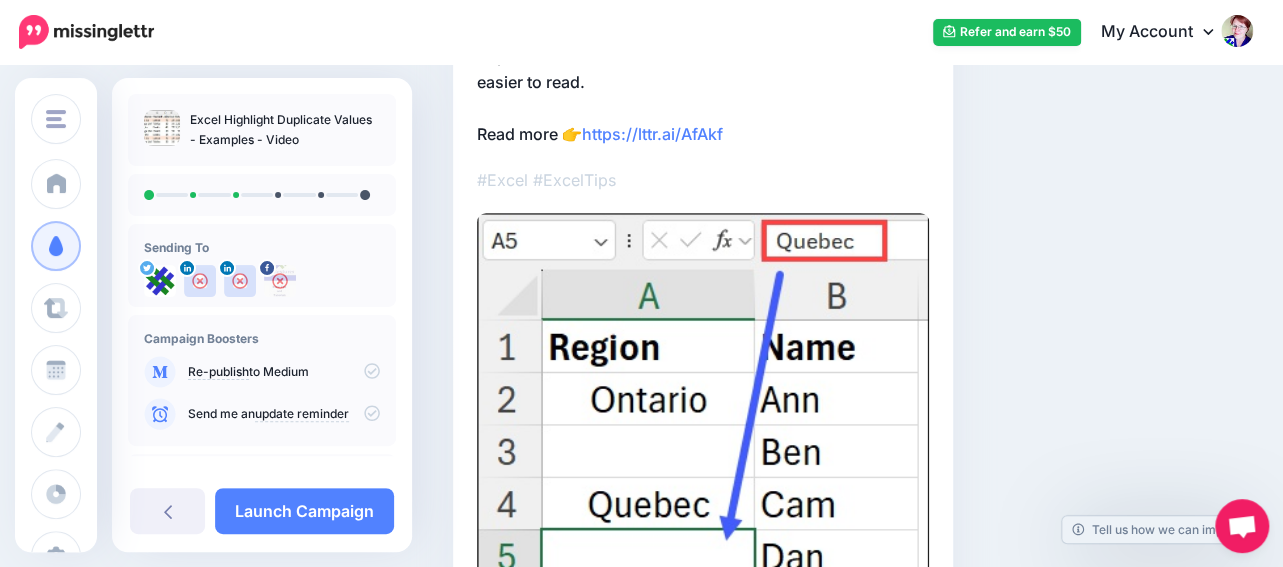 scroll, scrollTop: 266, scrollLeft: 0, axis: vertical 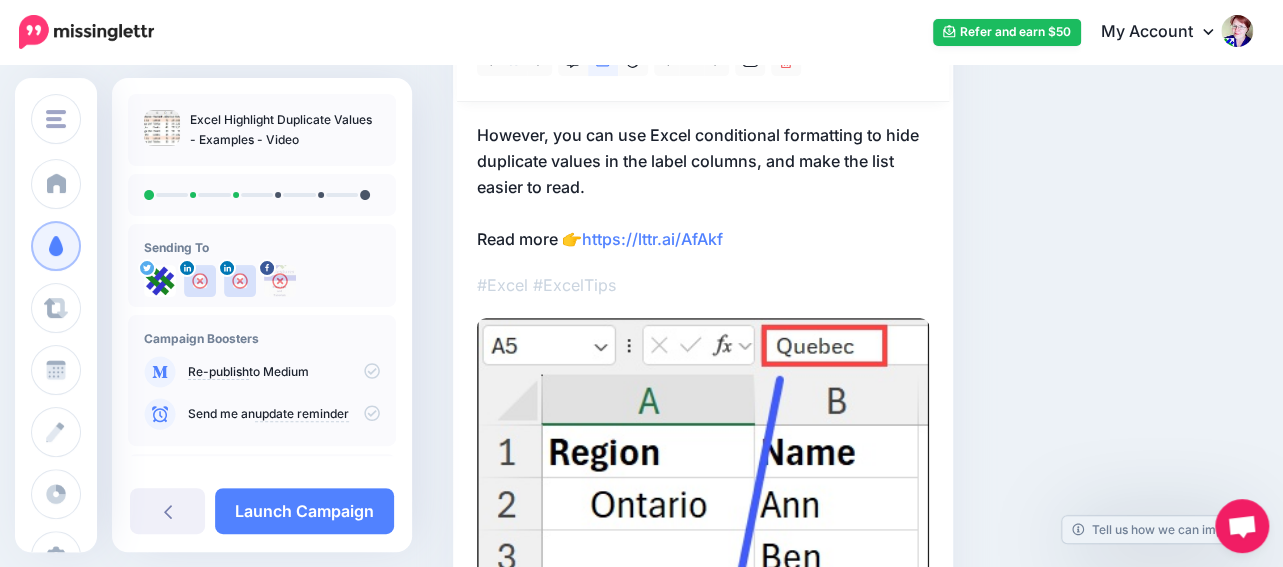 click on "However, you can use Excel conditional formatting to                  hide  duplicate values in the label columns, and make the list easier to read. Read more 👉  https://lttr.ai/AfAkf" at bounding box center (703, 187) 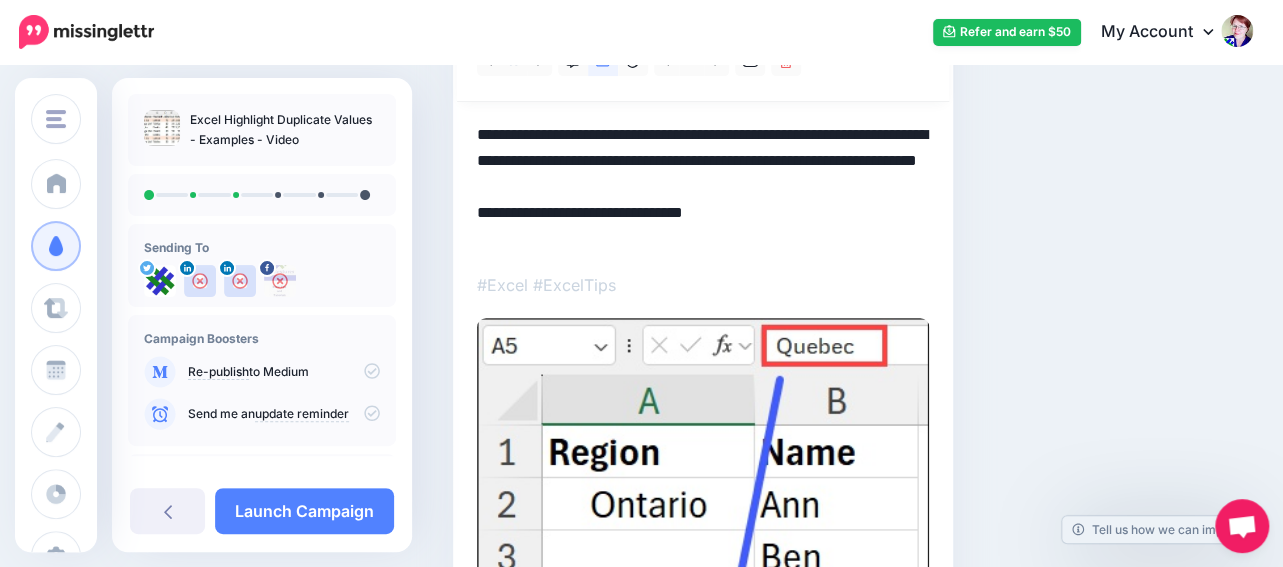 drag, startPoint x: 480, startPoint y: 129, endPoint x: 629, endPoint y: 133, distance: 149.05368 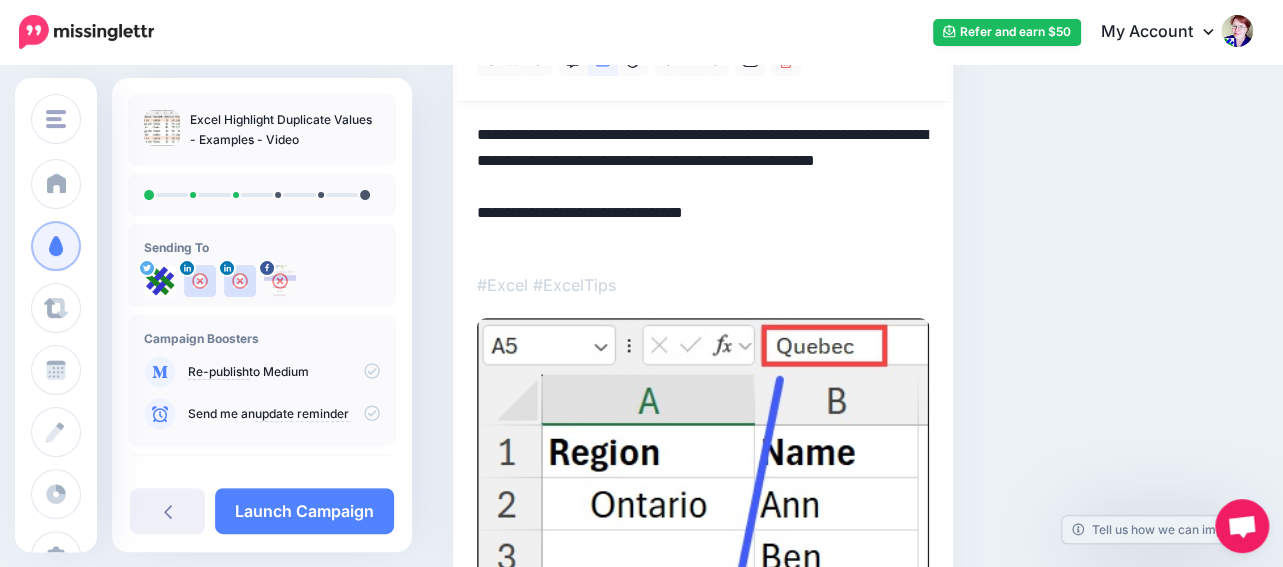 drag, startPoint x: 762, startPoint y: 132, endPoint x: 818, endPoint y: 131, distance: 56.008926 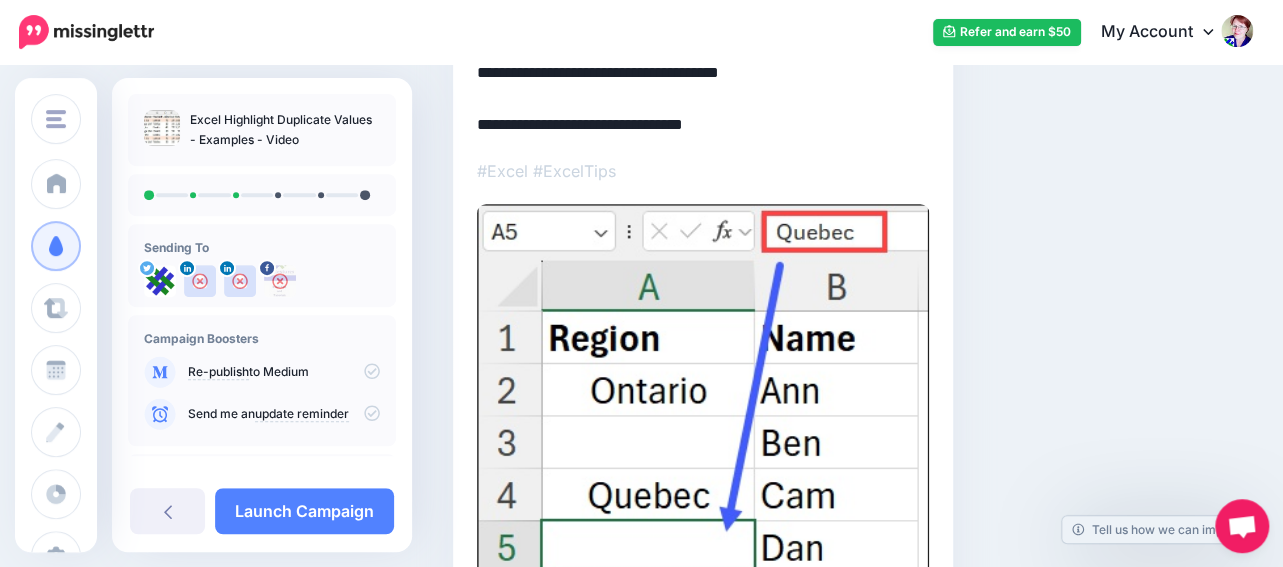 scroll, scrollTop: 266, scrollLeft: 0, axis: vertical 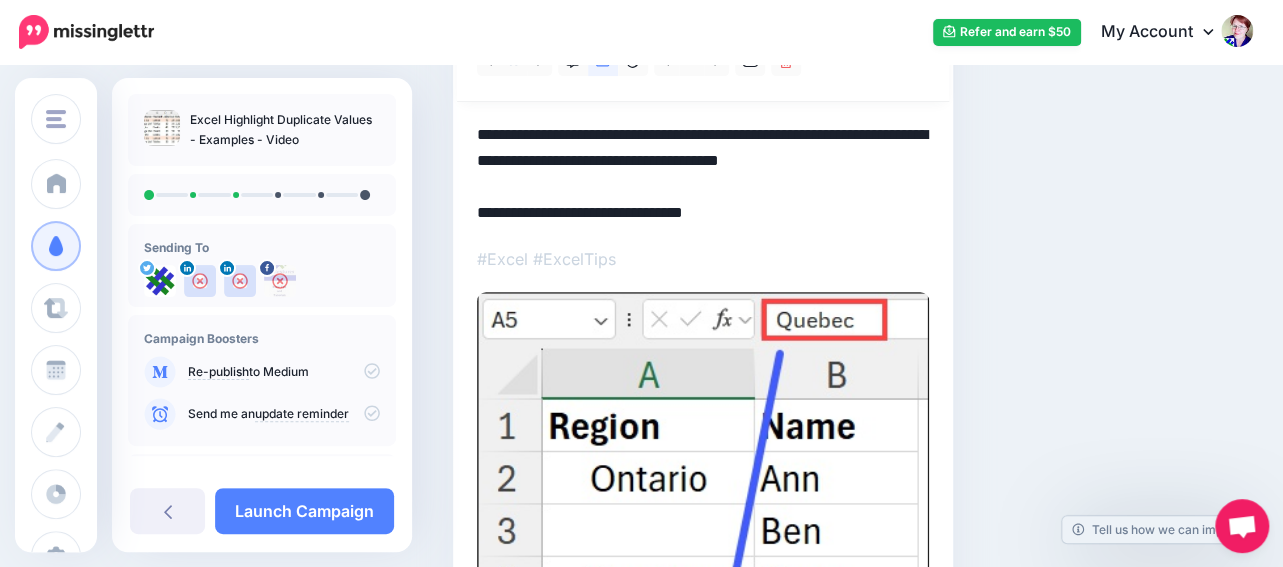 click on "**********" at bounding box center (703, 174) 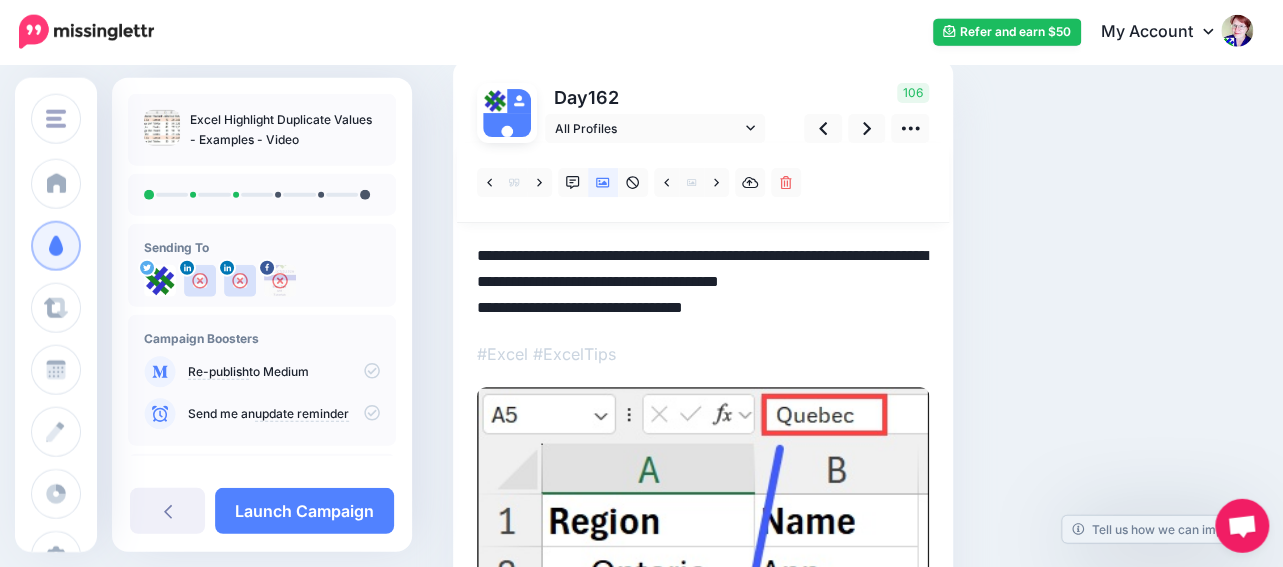 scroll, scrollTop: 55, scrollLeft: 0, axis: vertical 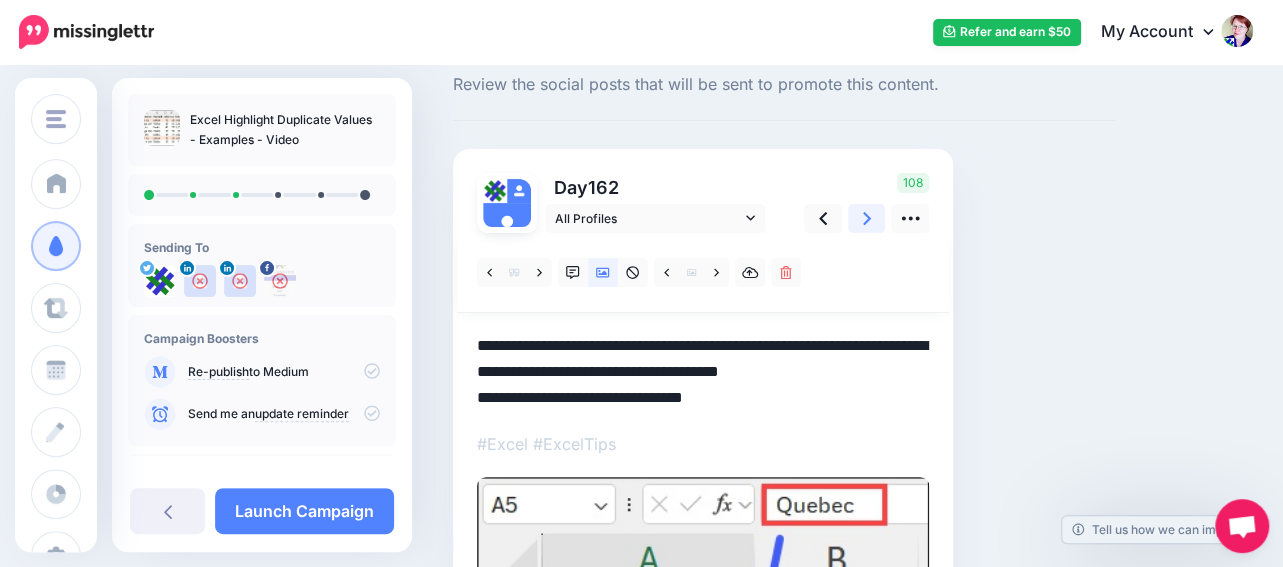 click 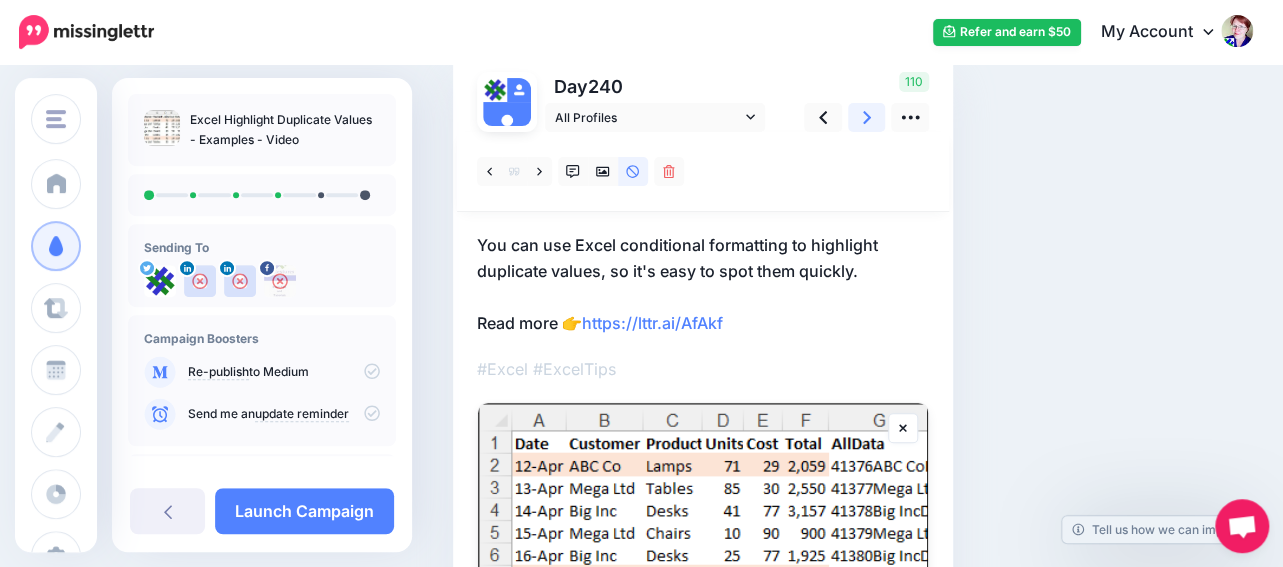 scroll, scrollTop: 55, scrollLeft: 0, axis: vertical 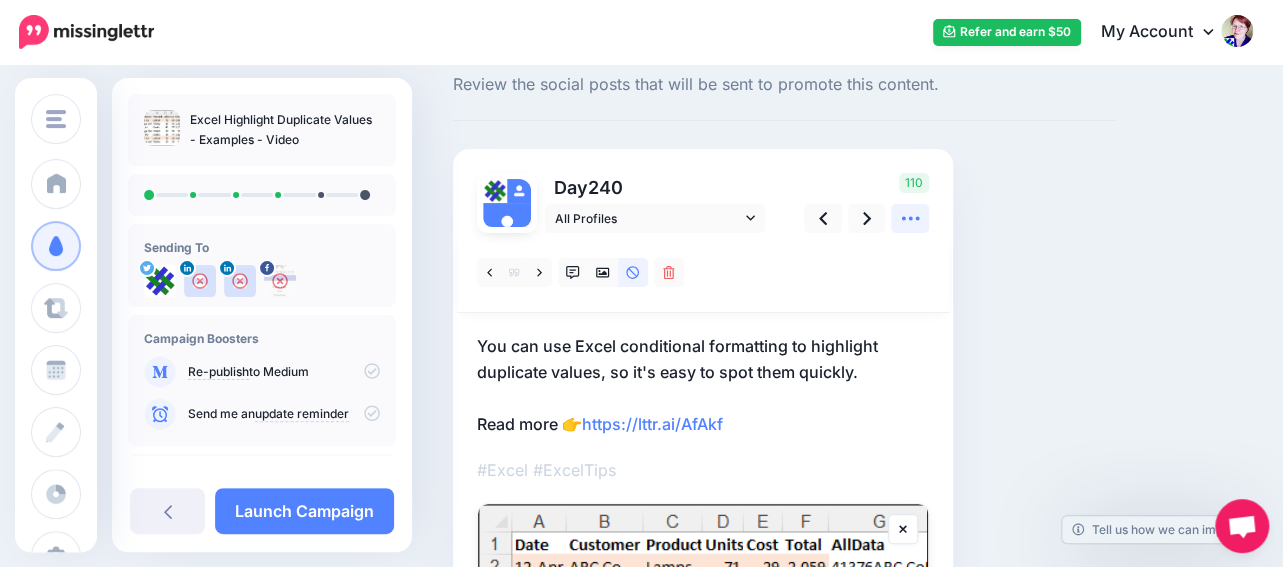 click 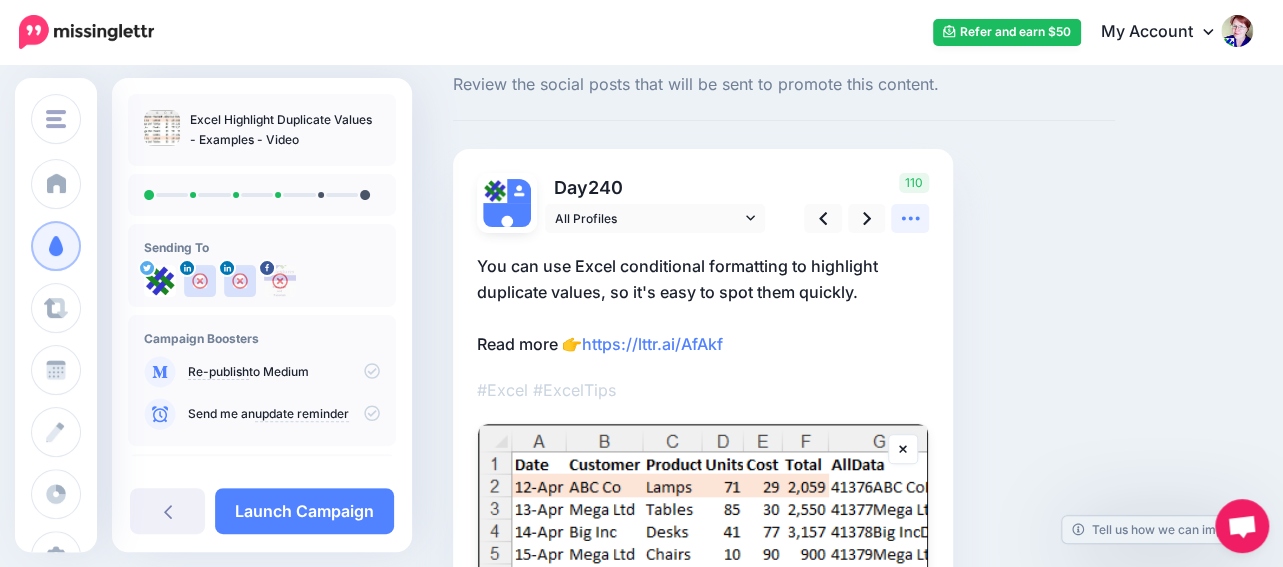 click 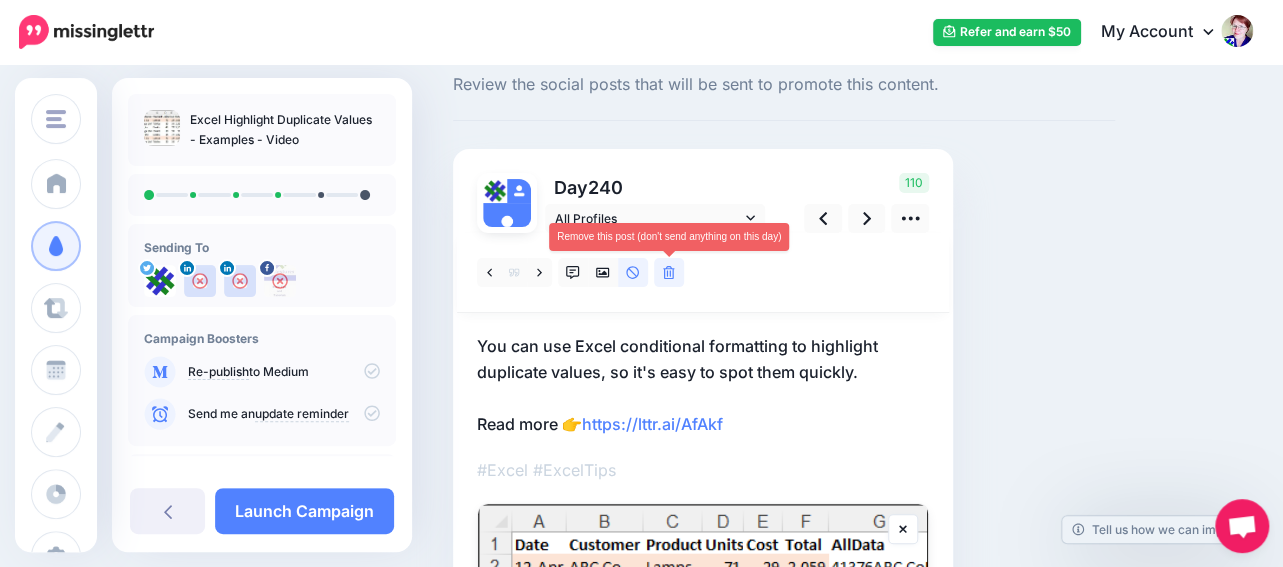 click 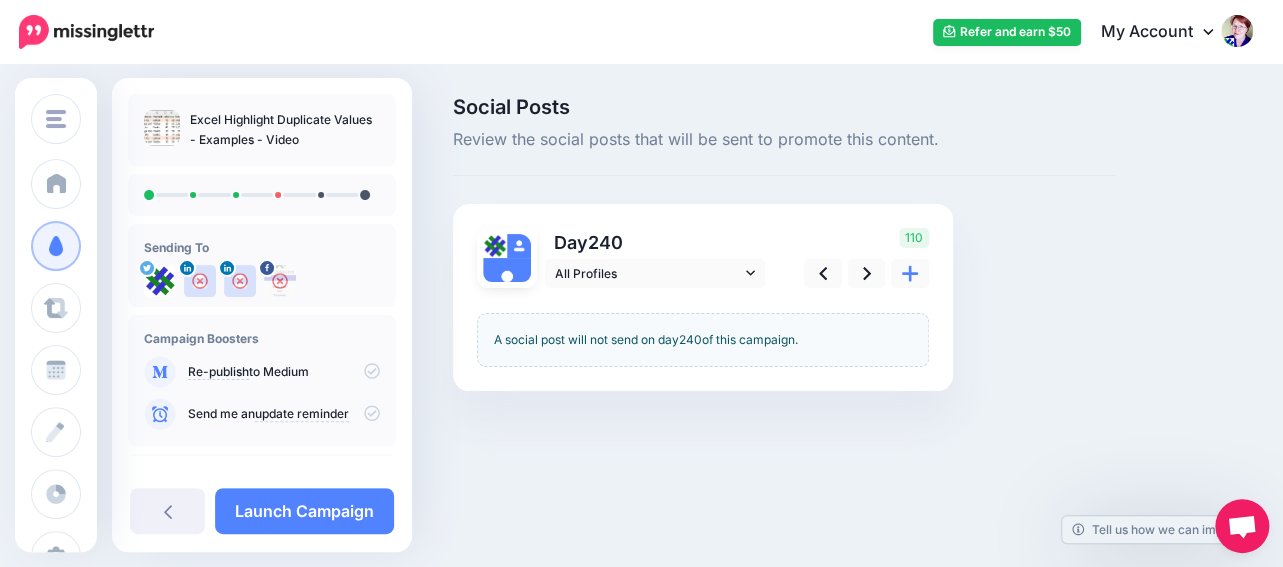 scroll, scrollTop: 0, scrollLeft: 0, axis: both 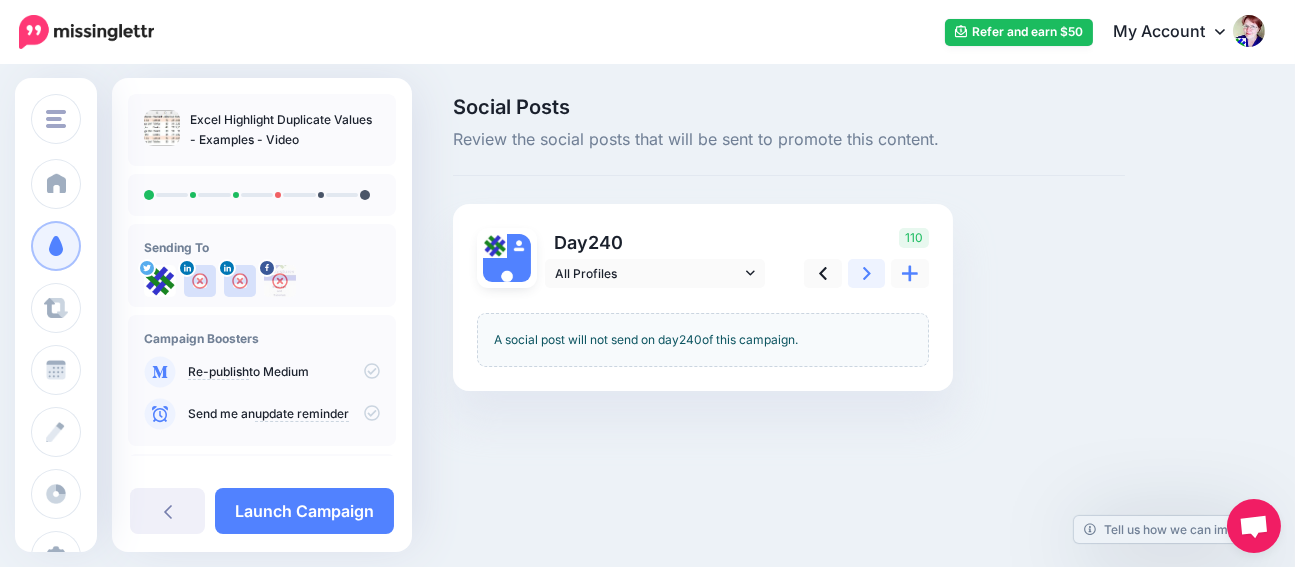 click 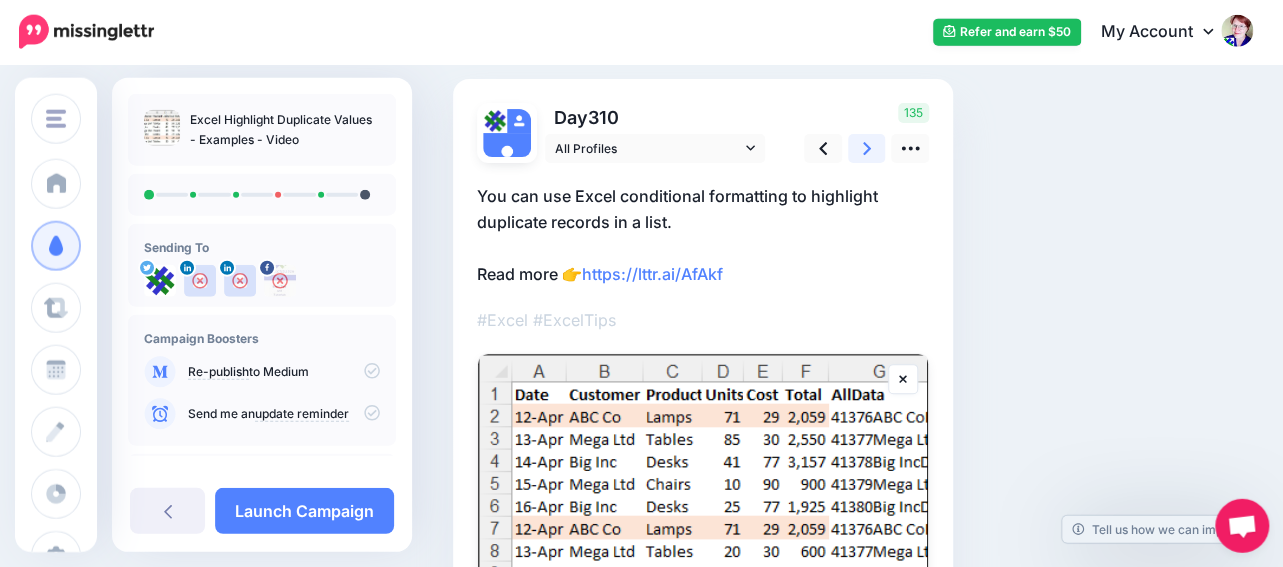 scroll, scrollTop: 211, scrollLeft: 0, axis: vertical 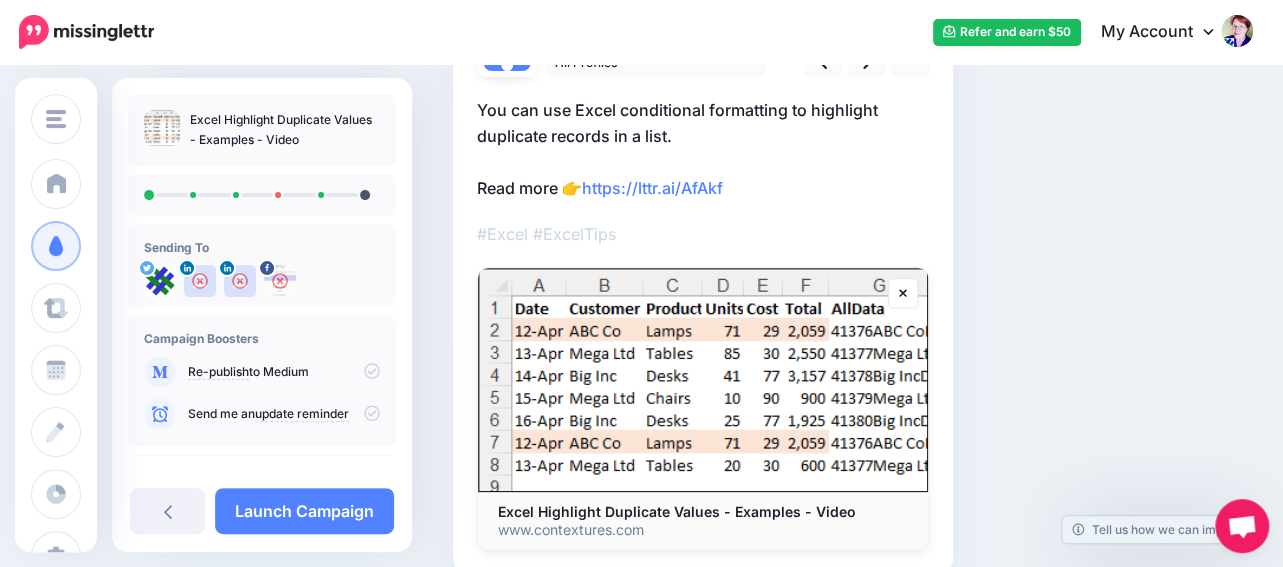 click on "You can use Excel conditional formatting to highlight duplicate records in a list. Read more 👉  https://lttr.ai/AfAkf" at bounding box center [703, 149] 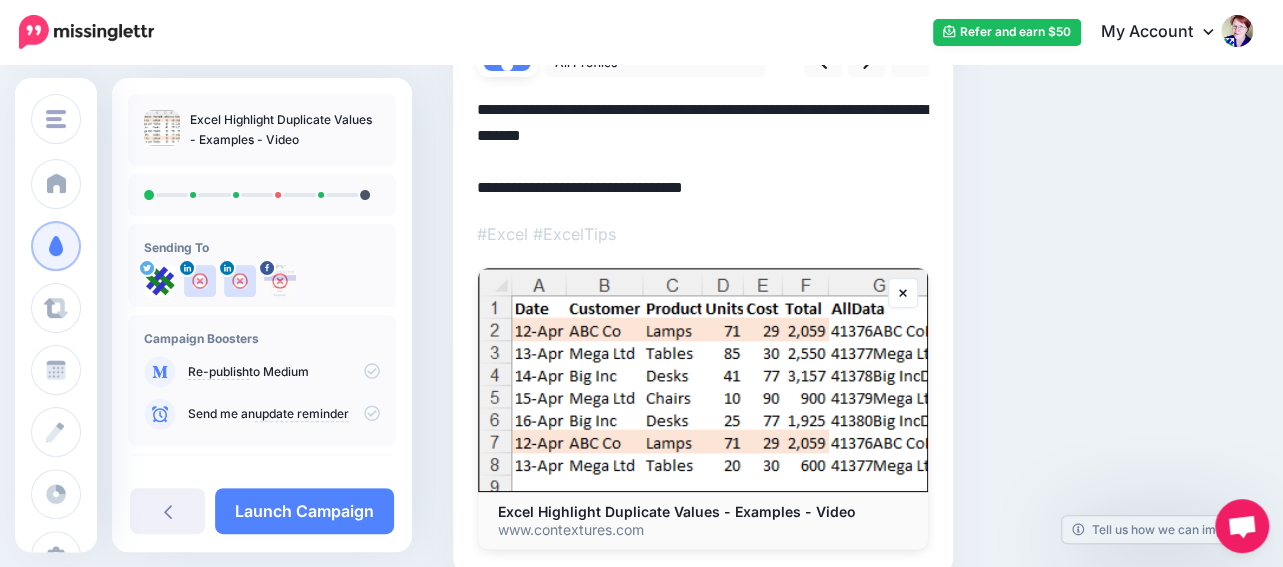 click on "**********" at bounding box center [703, 149] 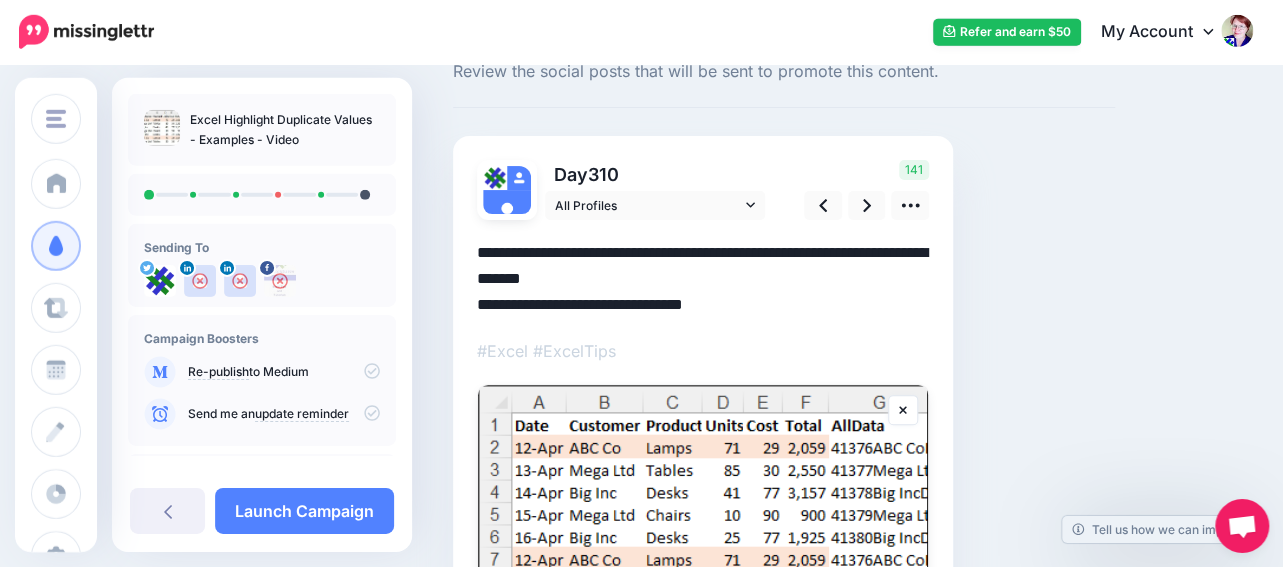 scroll, scrollTop: 0, scrollLeft: 0, axis: both 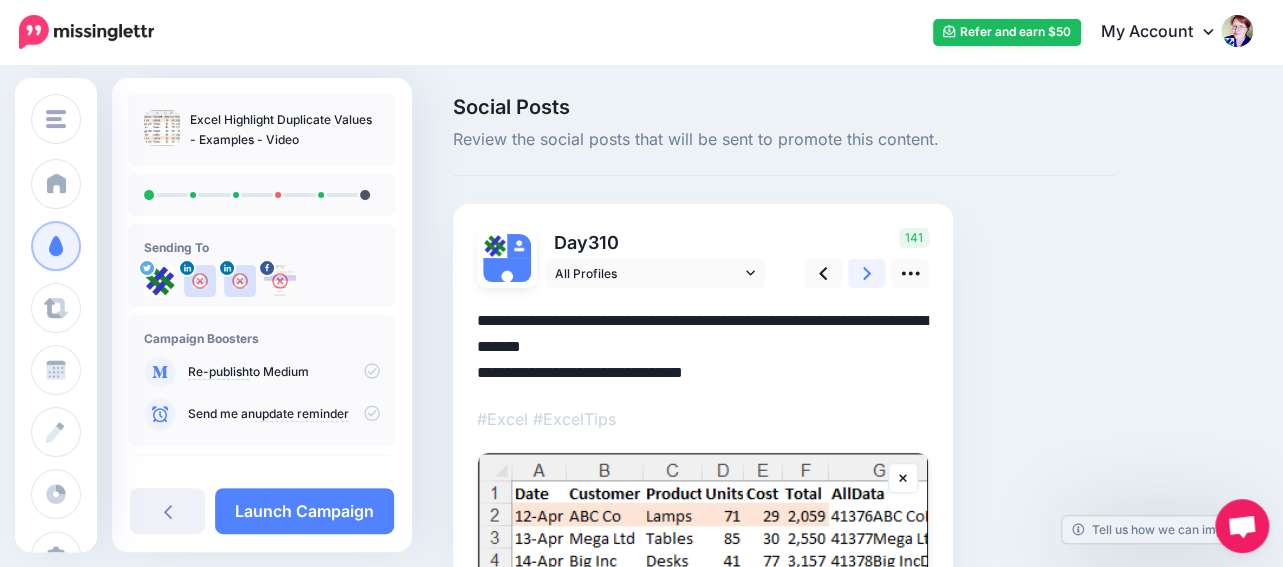 click at bounding box center [867, 273] 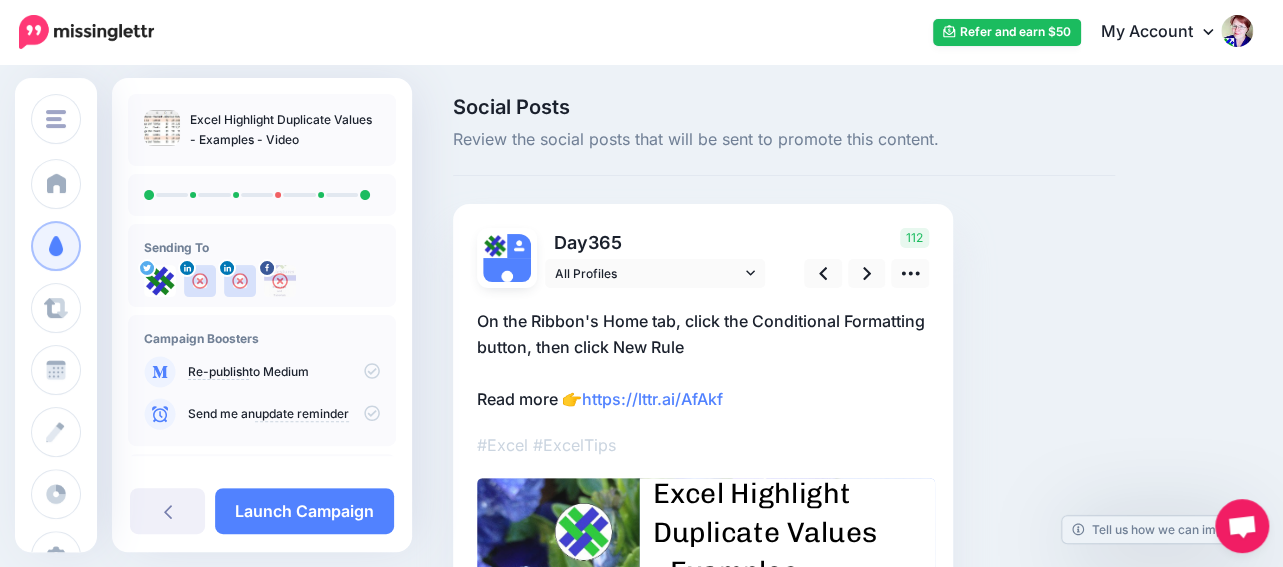 click on "On the Ribbon's Home tab, click the Conditional Formatting button, then click                    New Rule Read more 👉  https://lttr.ai/AfAkf" at bounding box center (703, 360) 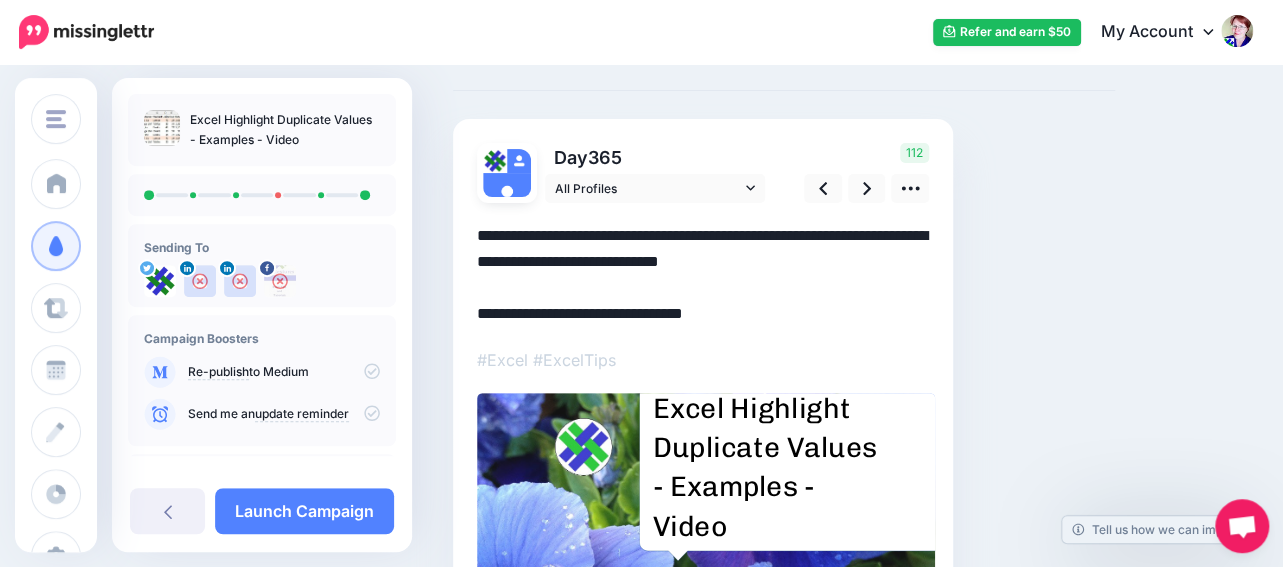 scroll, scrollTop: 42, scrollLeft: 0, axis: vertical 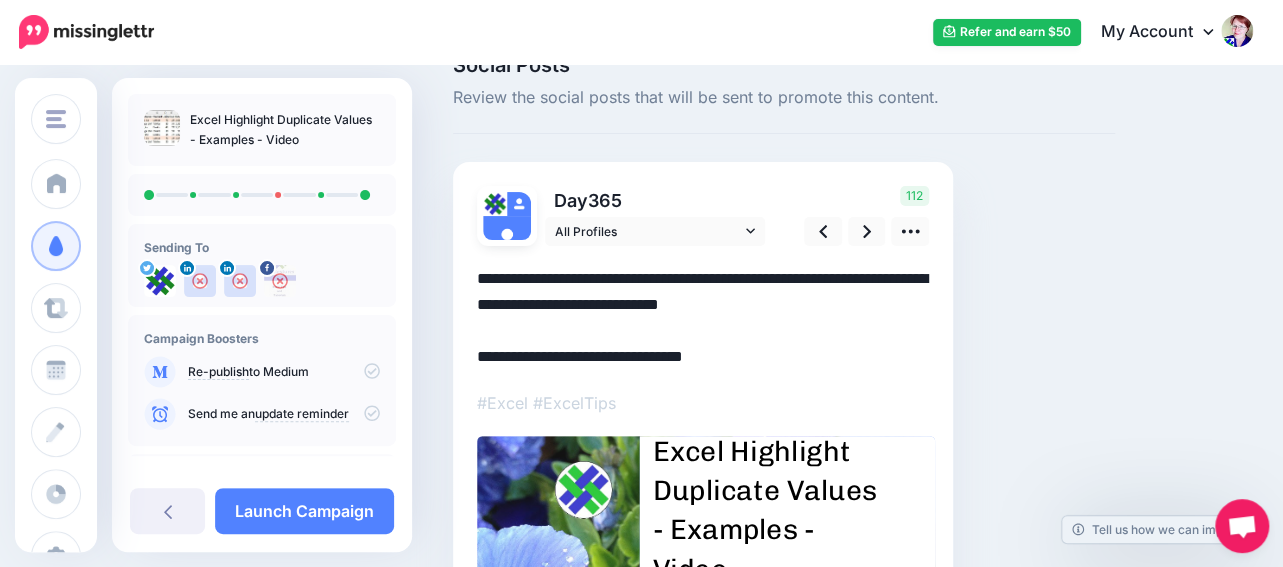 drag, startPoint x: 480, startPoint y: 273, endPoint x: 786, endPoint y: 310, distance: 308.22882 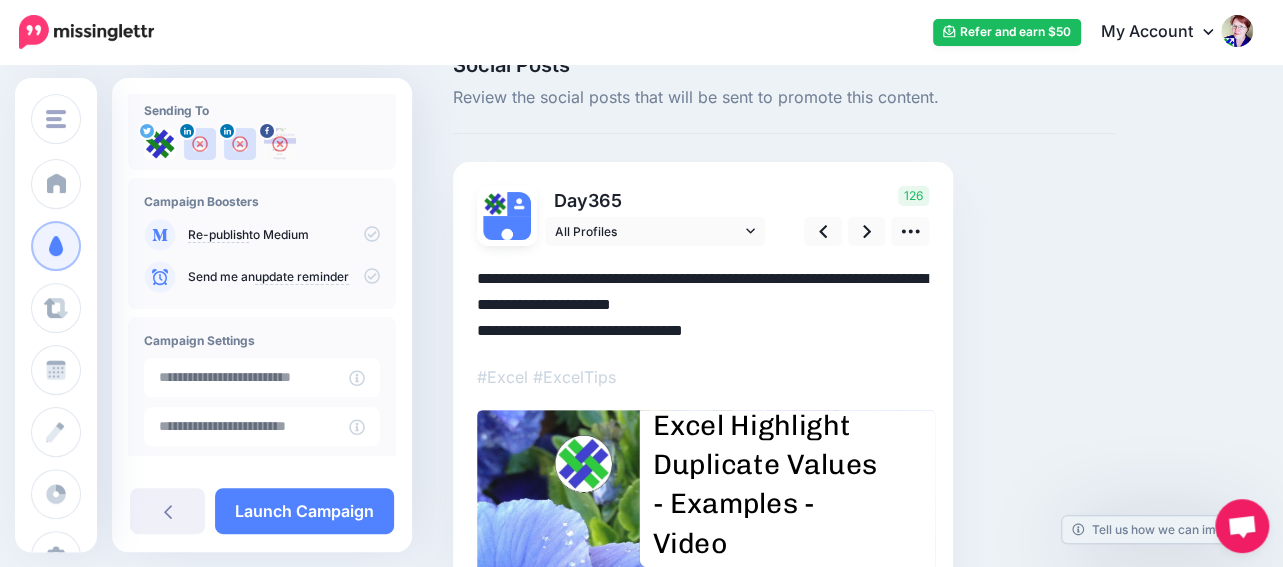 scroll, scrollTop: 229, scrollLeft: 0, axis: vertical 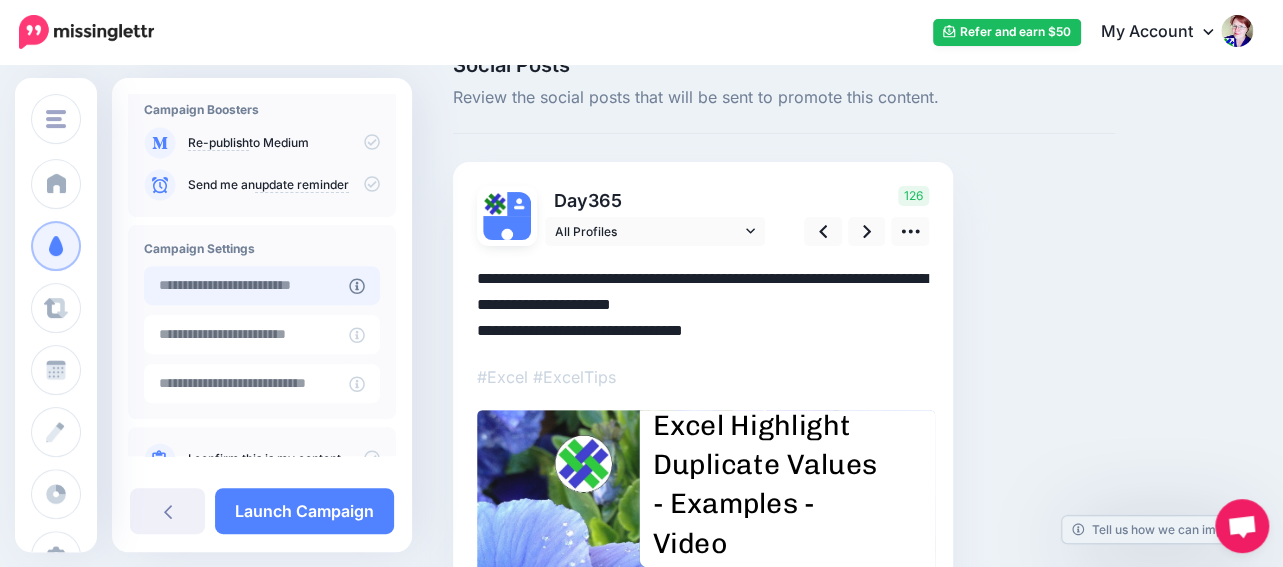 type on "**********" 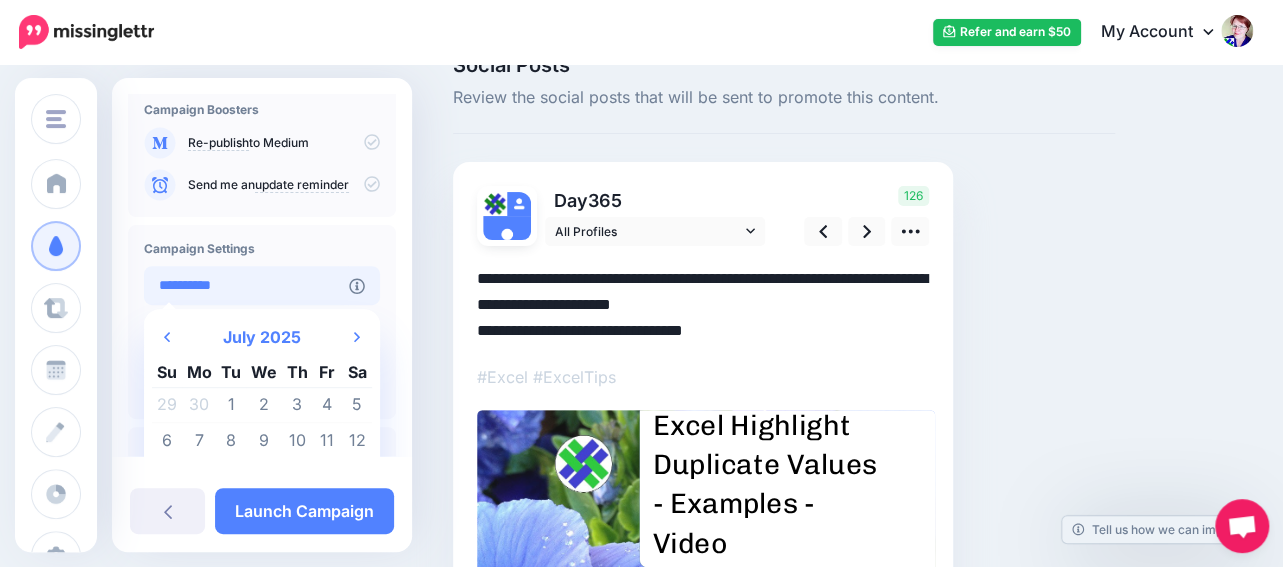 click on "**********" at bounding box center [246, 285] 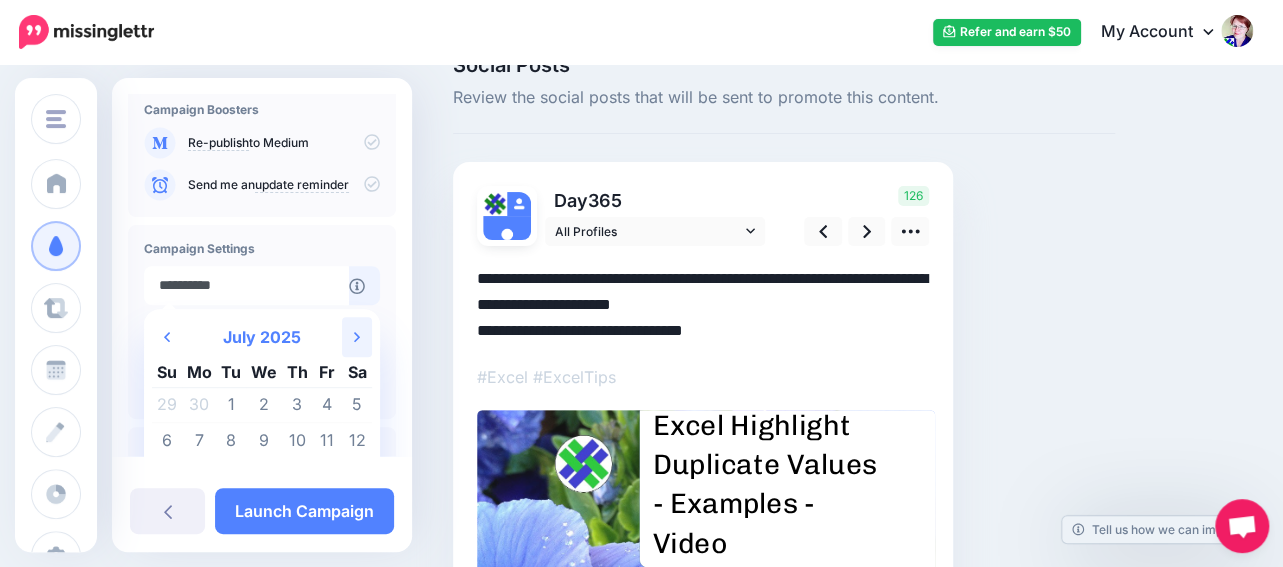 click on "Next Month" 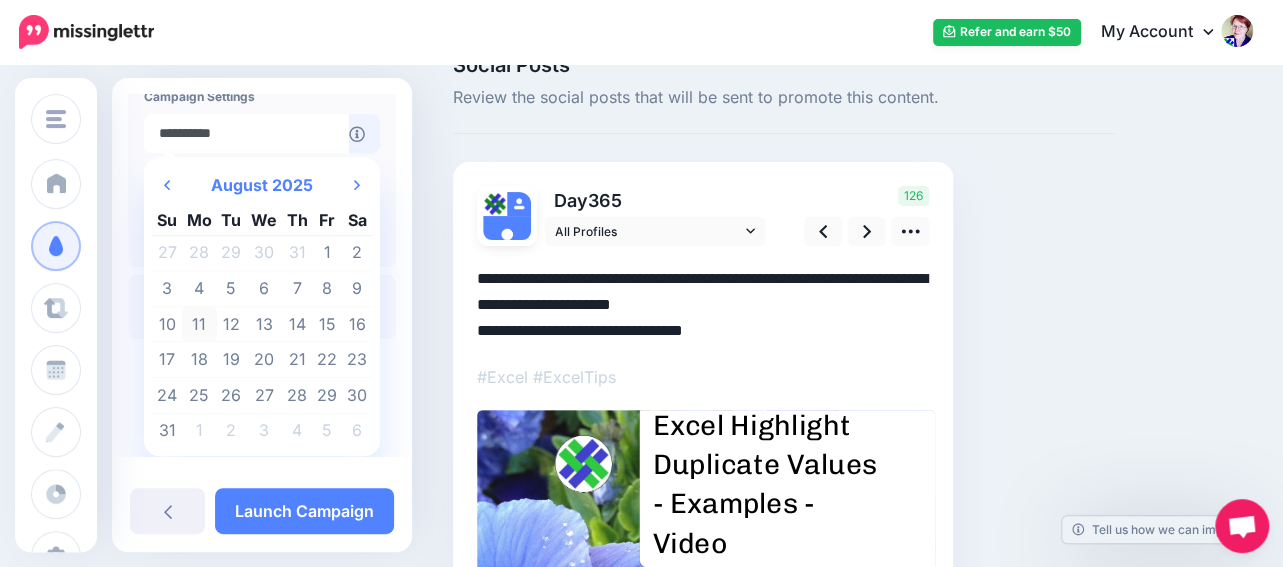 click on "11" at bounding box center [199, 324] 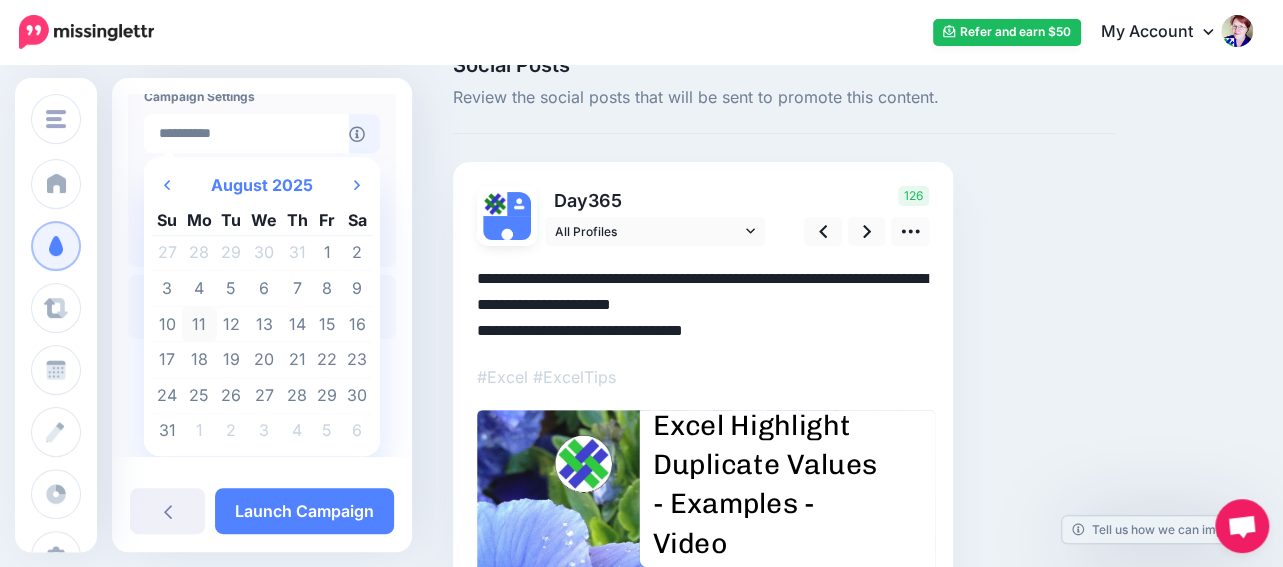 type on "**********" 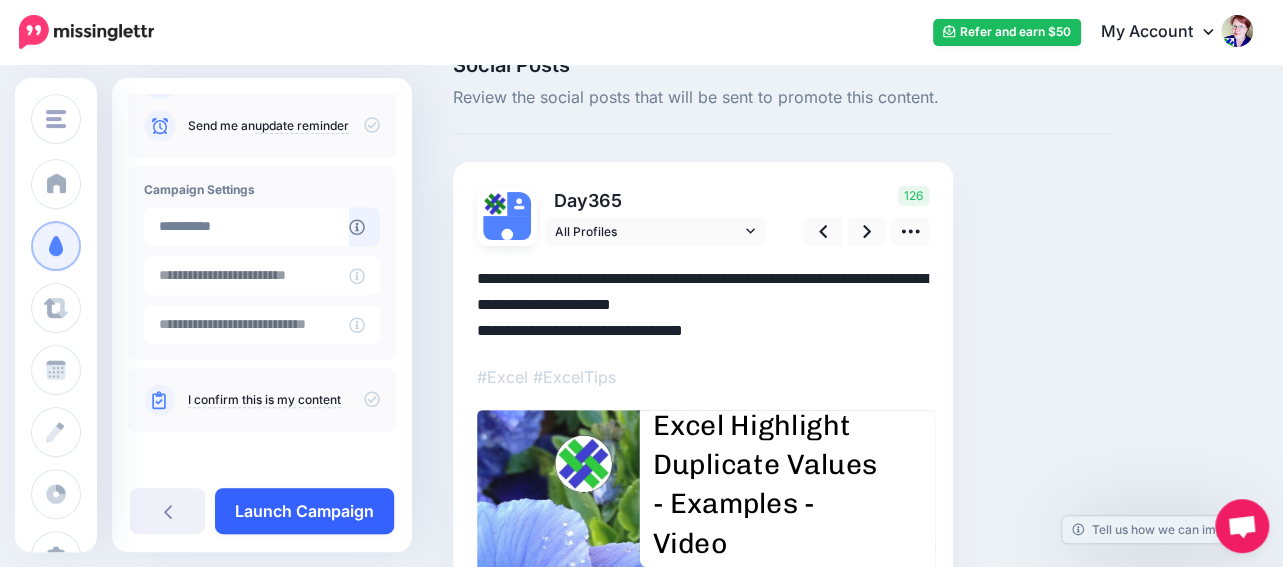 click on "Launch Campaign" at bounding box center (304, 511) 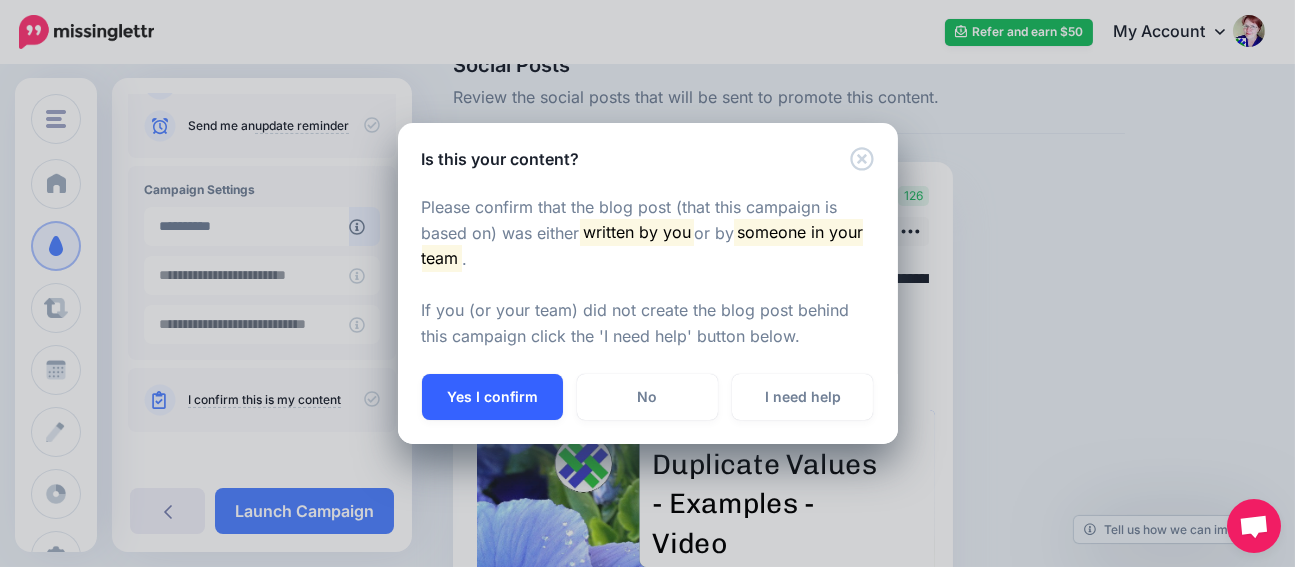 click on "Yes I confirm" at bounding box center [492, 397] 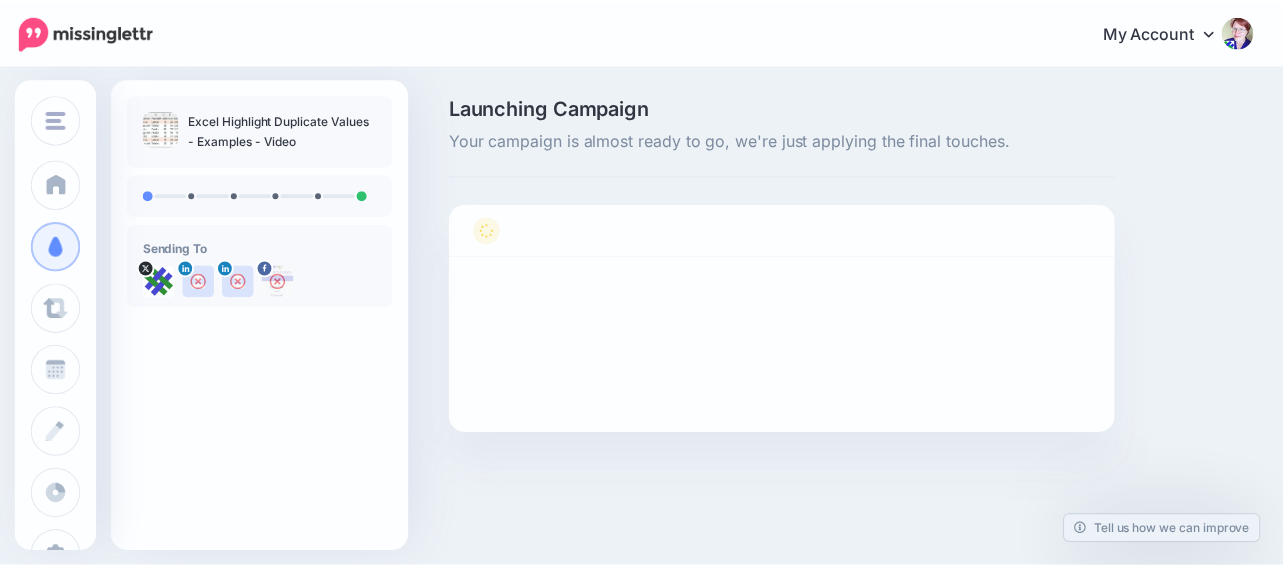 scroll, scrollTop: 0, scrollLeft: 0, axis: both 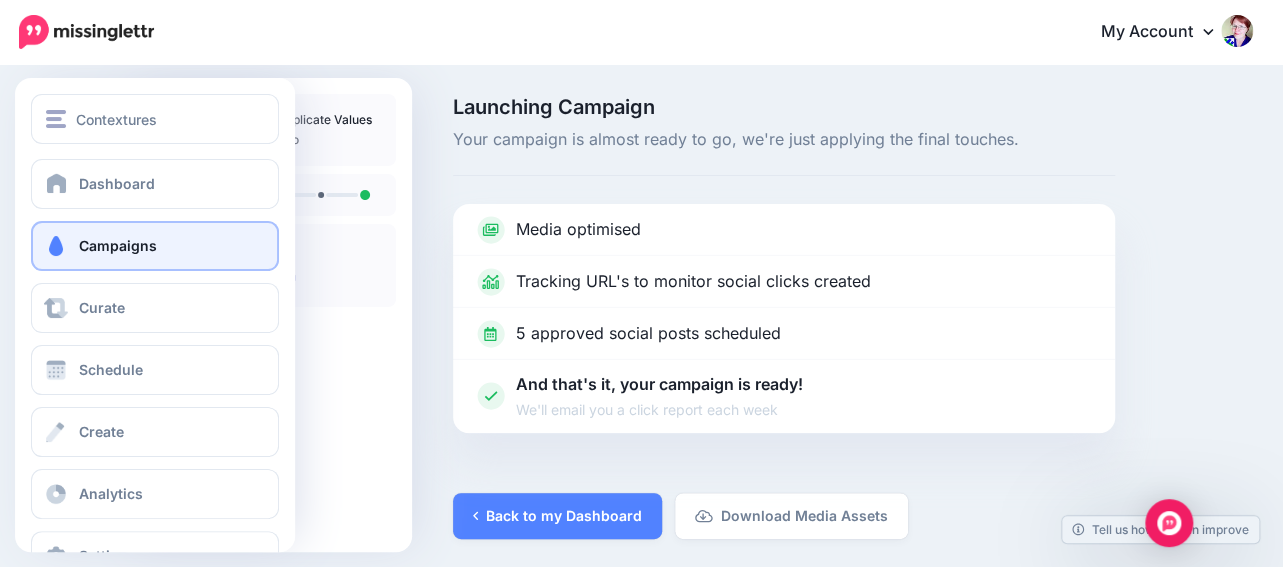 click on "Campaigns" at bounding box center [118, 245] 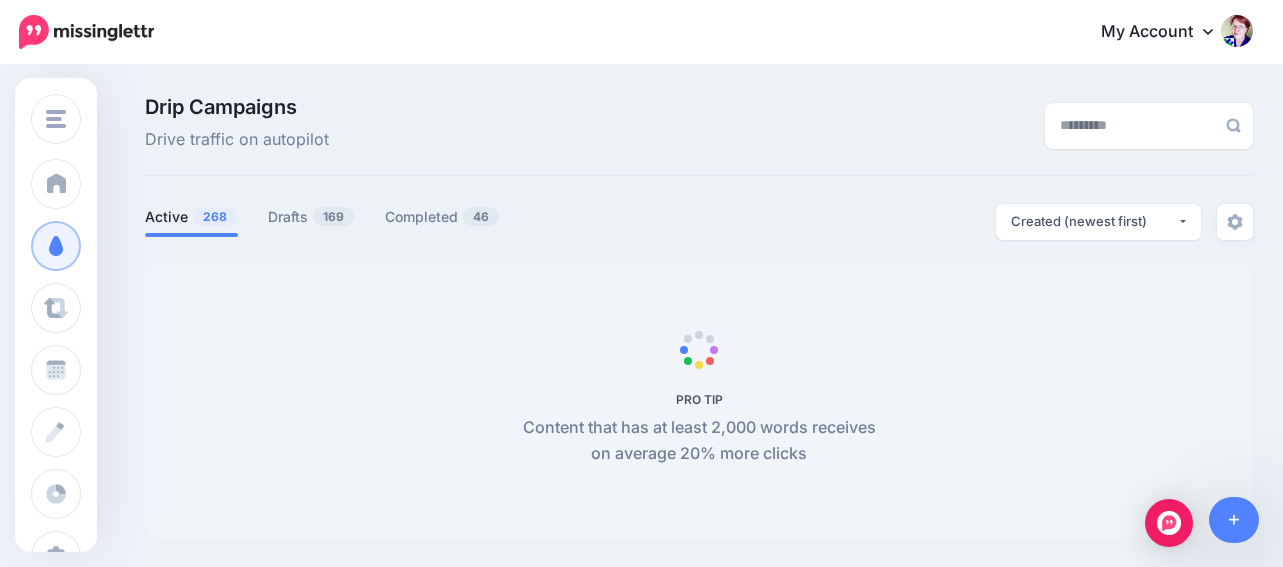 scroll, scrollTop: 0, scrollLeft: 0, axis: both 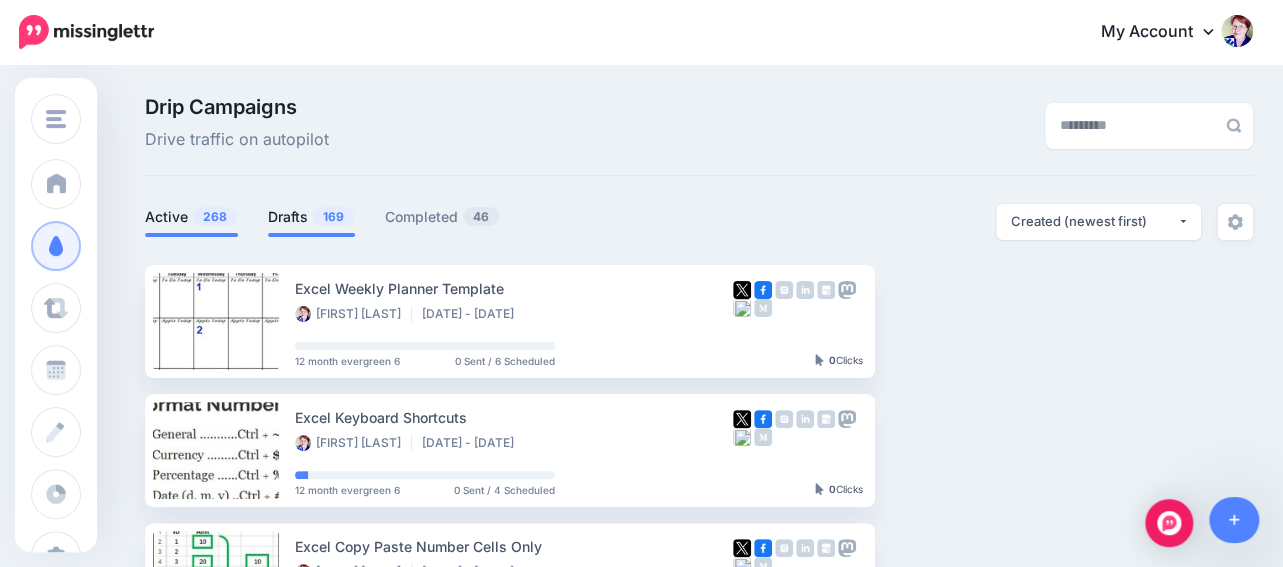 click on "Drafts  169" at bounding box center [311, 217] 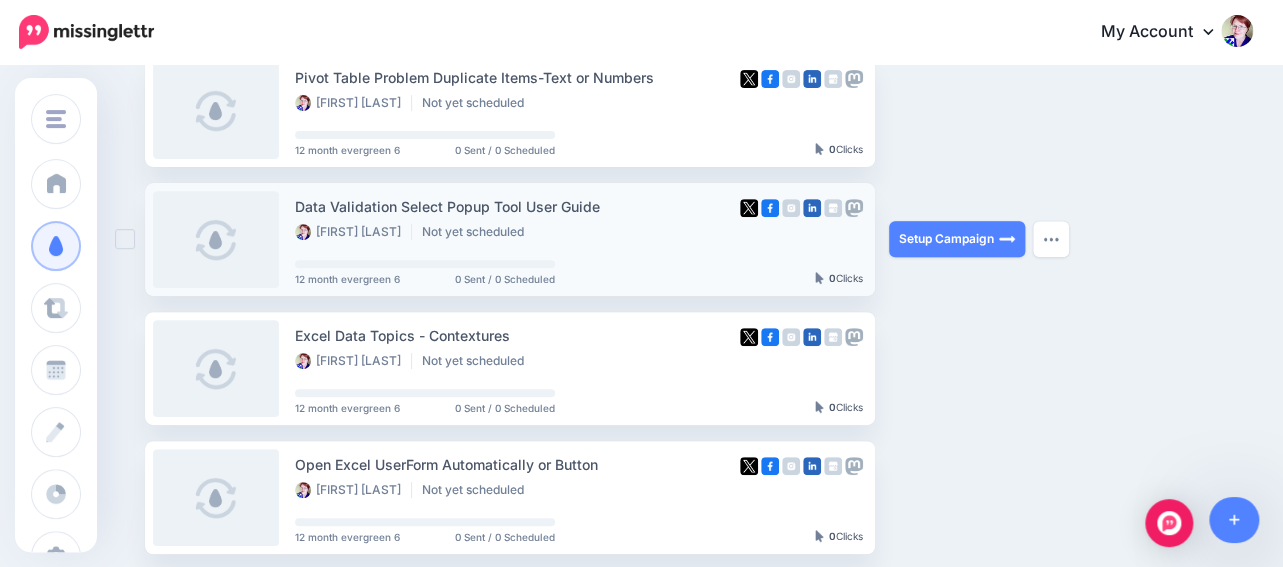 scroll, scrollTop: 0, scrollLeft: 0, axis: both 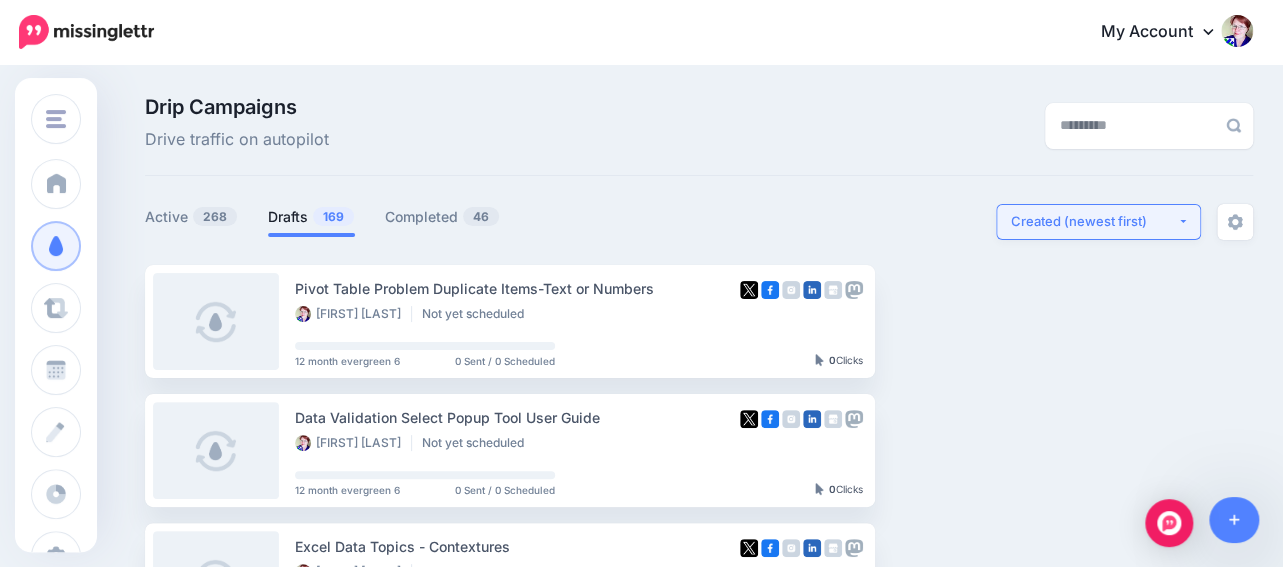 click on "Created (newest first)" at bounding box center [1098, 222] 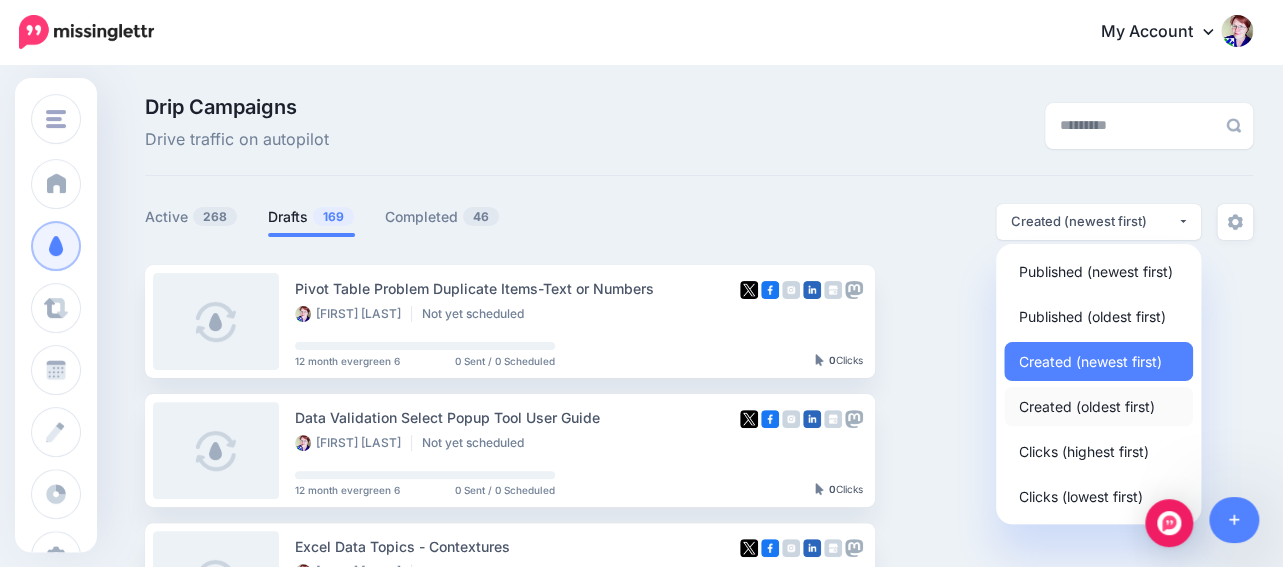 click on "Created (oldest first)" at bounding box center (1087, 406) 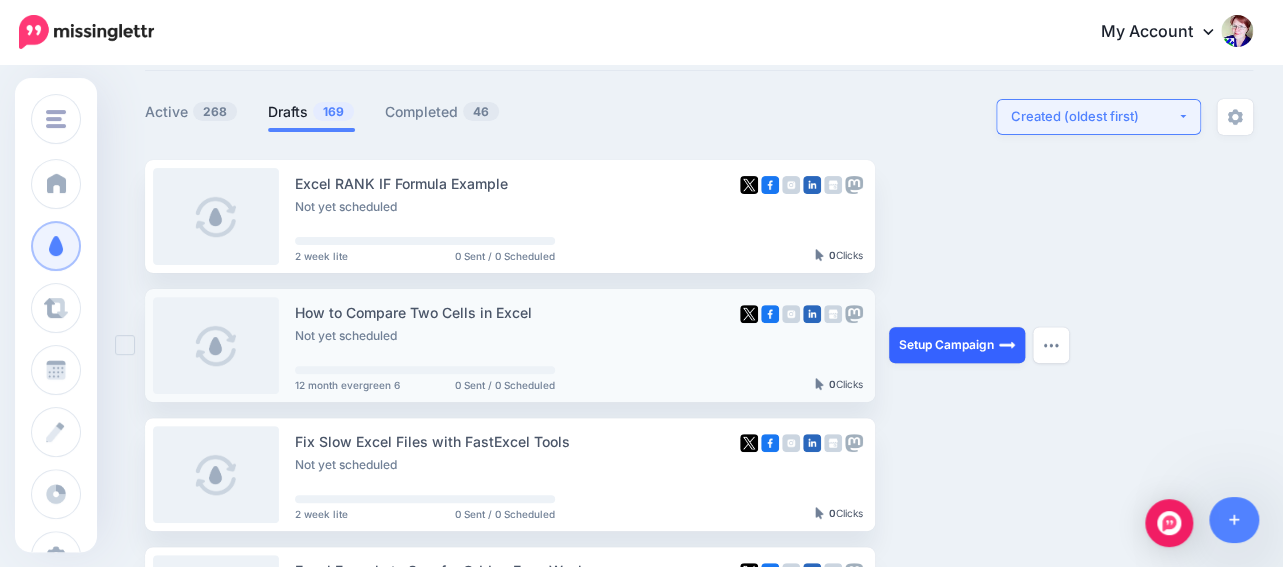 scroll, scrollTop: 0, scrollLeft: 0, axis: both 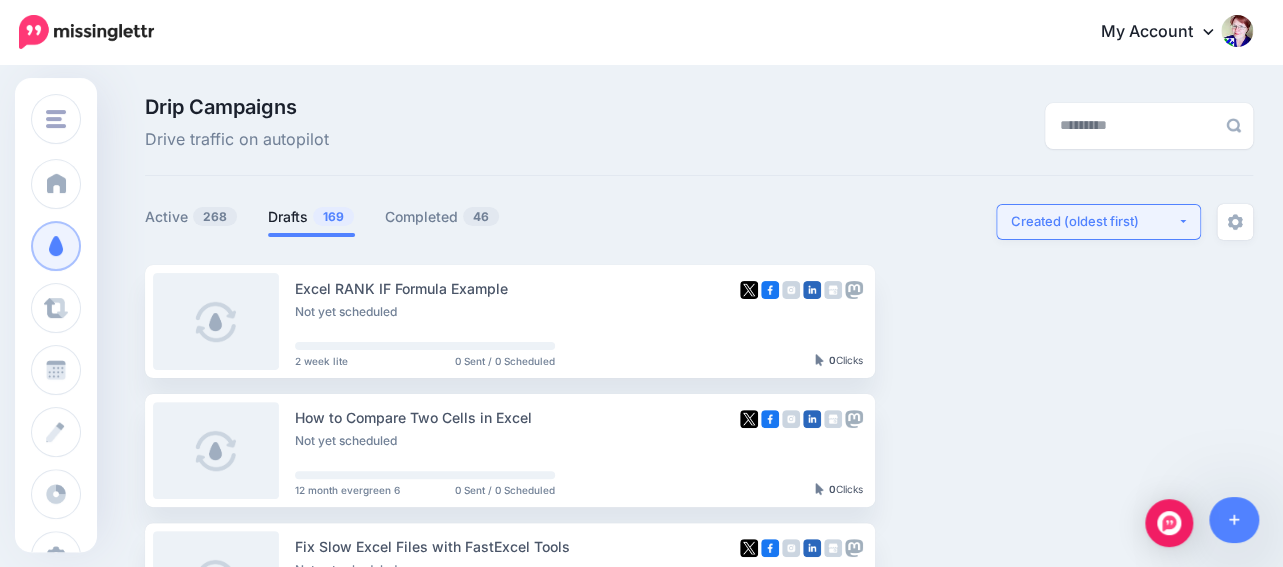 click on "Created (oldest first)" at bounding box center [1098, 222] 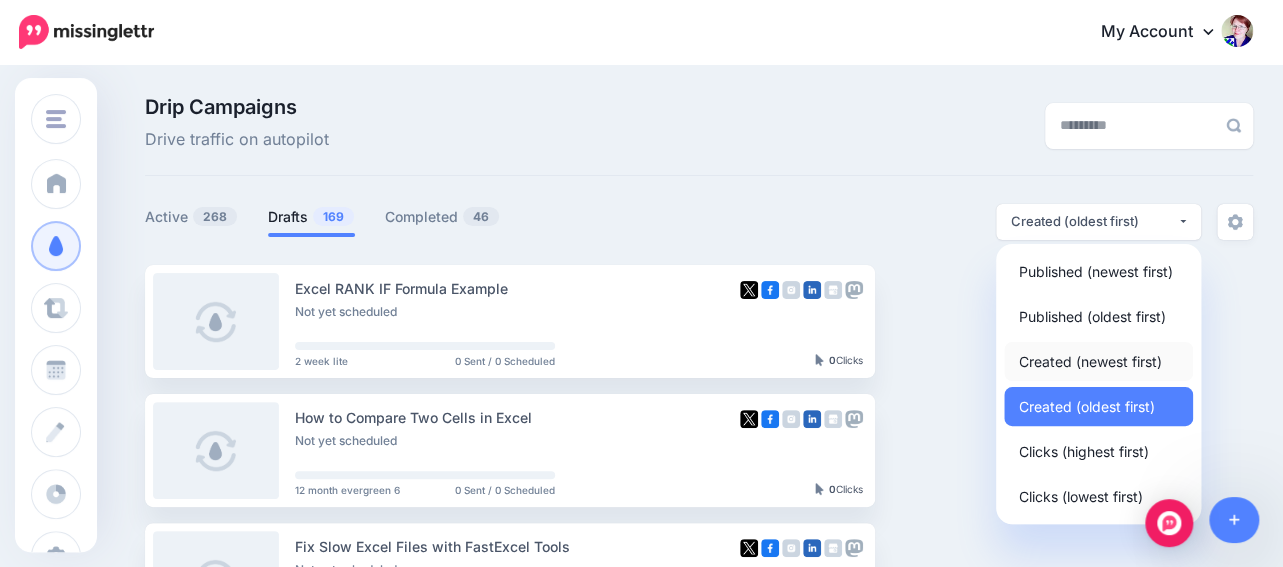 click on "Created (newest first)" at bounding box center [1090, 361] 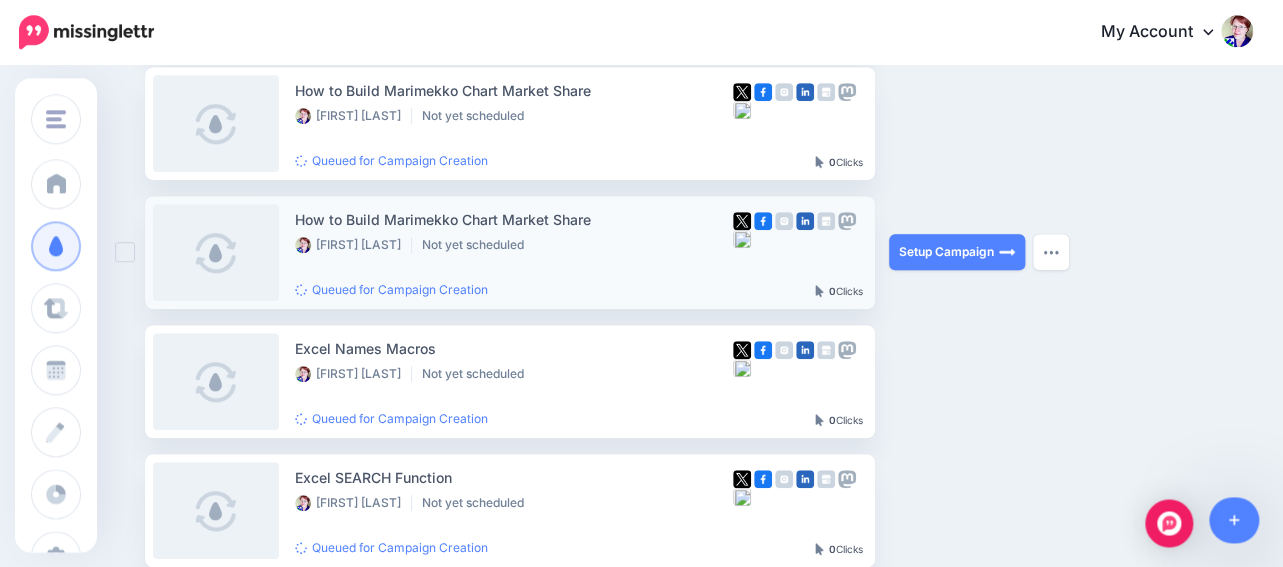scroll, scrollTop: 422, scrollLeft: 0, axis: vertical 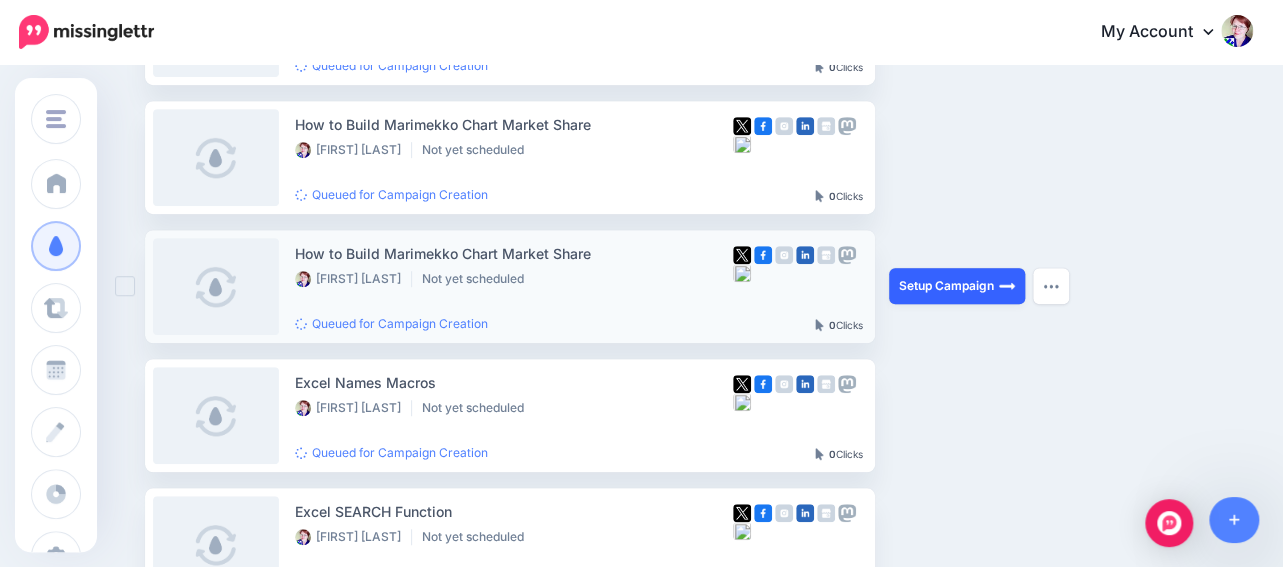 click on "Setup Campaign" at bounding box center (957, 286) 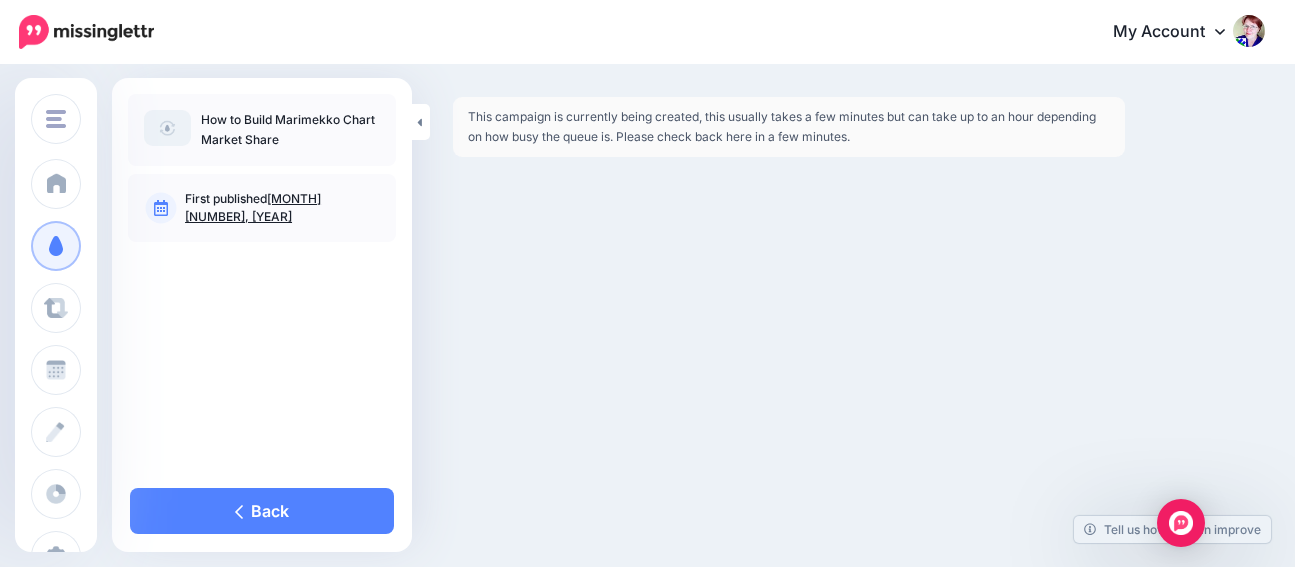 scroll, scrollTop: 0, scrollLeft: 0, axis: both 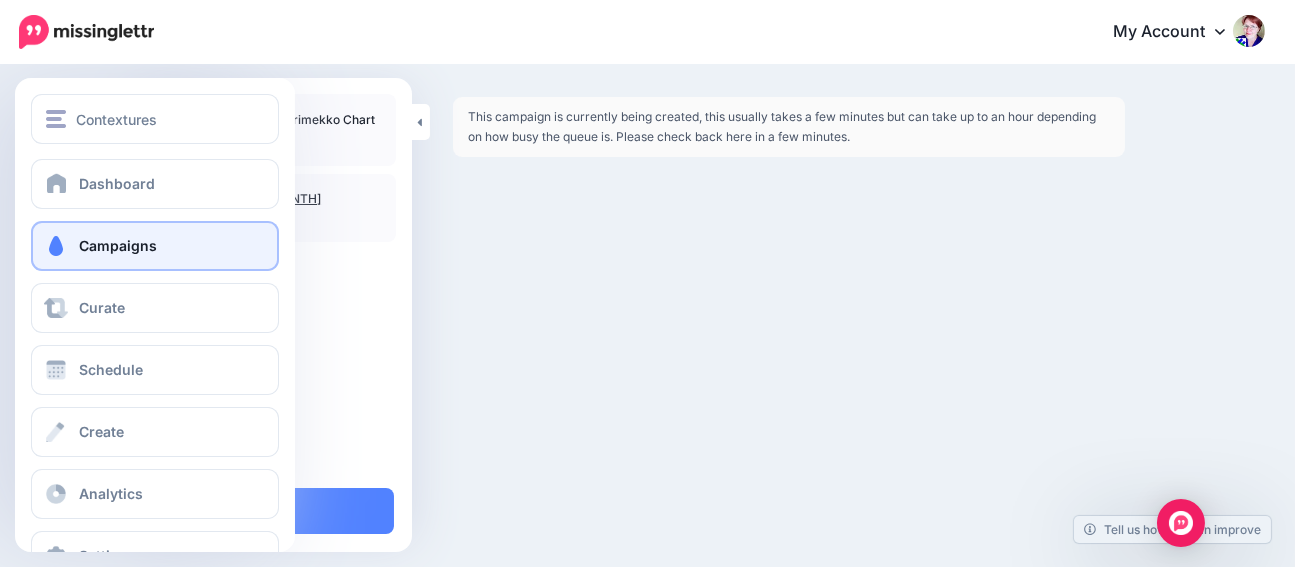 click on "Campaigns" at bounding box center (118, 245) 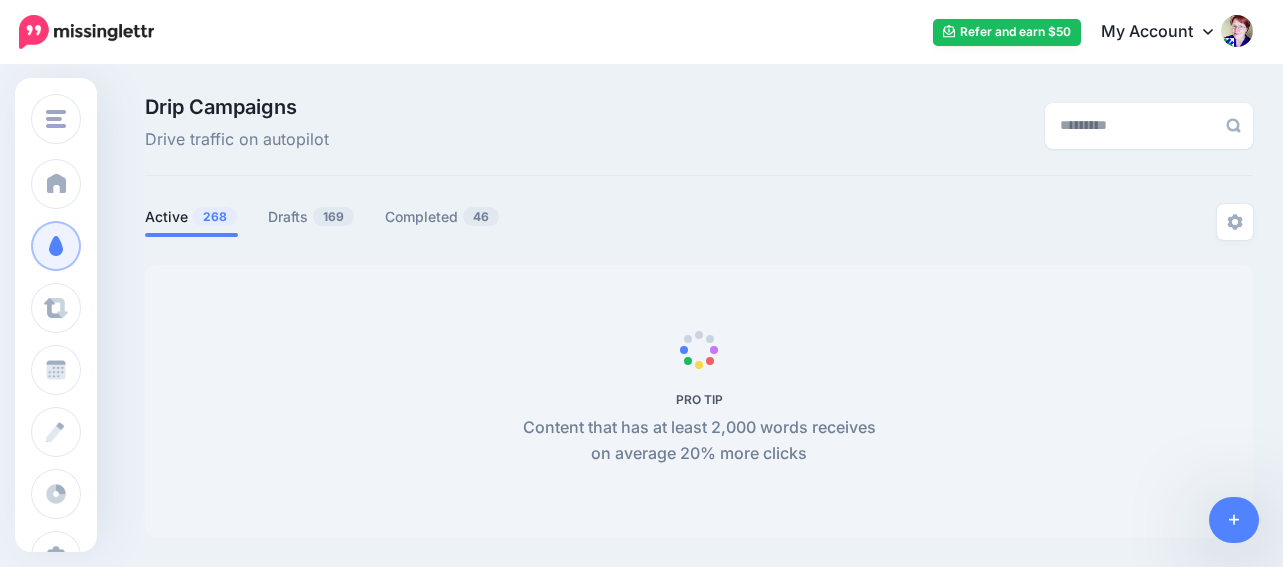 scroll, scrollTop: 0, scrollLeft: 0, axis: both 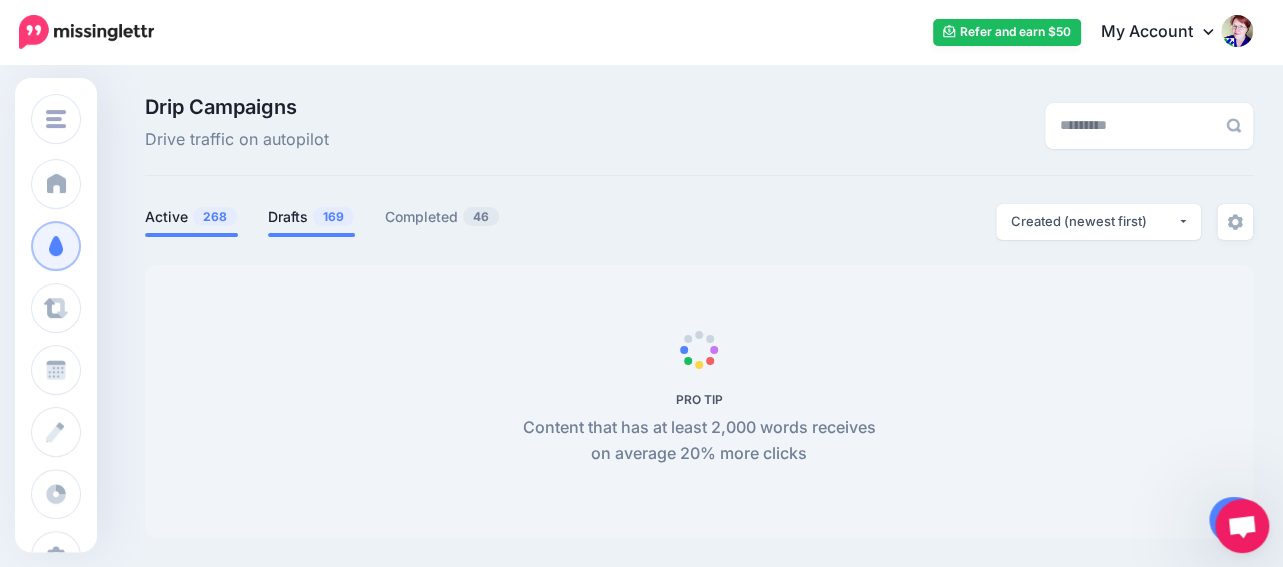 click on "Drafts  169" at bounding box center [311, 217] 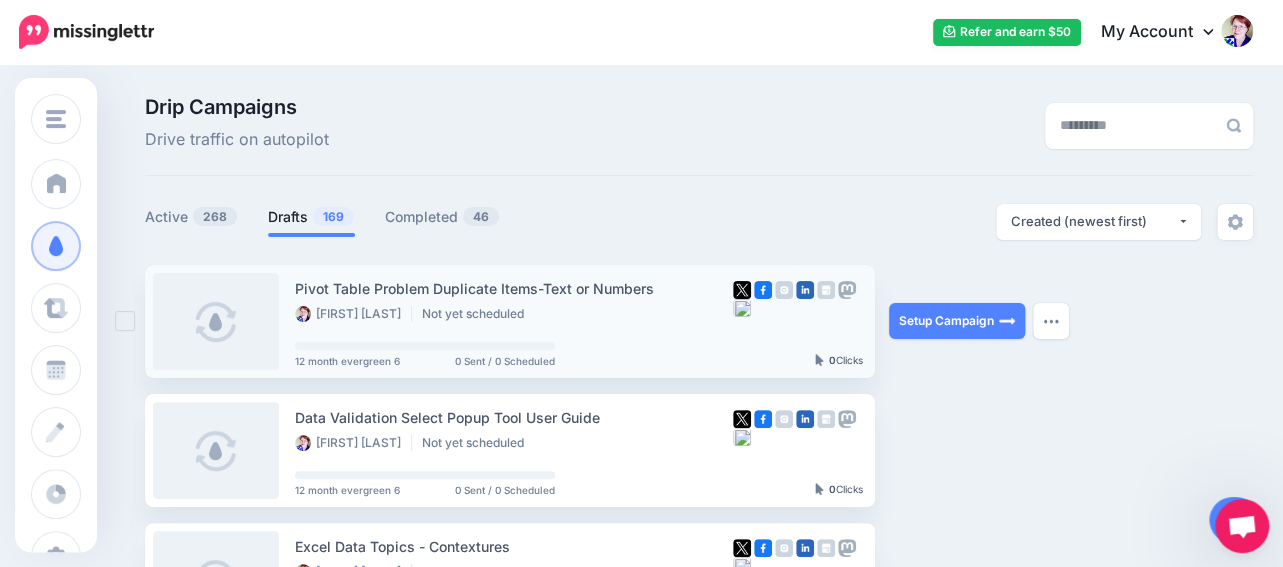 scroll, scrollTop: 105, scrollLeft: 0, axis: vertical 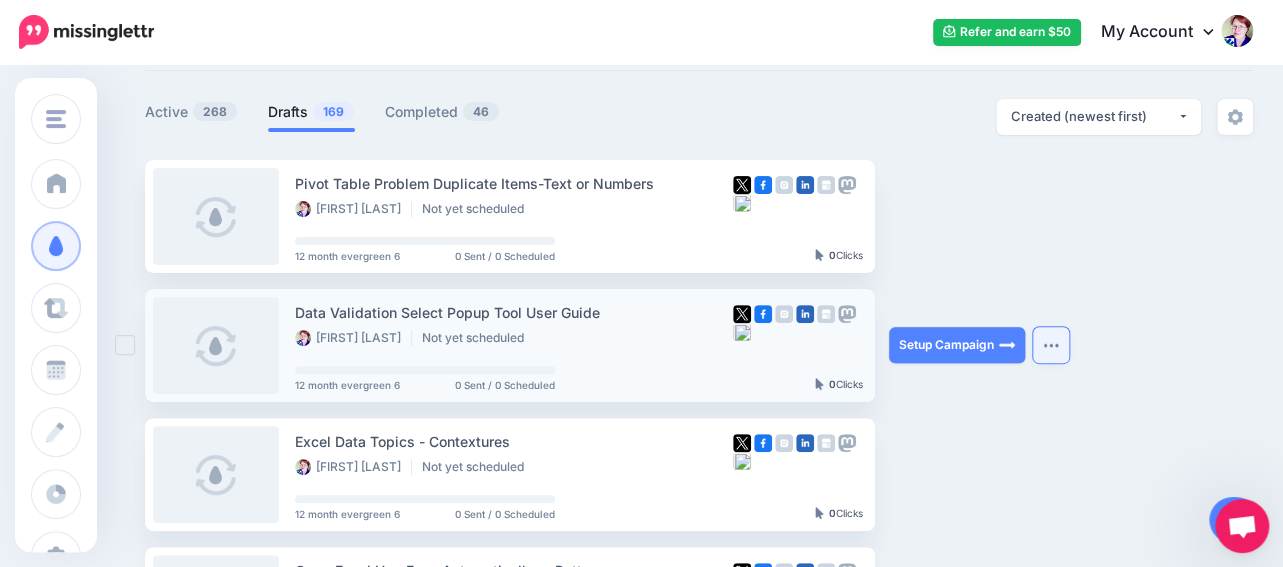 click at bounding box center [1051, 345] 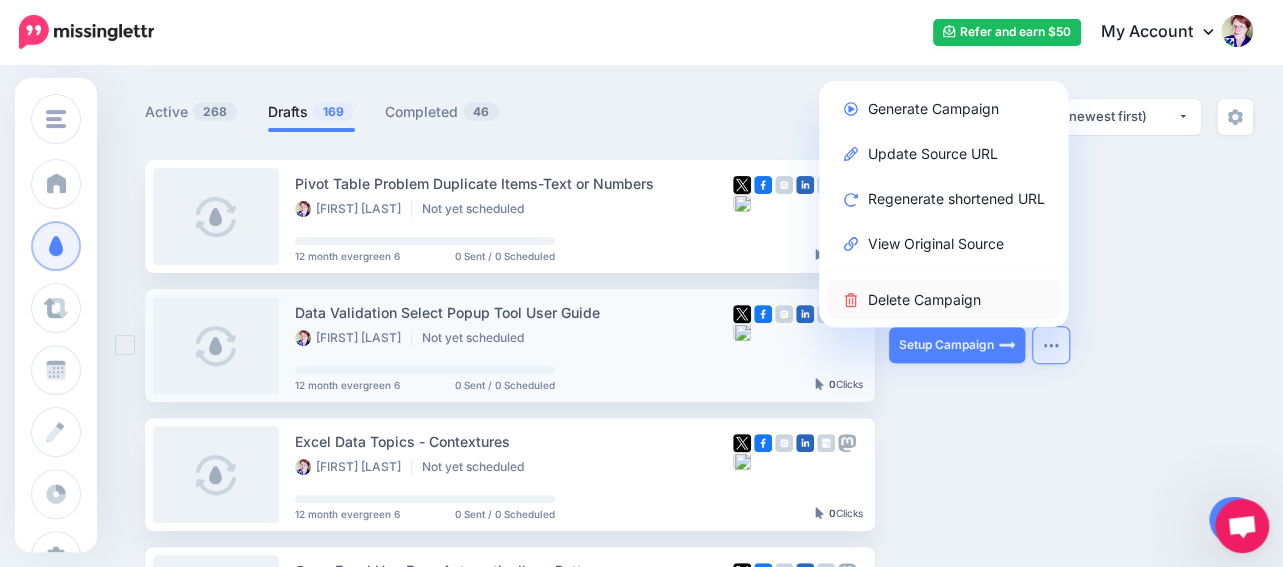click on "Delete Campaign" at bounding box center (943, 299) 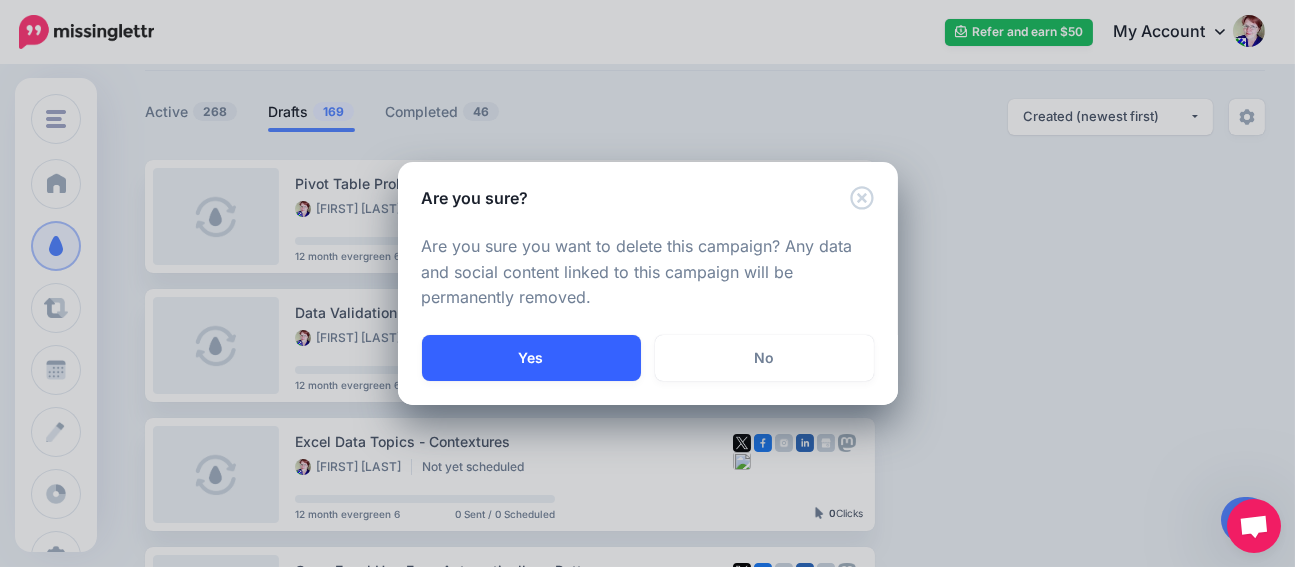 click on "Yes" at bounding box center [531, 358] 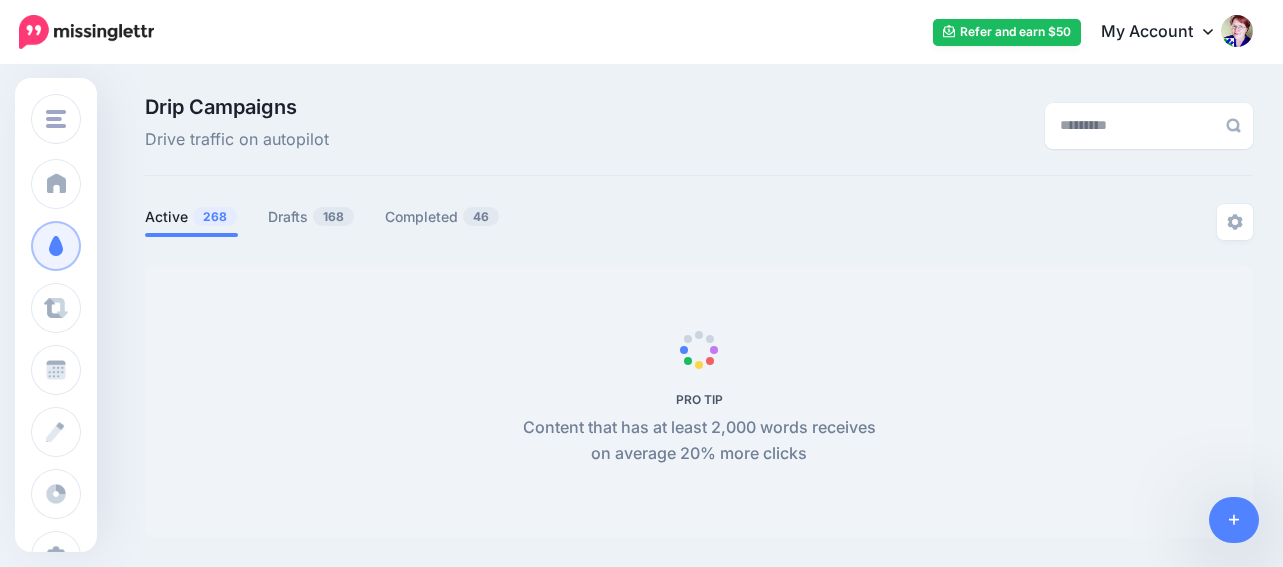 scroll, scrollTop: 106, scrollLeft: 0, axis: vertical 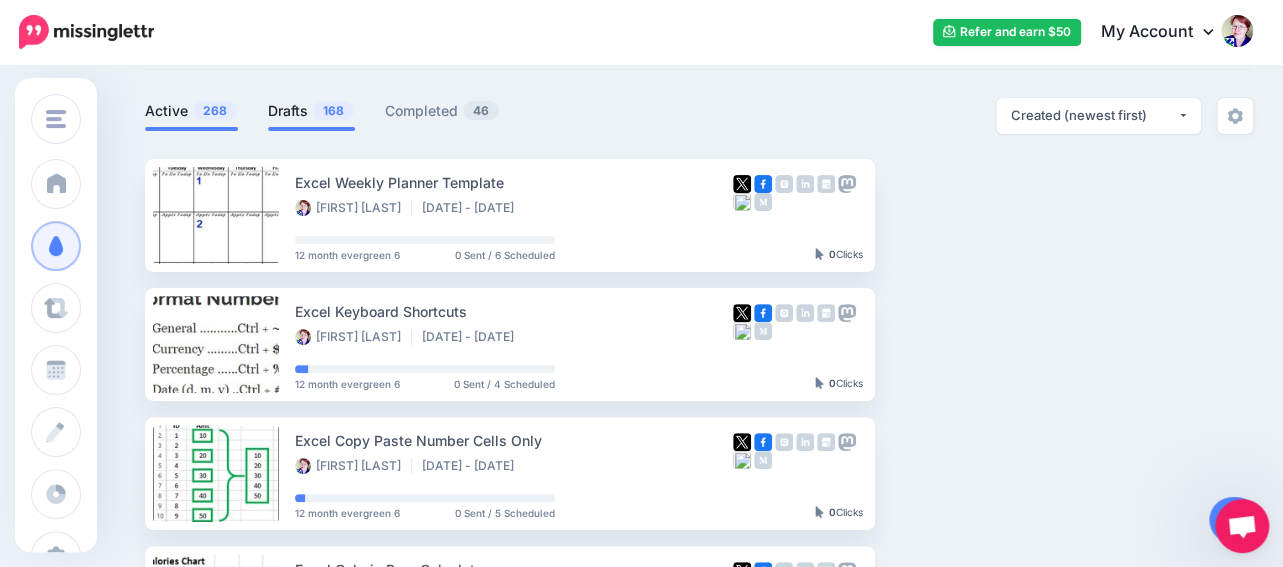 click on "Drafts  168" at bounding box center [311, 111] 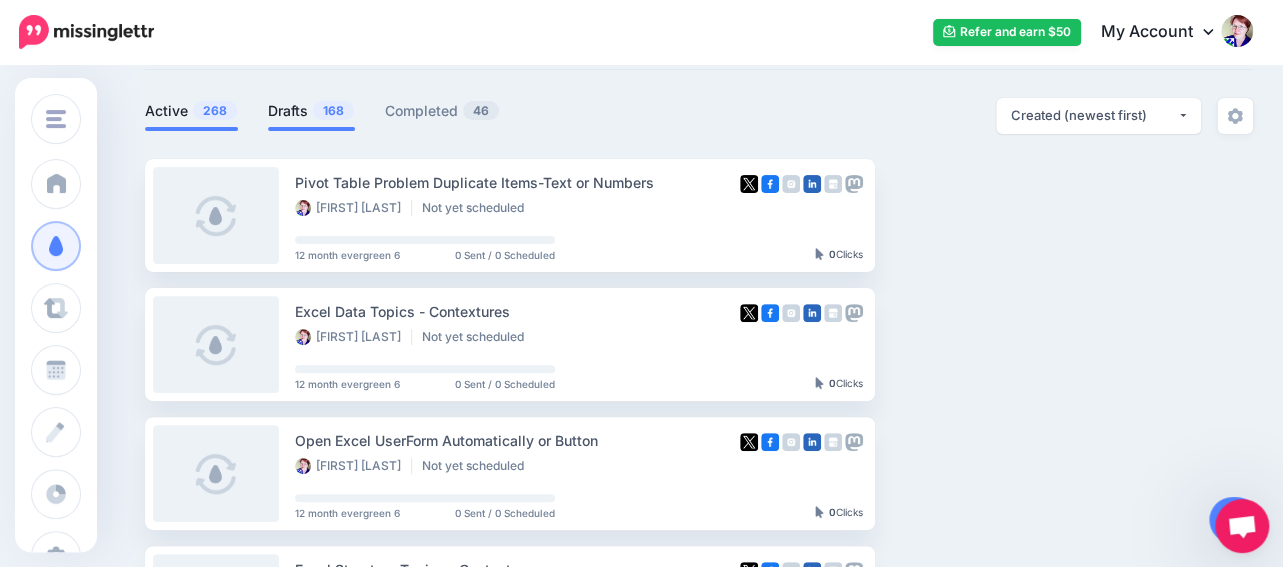 click on "Active  268" at bounding box center (191, 111) 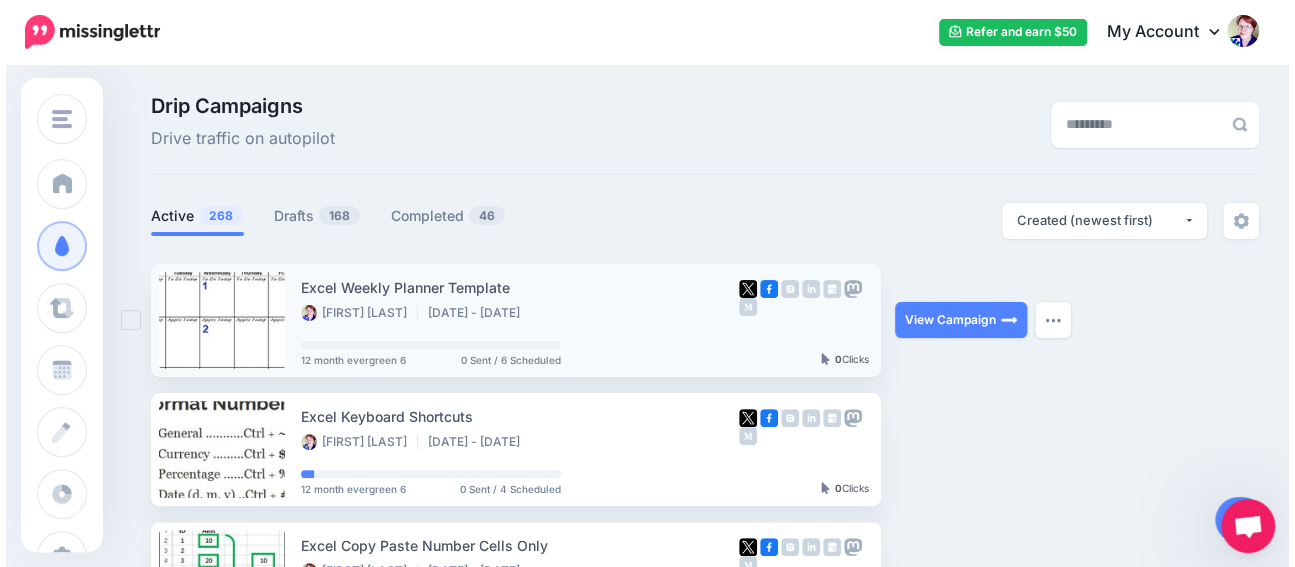 scroll, scrollTop: 0, scrollLeft: 0, axis: both 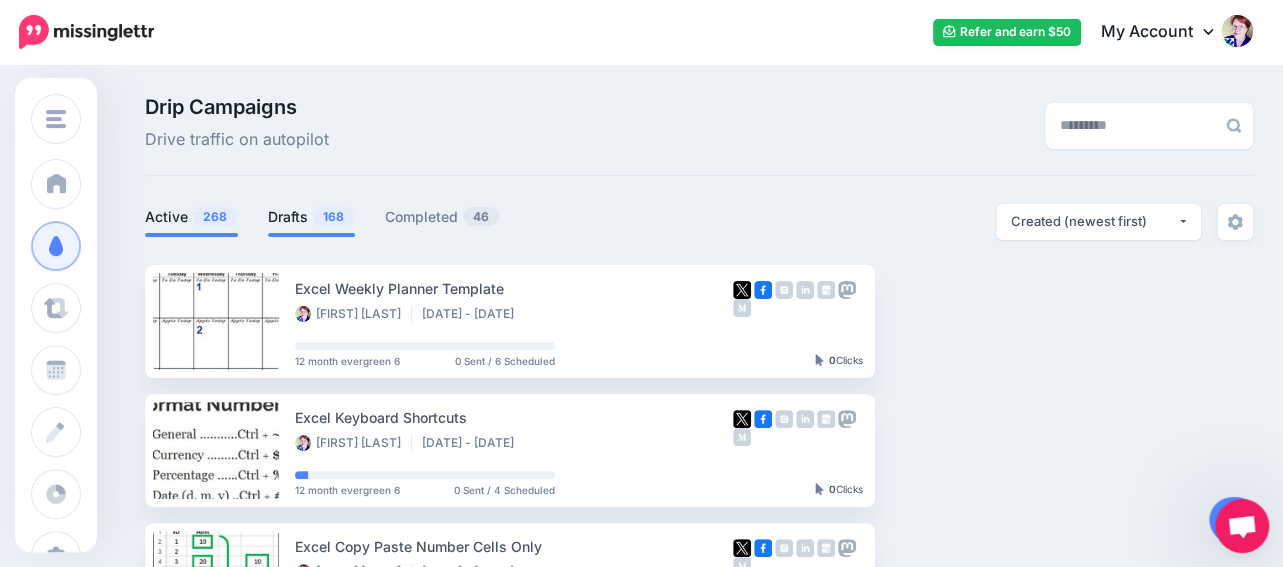 click on "Drafts  168" at bounding box center [311, 217] 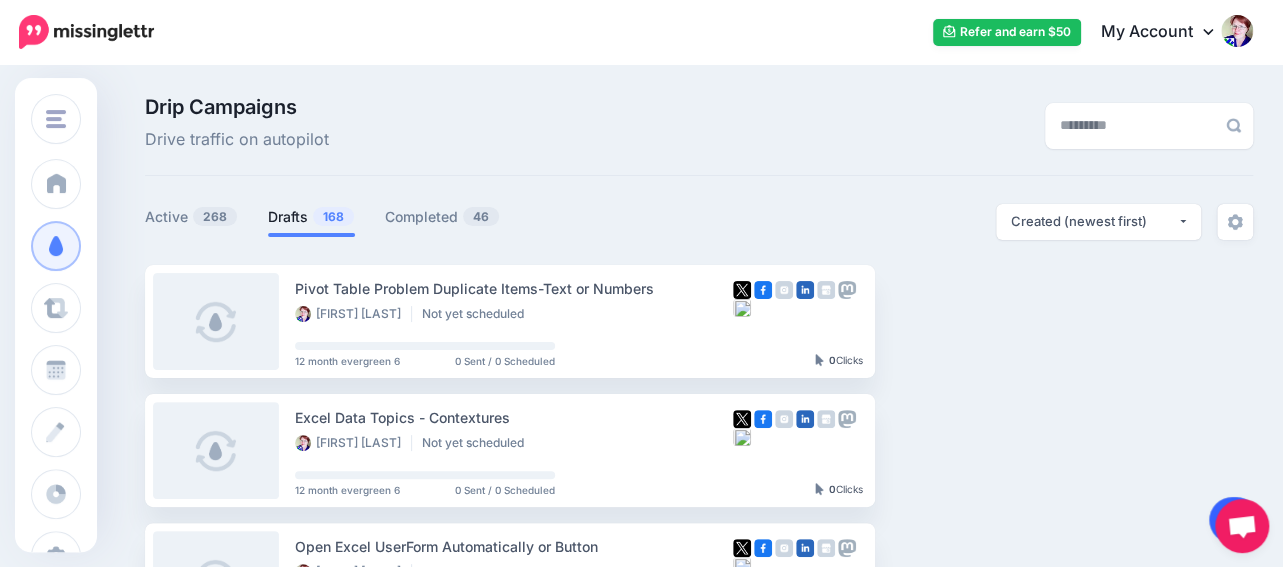 click at bounding box center (1234, 520) 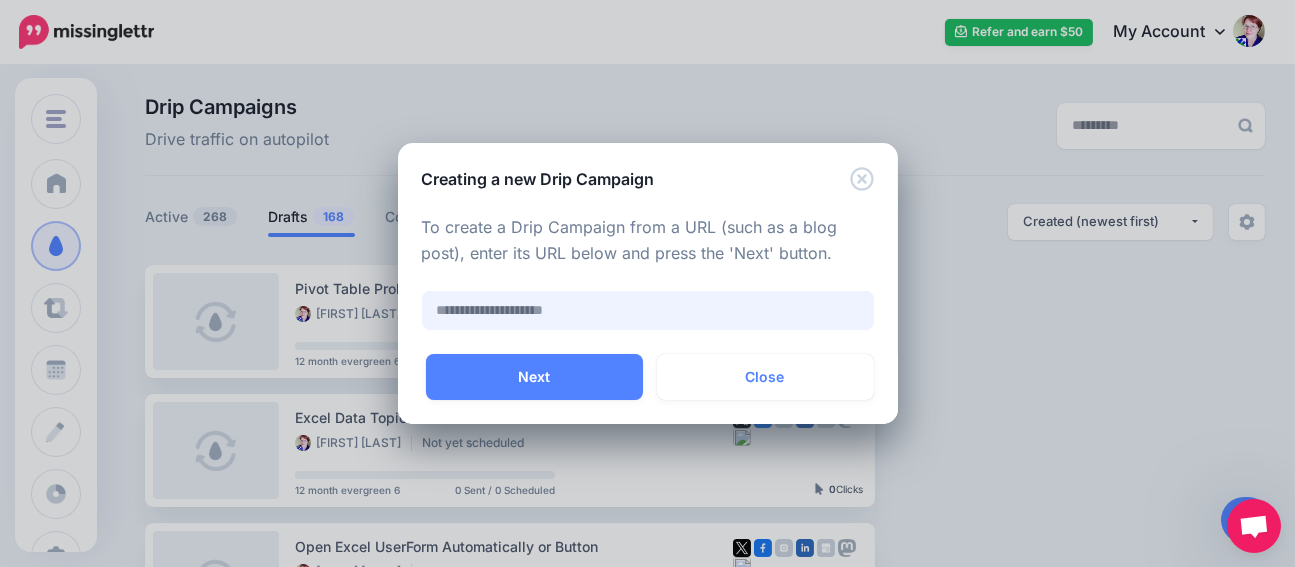 click at bounding box center (648, 310) 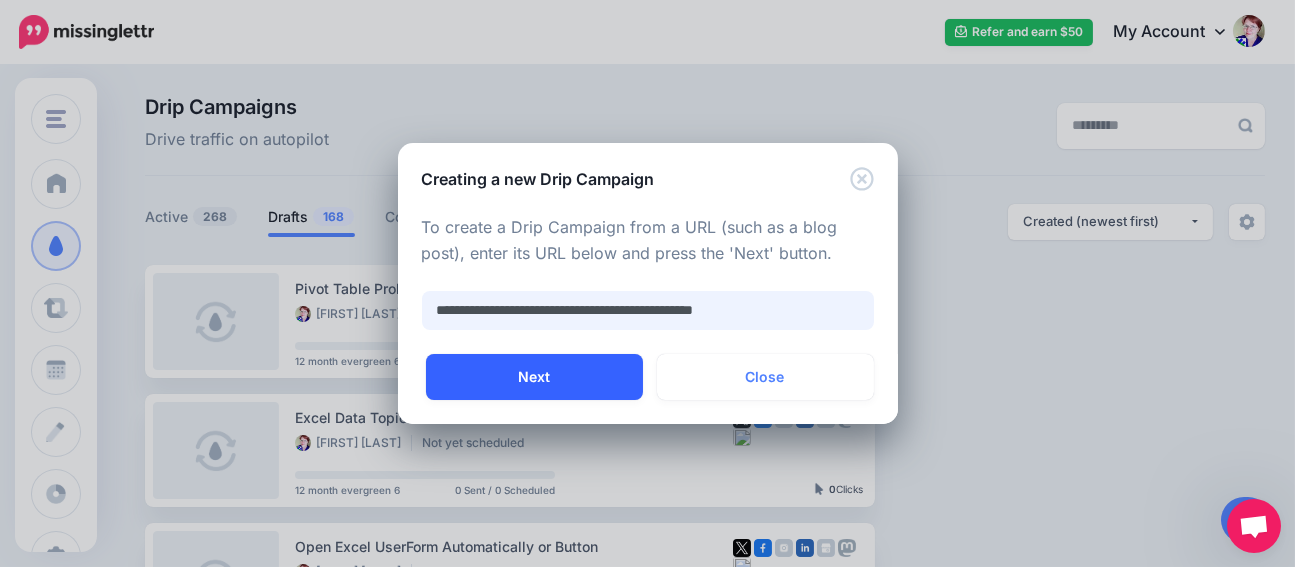 type on "**********" 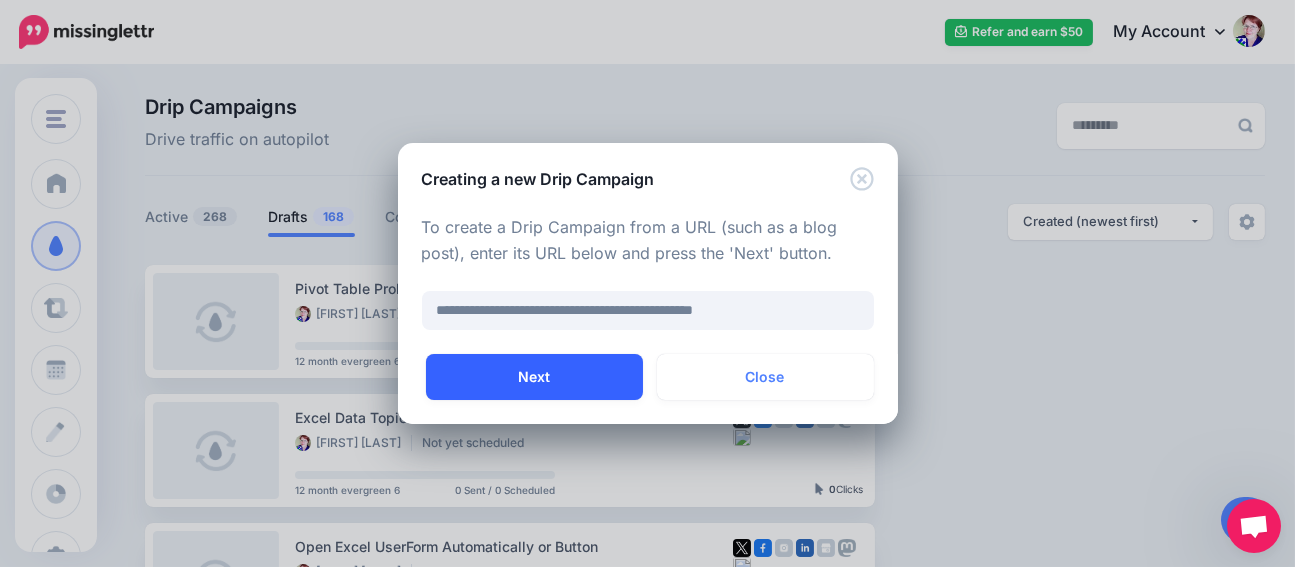 click on "Next" at bounding box center [534, 377] 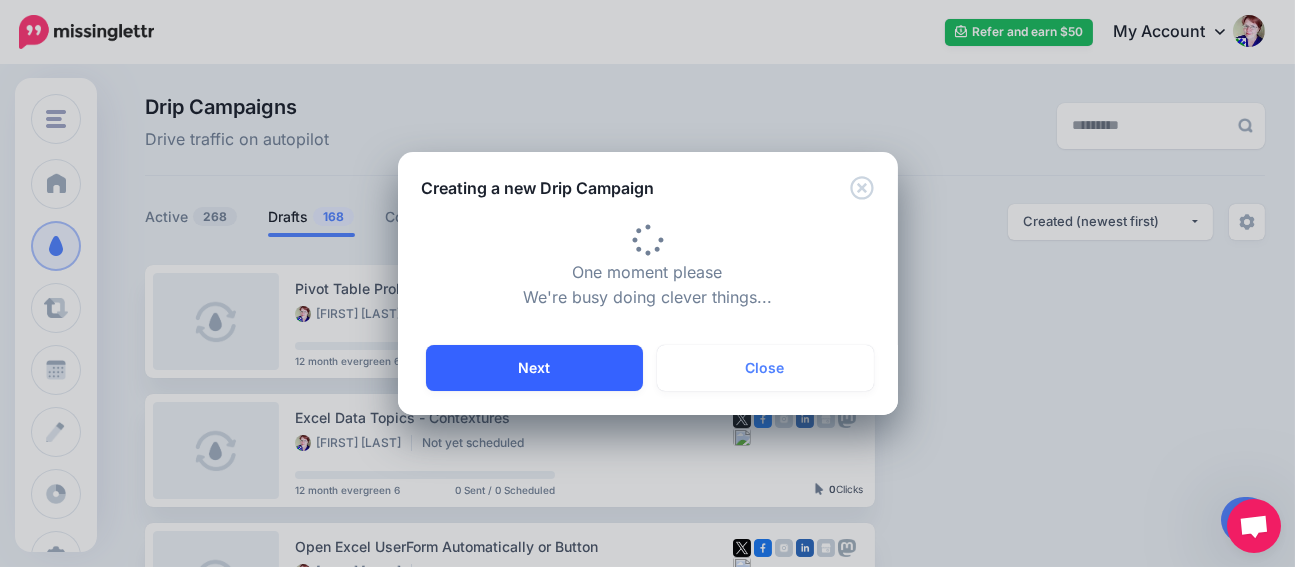 type on "**********" 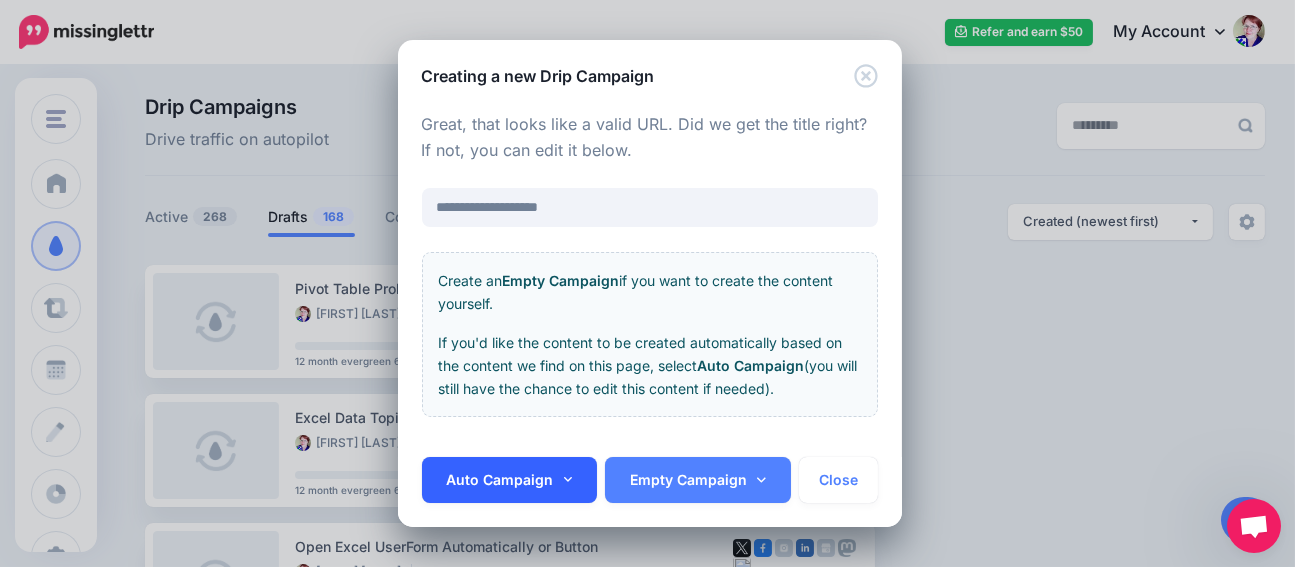 click on "Auto Campaign" at bounding box center (510, 480) 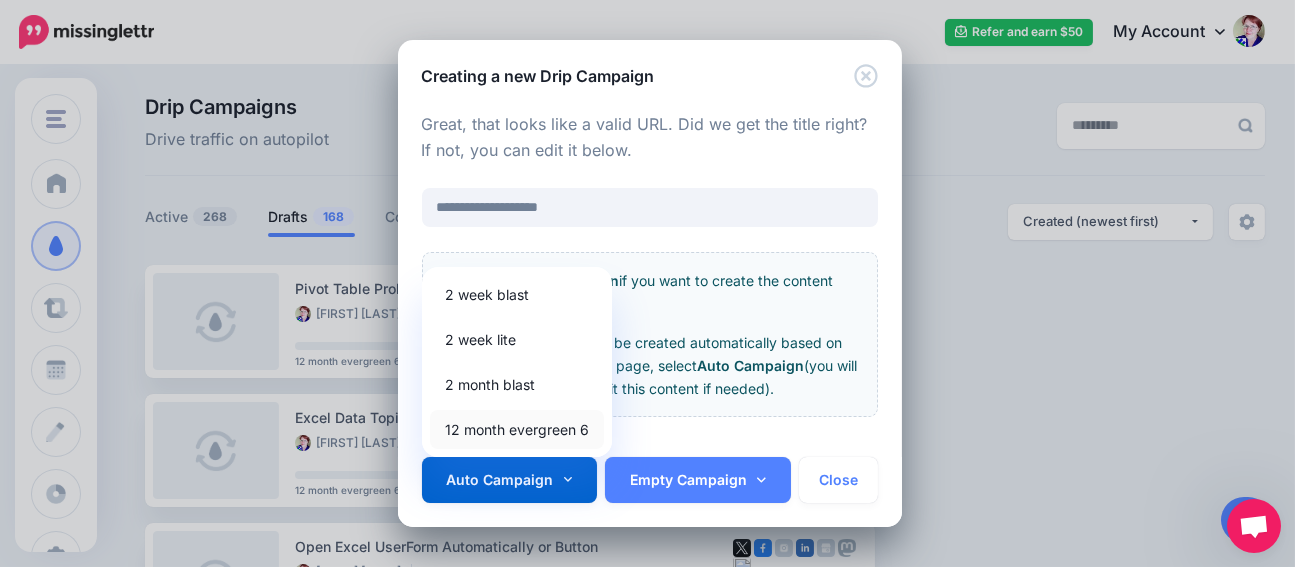click on "12 month evergreen 6" at bounding box center [517, 429] 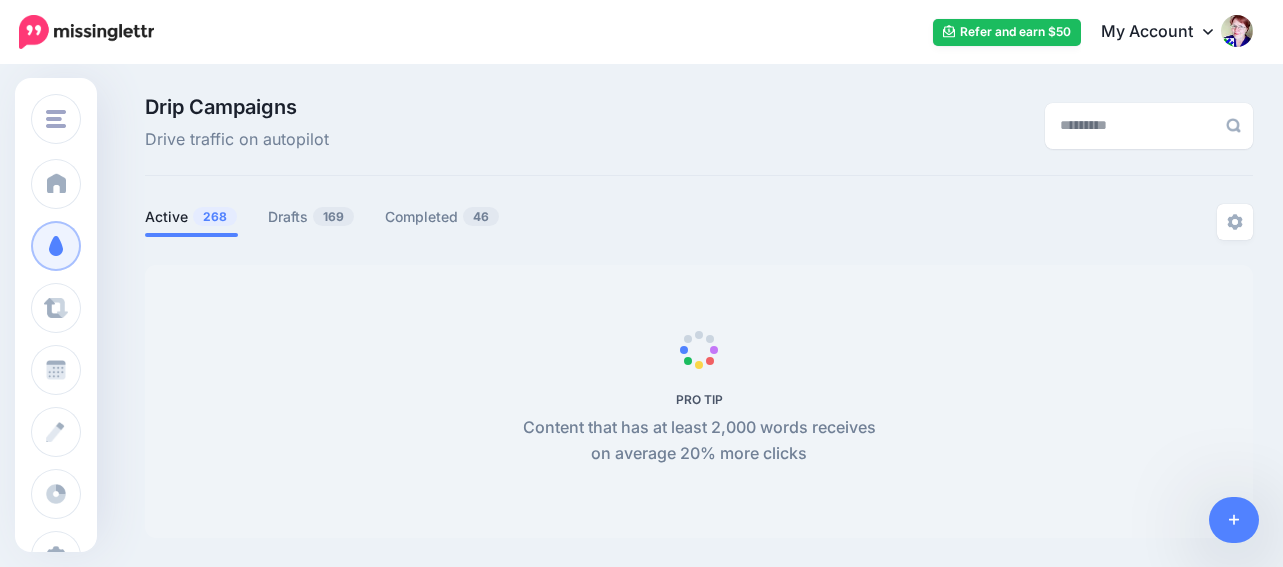 scroll, scrollTop: 0, scrollLeft: 0, axis: both 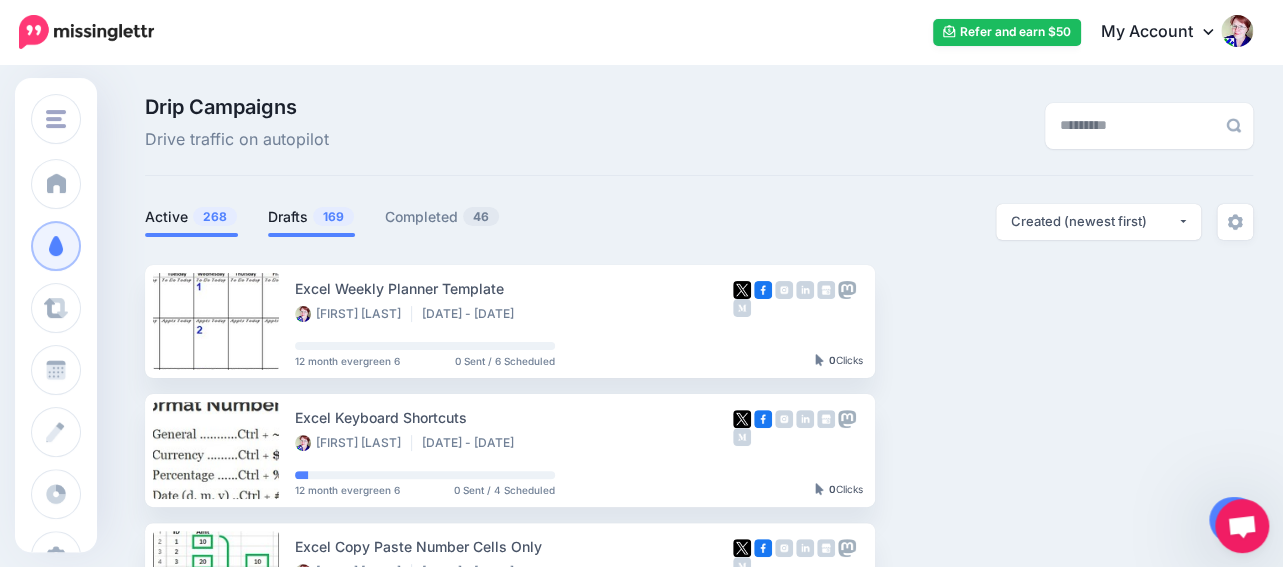 click on "Drafts  169" at bounding box center [311, 217] 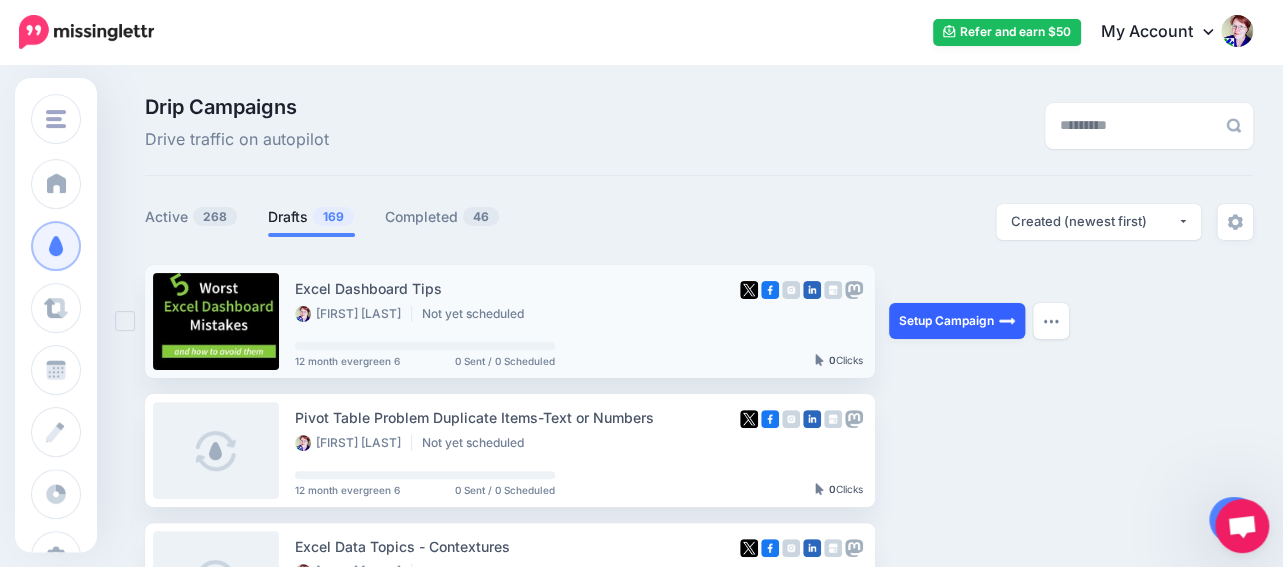 click on "Setup Campaign" at bounding box center [957, 321] 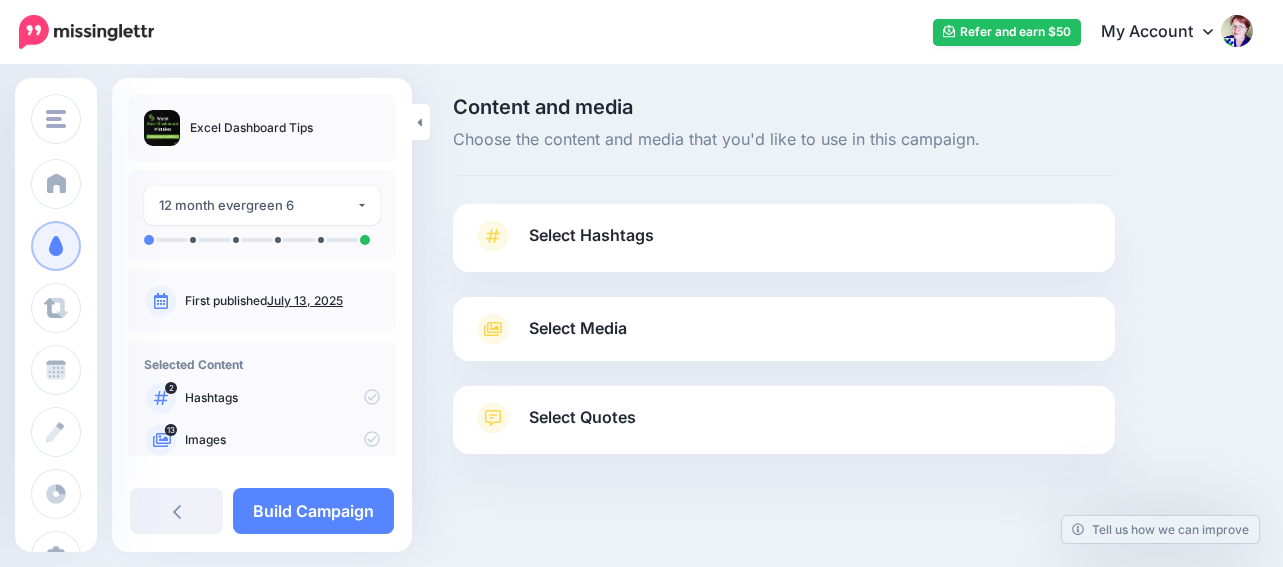 scroll, scrollTop: 0, scrollLeft: 0, axis: both 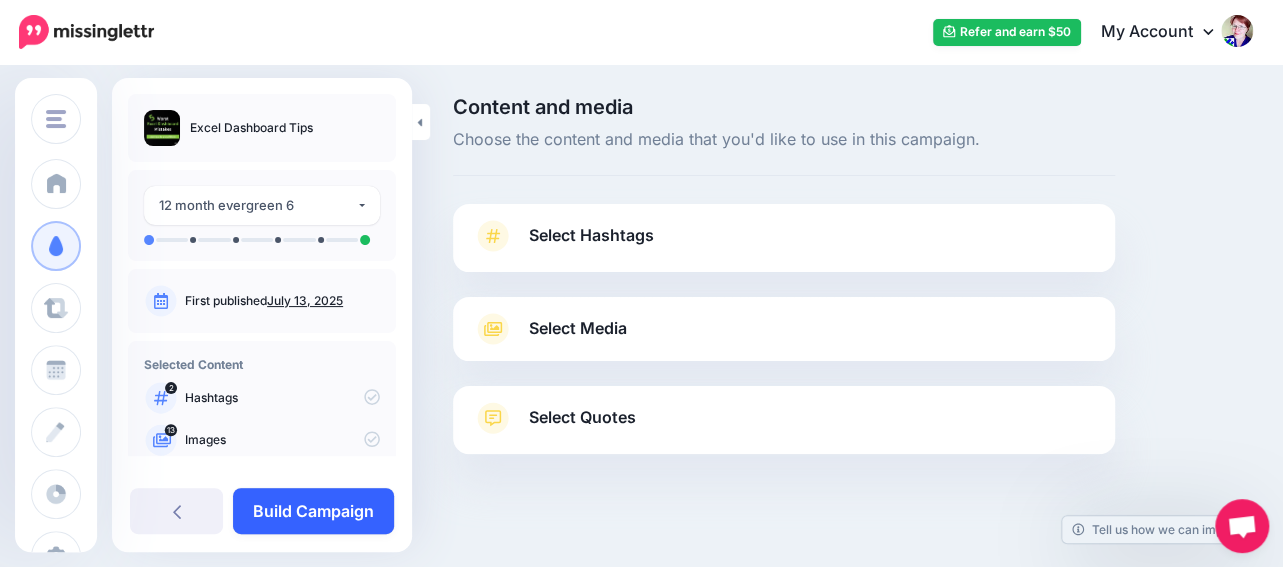 click on "Build Campaign" at bounding box center (313, 511) 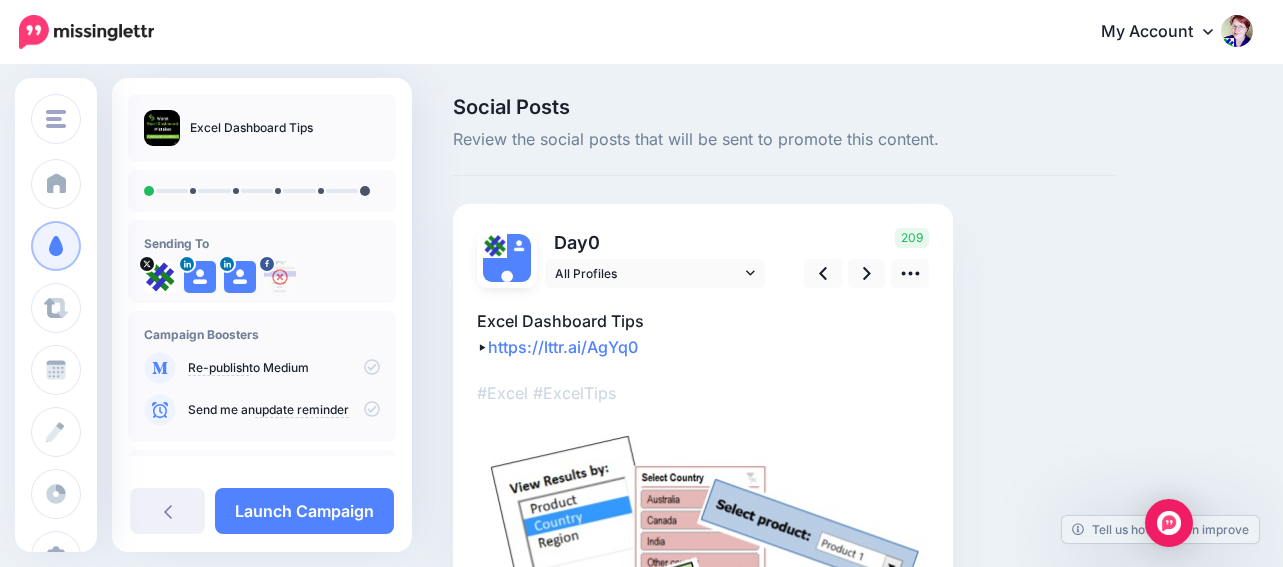 scroll, scrollTop: 0, scrollLeft: 0, axis: both 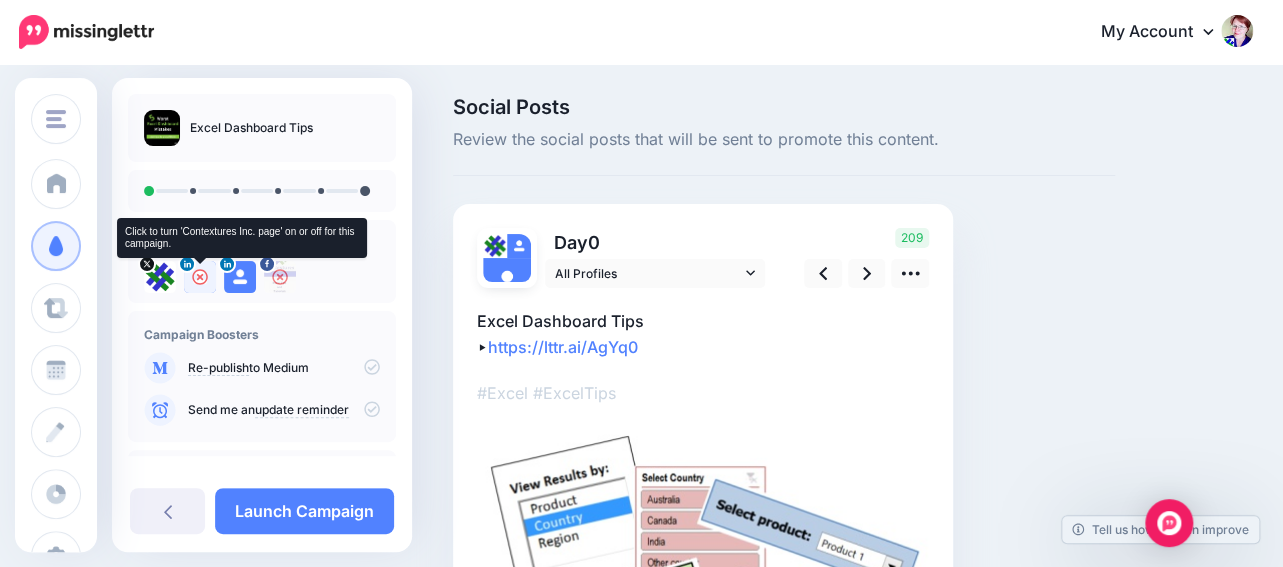 click 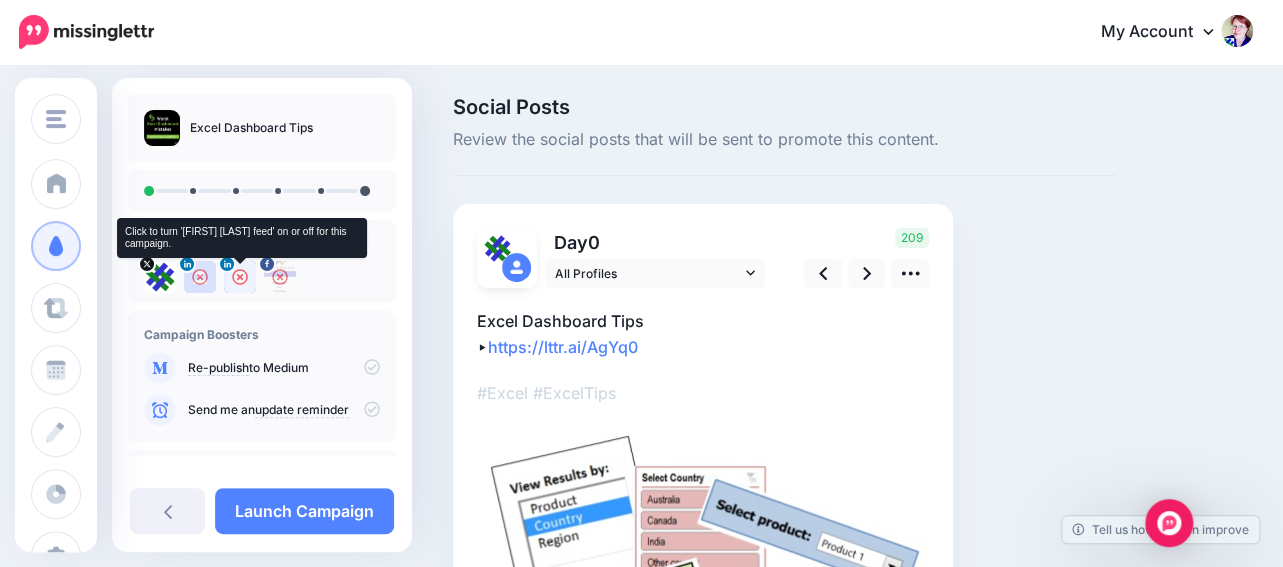 click 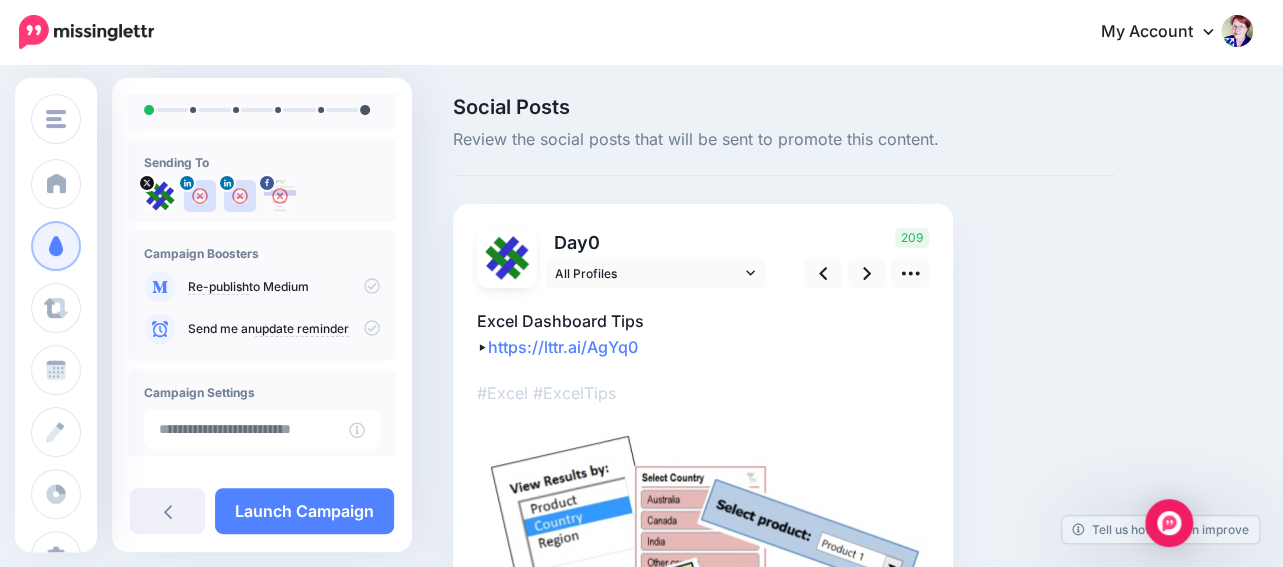 scroll, scrollTop: 114, scrollLeft: 0, axis: vertical 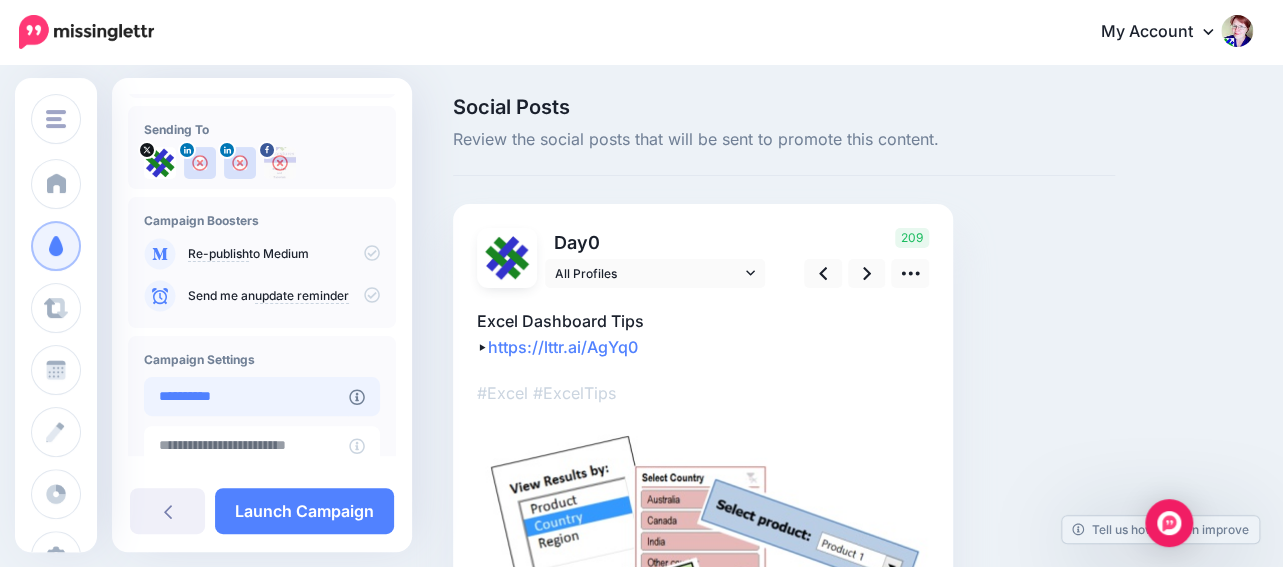 click on "**********" at bounding box center (246, 396) 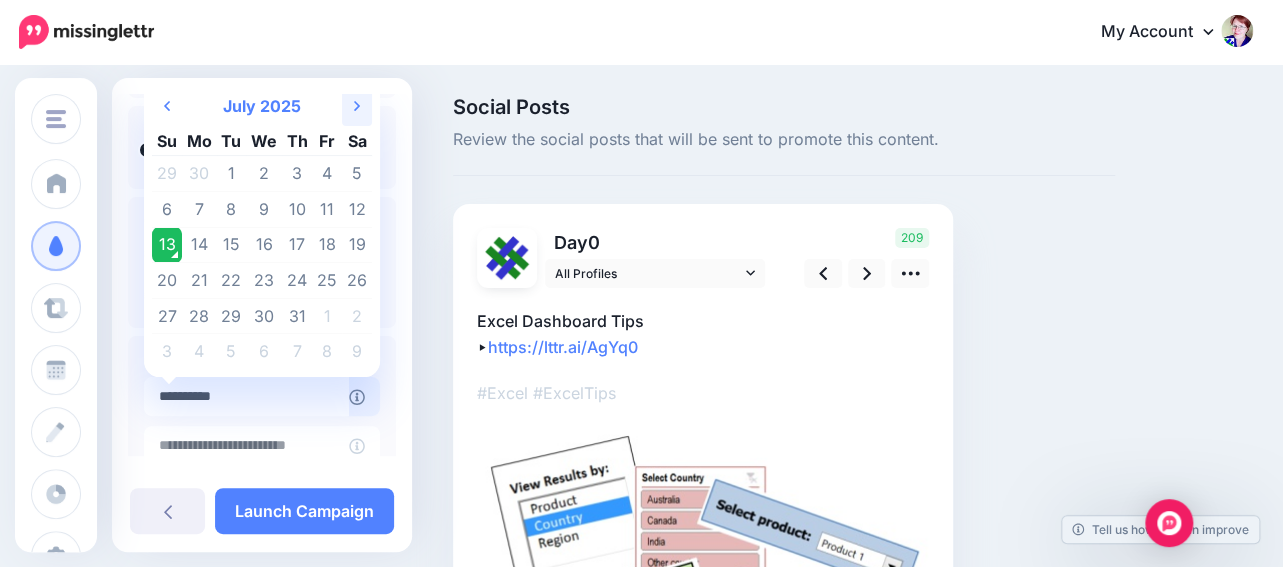 click on "Next Month" 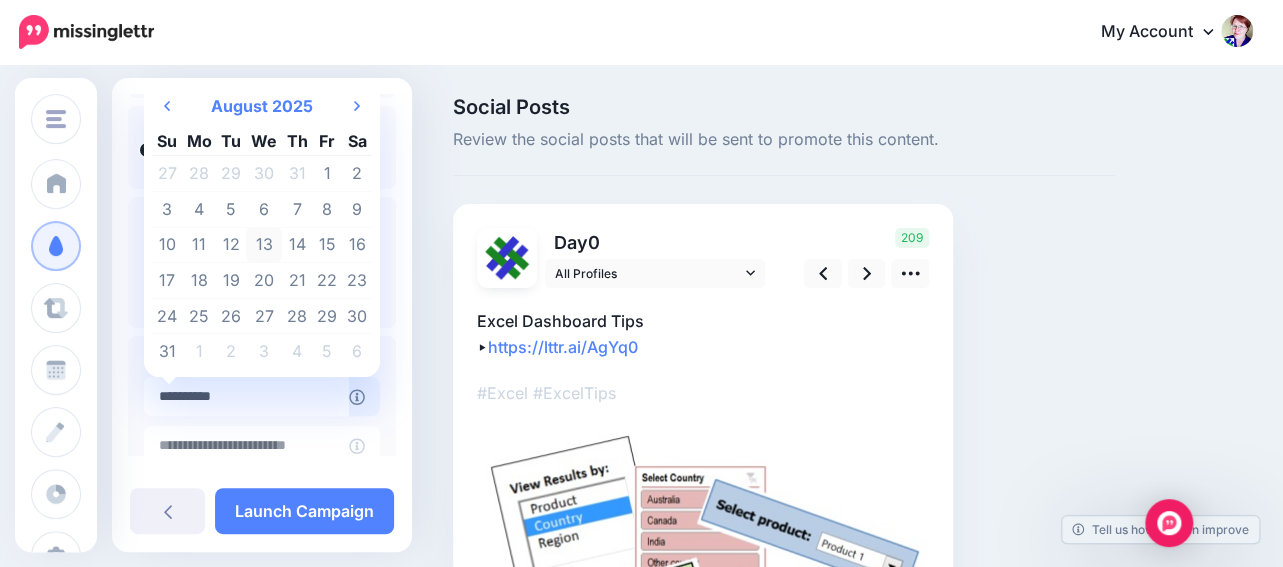 click on "13" at bounding box center [264, 245] 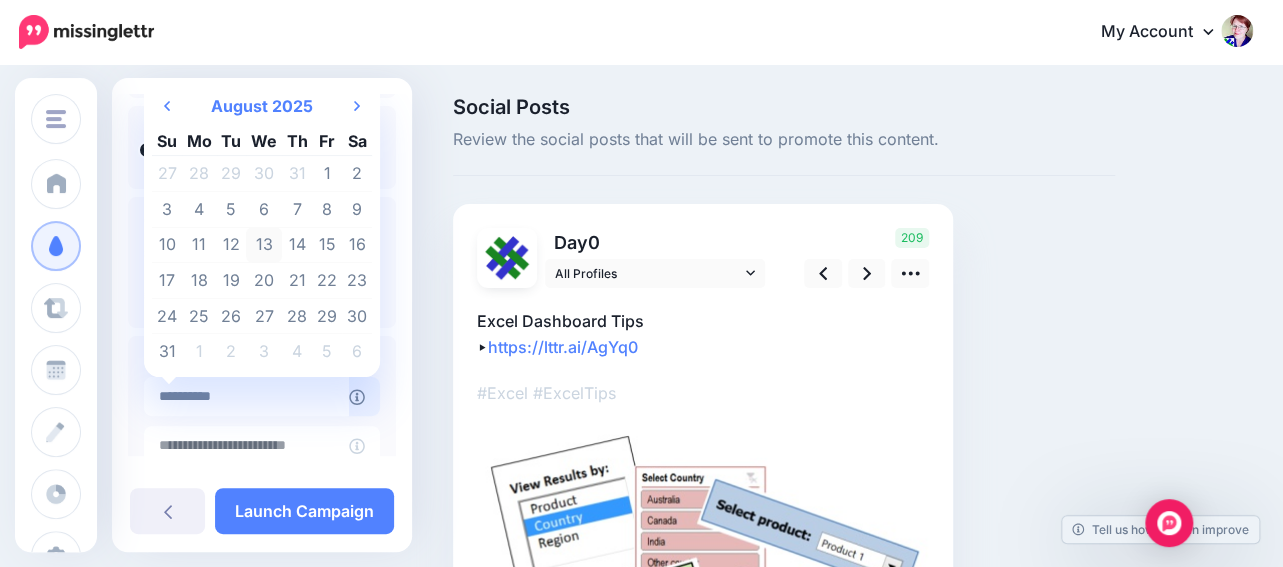 type on "**********" 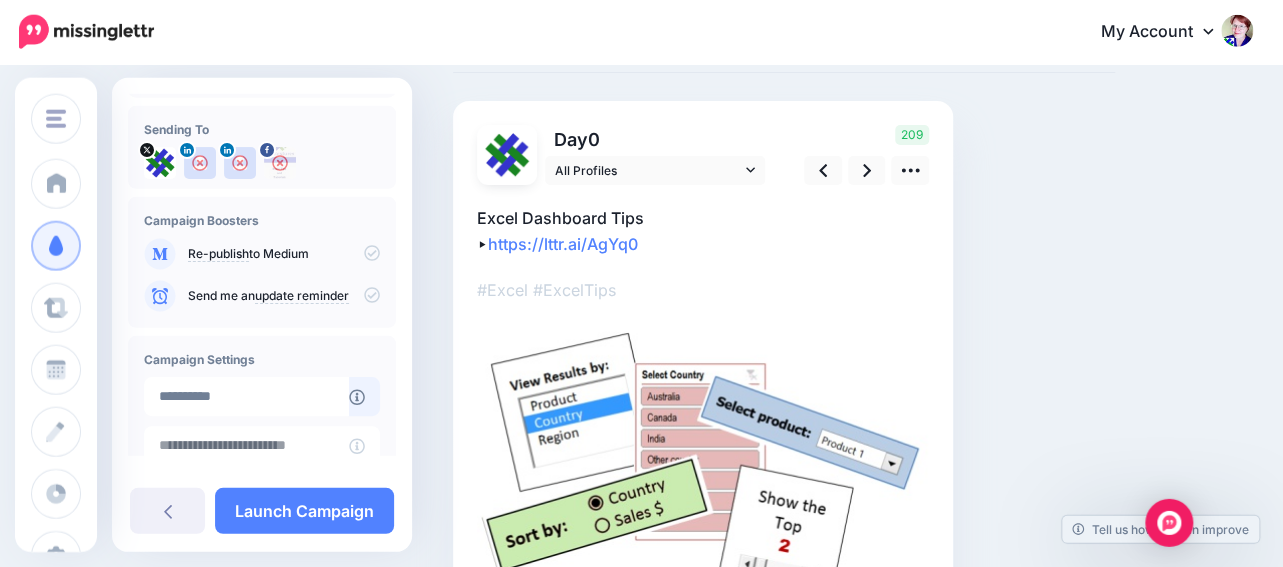 scroll, scrollTop: 0, scrollLeft: 0, axis: both 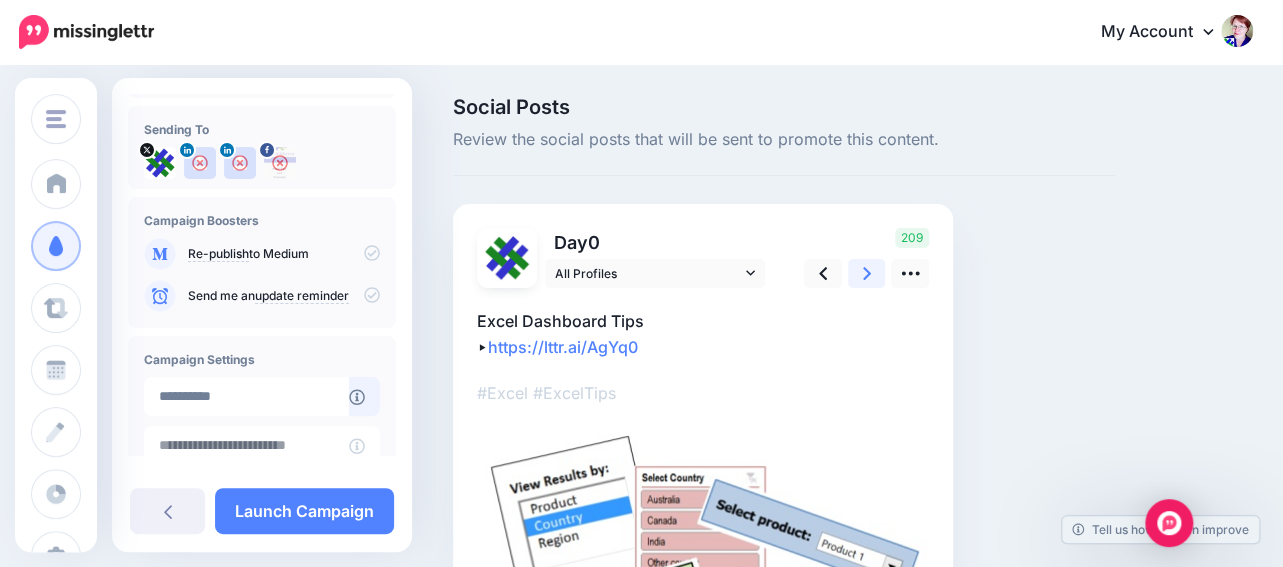 click 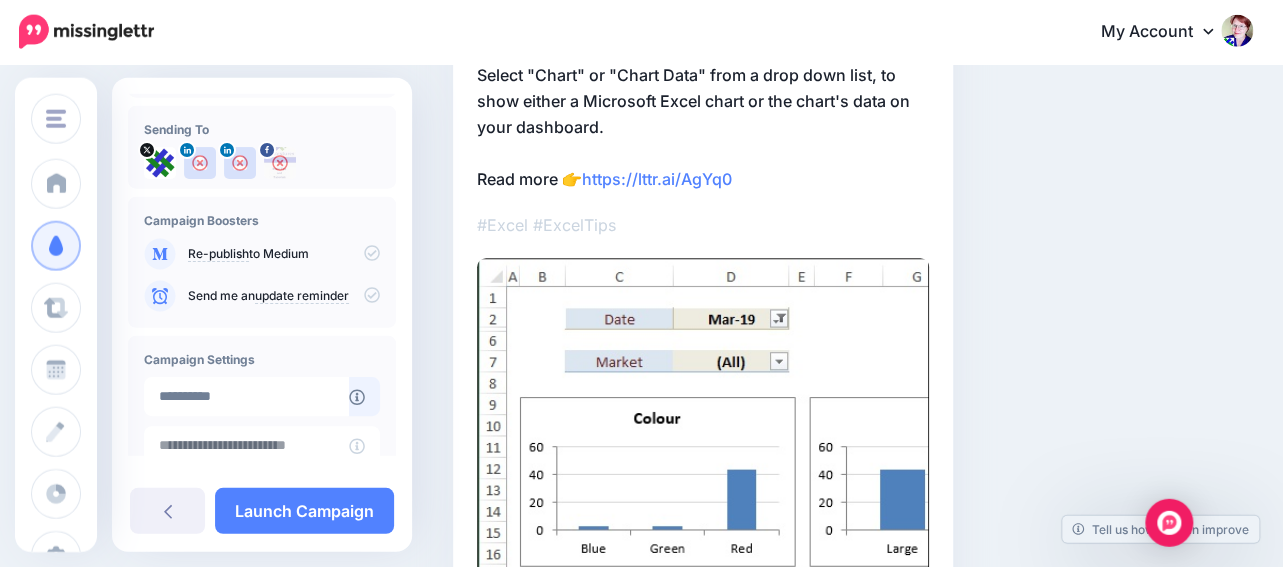 scroll, scrollTop: 235, scrollLeft: 0, axis: vertical 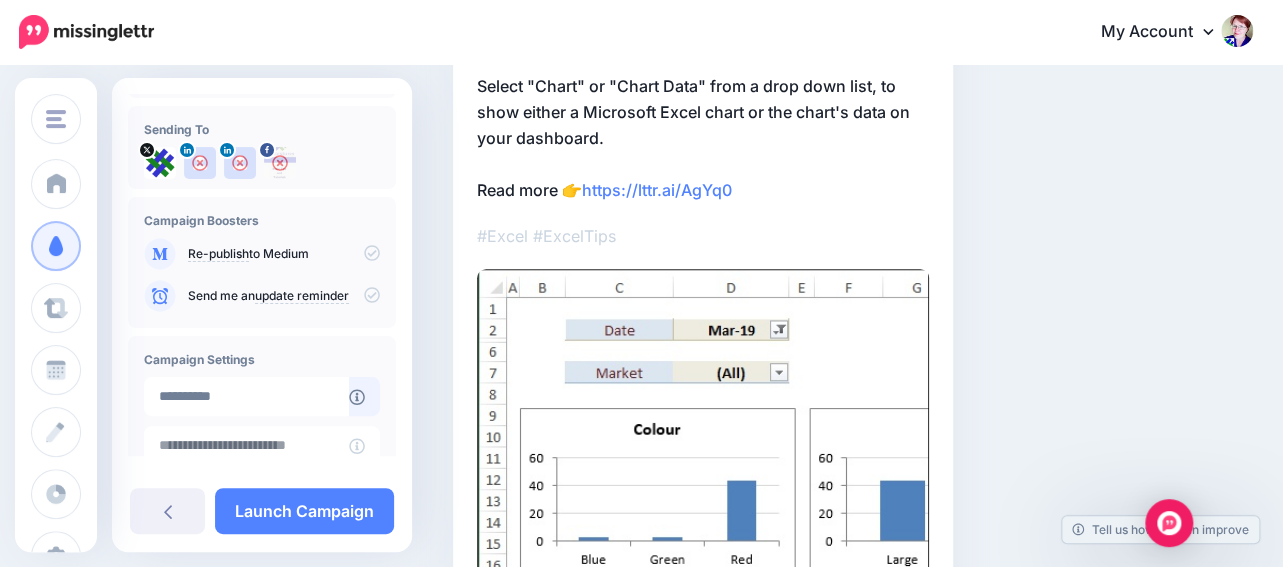 click on "Select "Chart" or "Chart Data" from a drop down list, to show either a Microsoft Excel chart or the chart's data on your dashboard. Read more 👉  https://lttr.ai/AgYq0" at bounding box center [703, 138] 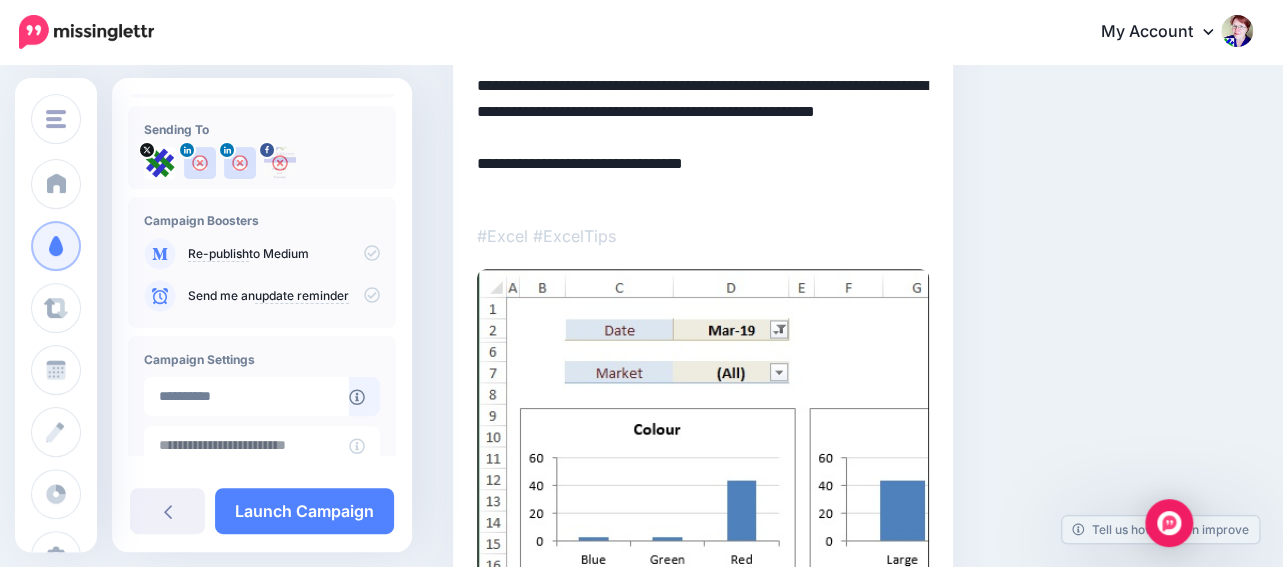 drag, startPoint x: 557, startPoint y: 128, endPoint x: 472, endPoint y: 88, distance: 93.941475 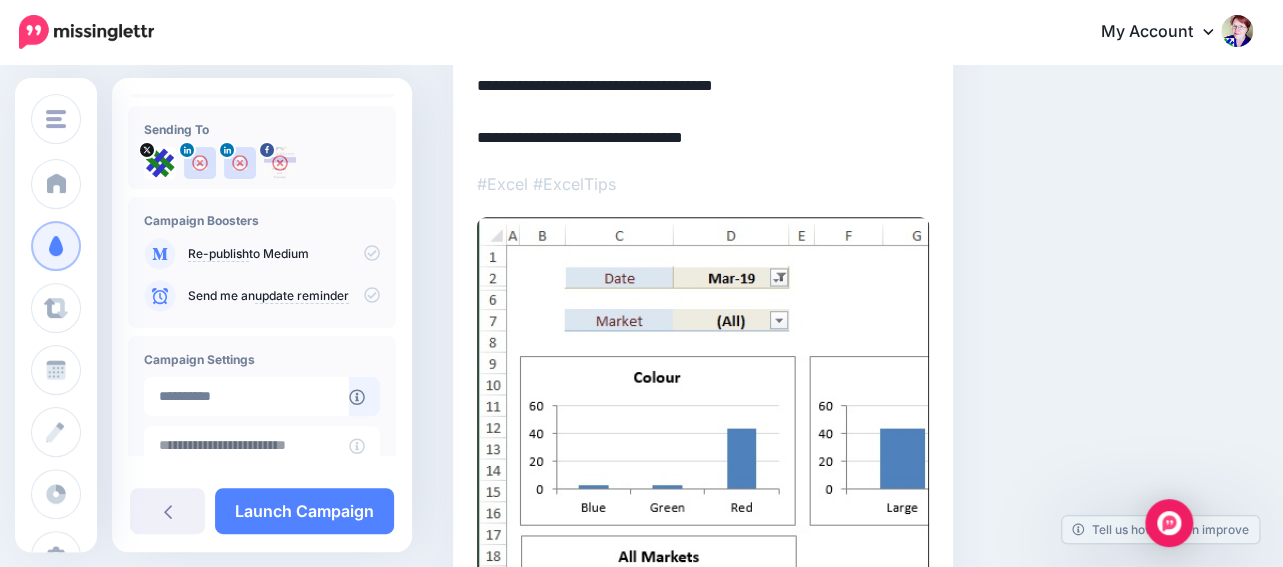 click on "**********" at bounding box center (703, 112) 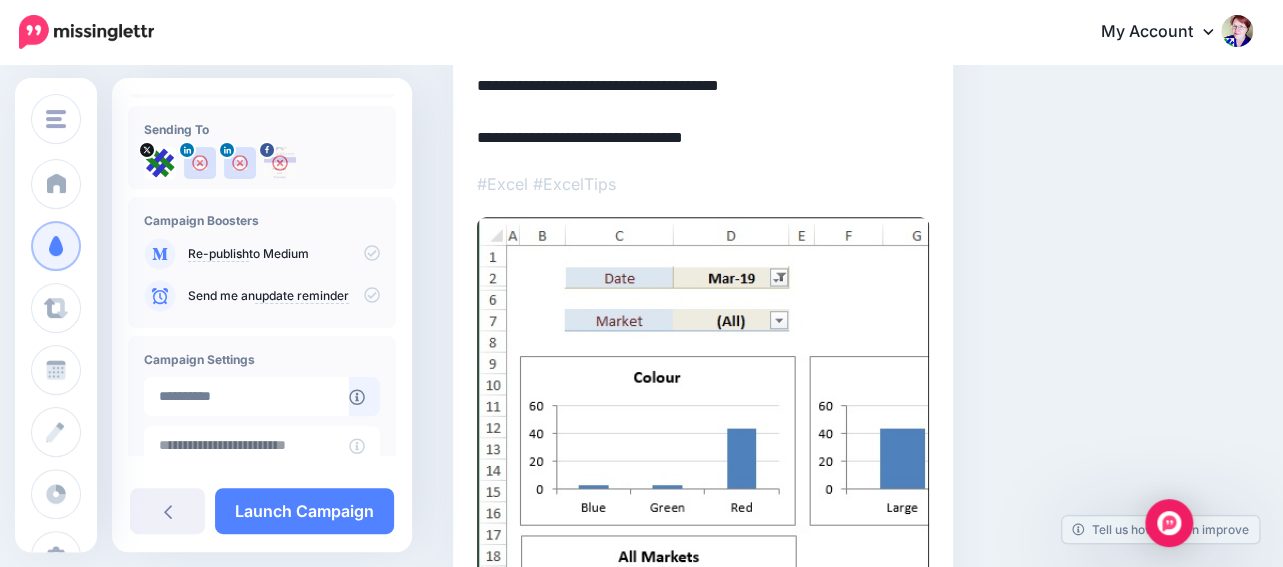 click on "**********" at bounding box center [703, 112] 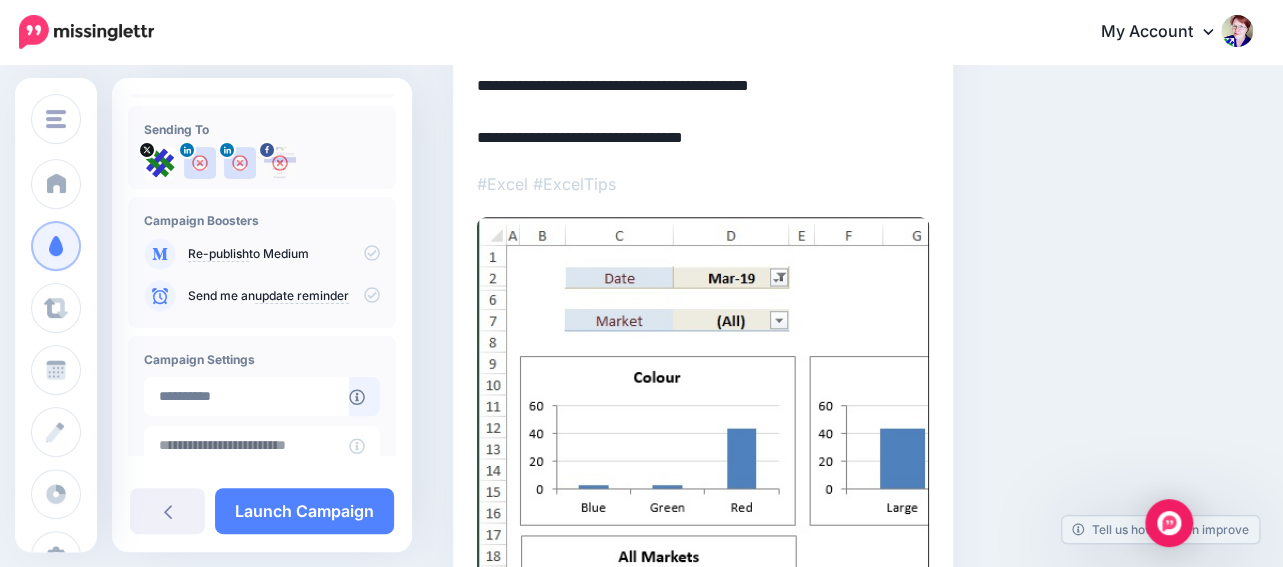 click on "**********" at bounding box center (703, 112) 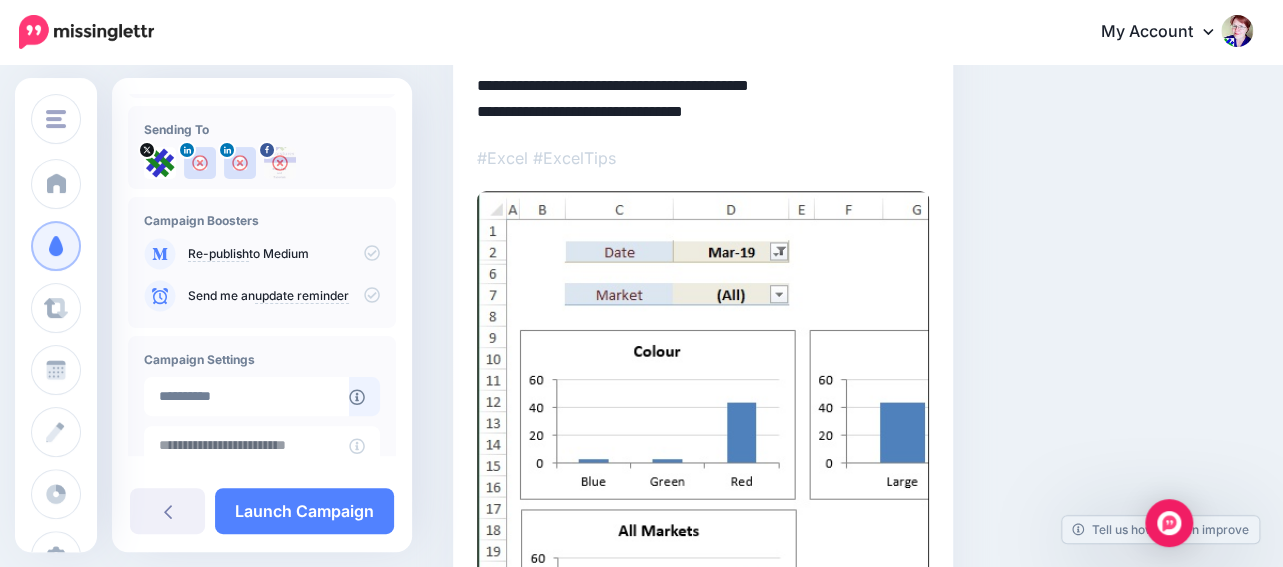 scroll, scrollTop: 24, scrollLeft: 0, axis: vertical 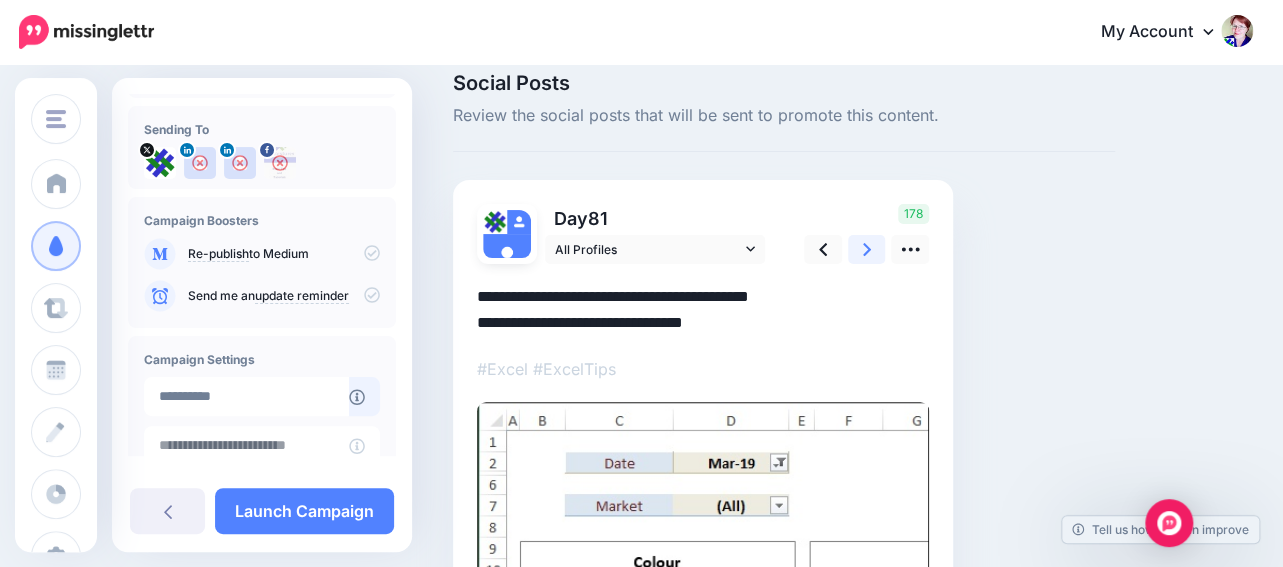 click 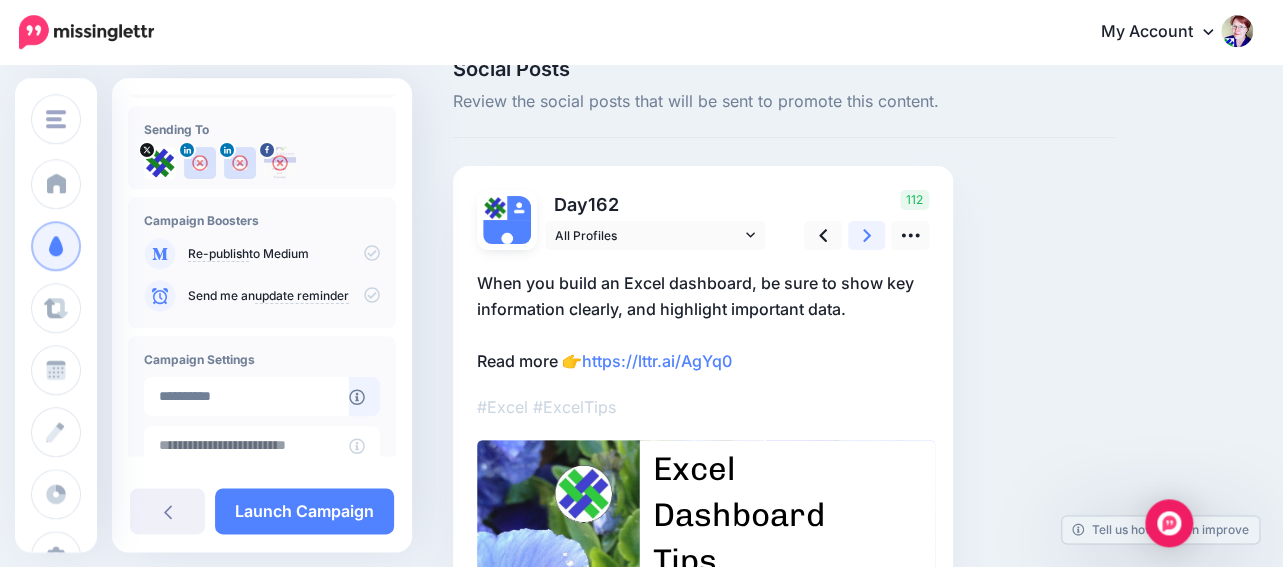 scroll, scrollTop: 24, scrollLeft: 0, axis: vertical 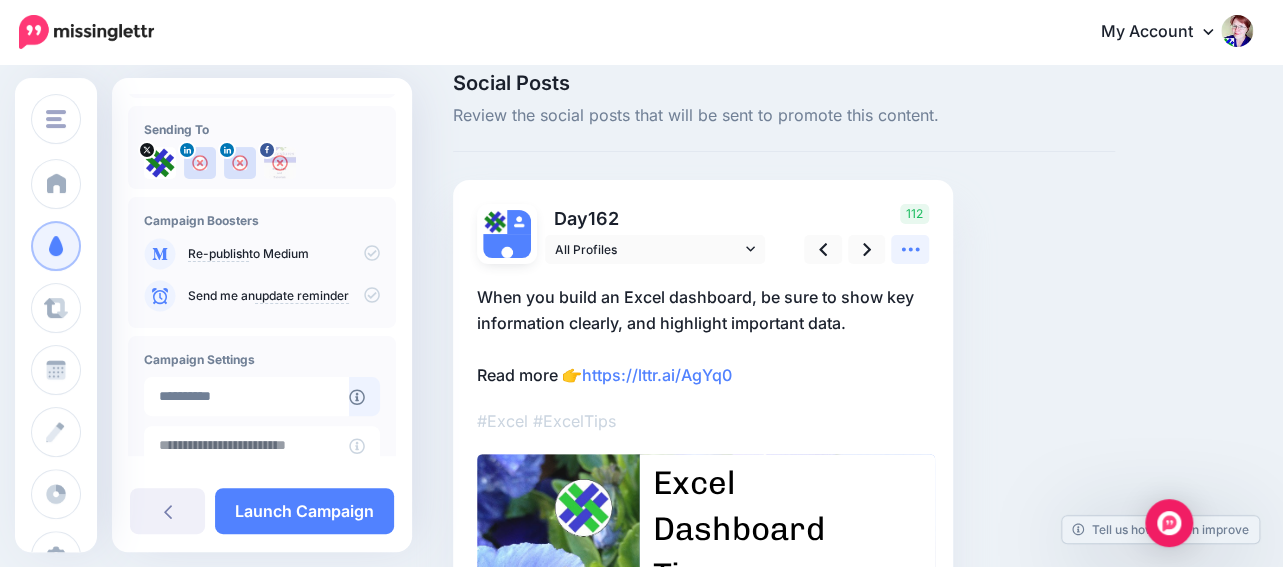 click 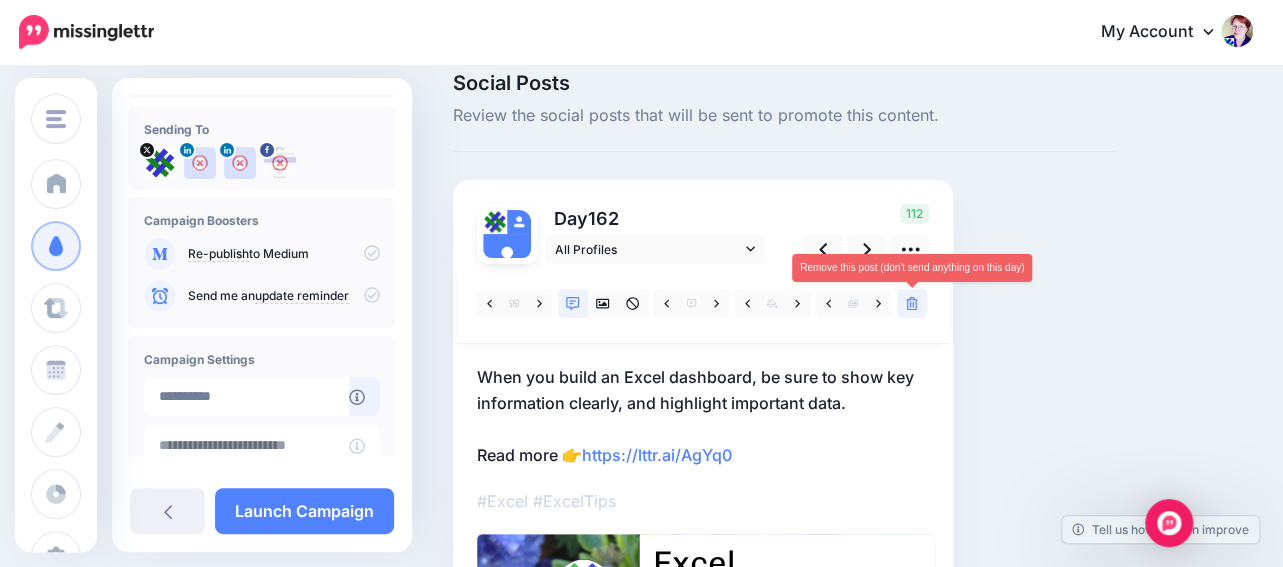 click 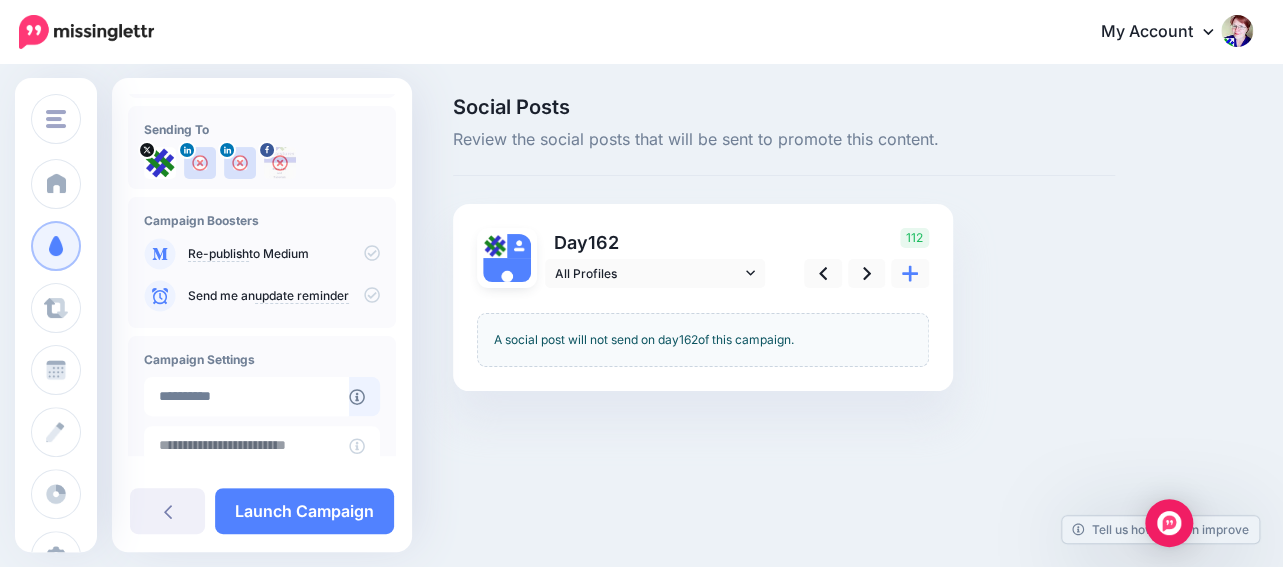 scroll, scrollTop: 0, scrollLeft: 0, axis: both 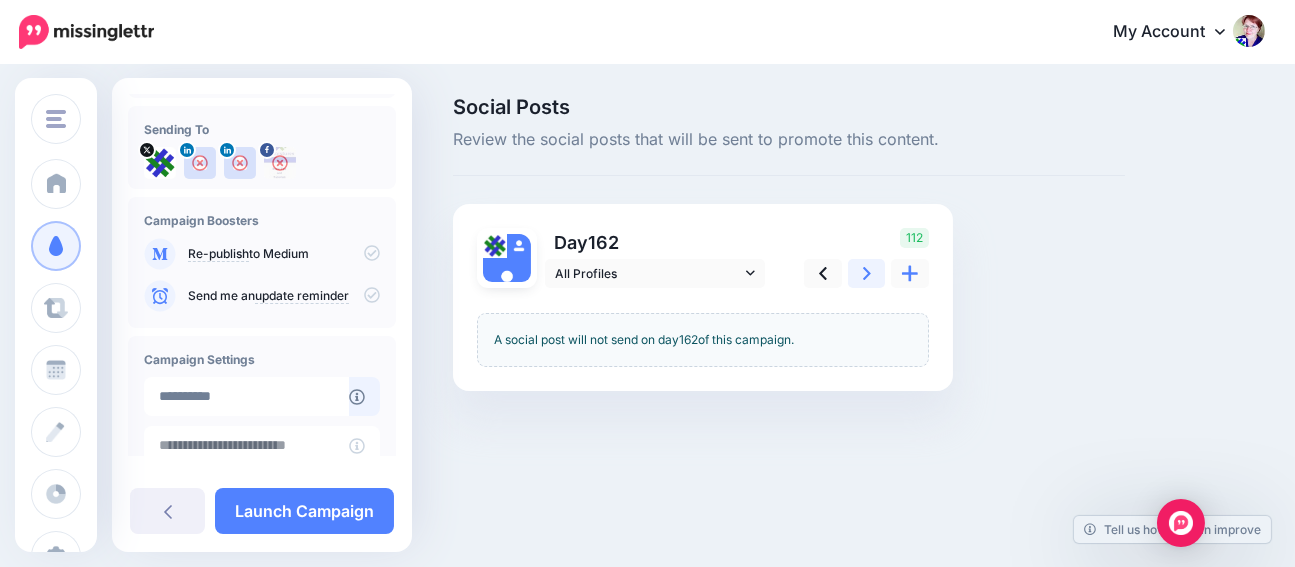 click at bounding box center (867, 273) 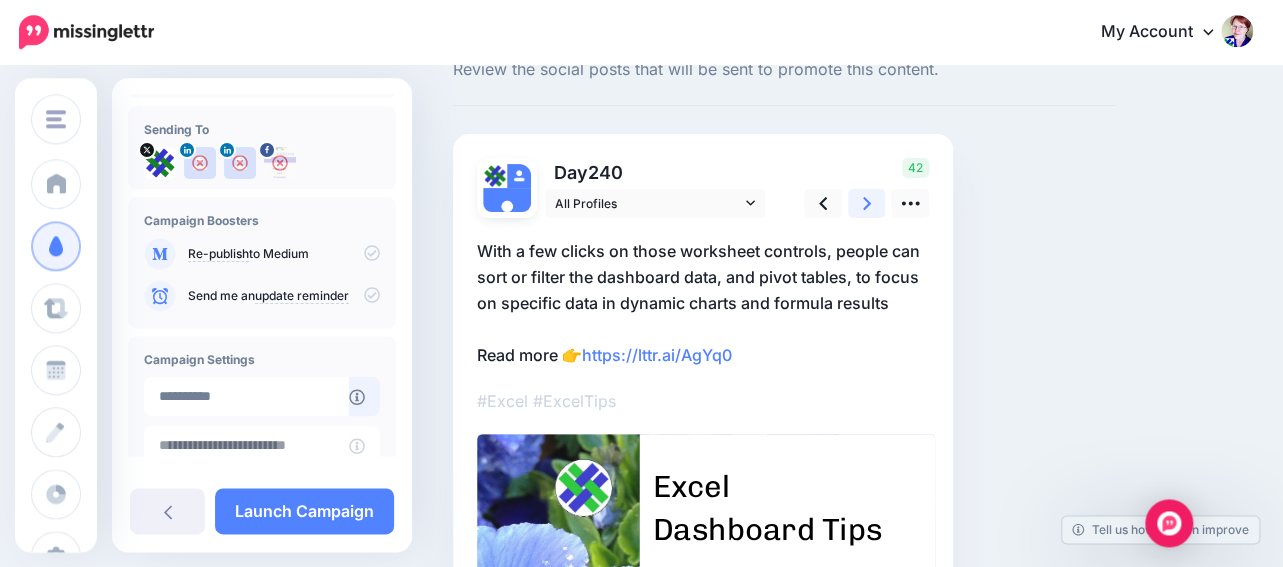 scroll, scrollTop: 68, scrollLeft: 0, axis: vertical 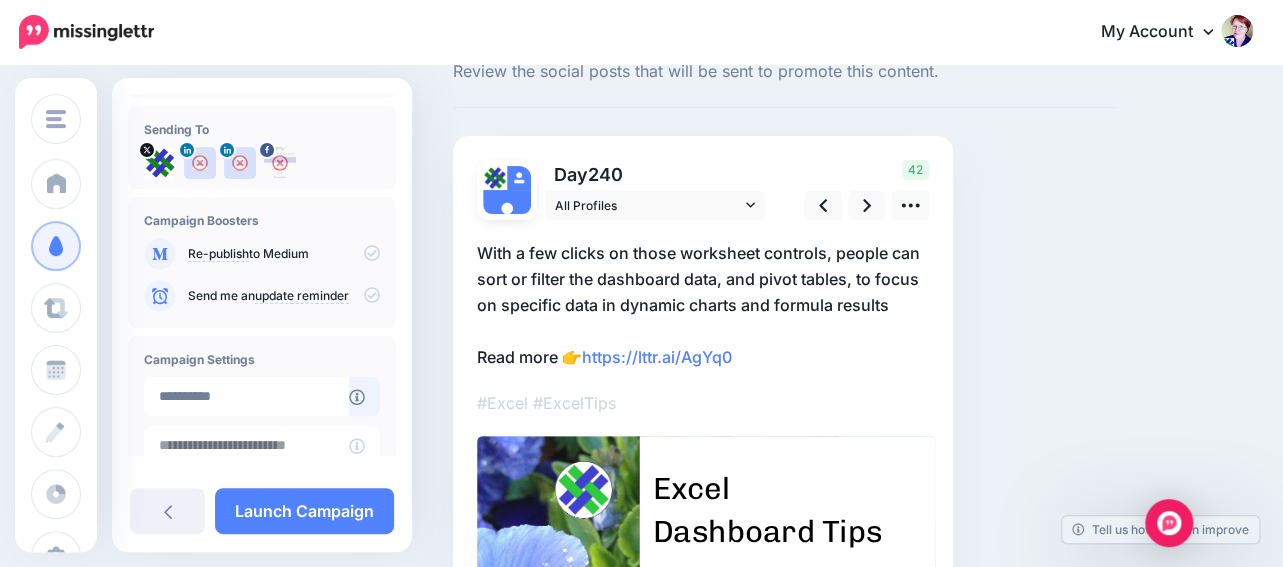 click on "With  a few clicks on those worksheet controls, people can sort or filter the dashboard data, and pivot tables, to focus on specific data in dynamic charts and formula results Read more 👉  https://lttr.ai/AgYq0" at bounding box center (703, 305) 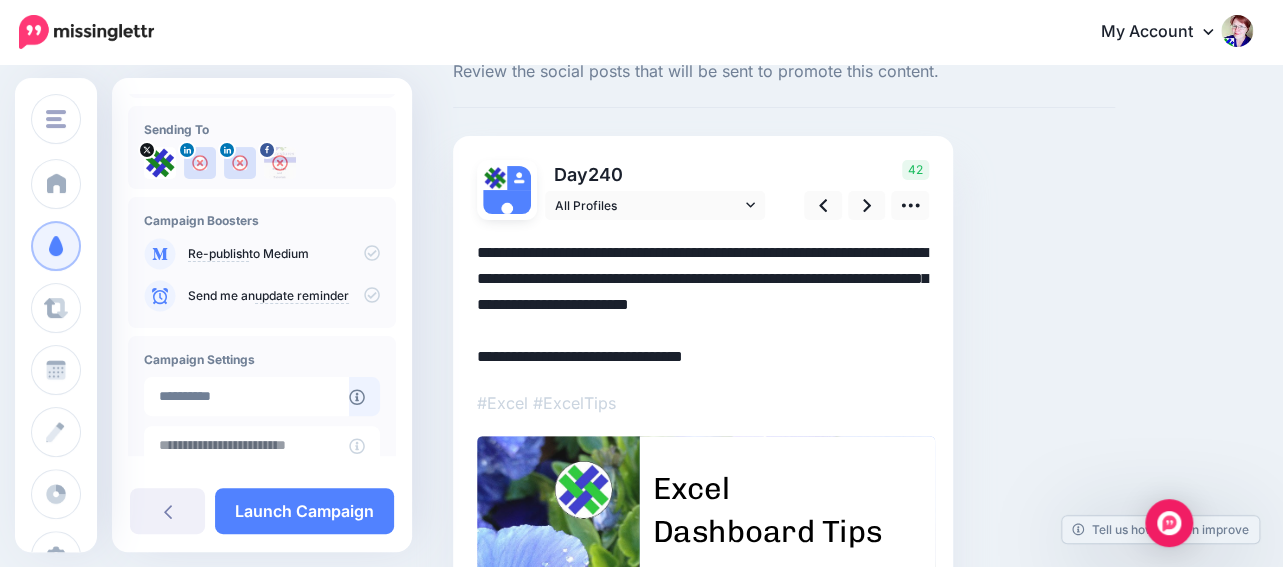 drag, startPoint x: 913, startPoint y: 303, endPoint x: 464, endPoint y: 257, distance: 451.3502 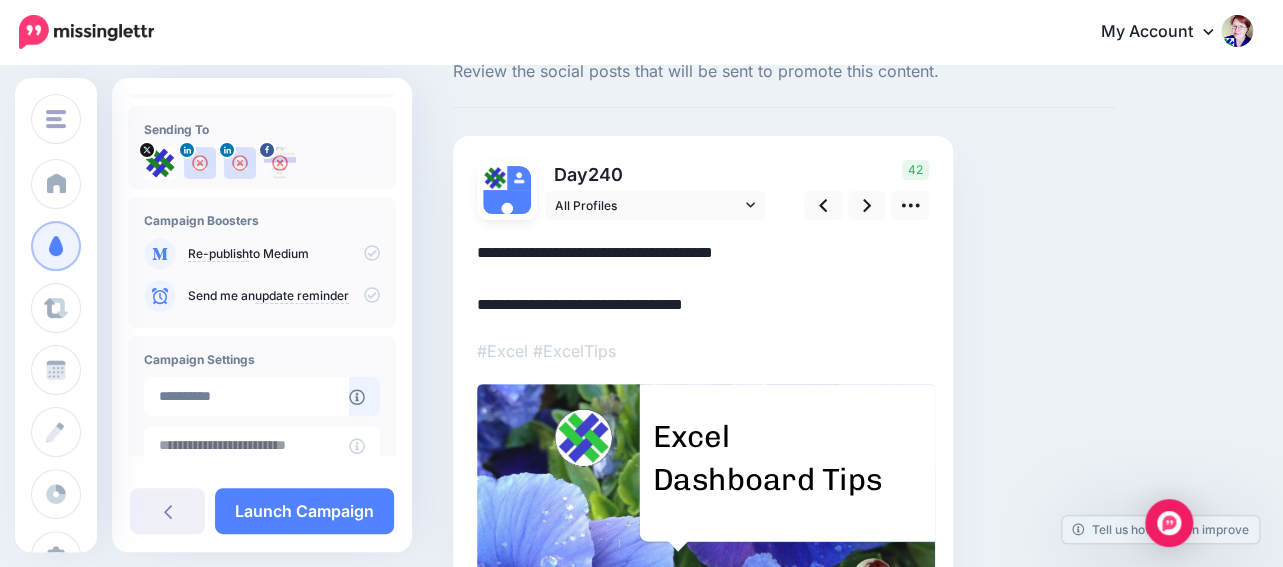click on "**********" at bounding box center [703, 279] 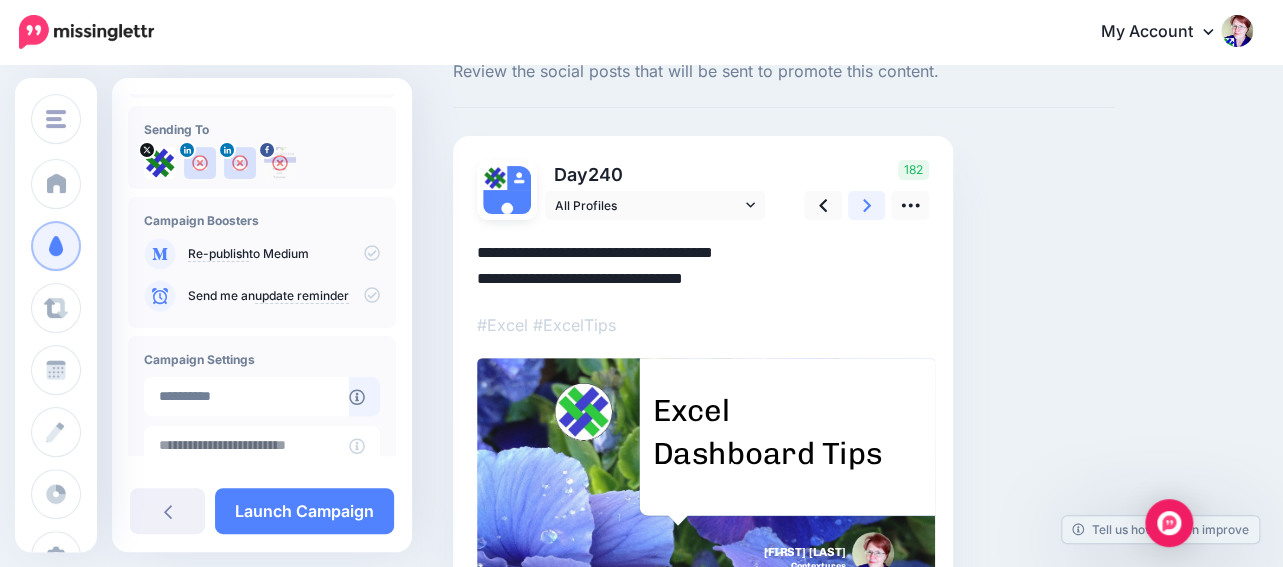 click 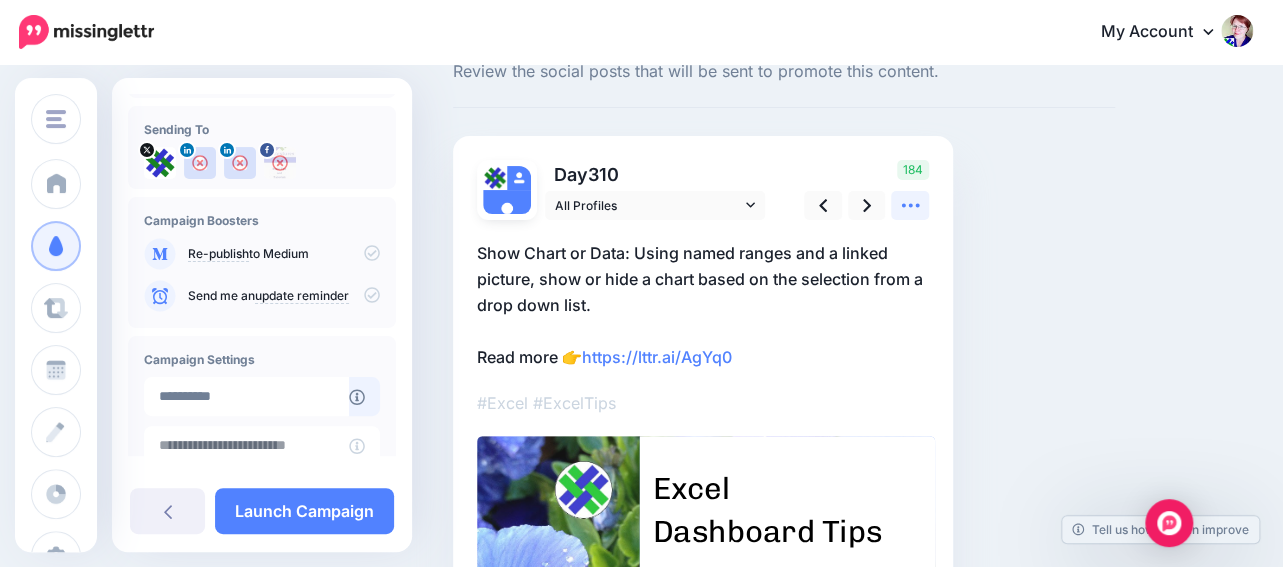 click 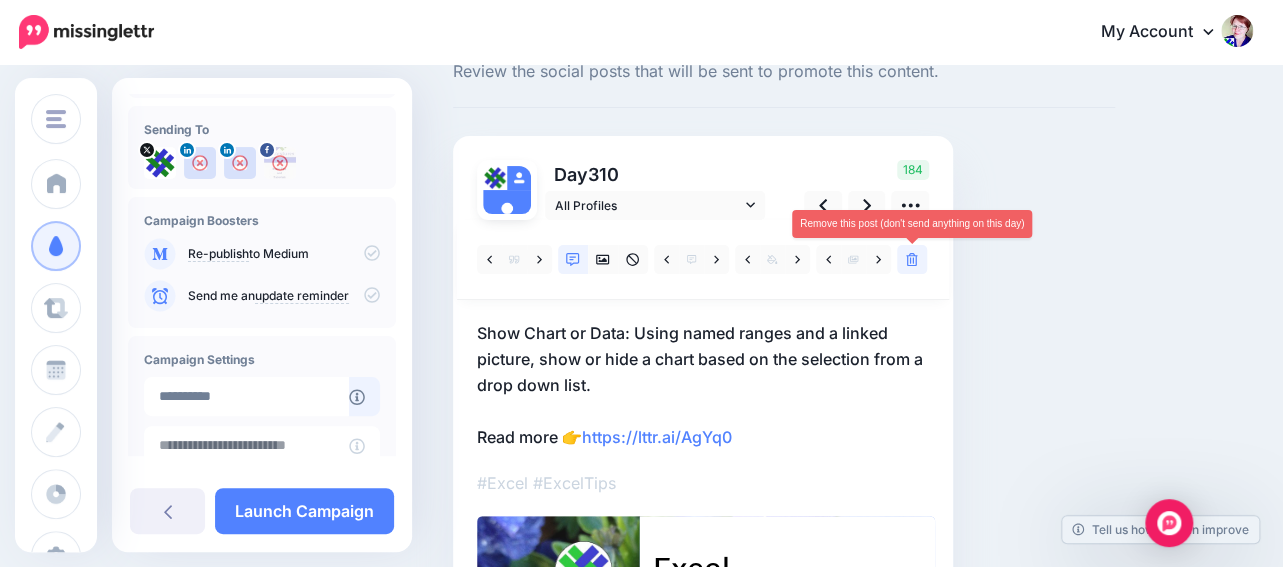 click 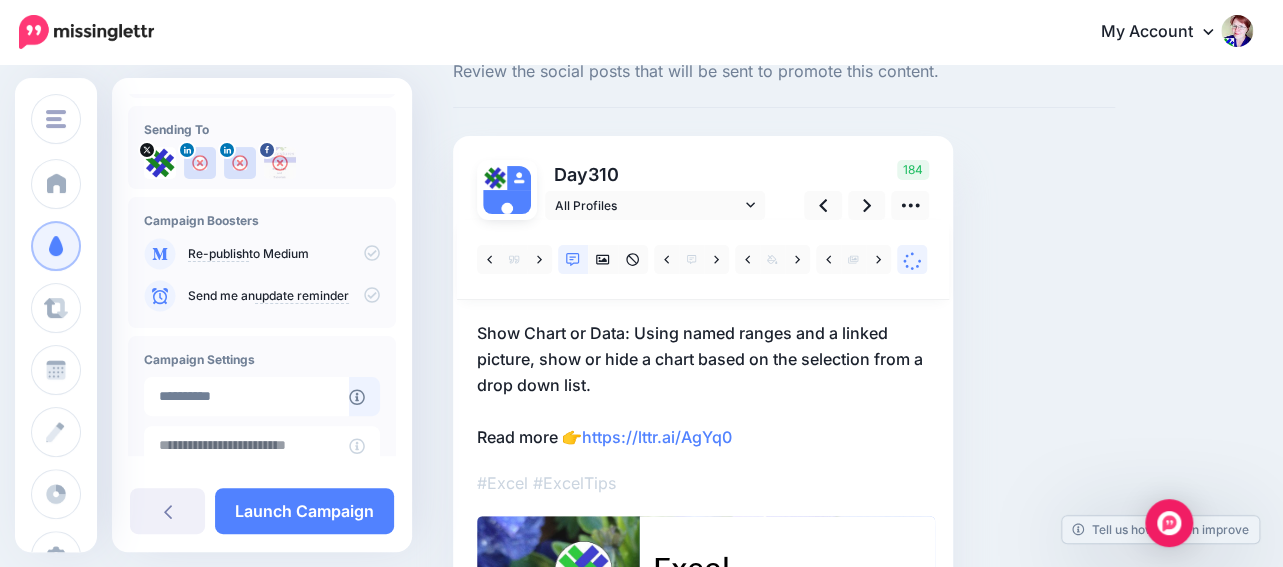 scroll, scrollTop: 0, scrollLeft: 0, axis: both 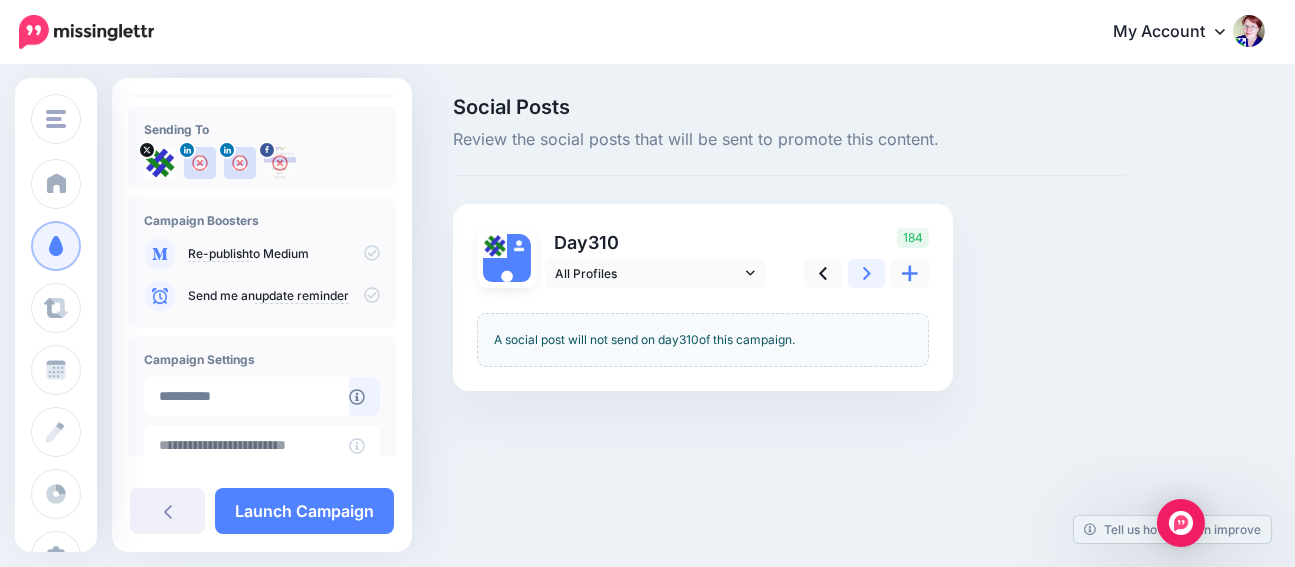 click 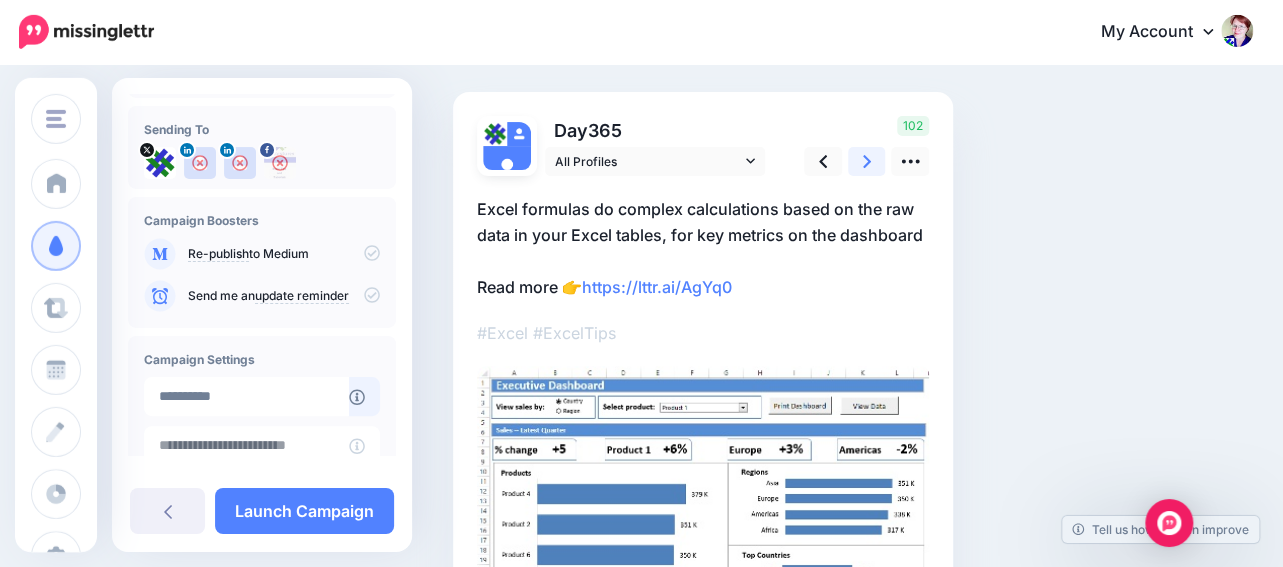 scroll, scrollTop: 94, scrollLeft: 0, axis: vertical 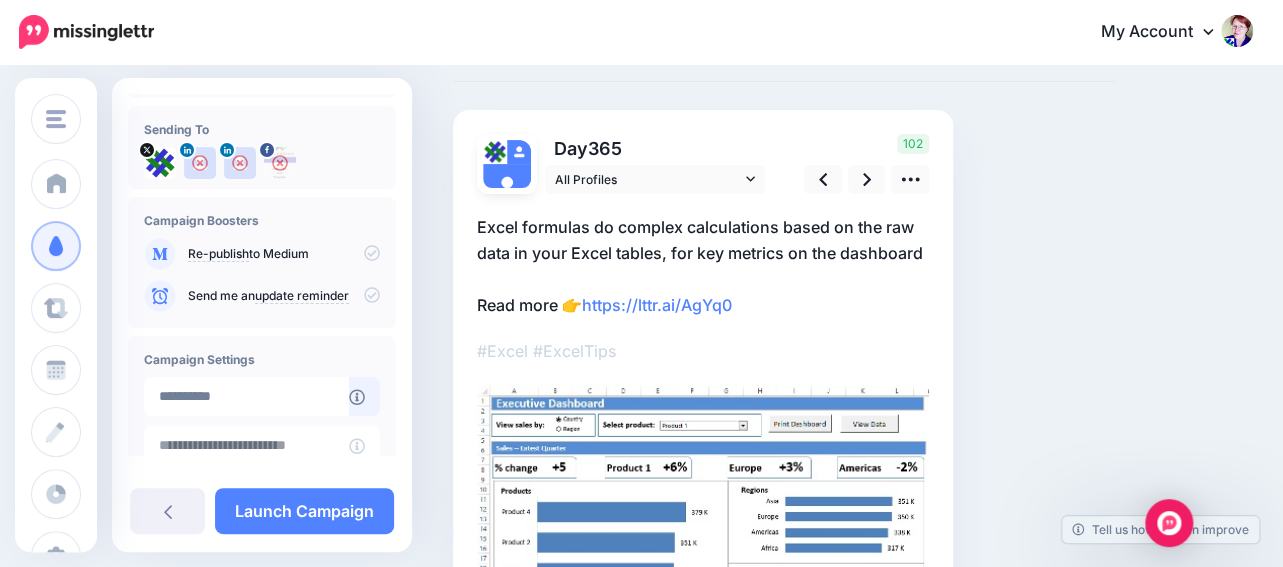 click on "Excel formulas do complex calculations based on the raw data in your Excel tables, for key metrics on the dashboard Read more 👉  https://lttr.ai/AgYq0" at bounding box center [703, 266] 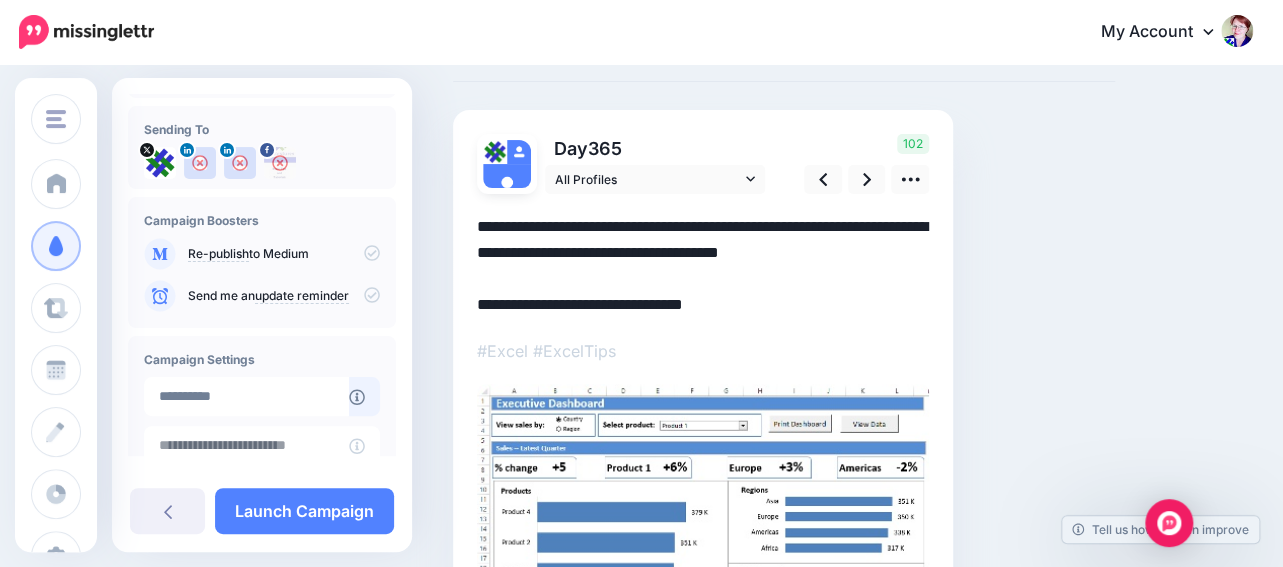 drag, startPoint x: 928, startPoint y: 250, endPoint x: 424, endPoint y: 230, distance: 504.39667 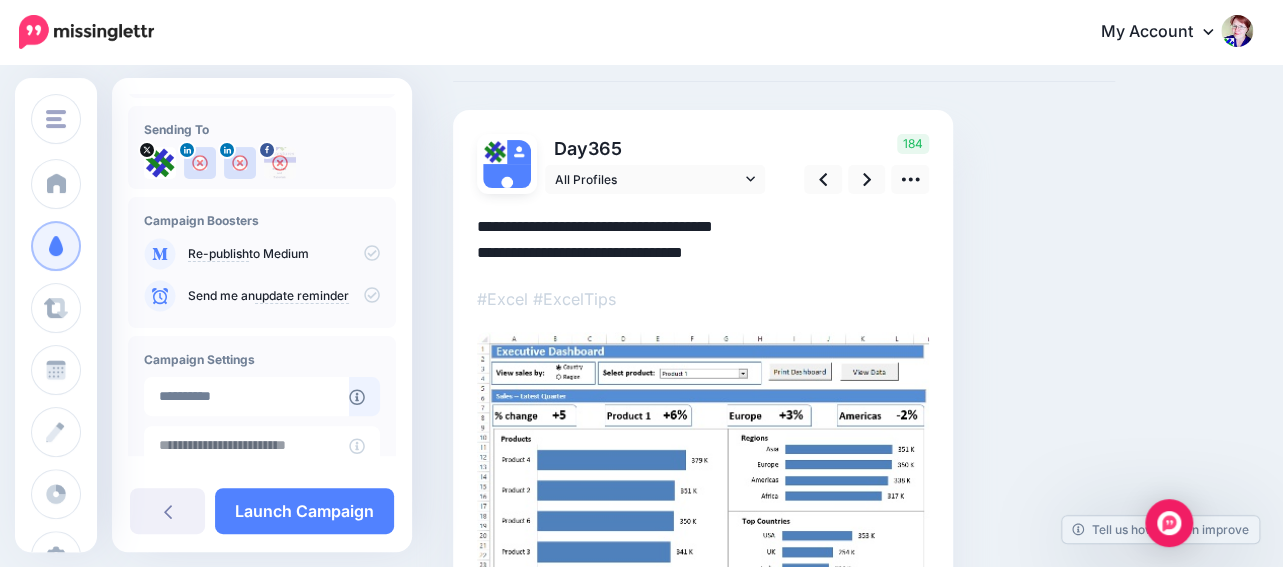 click on "**********" at bounding box center [703, 240] 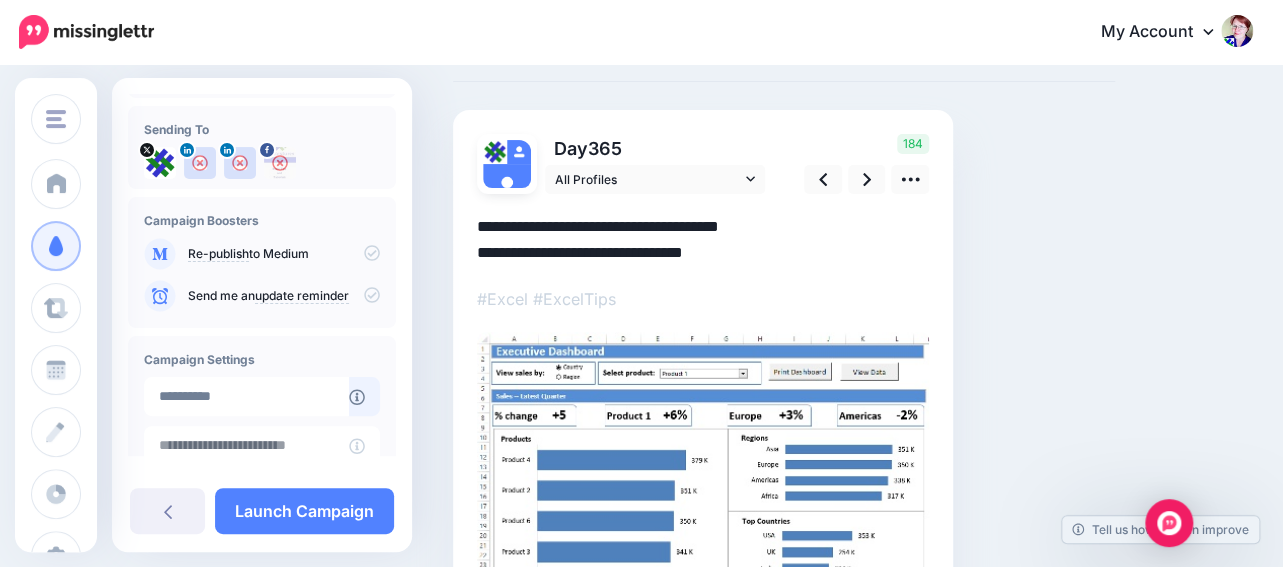 click on "**********" at bounding box center [703, 240] 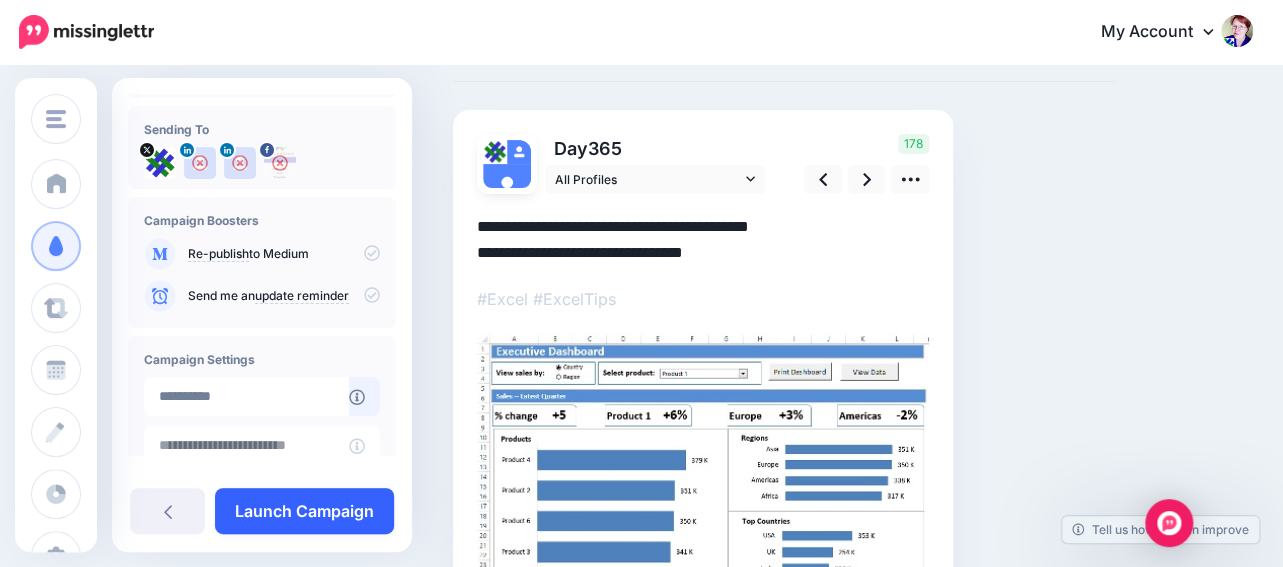 type on "**********" 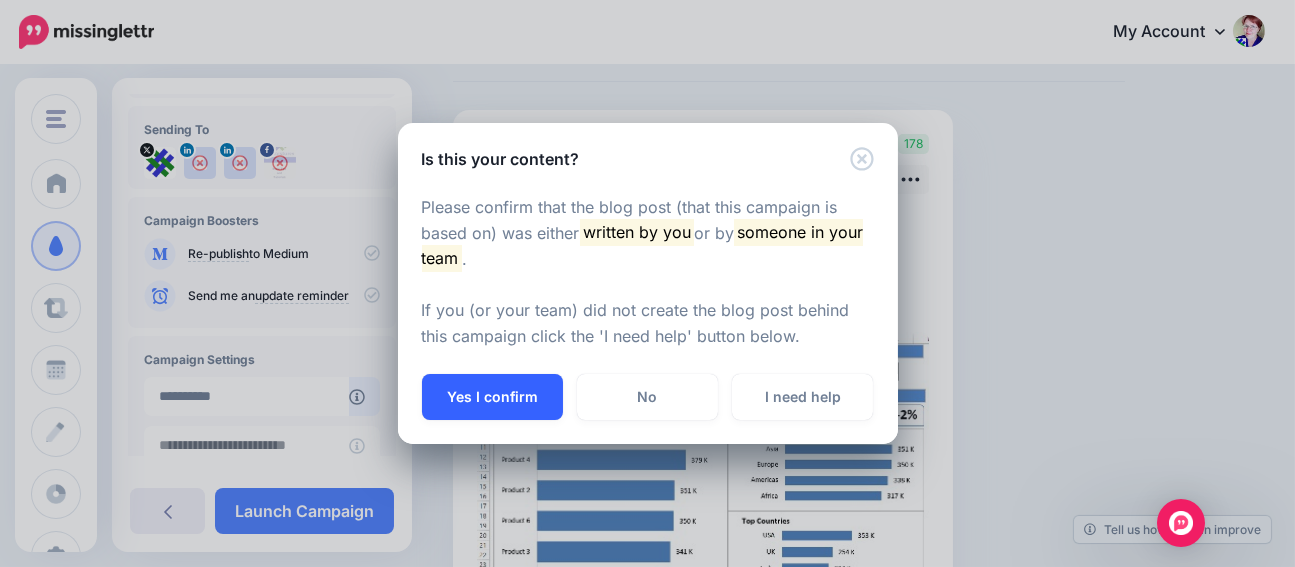 click on "Yes I confirm" at bounding box center [492, 397] 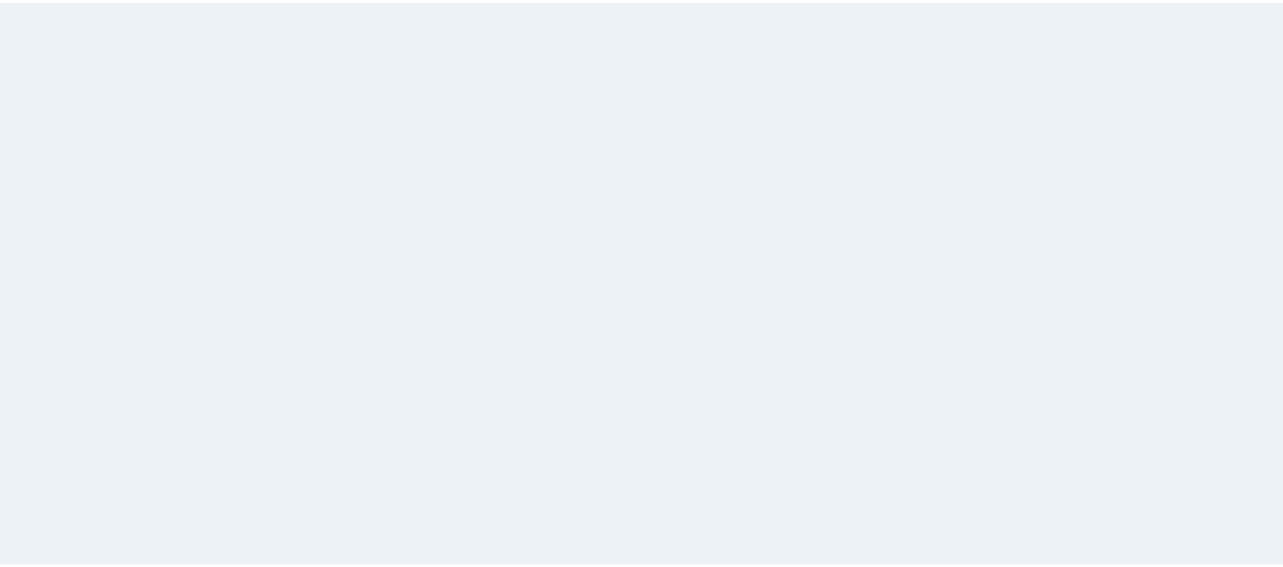 scroll, scrollTop: 0, scrollLeft: 0, axis: both 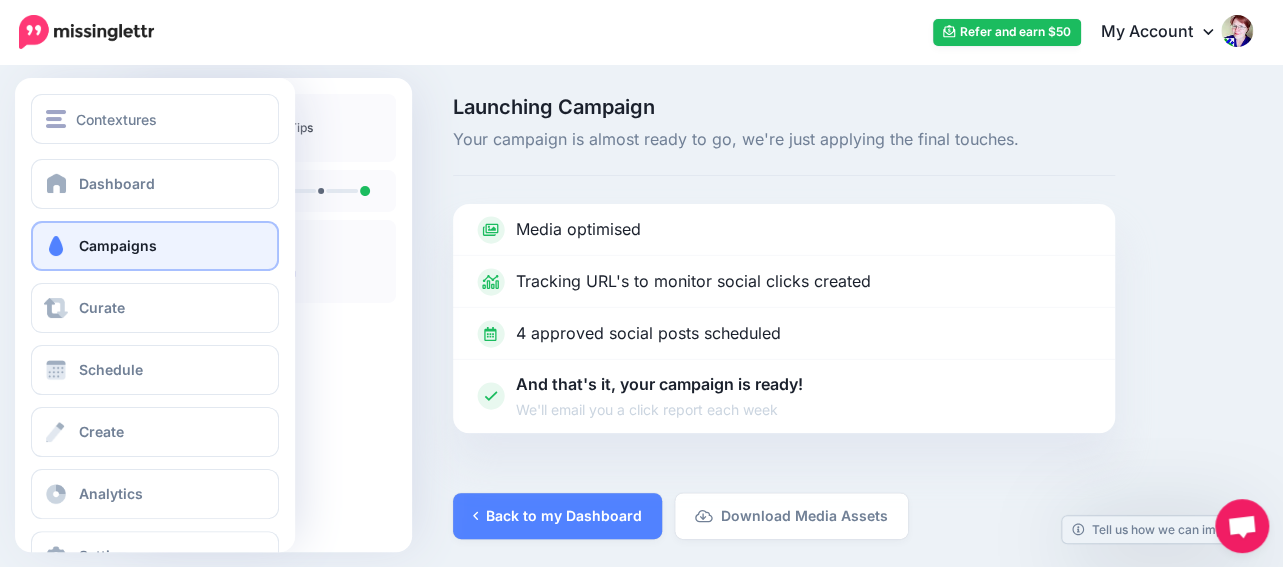 click on "Campaigns" at bounding box center (118, 245) 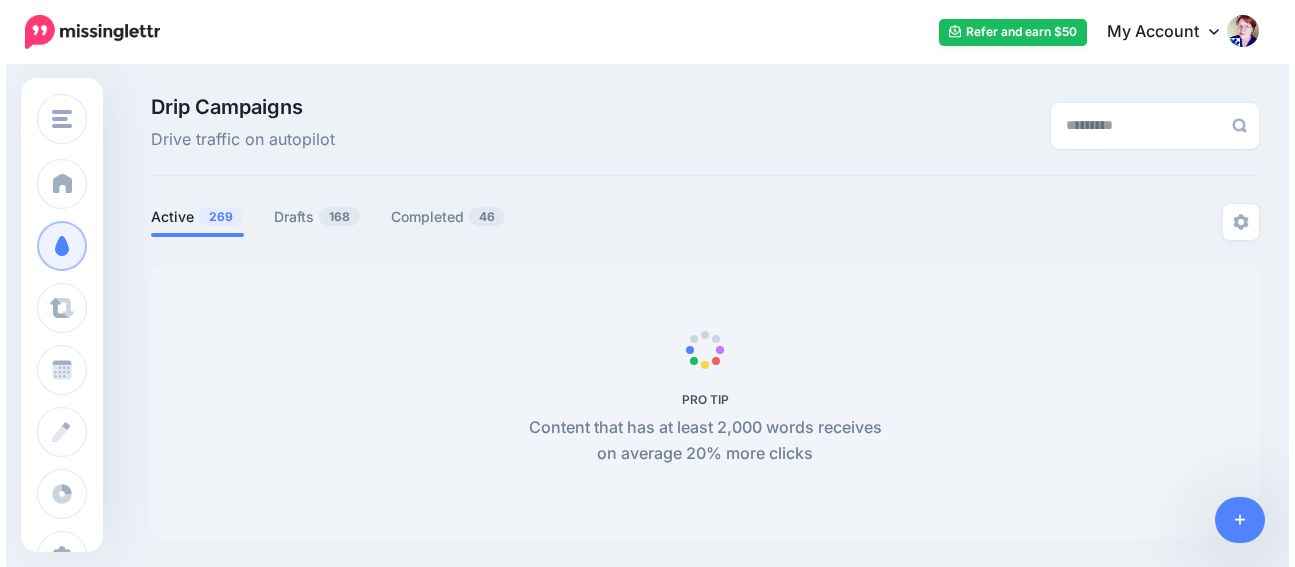 scroll, scrollTop: 0, scrollLeft: 0, axis: both 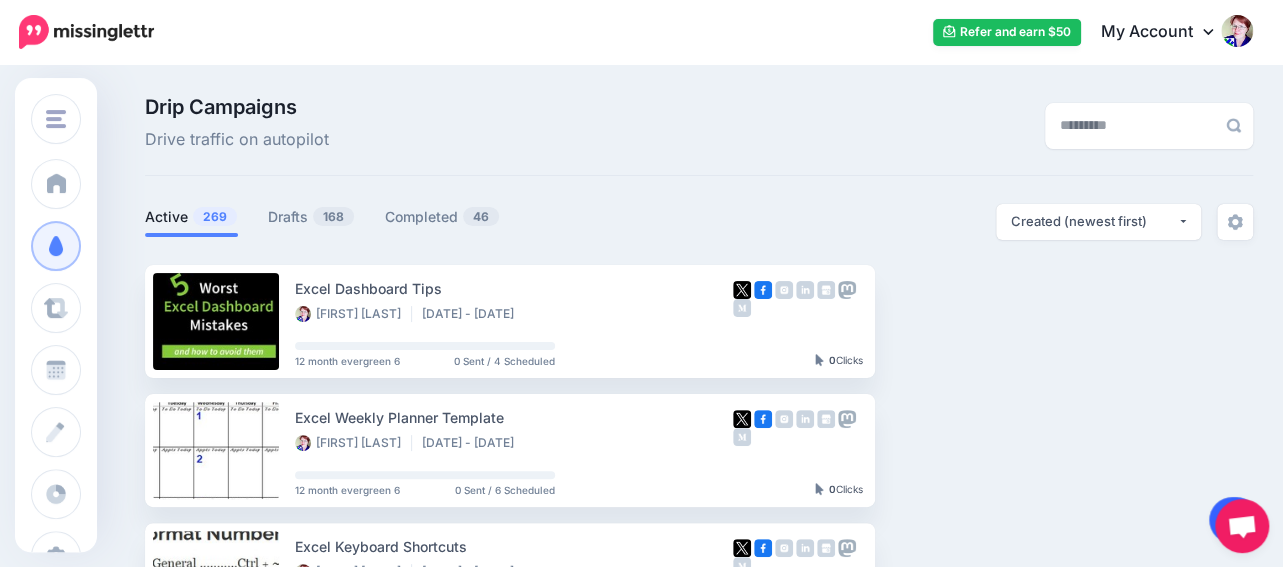 click at bounding box center (1234, 520) 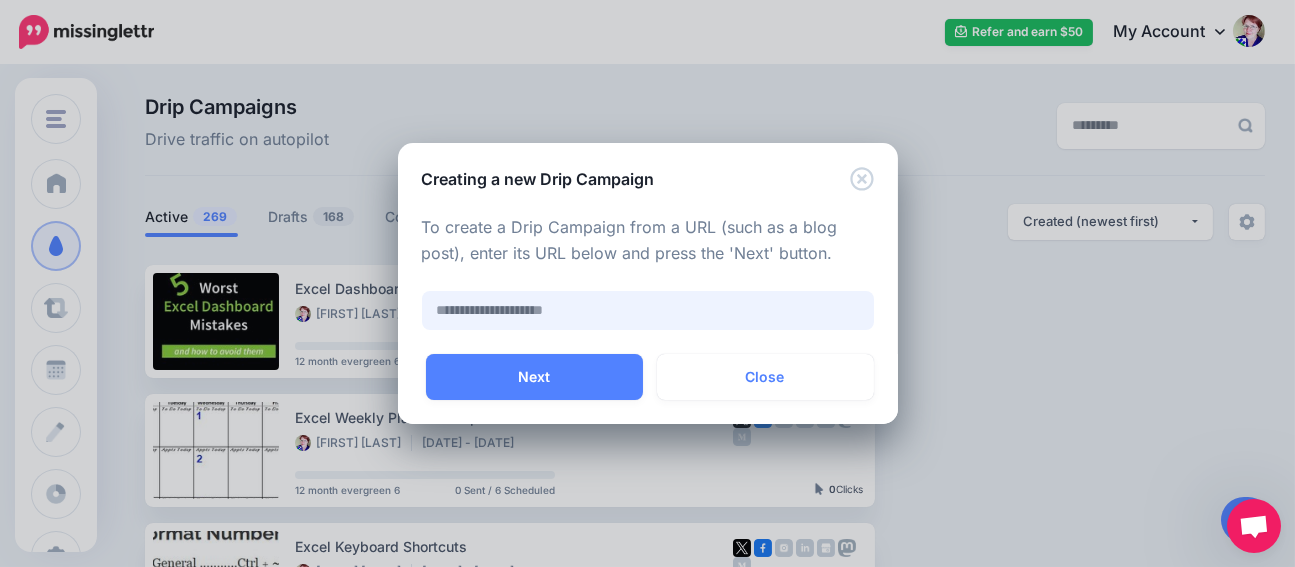 click at bounding box center (648, 310) 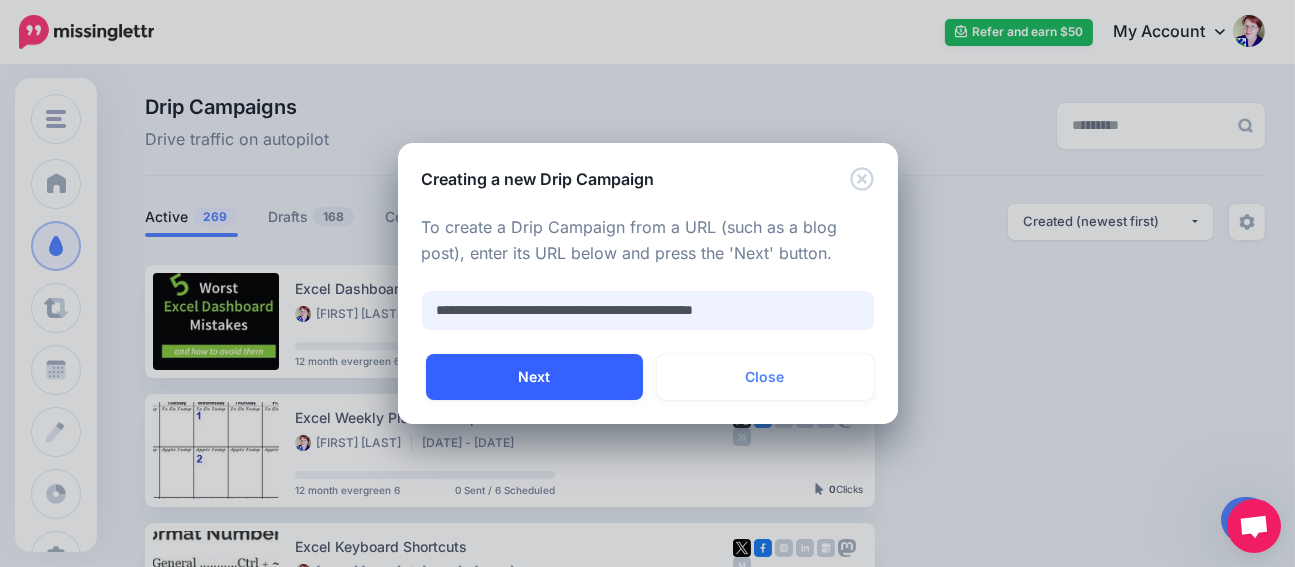 type on "**********" 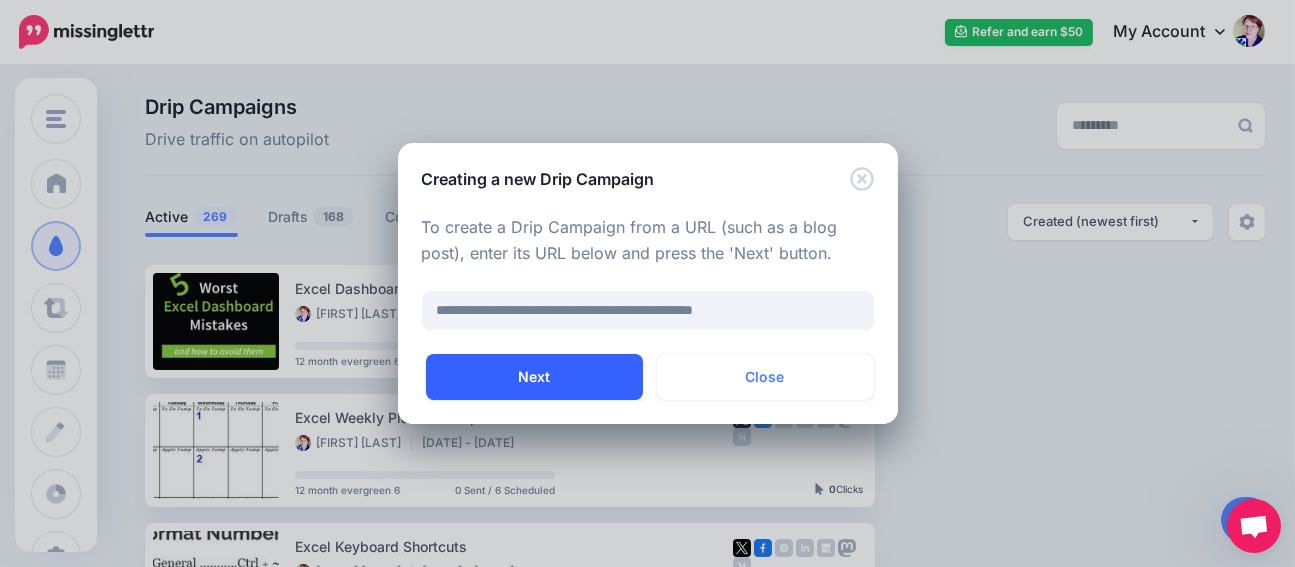 click on "Next" at bounding box center [534, 377] 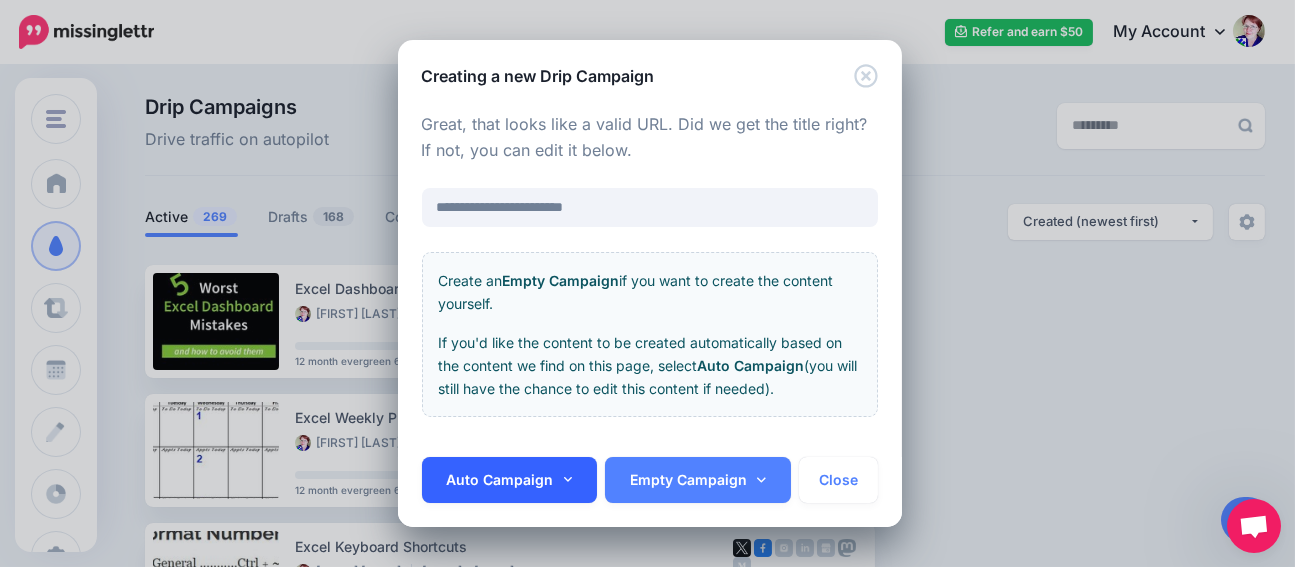 click 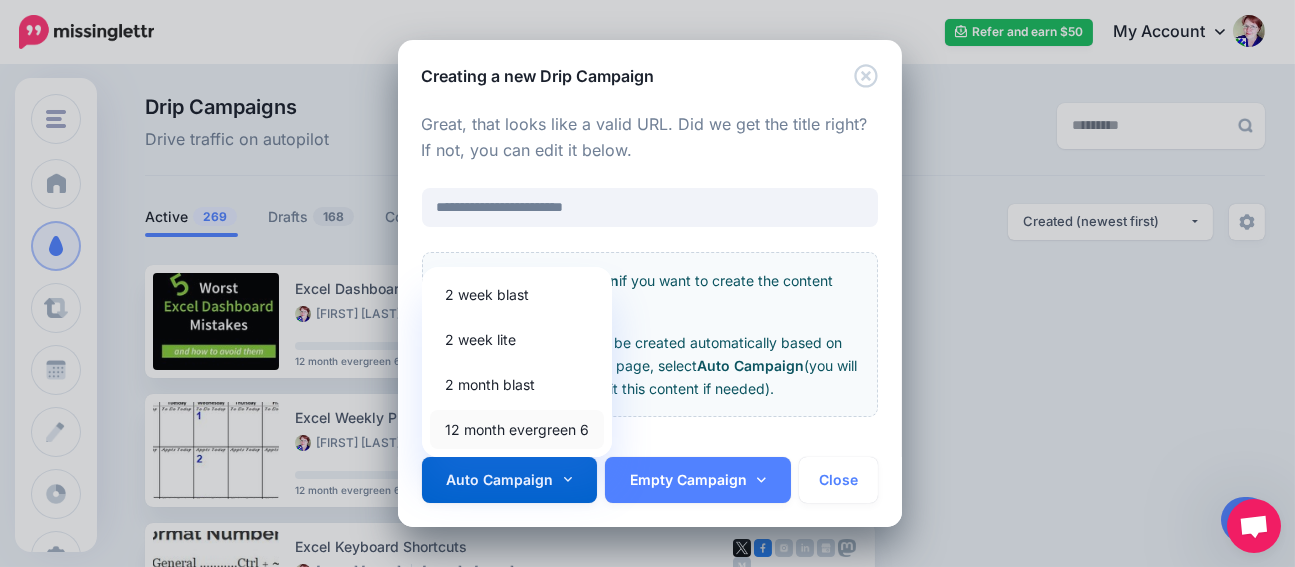 click on "12 month evergreen 6" at bounding box center (517, 429) 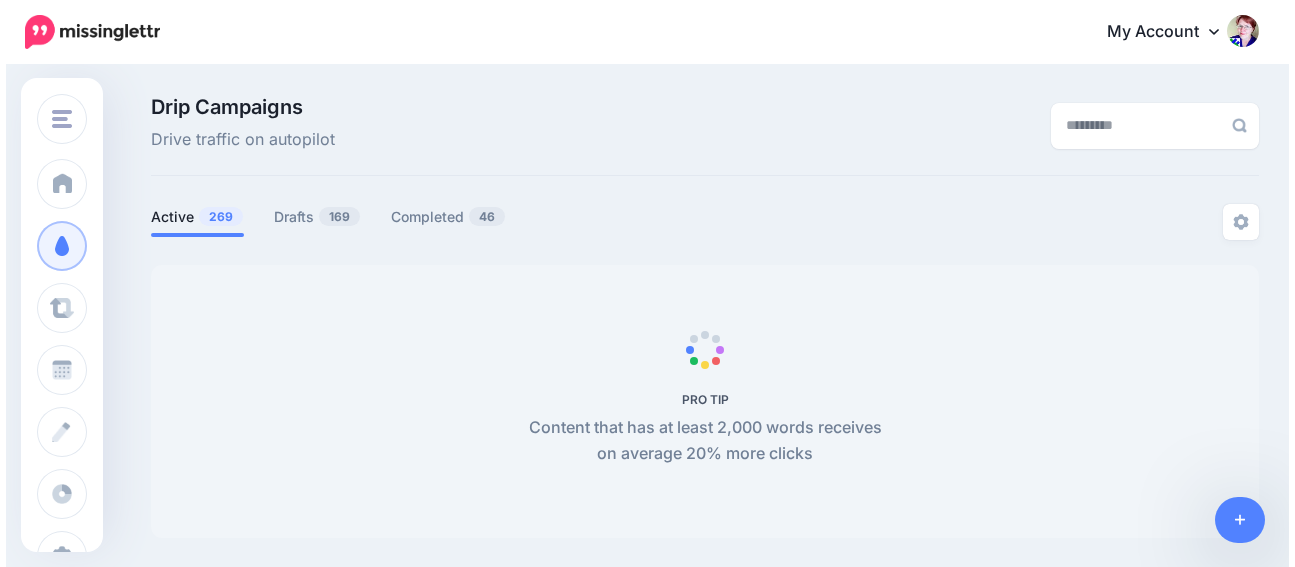 scroll, scrollTop: 0, scrollLeft: 0, axis: both 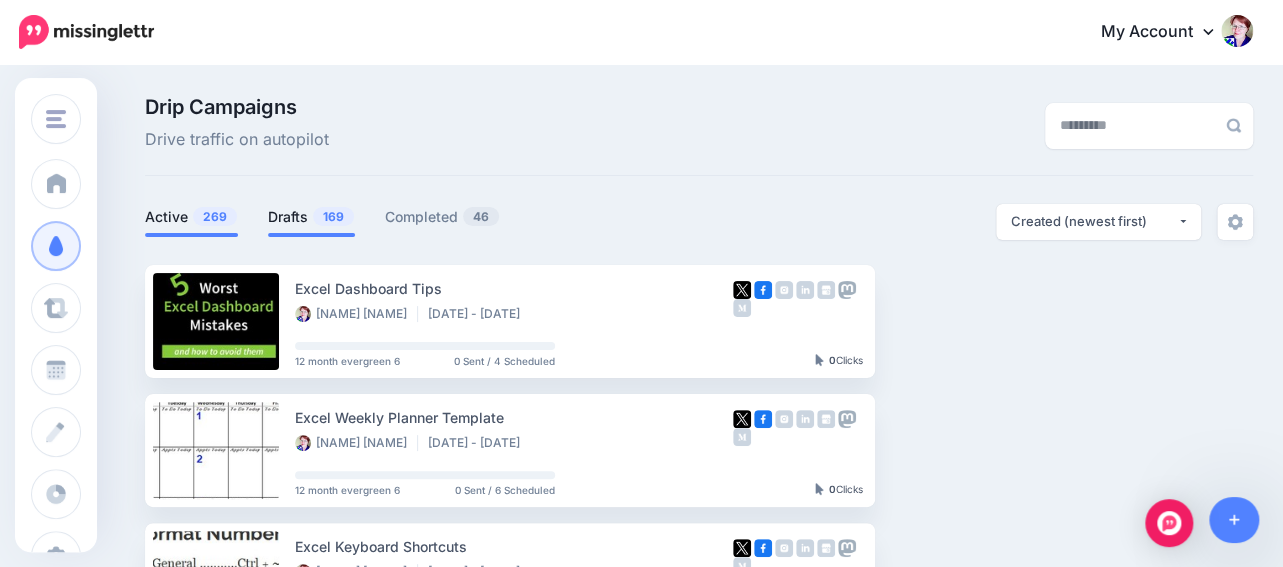 click on "Drafts  169" at bounding box center (311, 217) 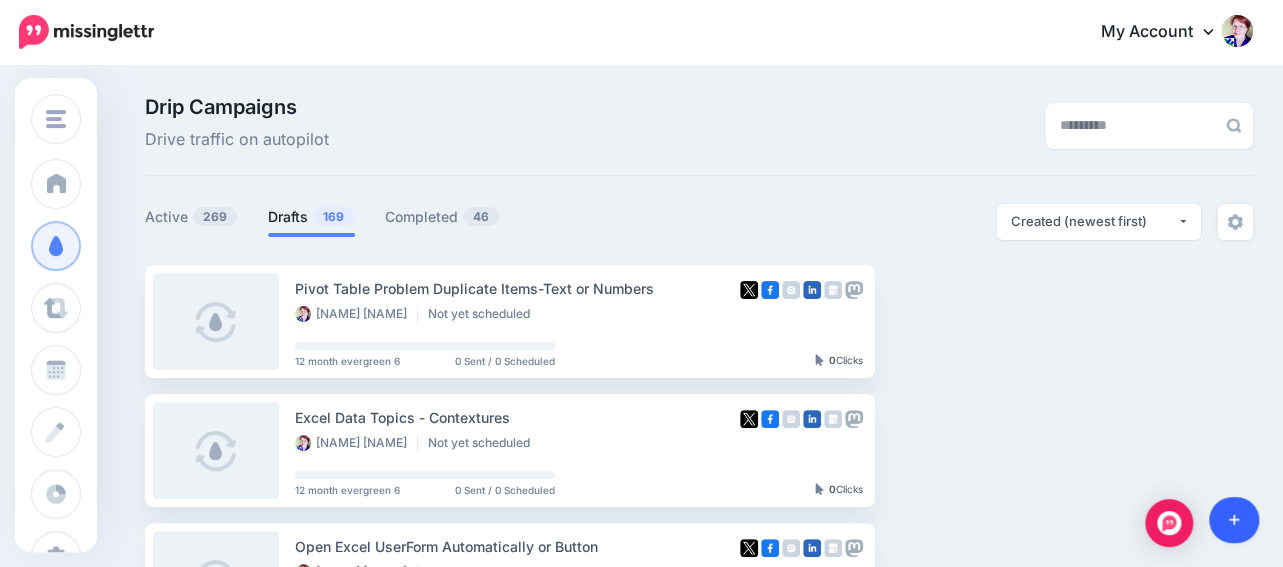 click 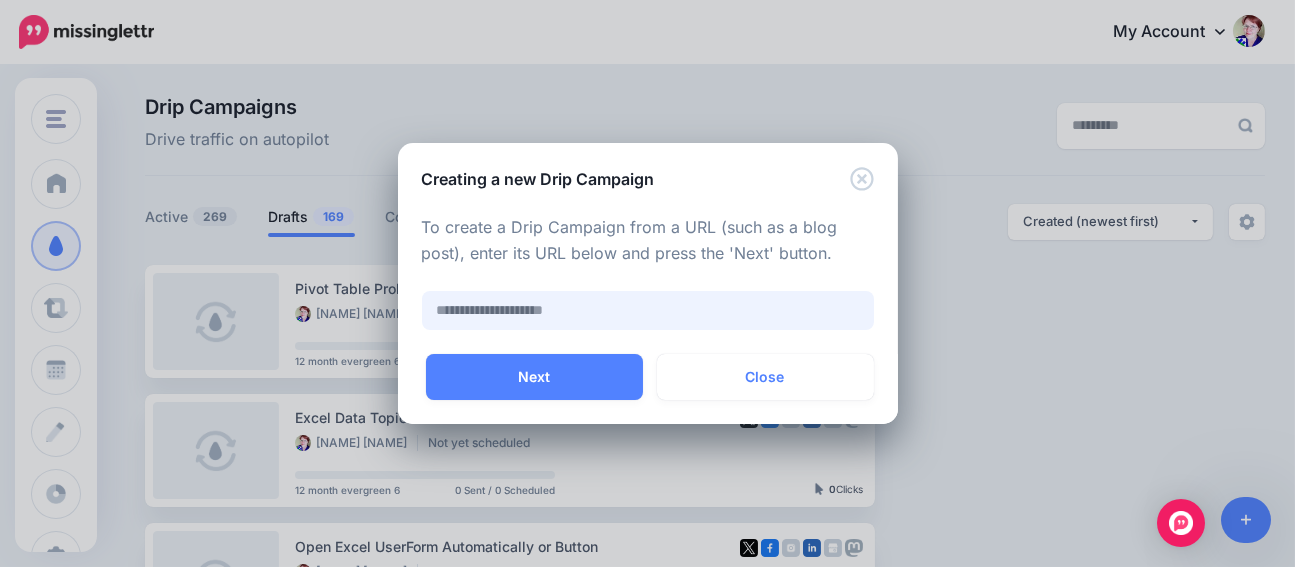click at bounding box center (648, 310) 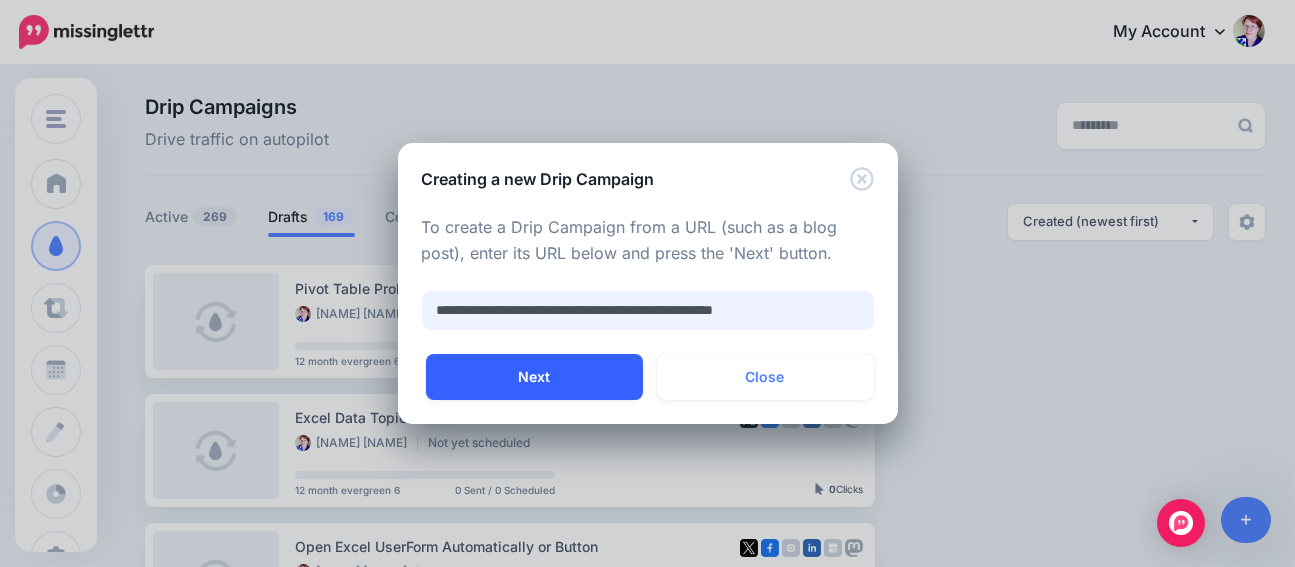 type on "**********" 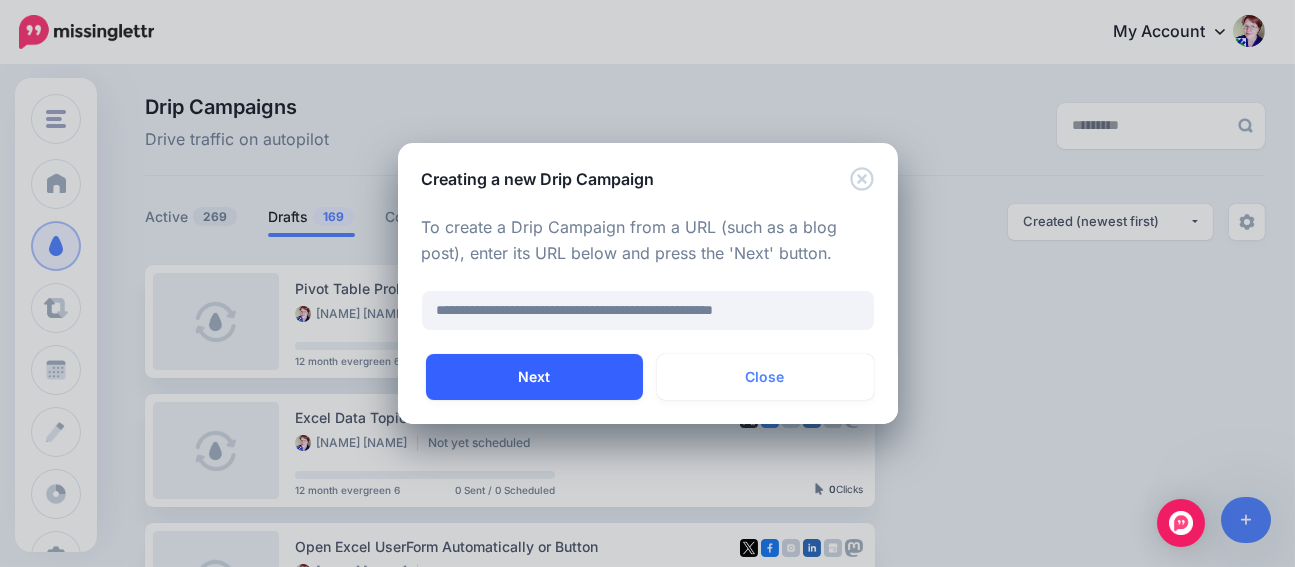 click on "Next" at bounding box center (534, 377) 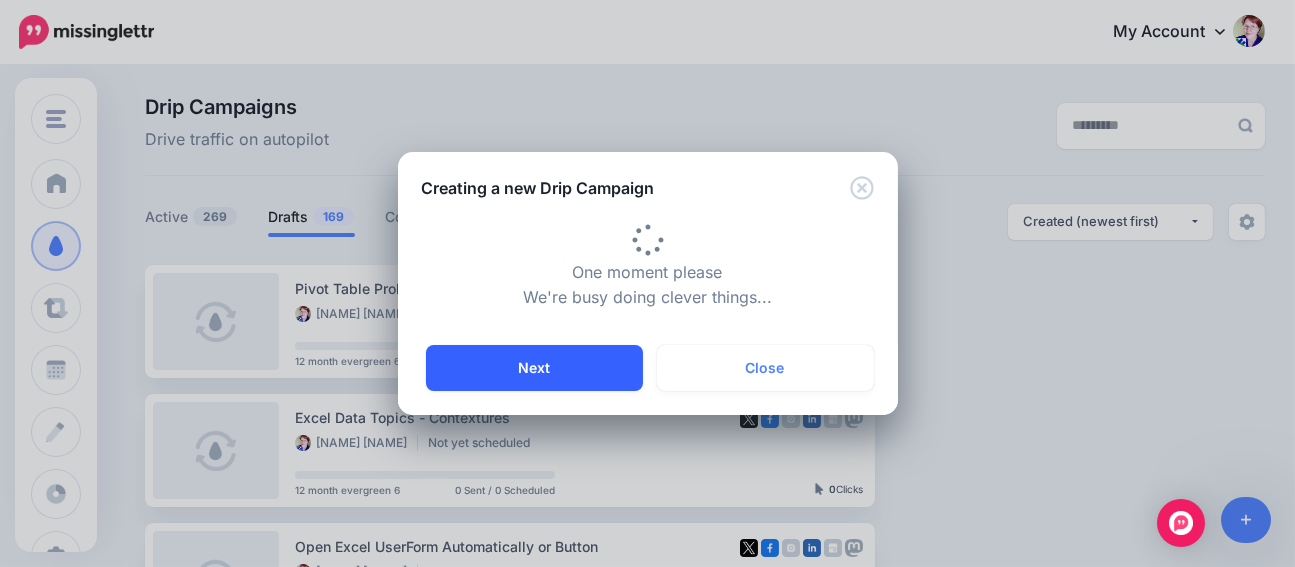 type on "**********" 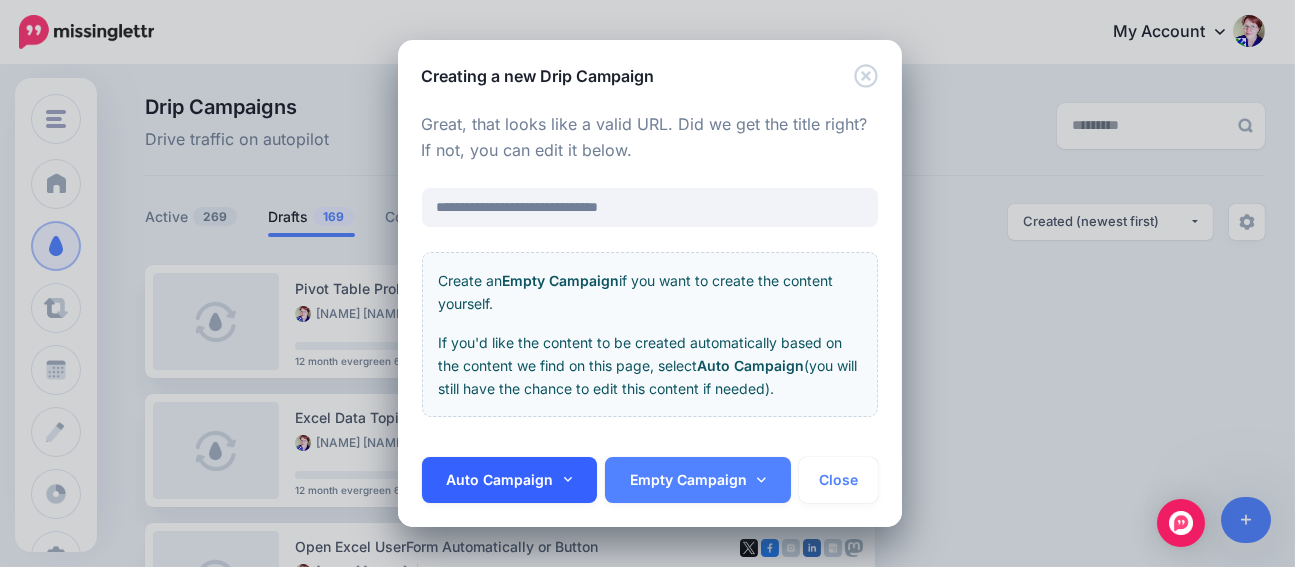 click on "Auto Campaign" at bounding box center (510, 480) 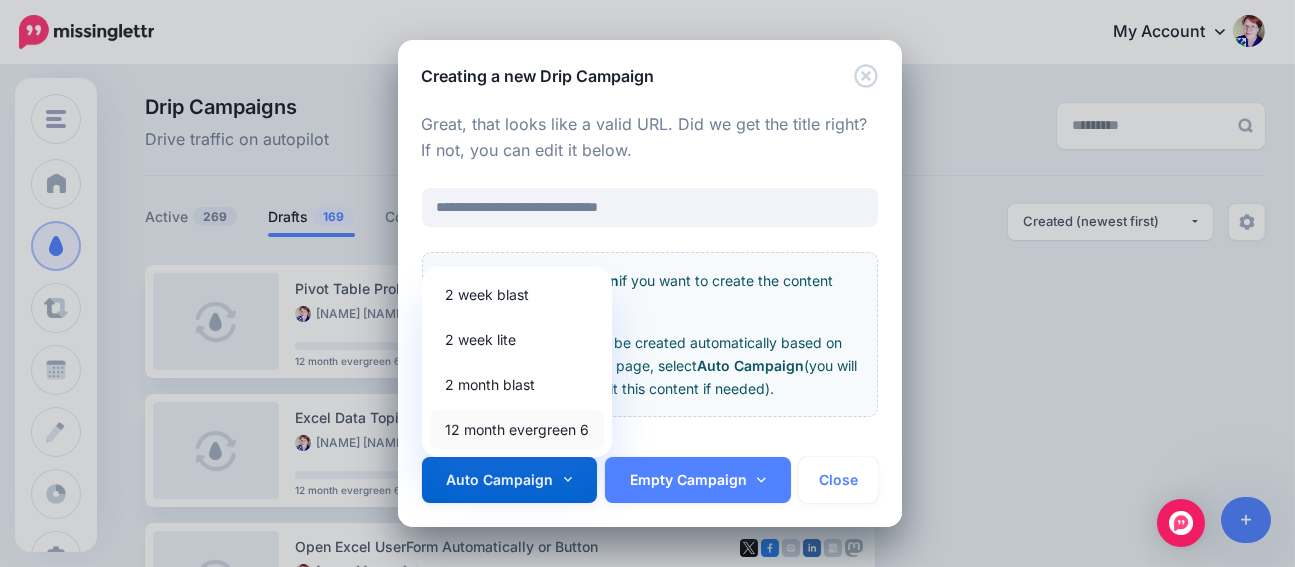 click on "12 month evergreen 6" at bounding box center (517, 429) 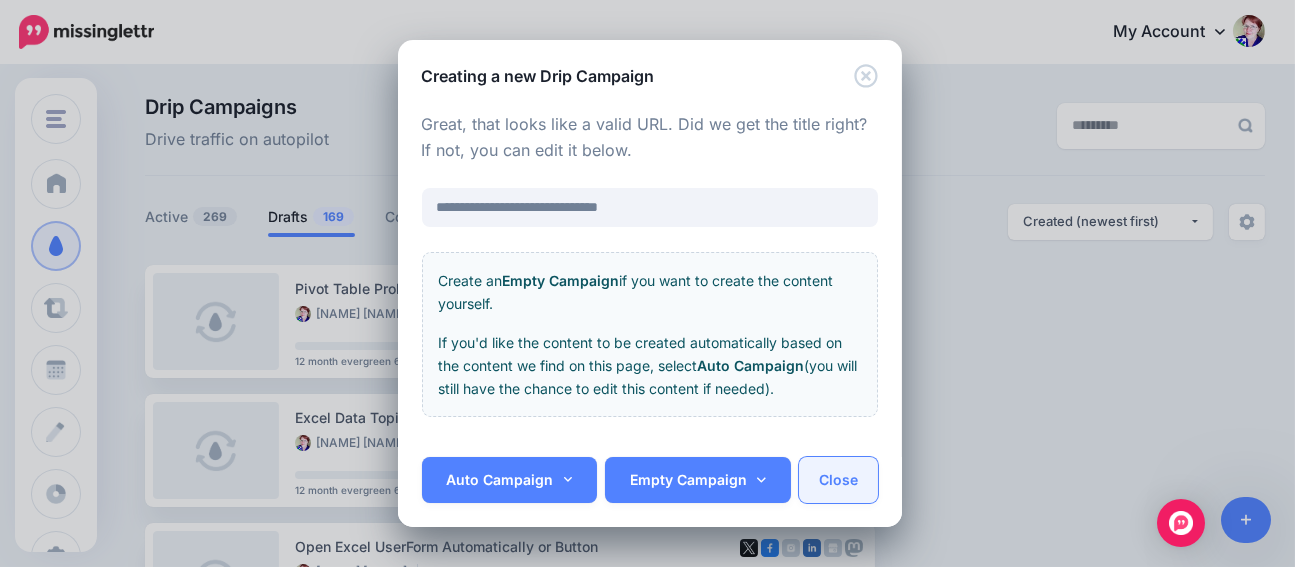 click on "Close" at bounding box center [838, 480] 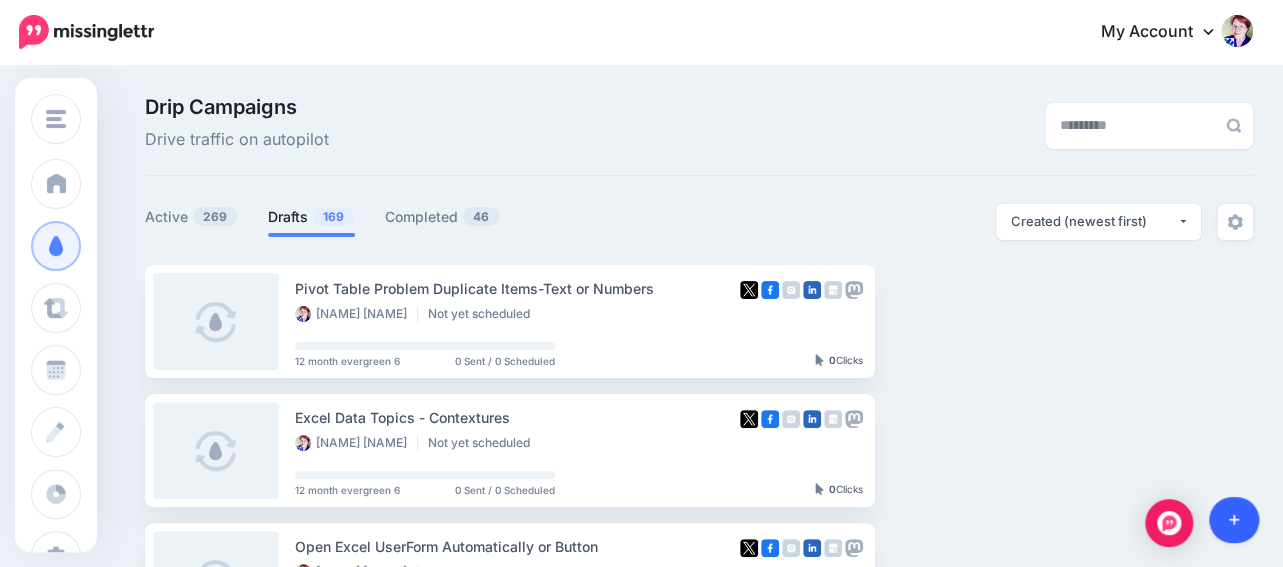 click at bounding box center [1234, 520] 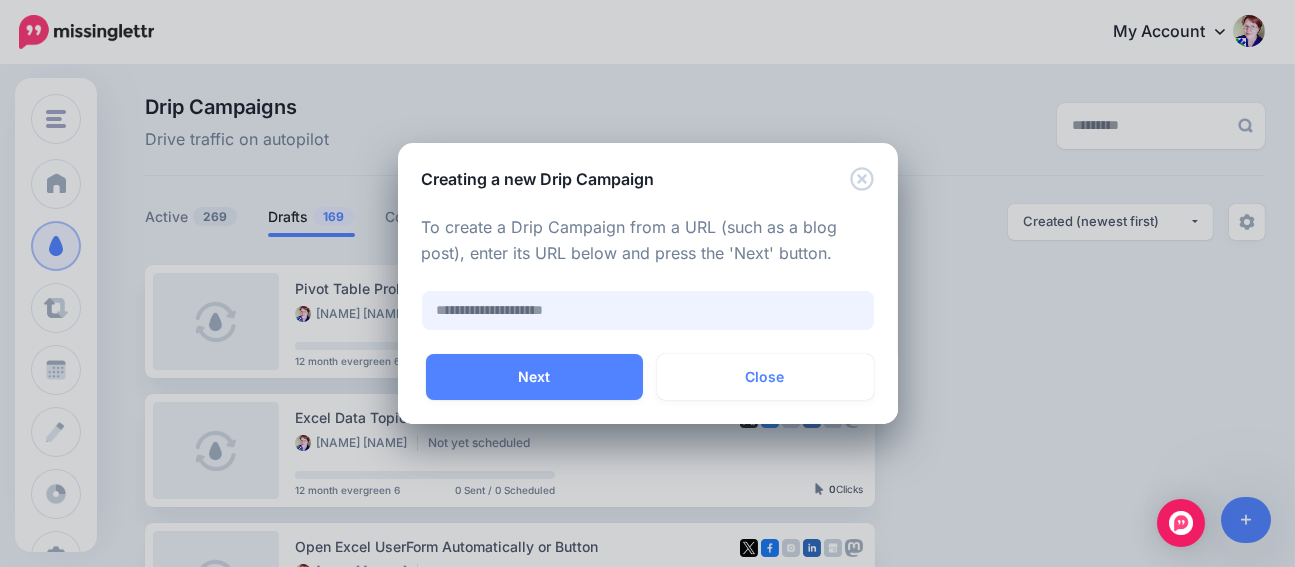 click at bounding box center (648, 310) 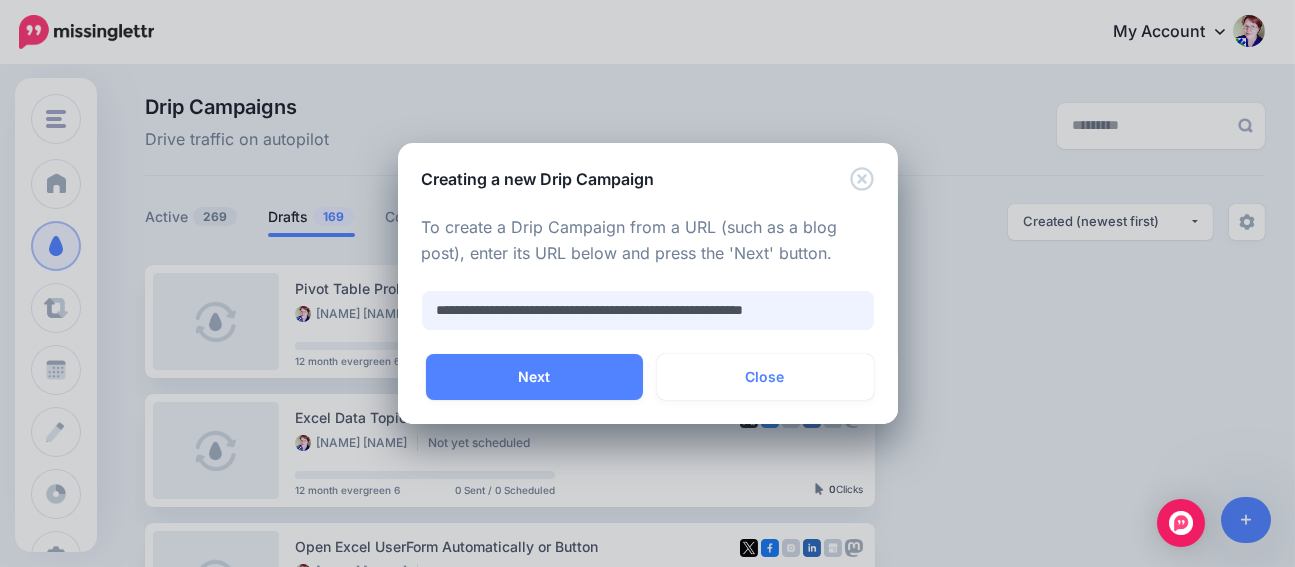 scroll, scrollTop: 0, scrollLeft: 24, axis: horizontal 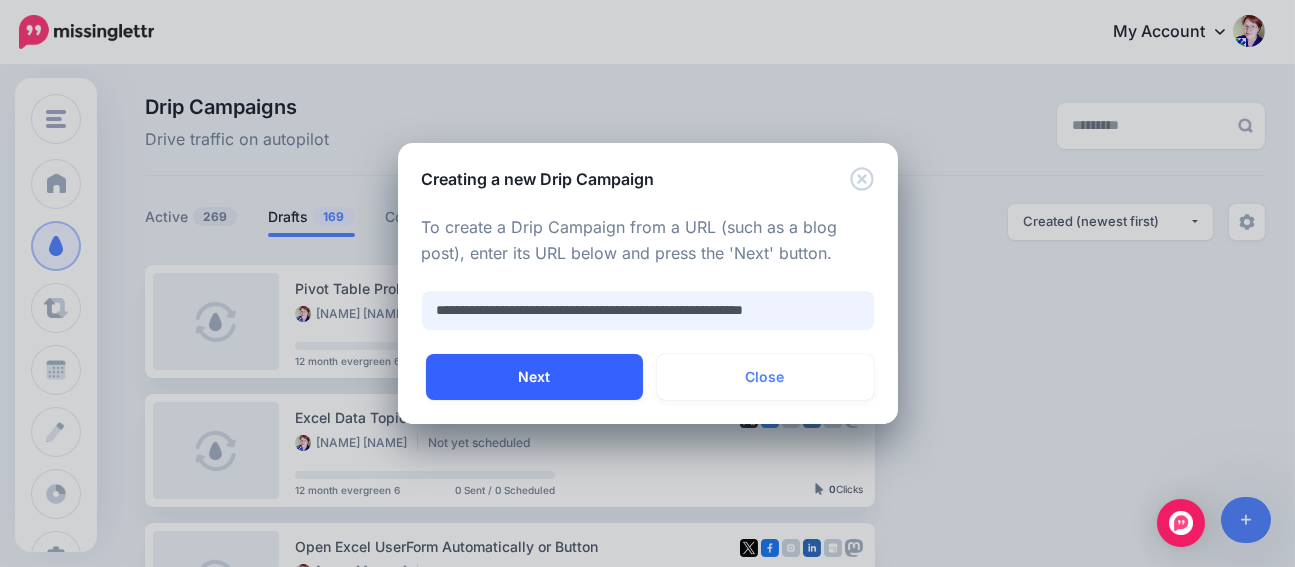 type on "**********" 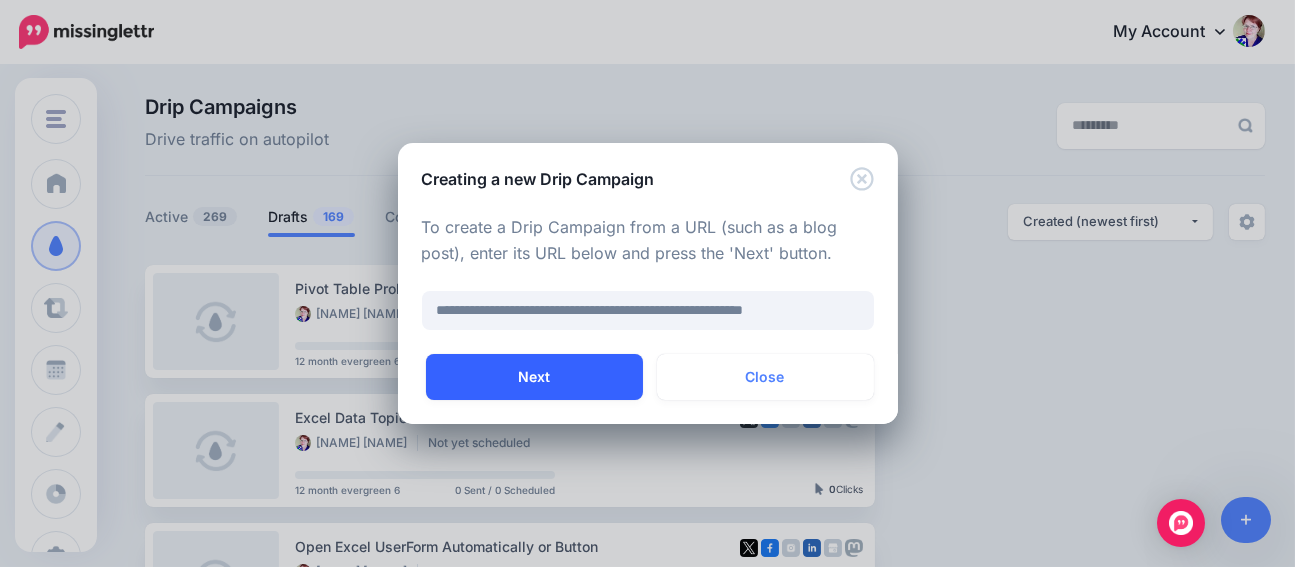 click on "Next" at bounding box center [534, 377] 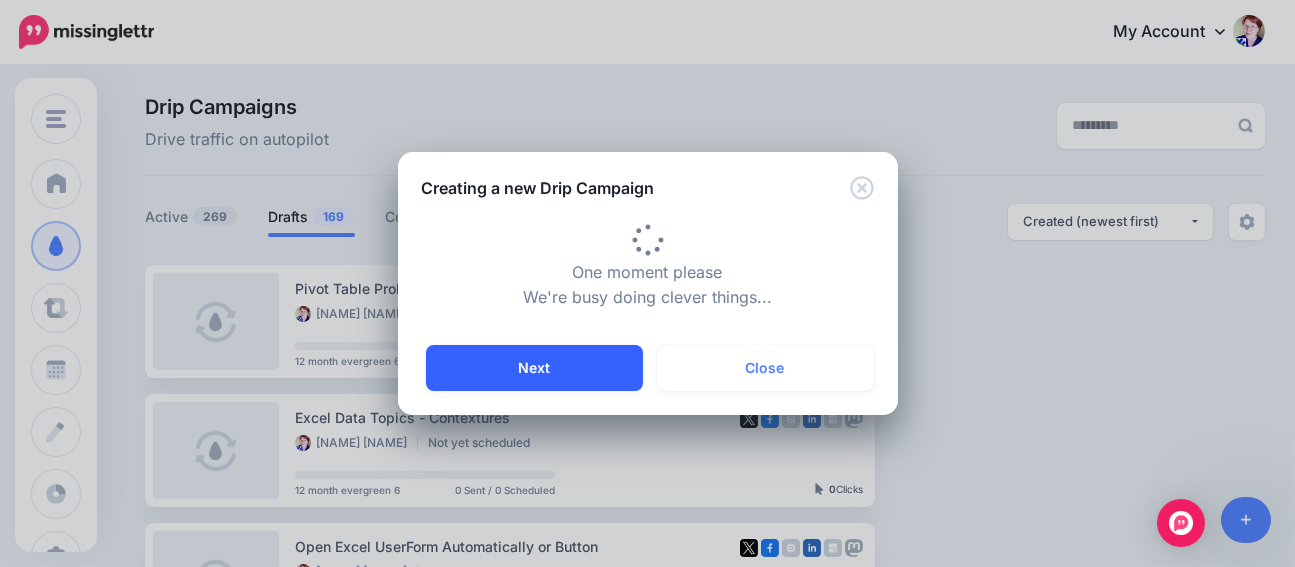 type on "**********" 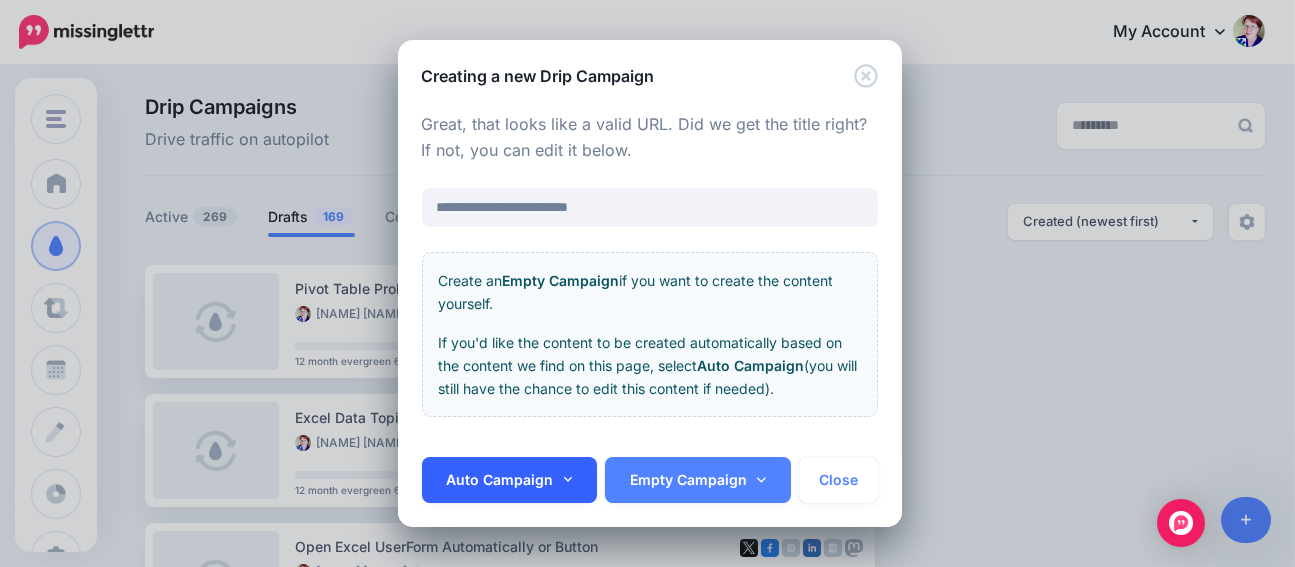 click 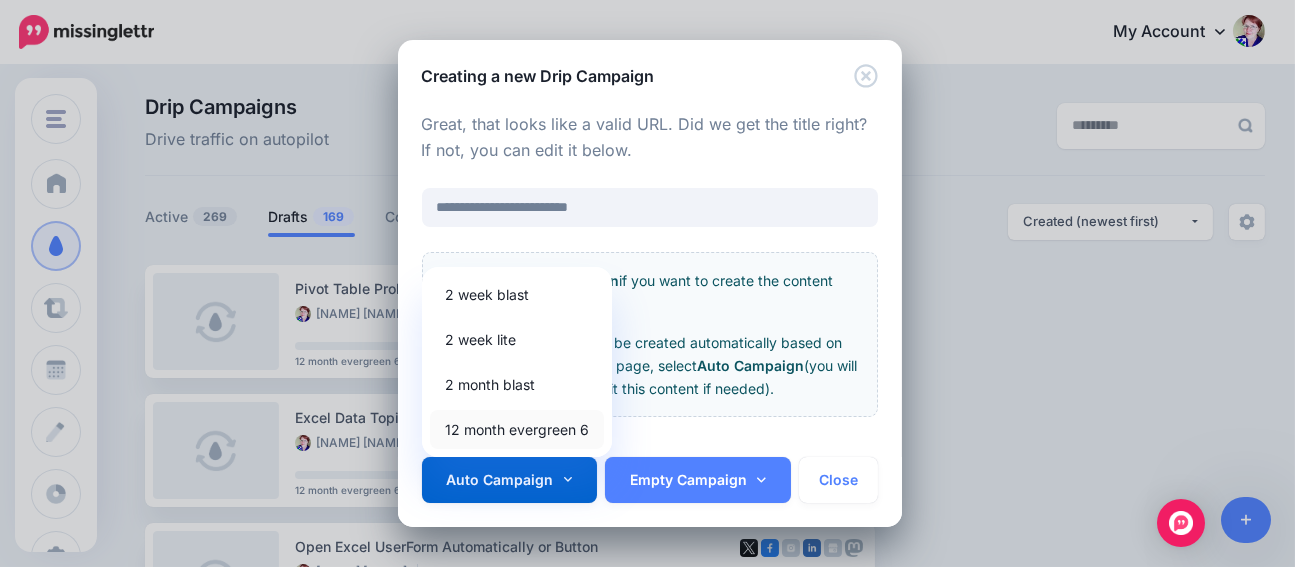 click on "12 month evergreen 6" at bounding box center [517, 429] 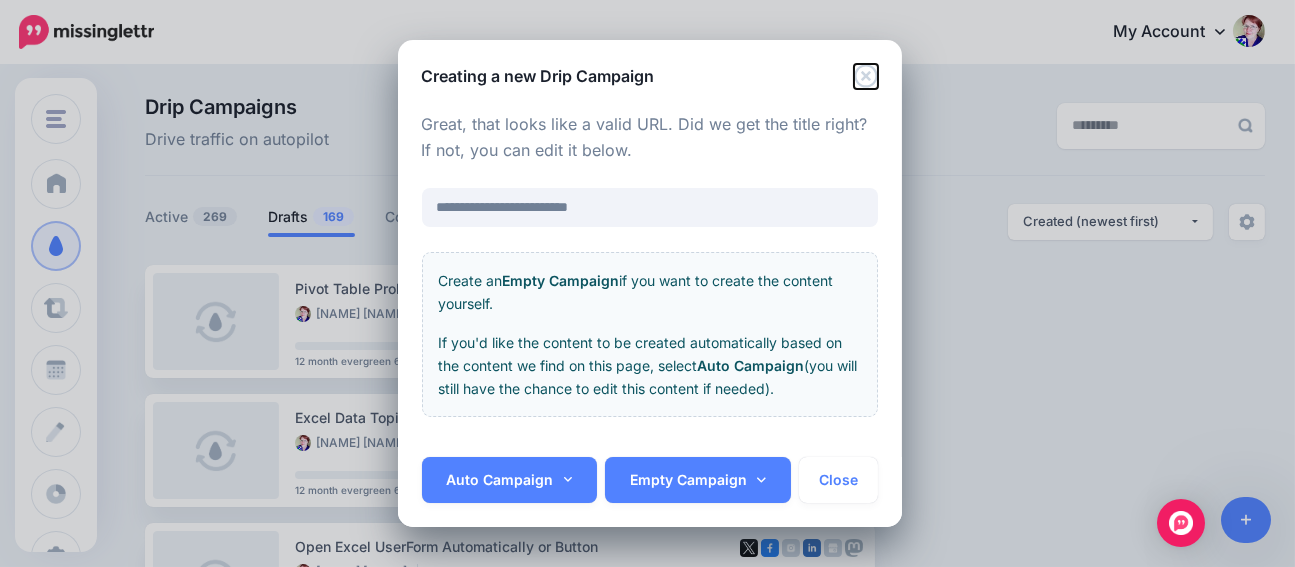 click 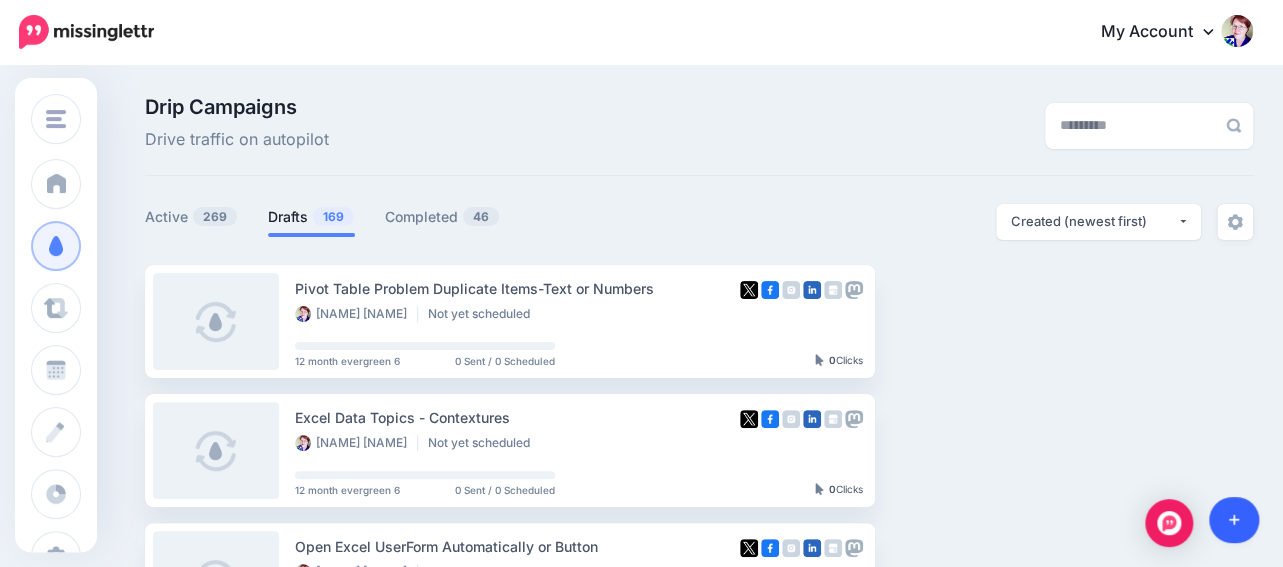 click at bounding box center [1234, 520] 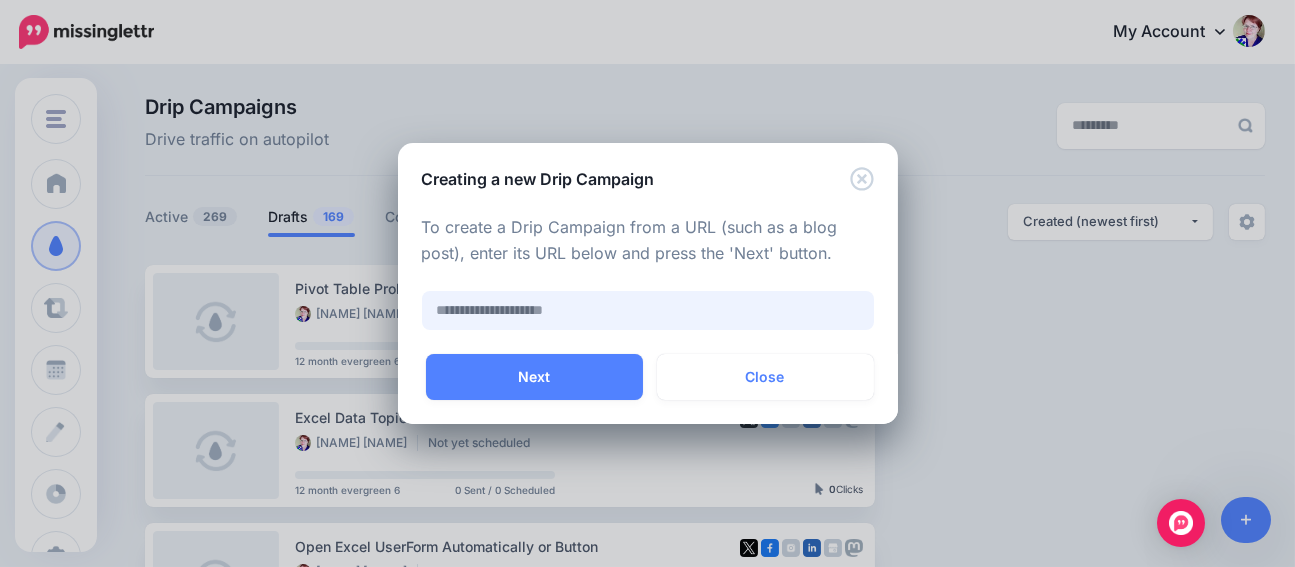 click at bounding box center (648, 310) 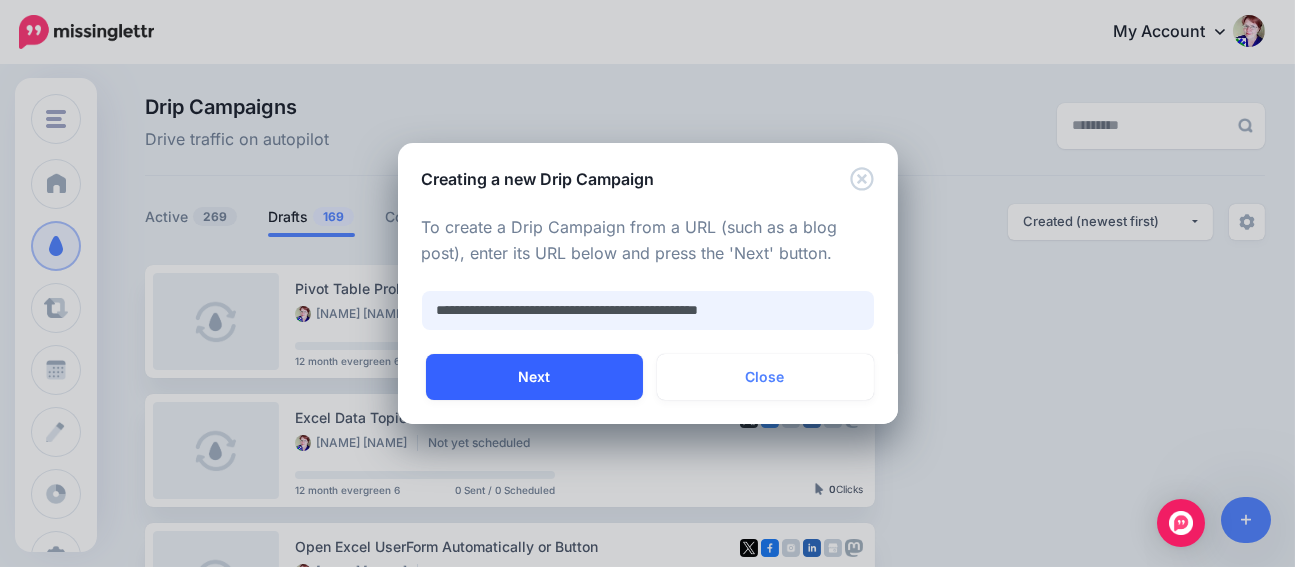 type on "**********" 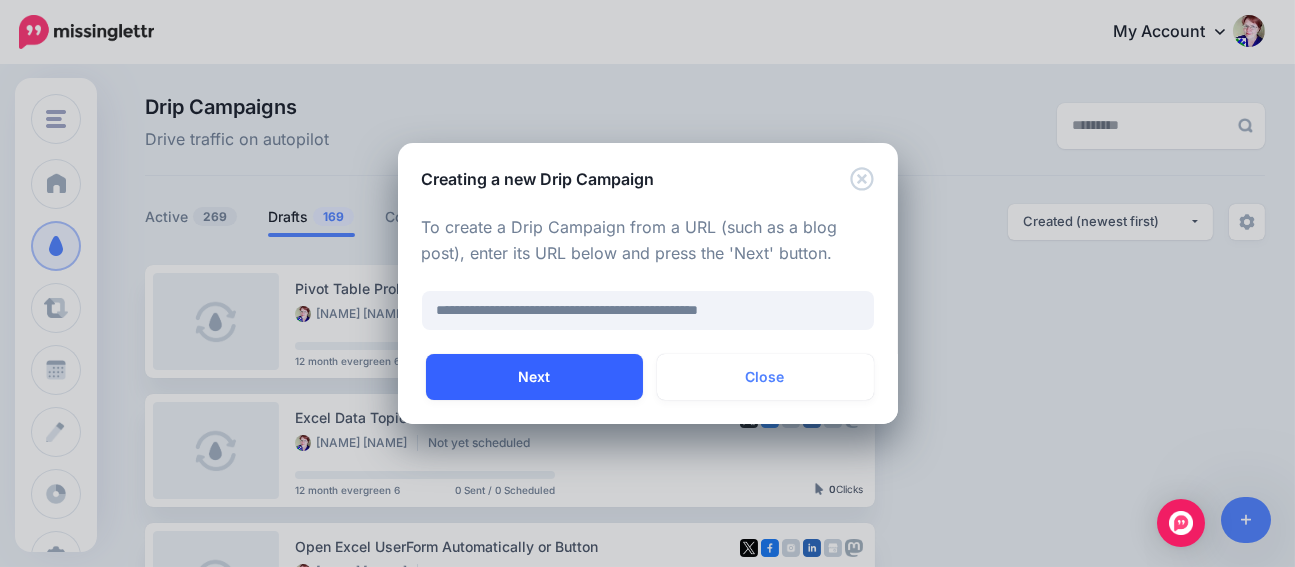 click on "Next" at bounding box center (534, 377) 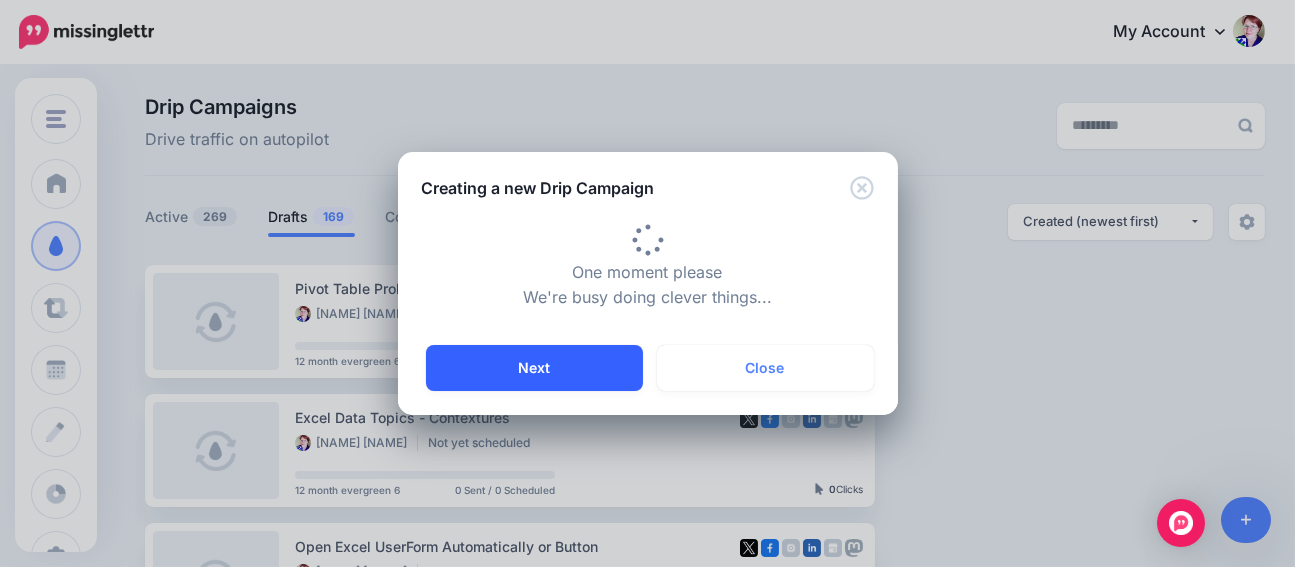 type on "**********" 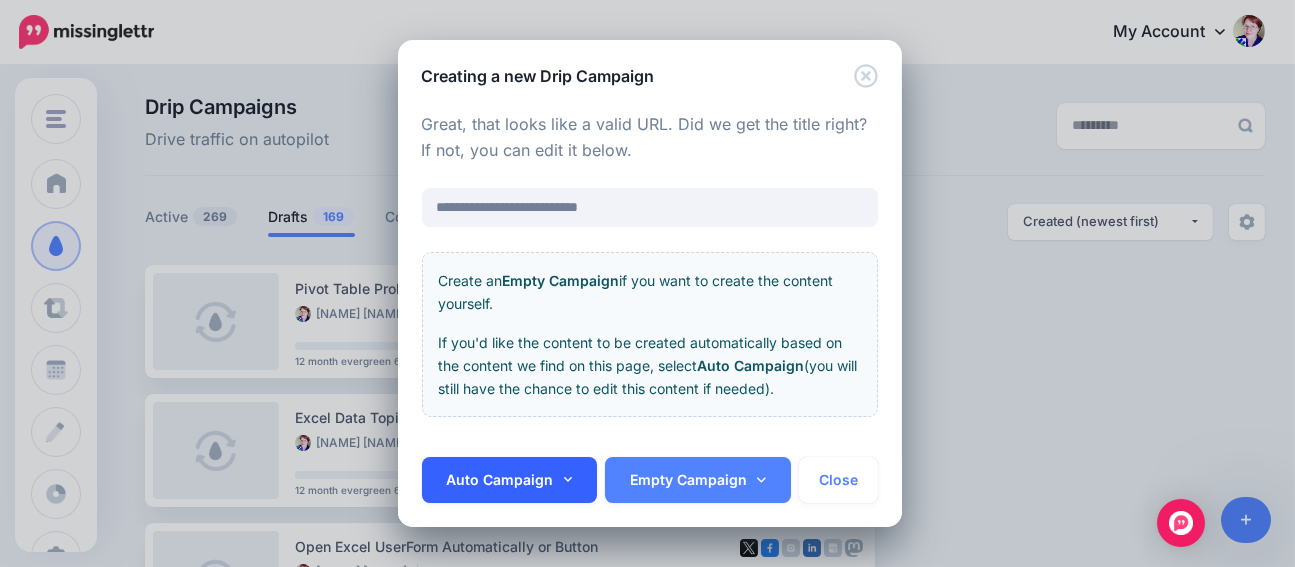 click 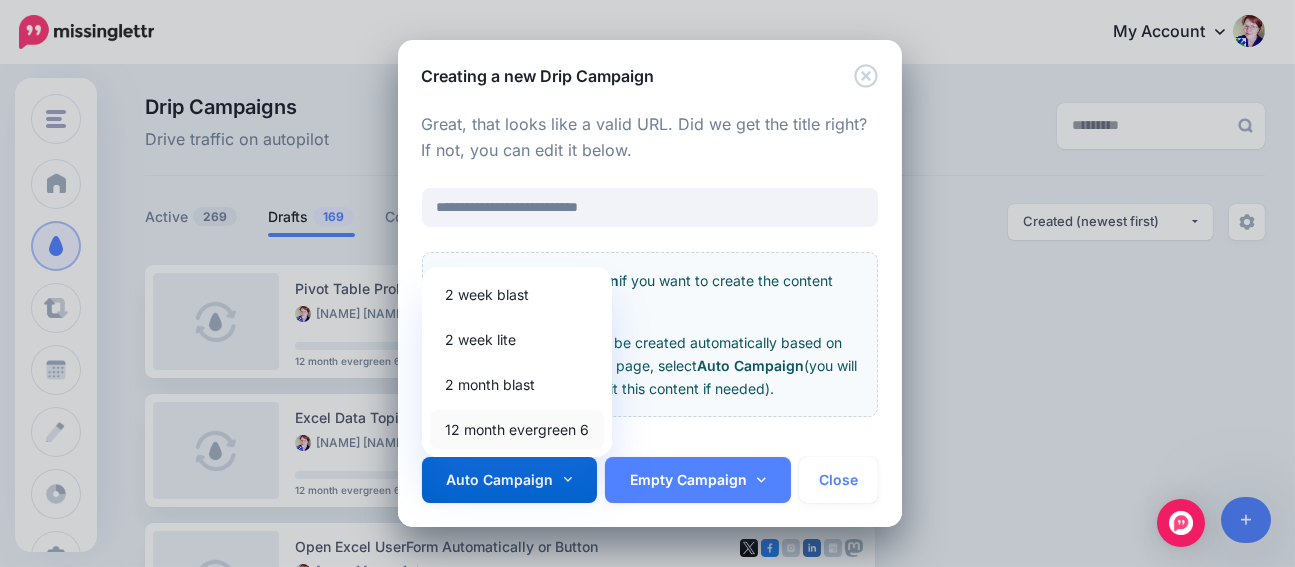 click on "12 month evergreen 6" at bounding box center (517, 429) 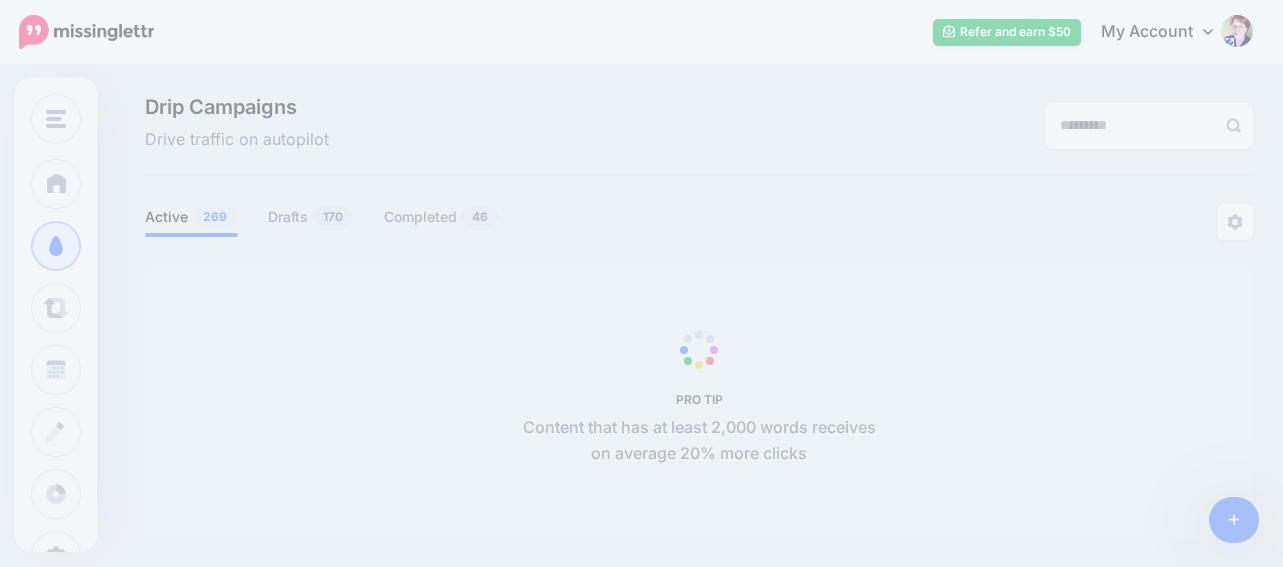 scroll, scrollTop: 0, scrollLeft: 0, axis: both 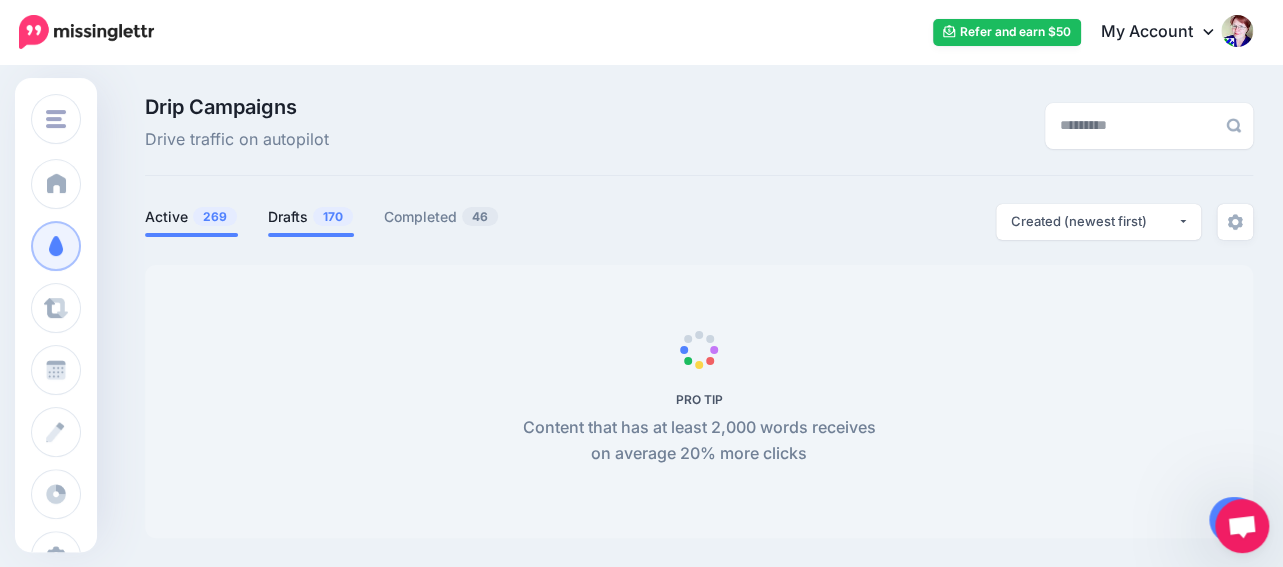 click on "Drafts  170" at bounding box center (311, 217) 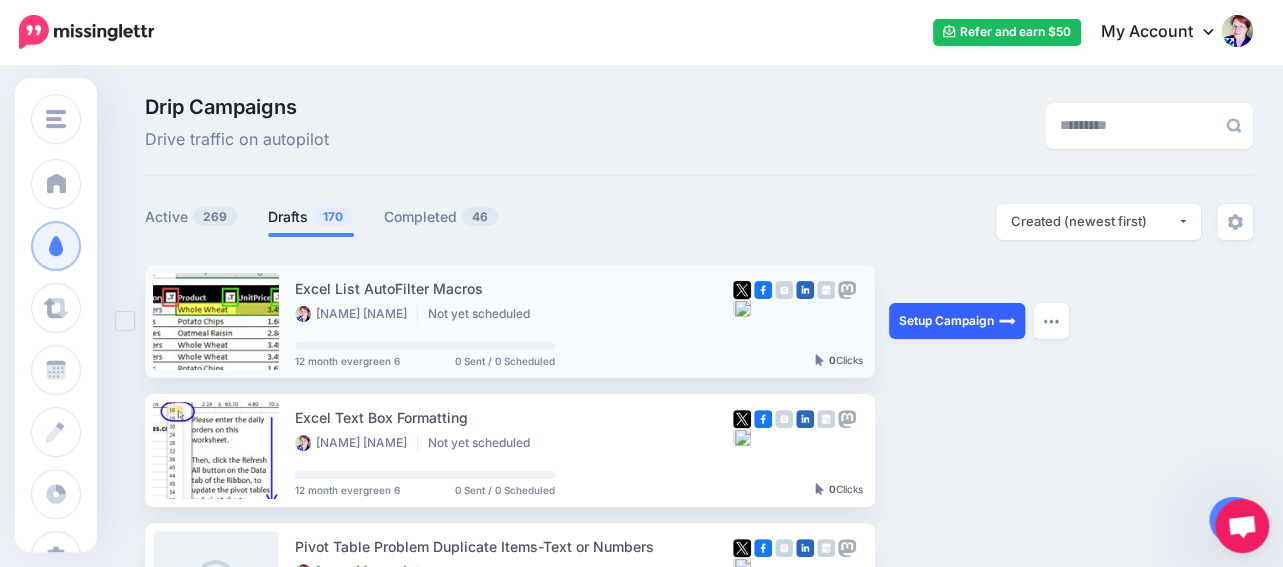 click on "Setup Campaign" at bounding box center (957, 321) 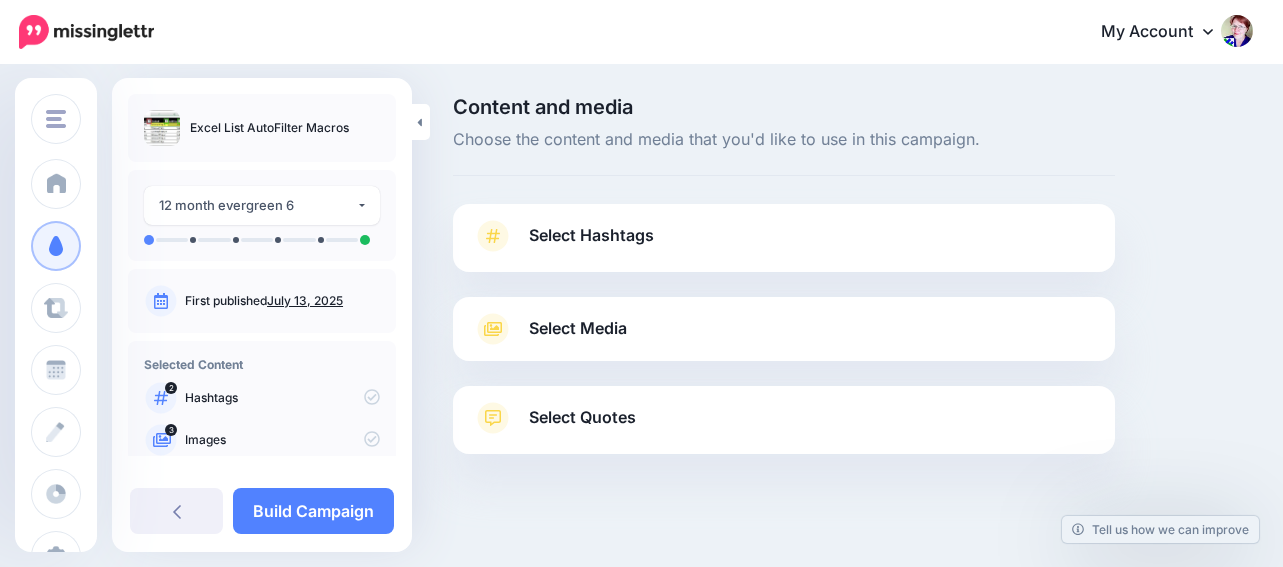 scroll, scrollTop: 0, scrollLeft: 0, axis: both 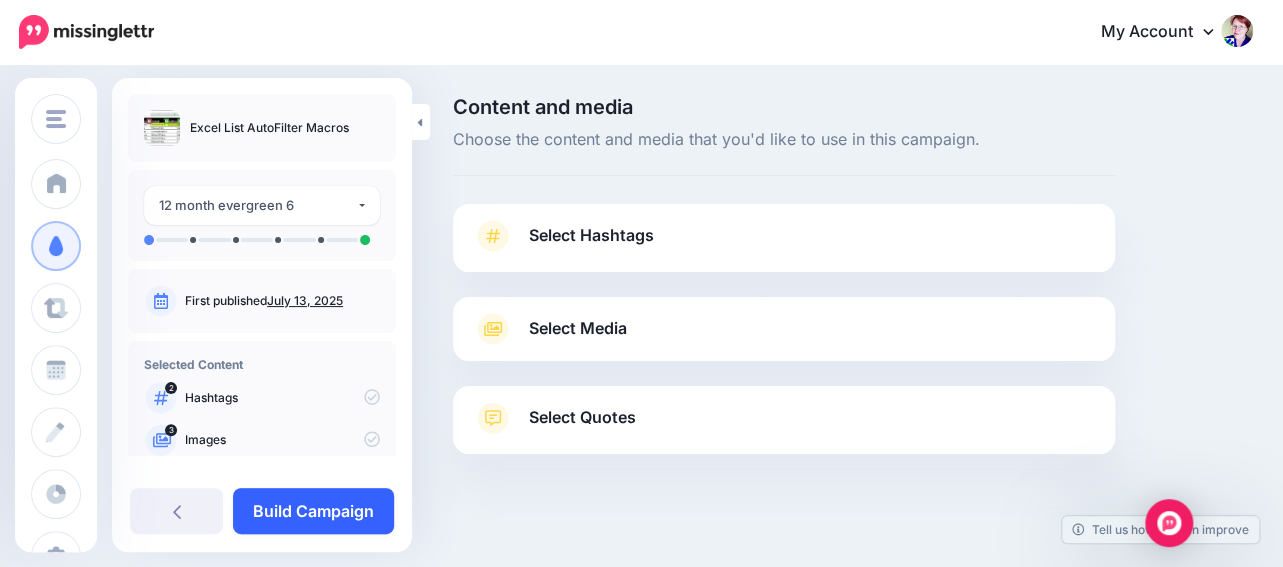 click on "Build Campaign" at bounding box center [313, 511] 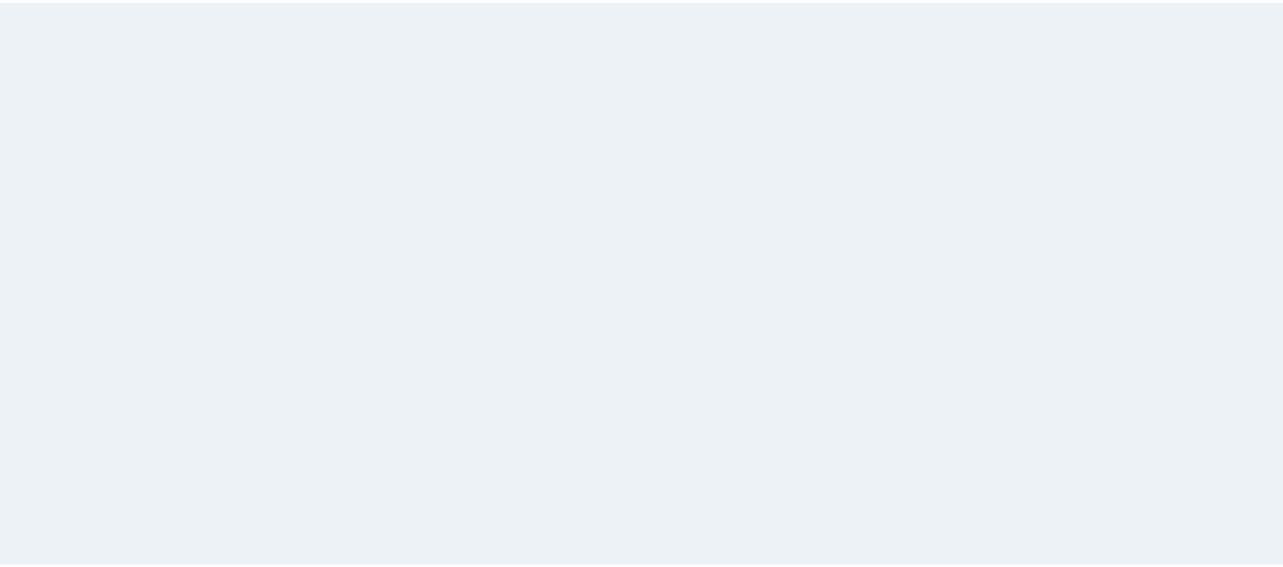 scroll, scrollTop: 0, scrollLeft: 0, axis: both 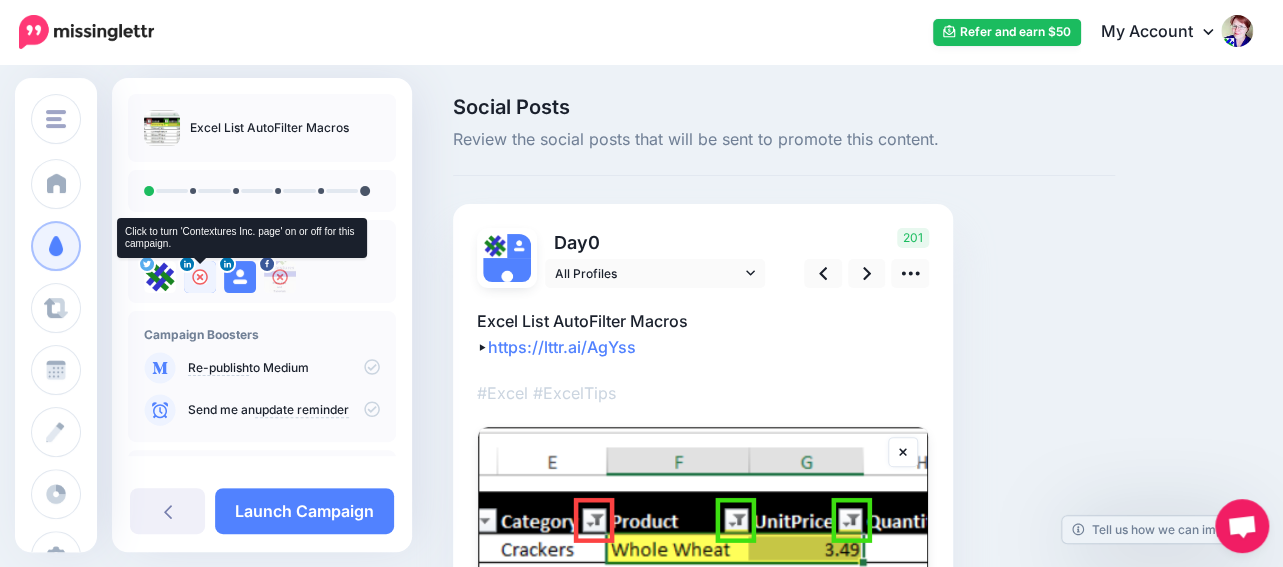 click 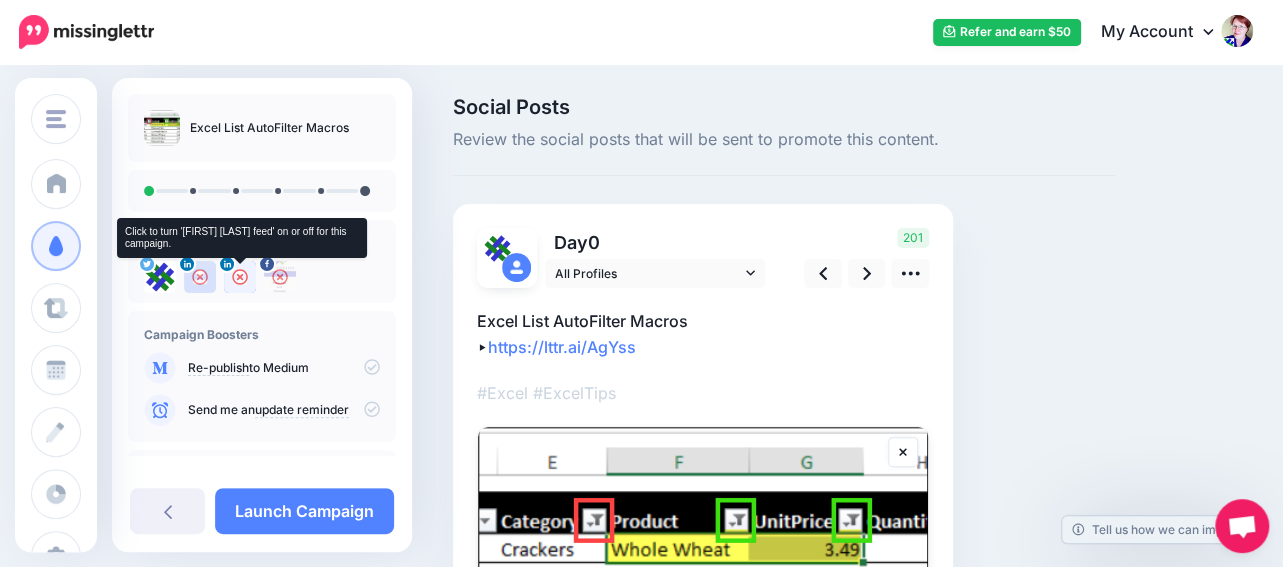 click 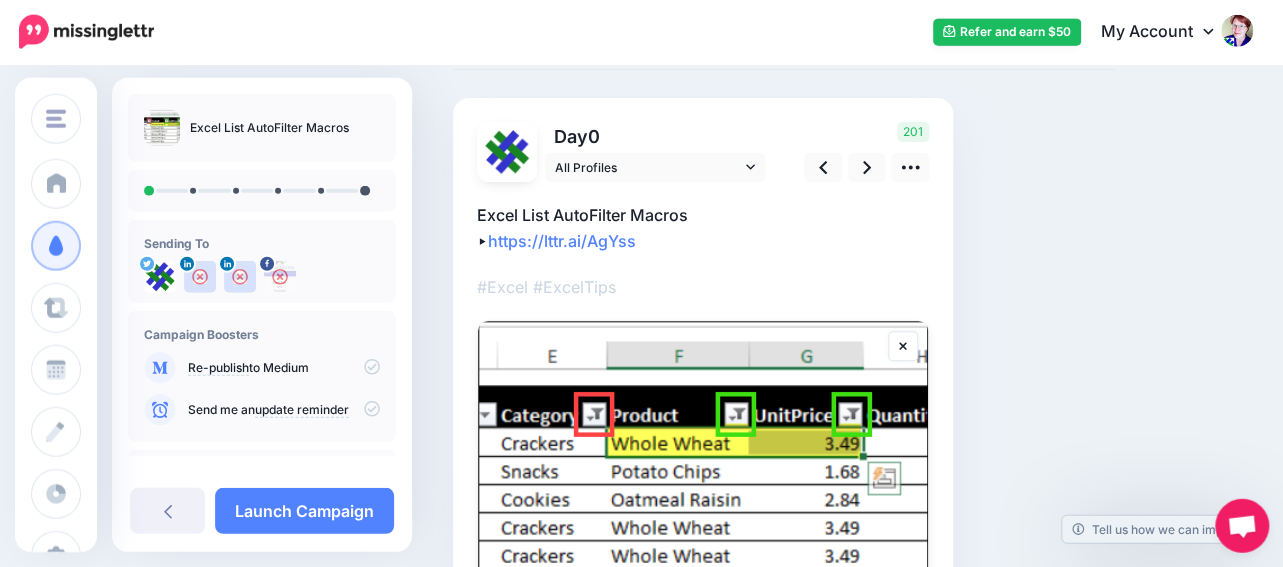 scroll, scrollTop: 0, scrollLeft: 0, axis: both 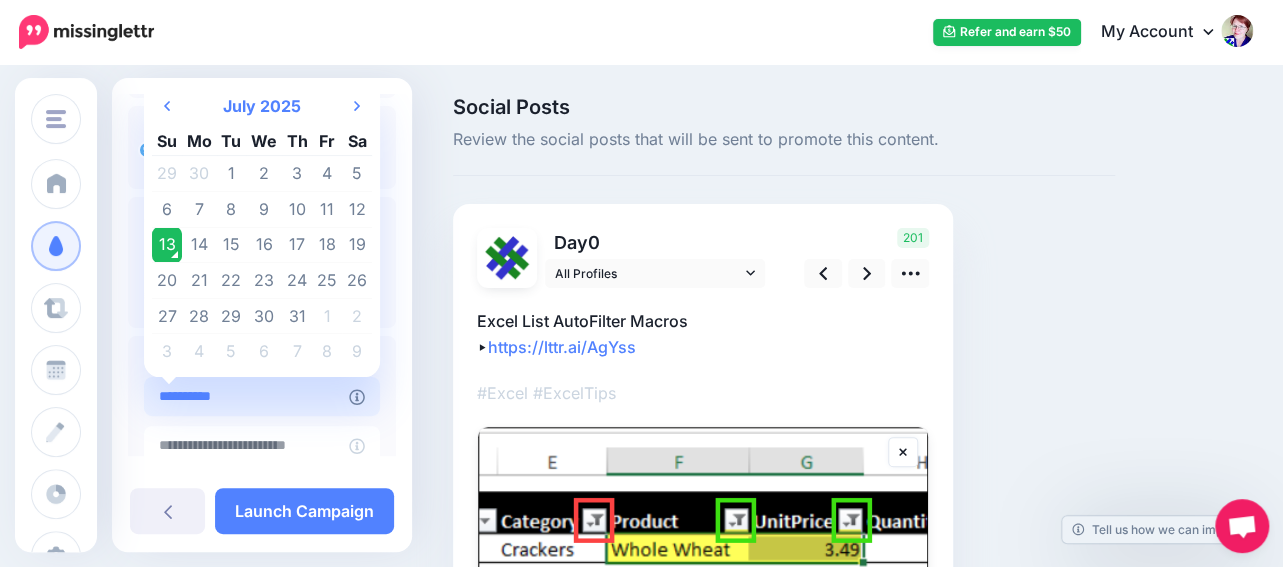 click on "**********" at bounding box center [246, 396] 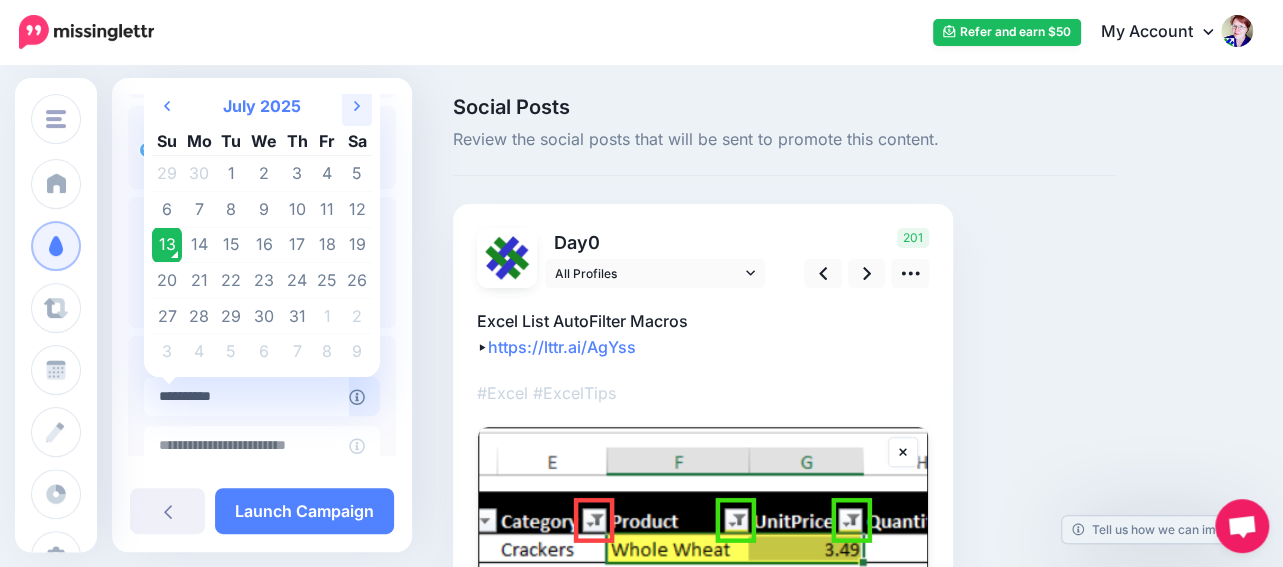 click 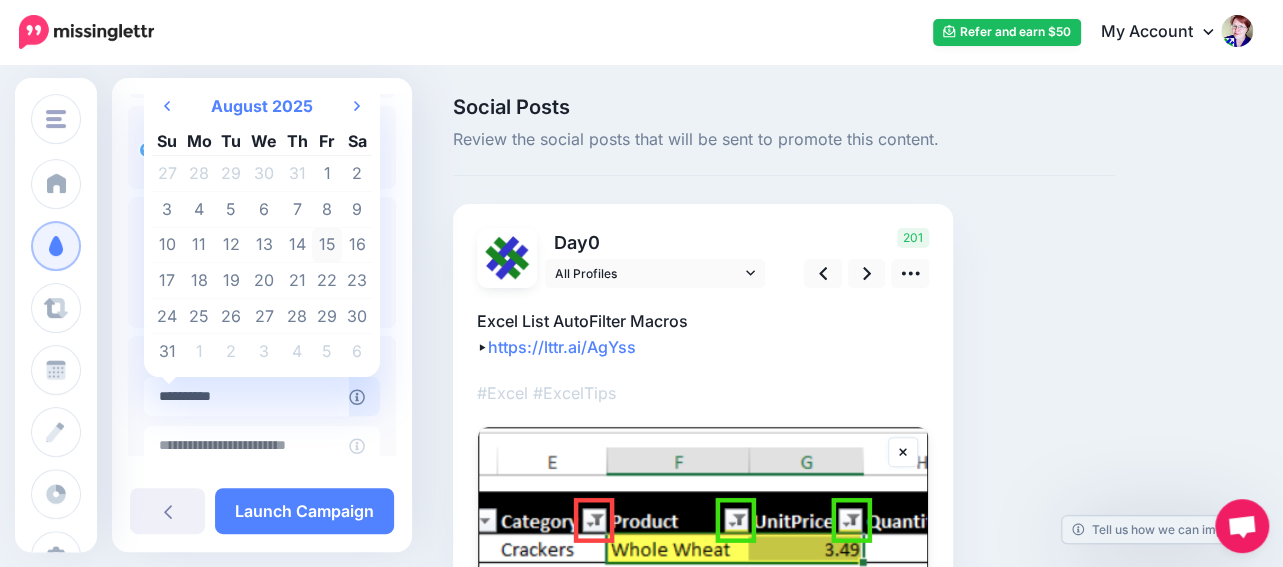 click on "15" at bounding box center (327, 245) 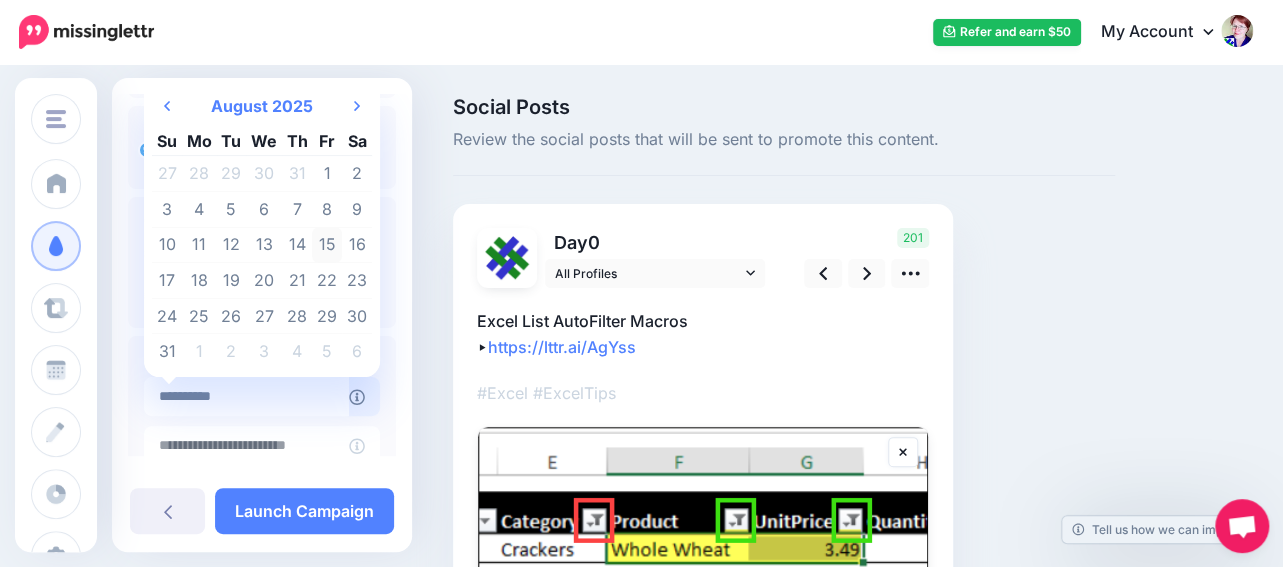 type on "**********" 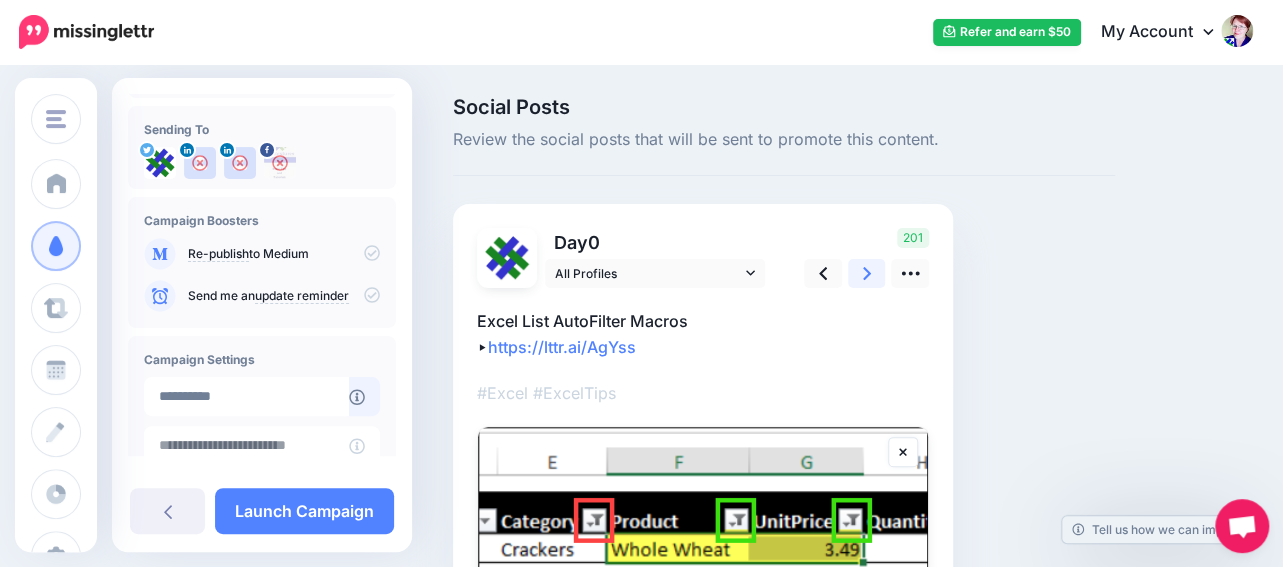 click 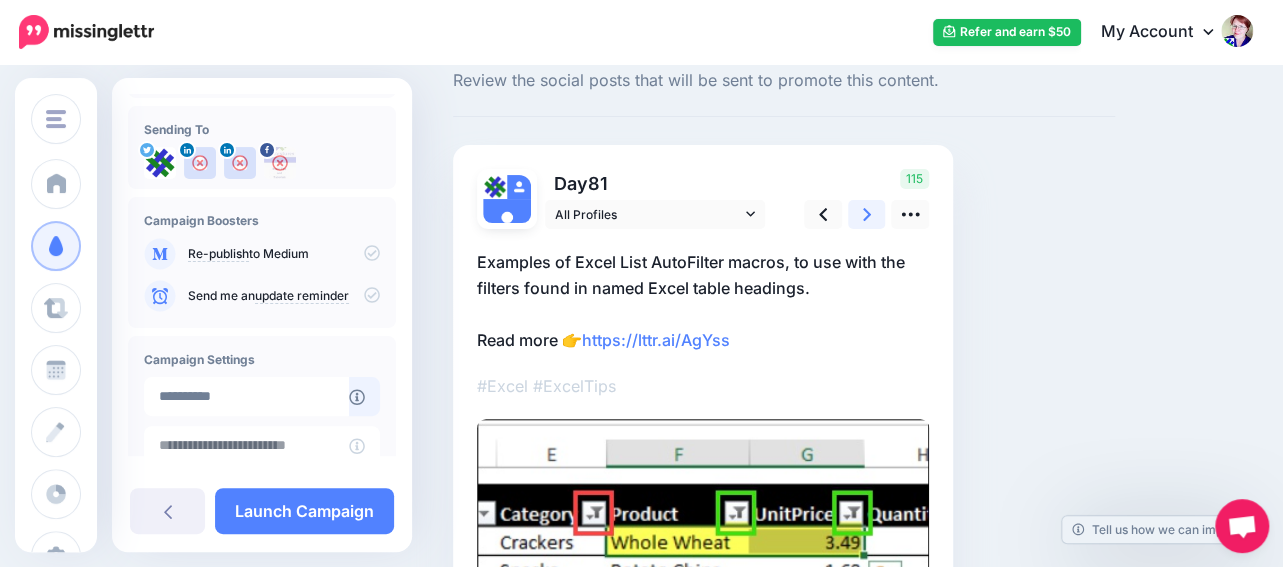 scroll, scrollTop: 0, scrollLeft: 0, axis: both 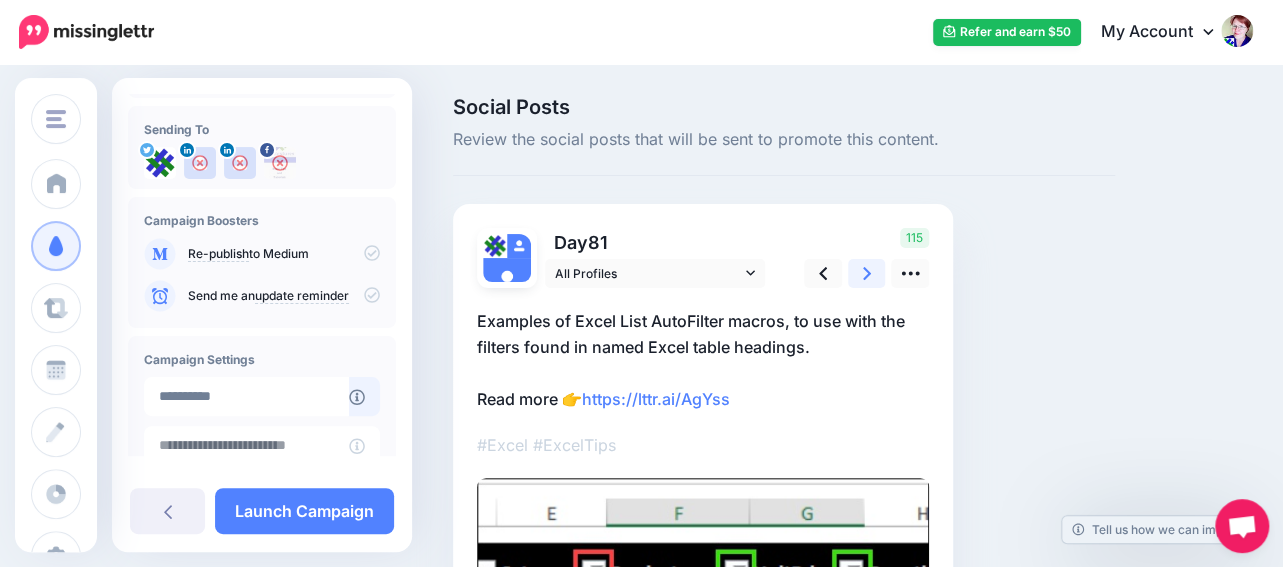 click 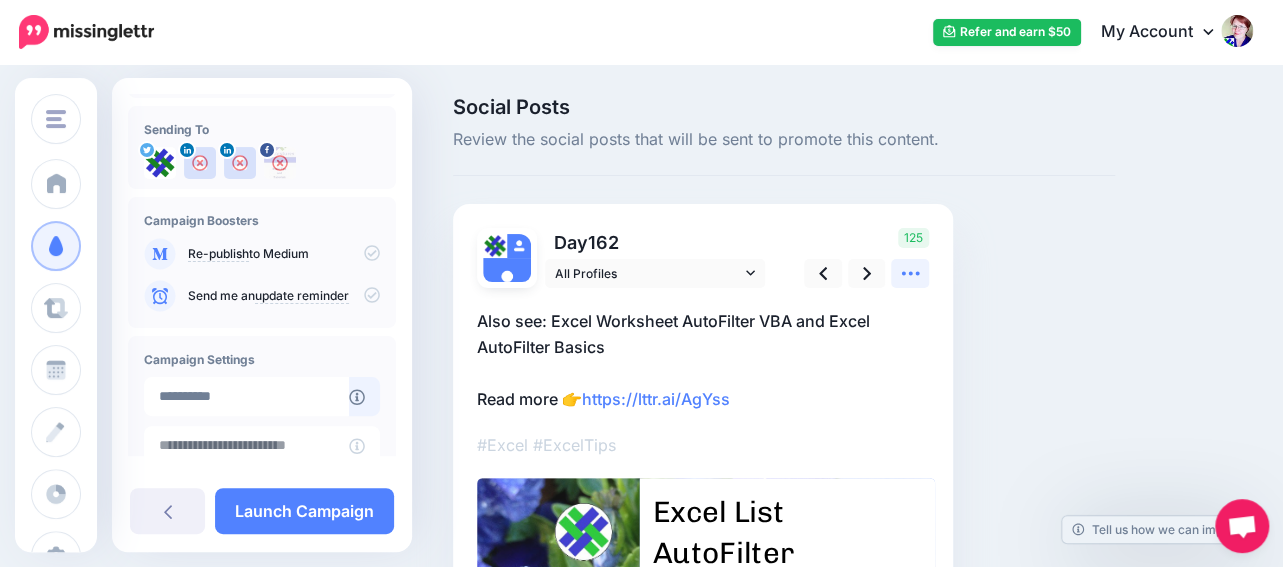 click 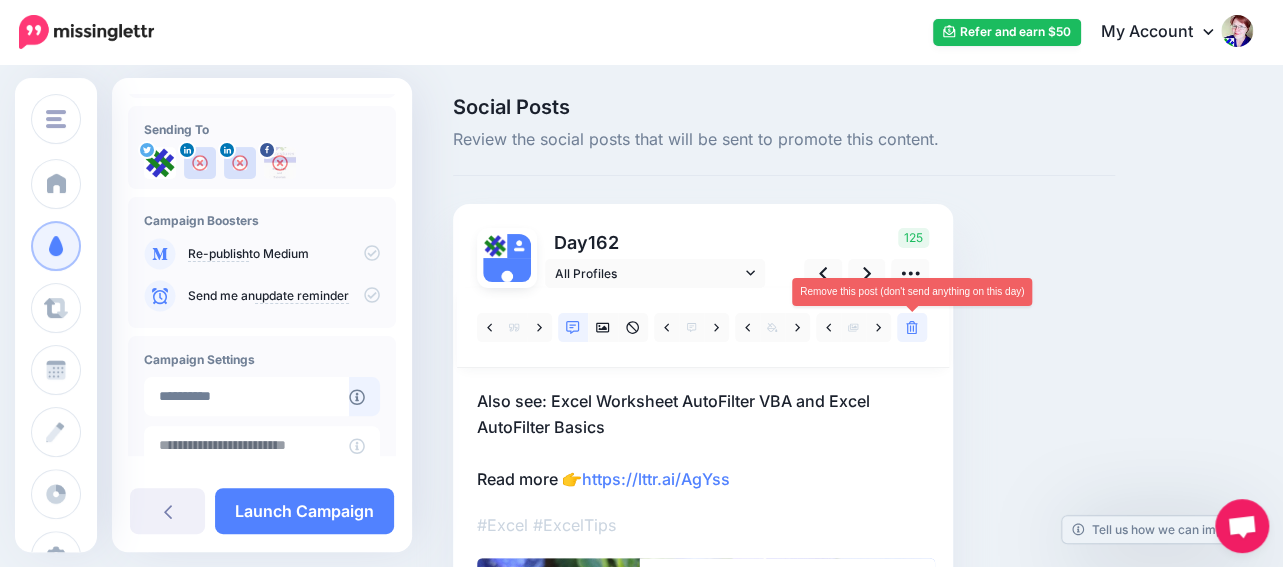 click 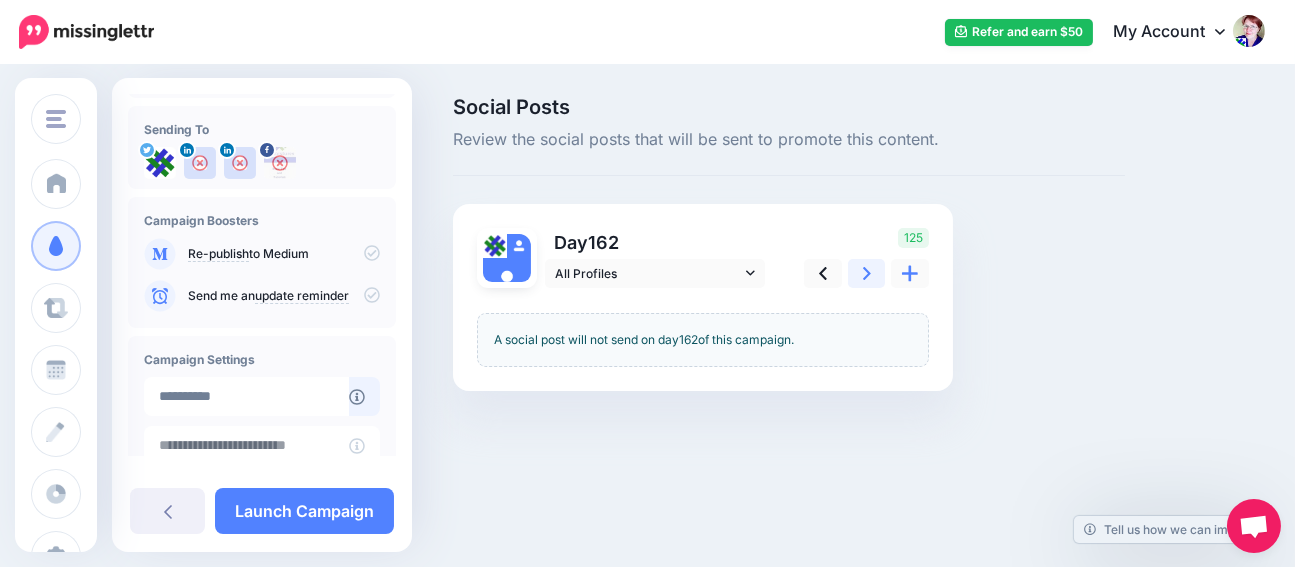 click 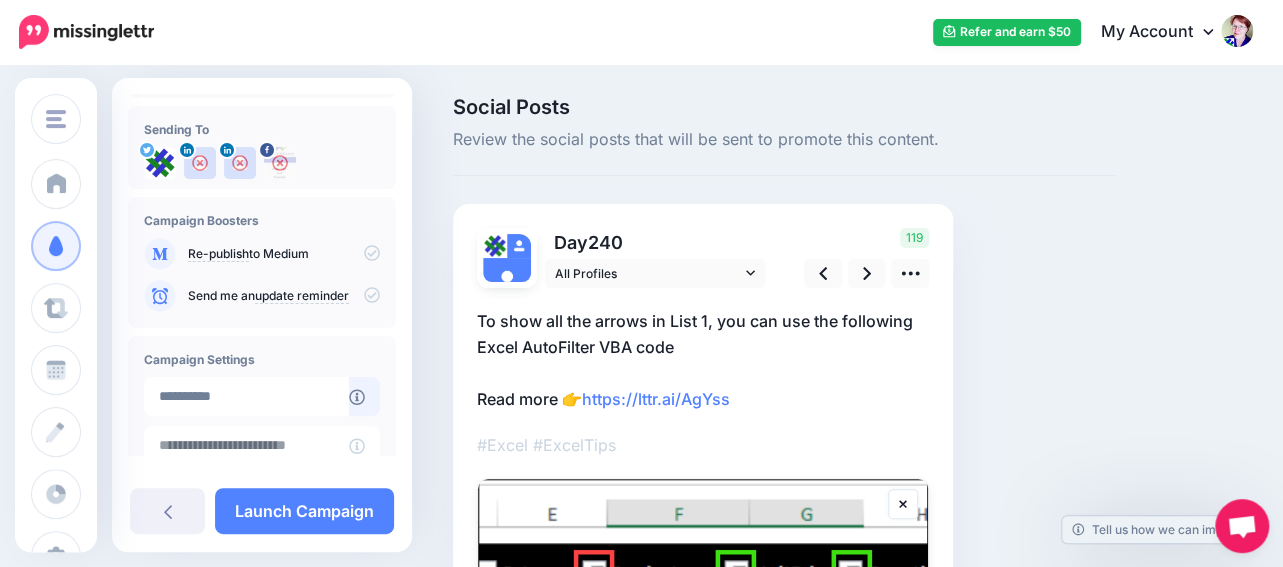 click on "To show all the arrows in List 1, you can use the following Excel              AutoFilter VBA code Read more 👉  https://lttr.ai/AgYss" at bounding box center (703, 360) 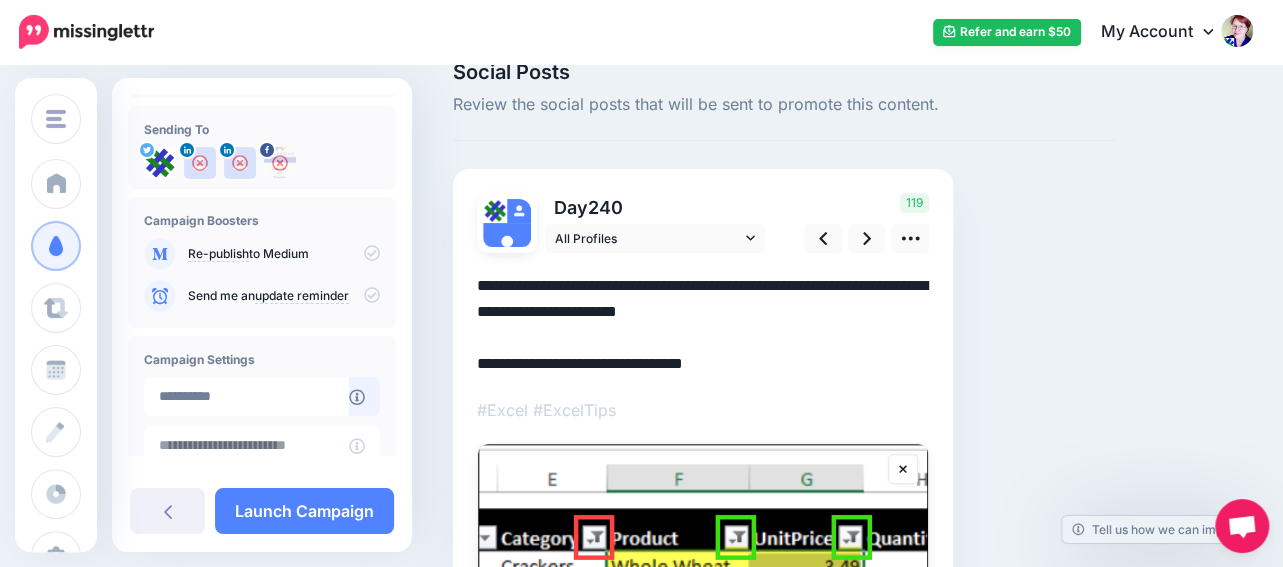 scroll, scrollTop: 0, scrollLeft: 0, axis: both 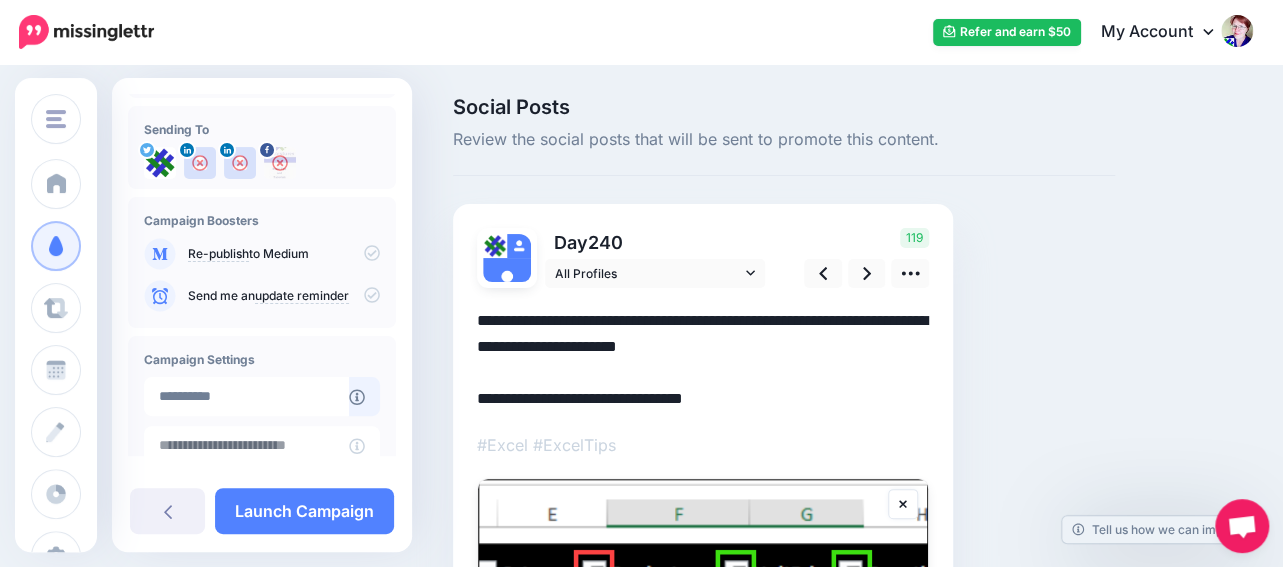drag, startPoint x: 754, startPoint y: 352, endPoint x: 425, endPoint y: 325, distance: 330.10605 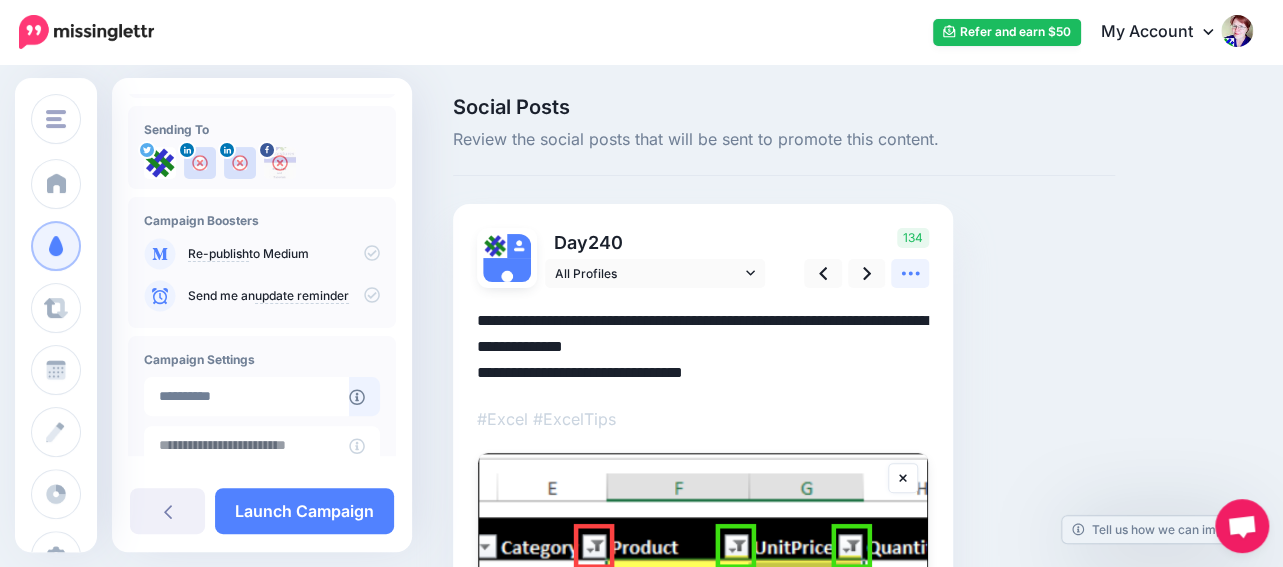 click 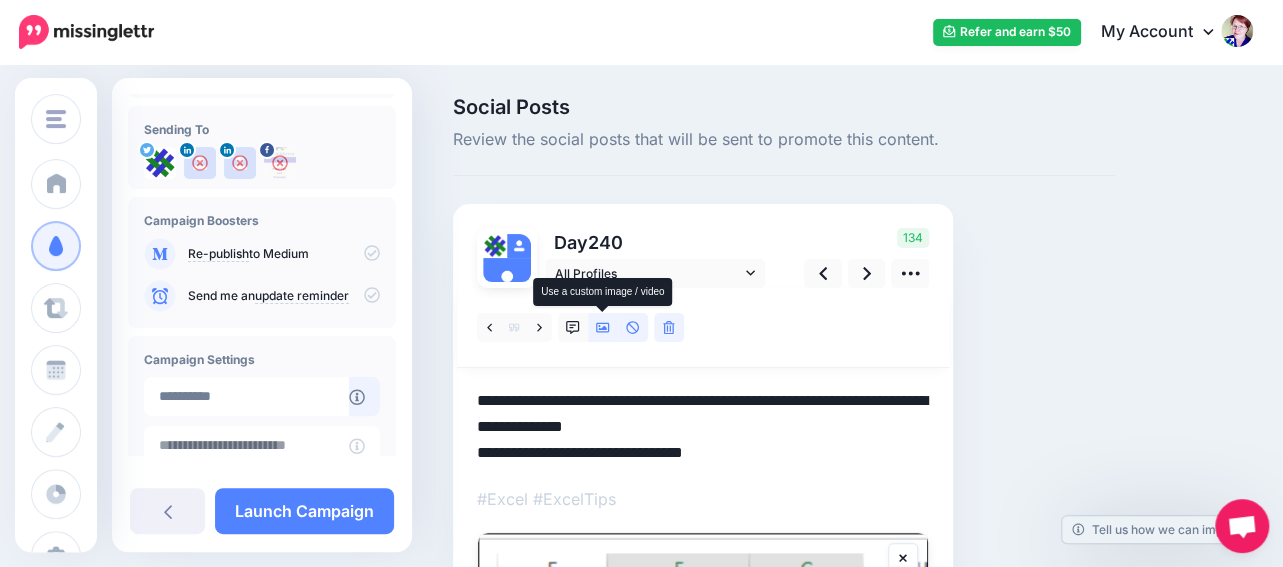 click 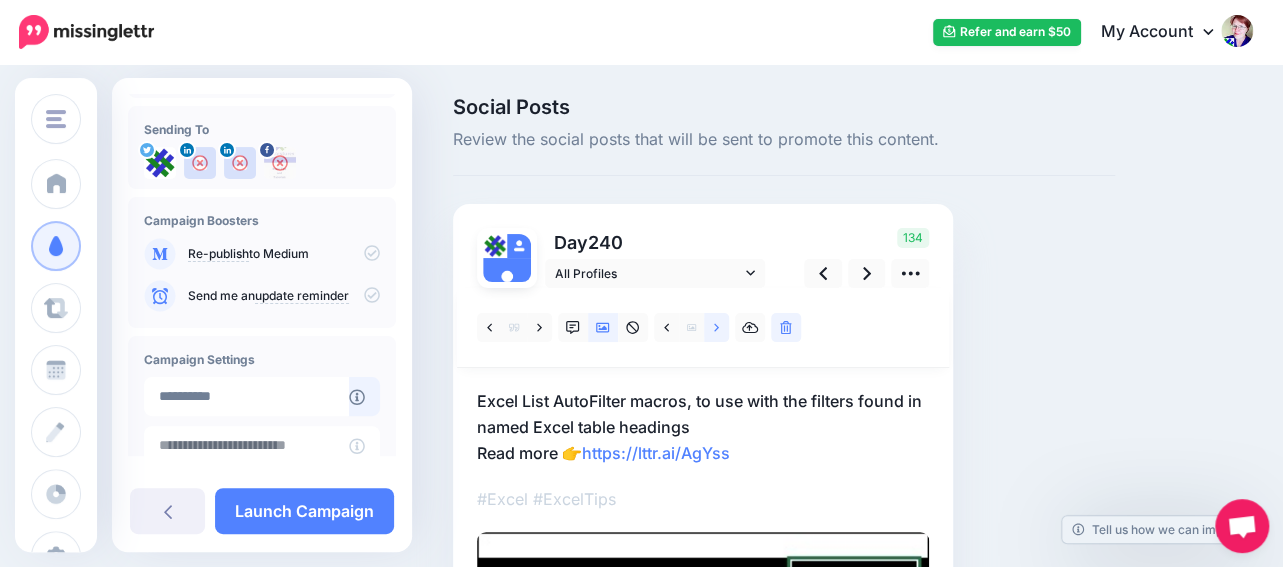 click 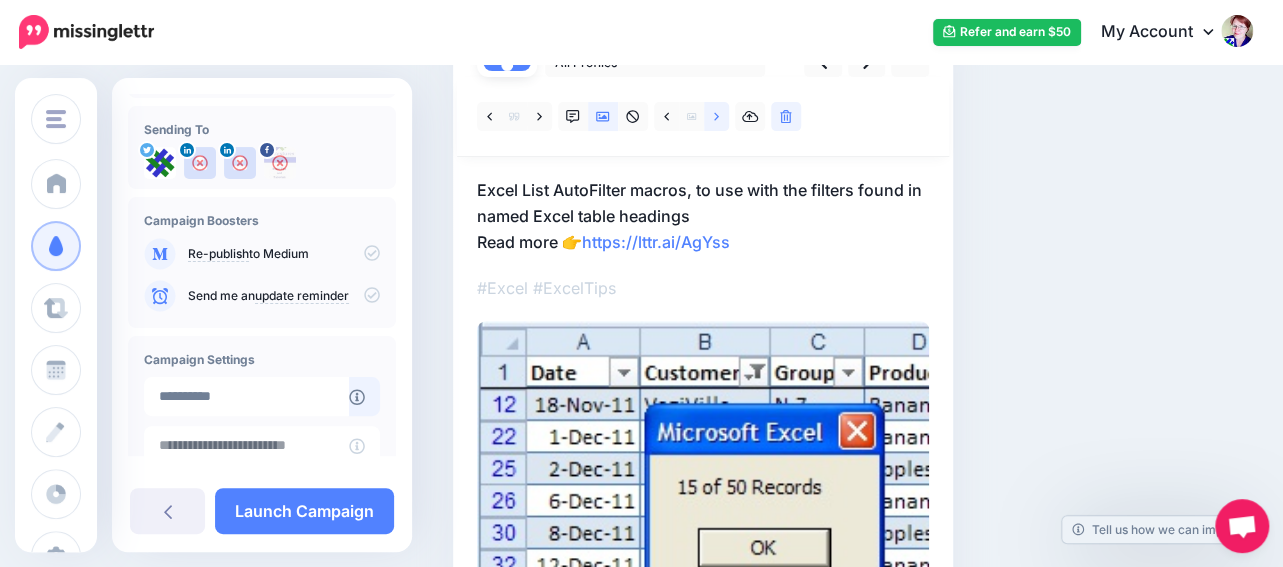 scroll, scrollTop: 105, scrollLeft: 0, axis: vertical 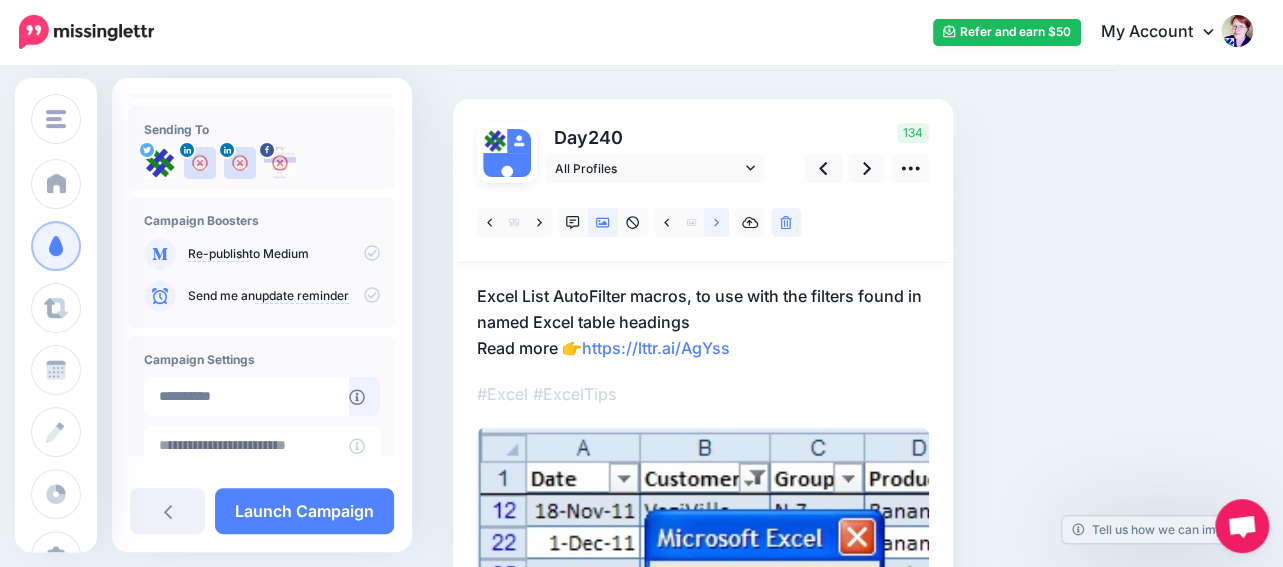 click 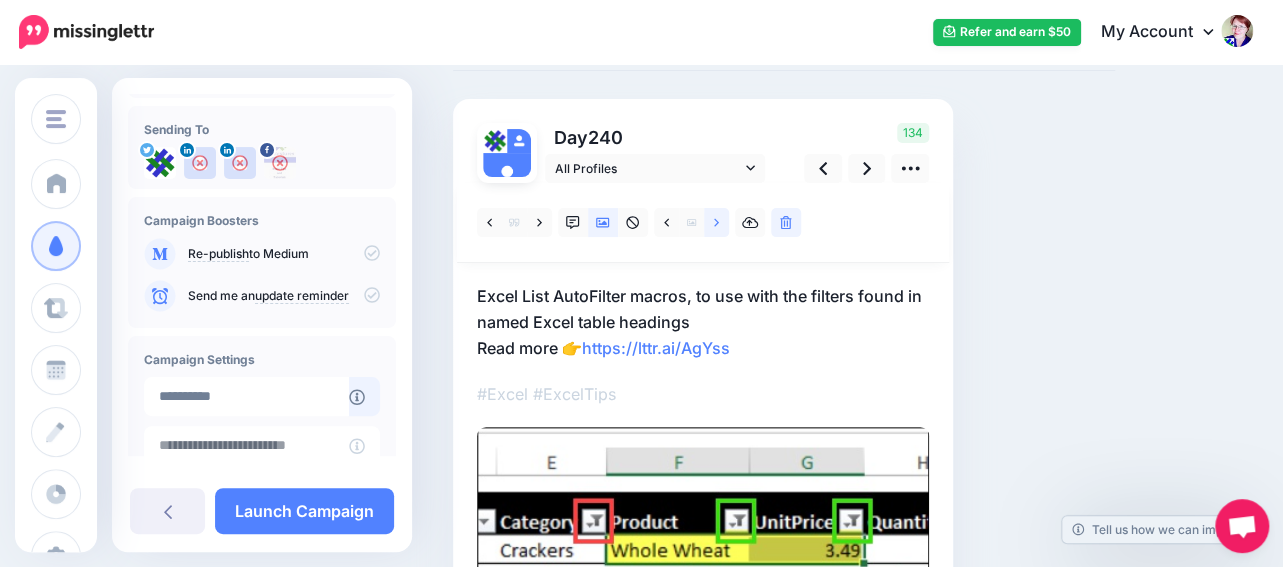 click 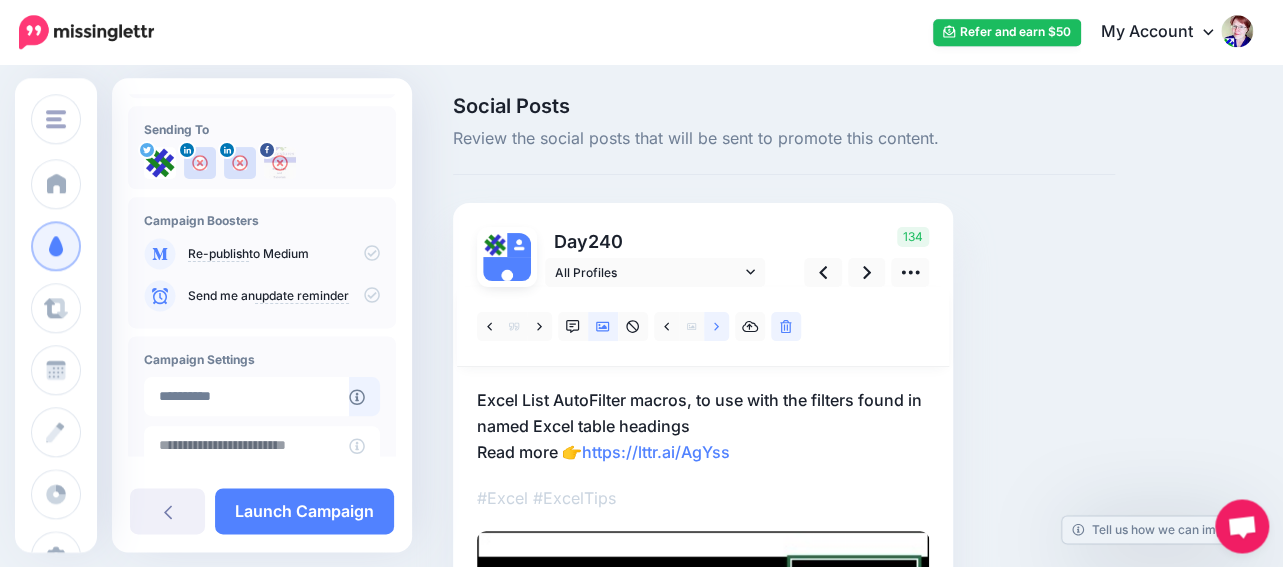 scroll, scrollTop: 0, scrollLeft: 0, axis: both 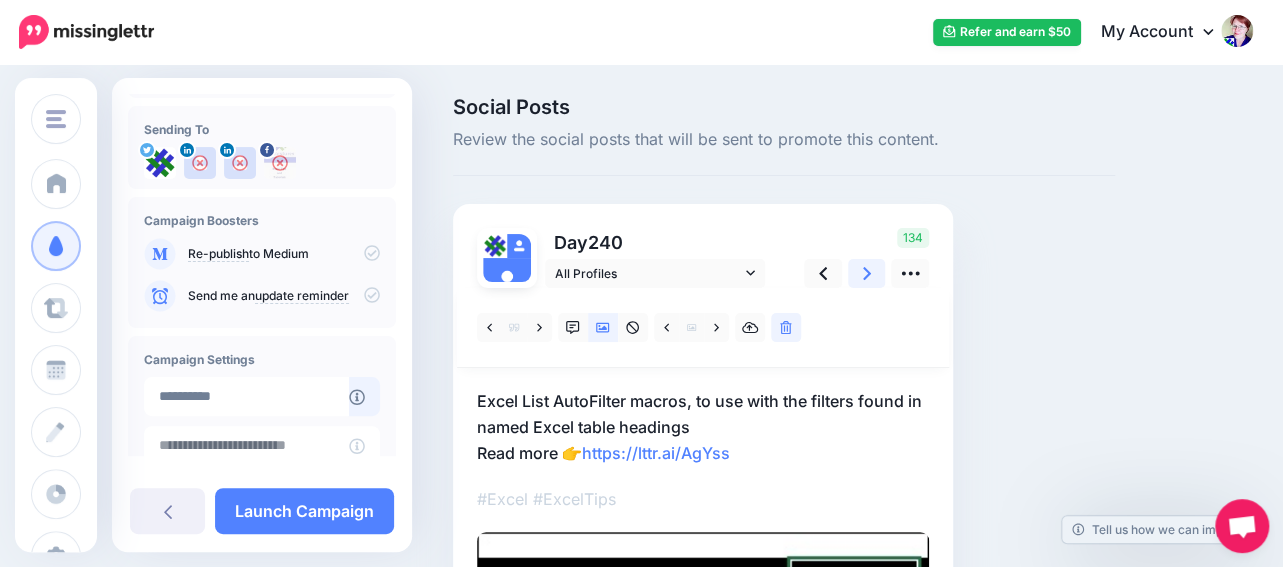 click 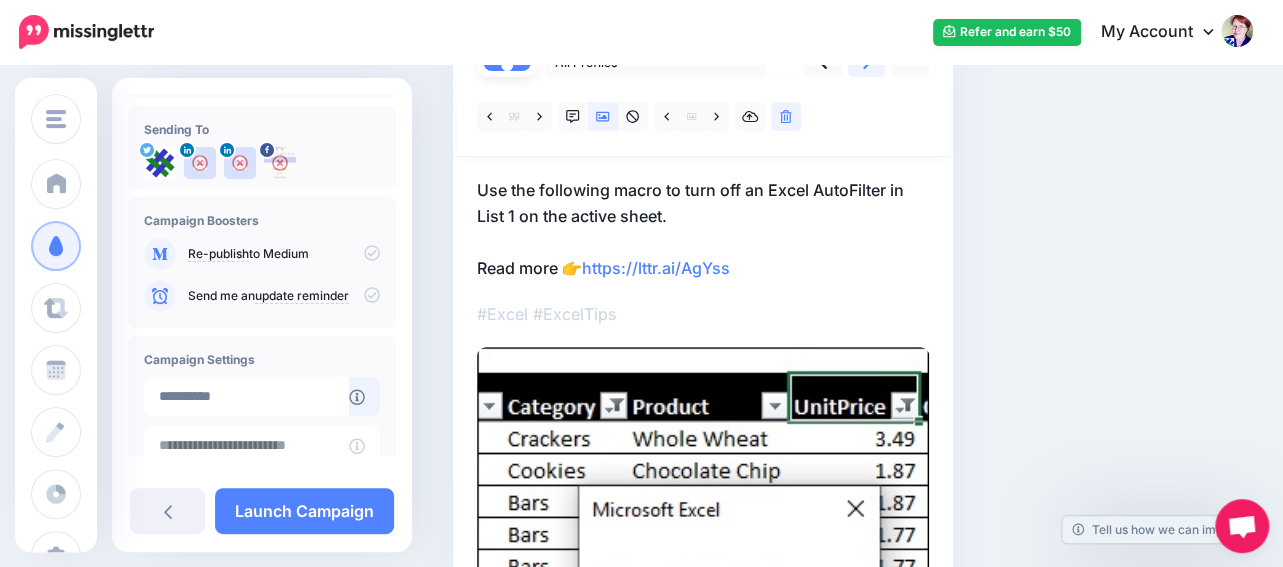 scroll, scrollTop: 105, scrollLeft: 0, axis: vertical 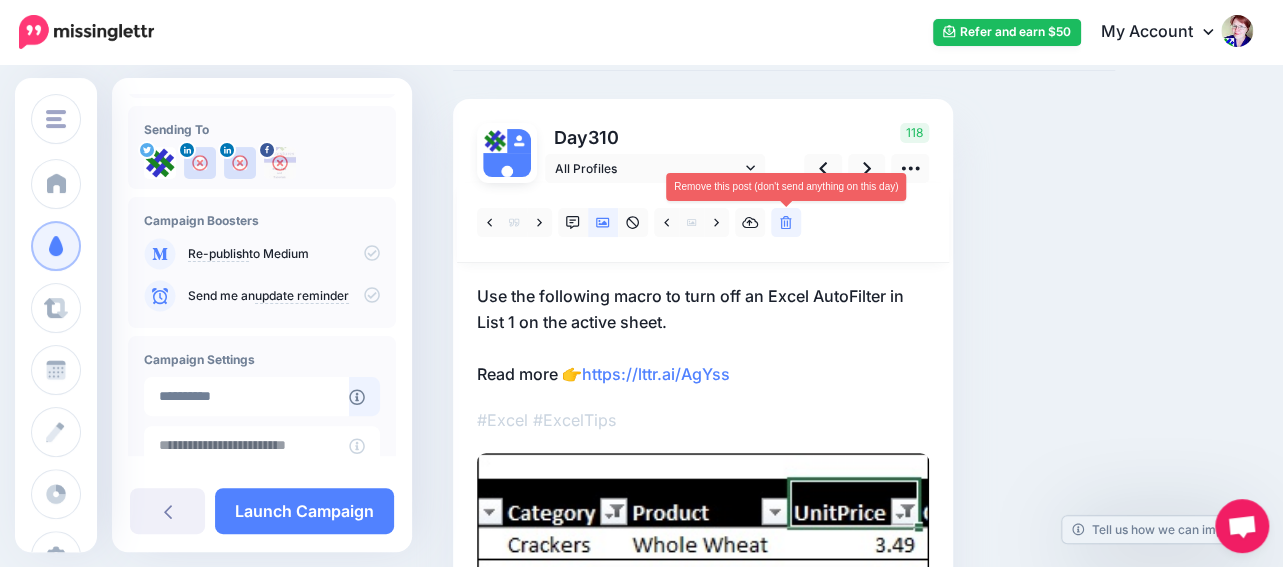 click 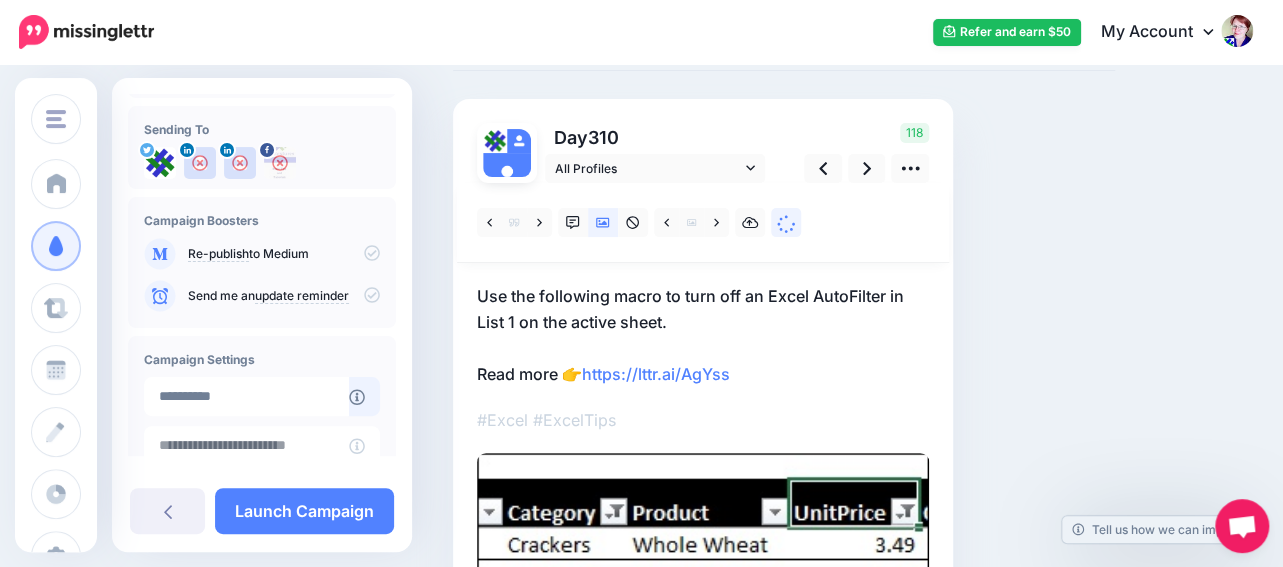 scroll, scrollTop: 0, scrollLeft: 0, axis: both 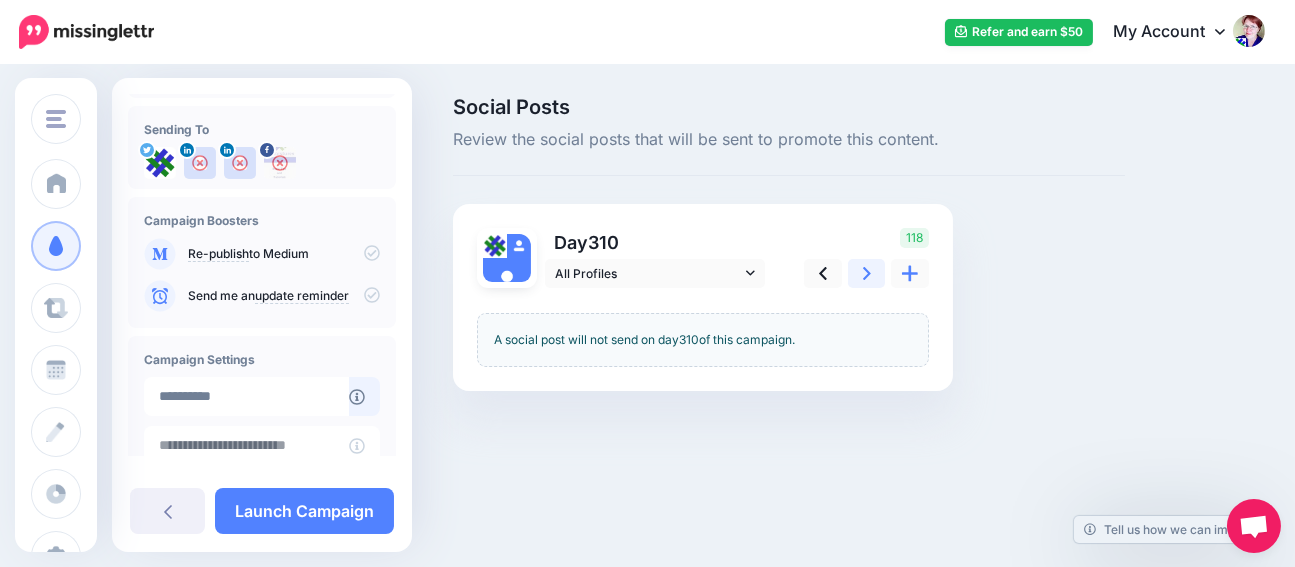 click 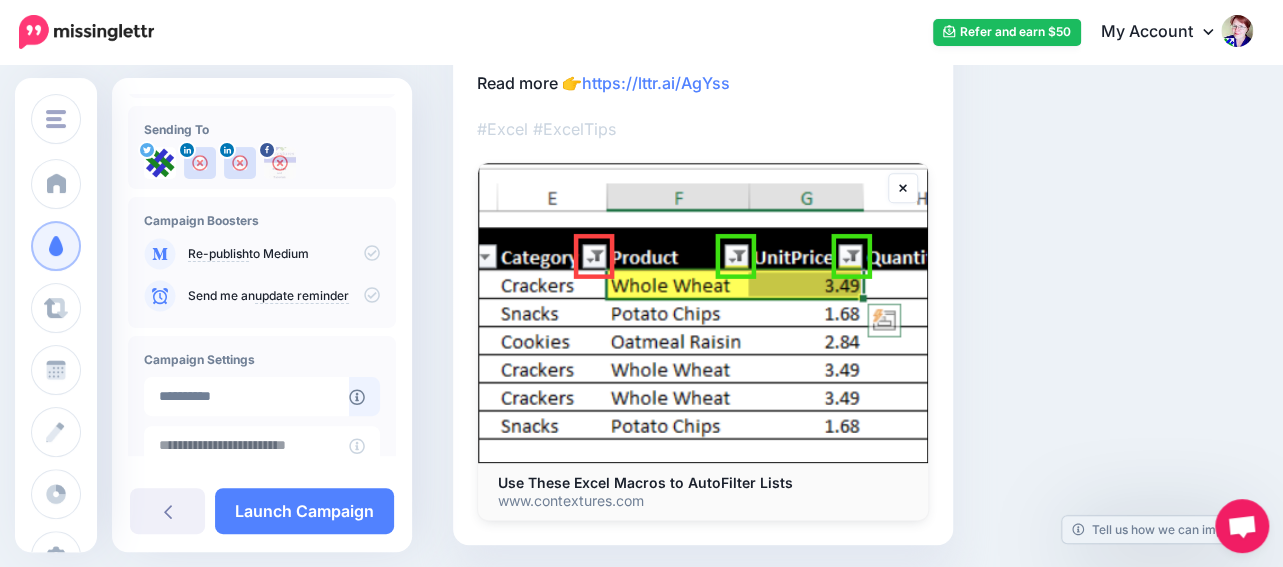 scroll, scrollTop: 105, scrollLeft: 0, axis: vertical 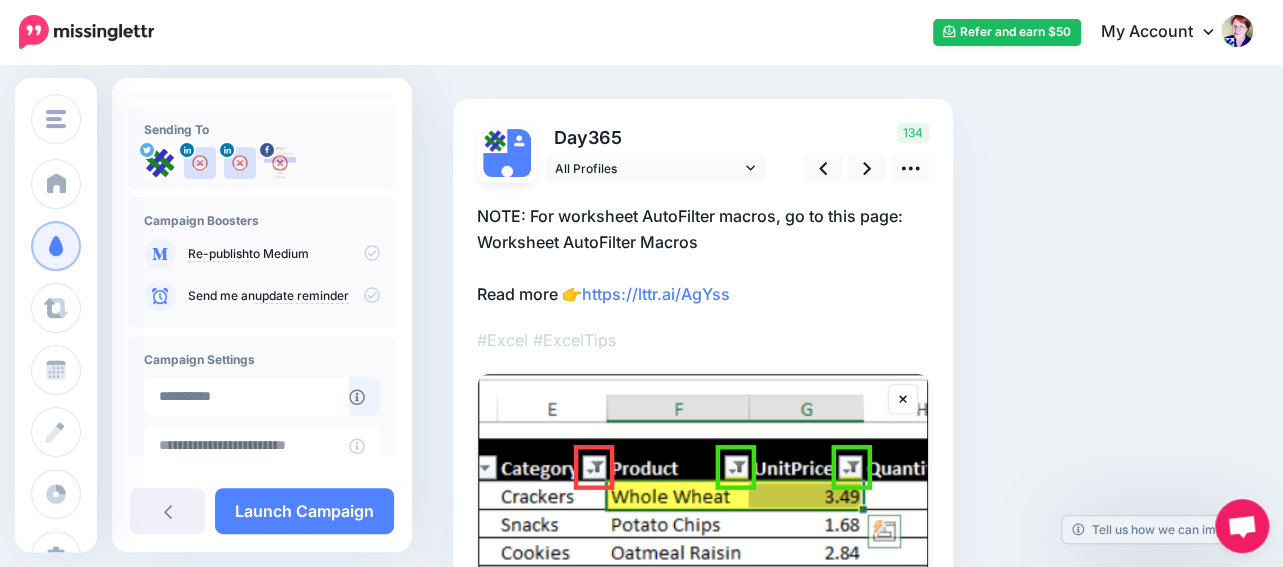 click on "NOTE: For worksheet AutoFilter macros, go to this page: Worksheet AutoFilter Macros Read more 👉  https://lttr.ai/AgYss" at bounding box center [703, 255] 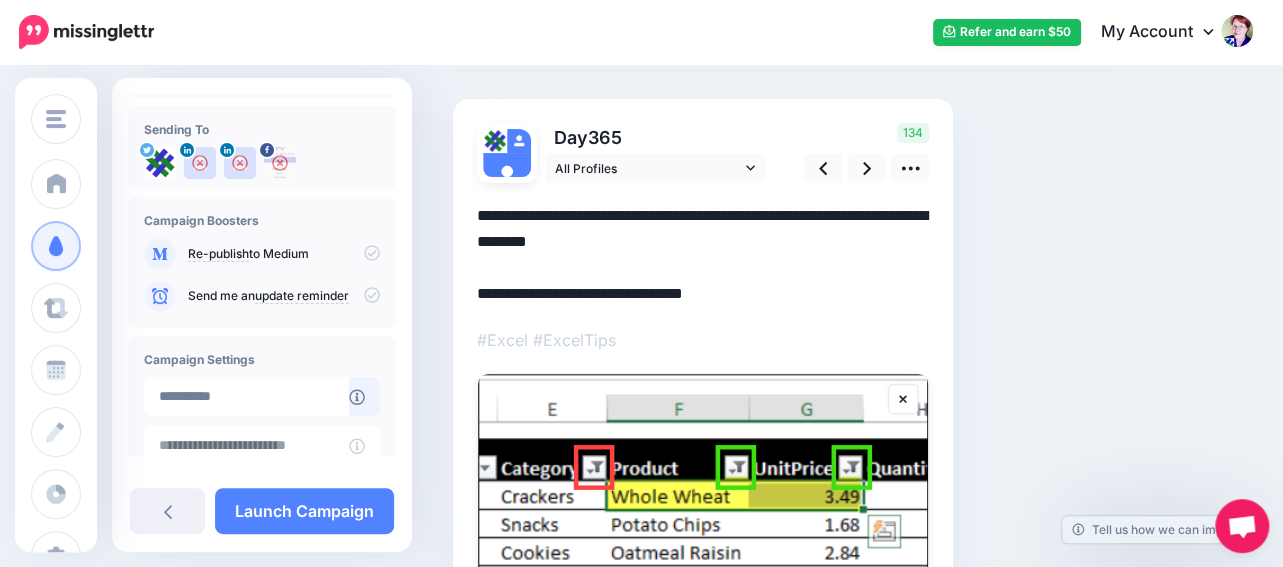 drag, startPoint x: 766, startPoint y: 241, endPoint x: 367, endPoint y: 216, distance: 399.78244 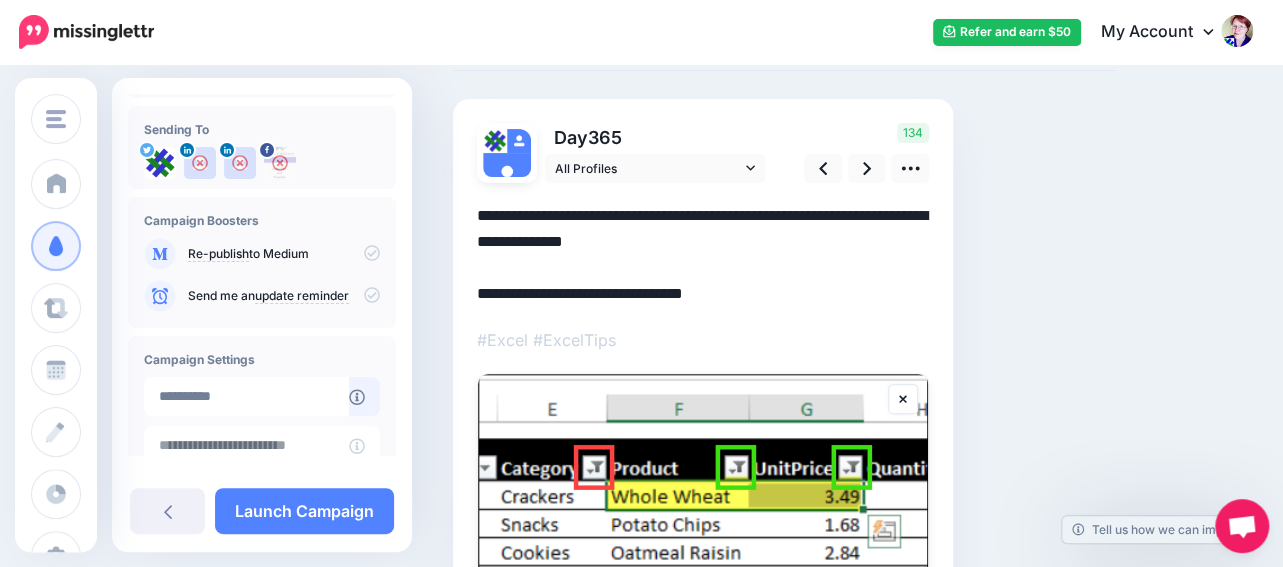 click on "**********" at bounding box center (703, 255) 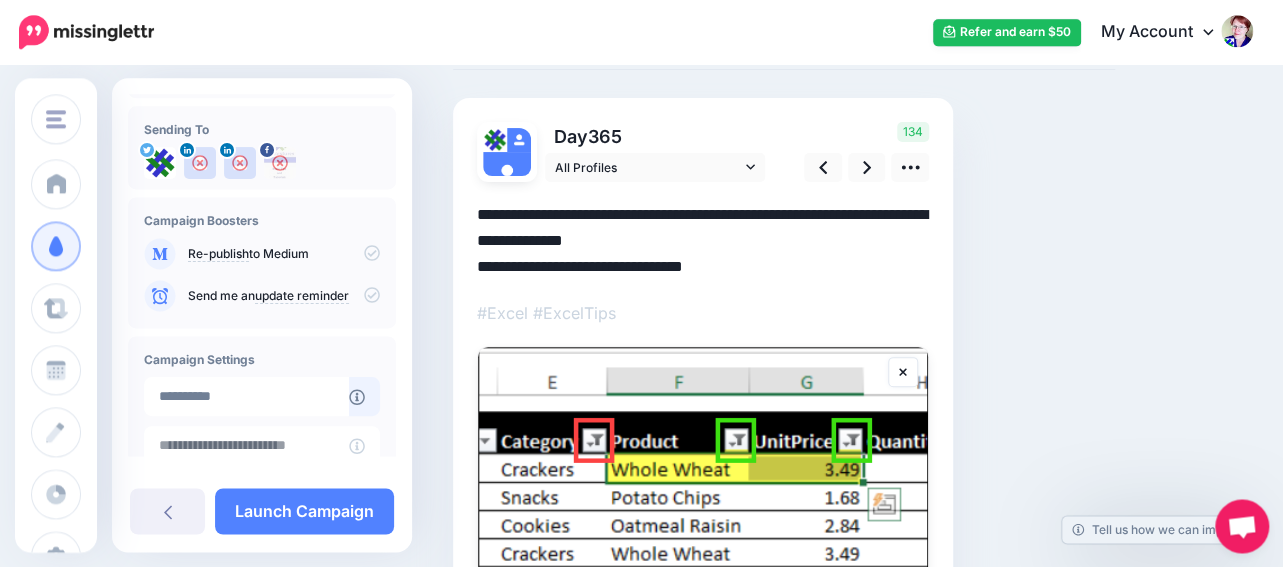 scroll, scrollTop: 105, scrollLeft: 0, axis: vertical 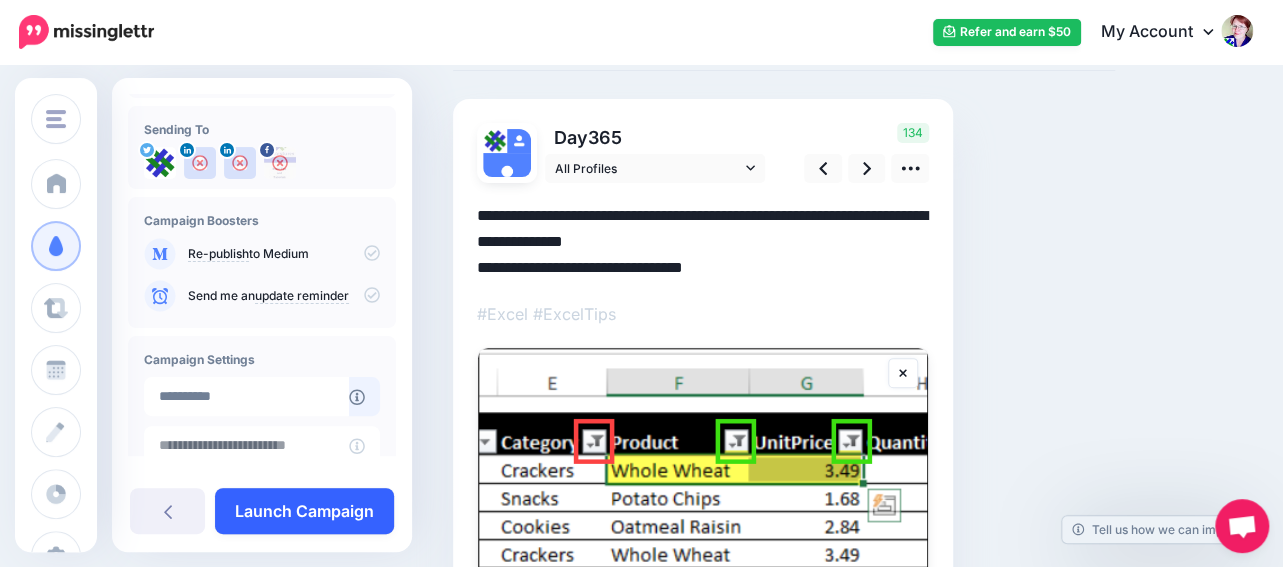type on "**********" 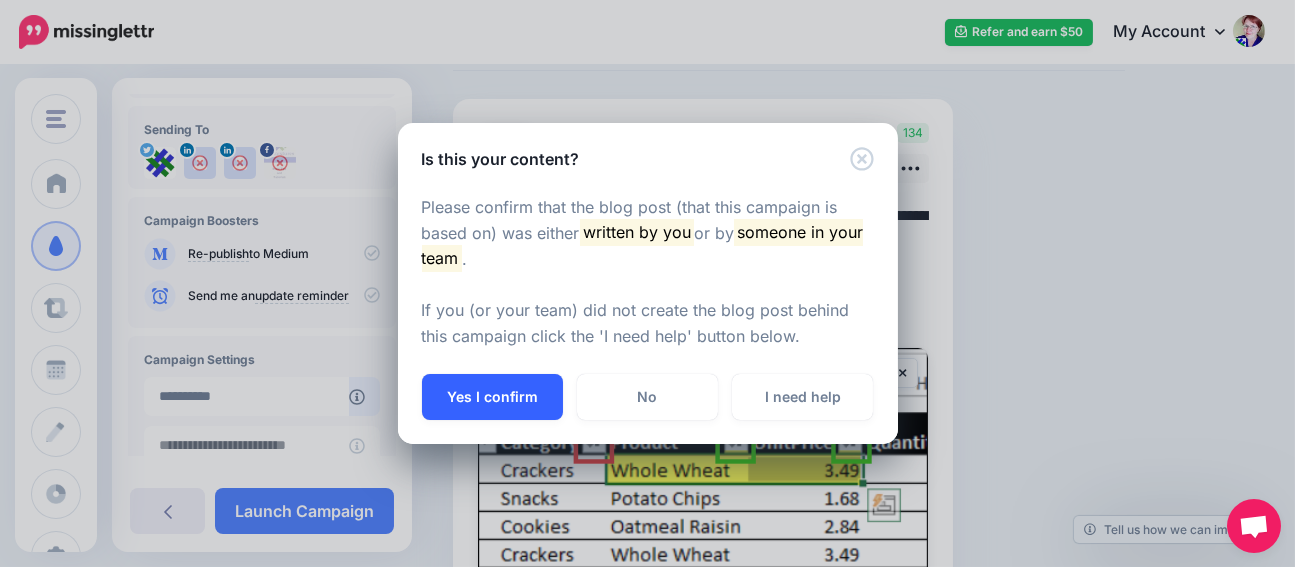 click on "Yes I confirm" at bounding box center (492, 397) 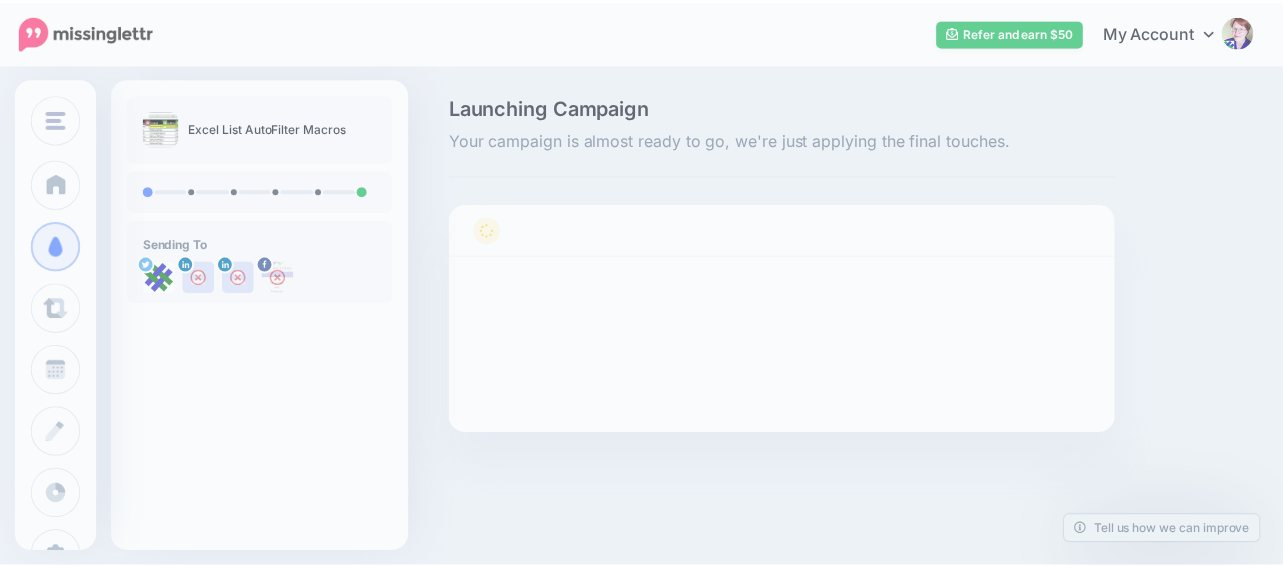 scroll, scrollTop: 0, scrollLeft: 0, axis: both 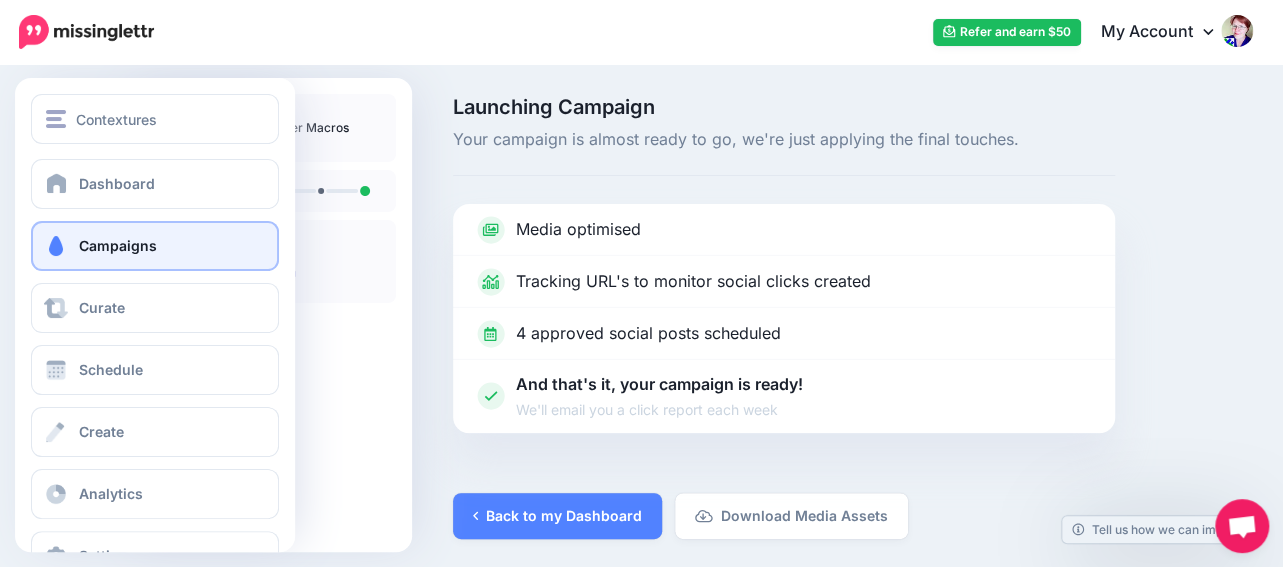 click on "Campaigns" at bounding box center [155, 246] 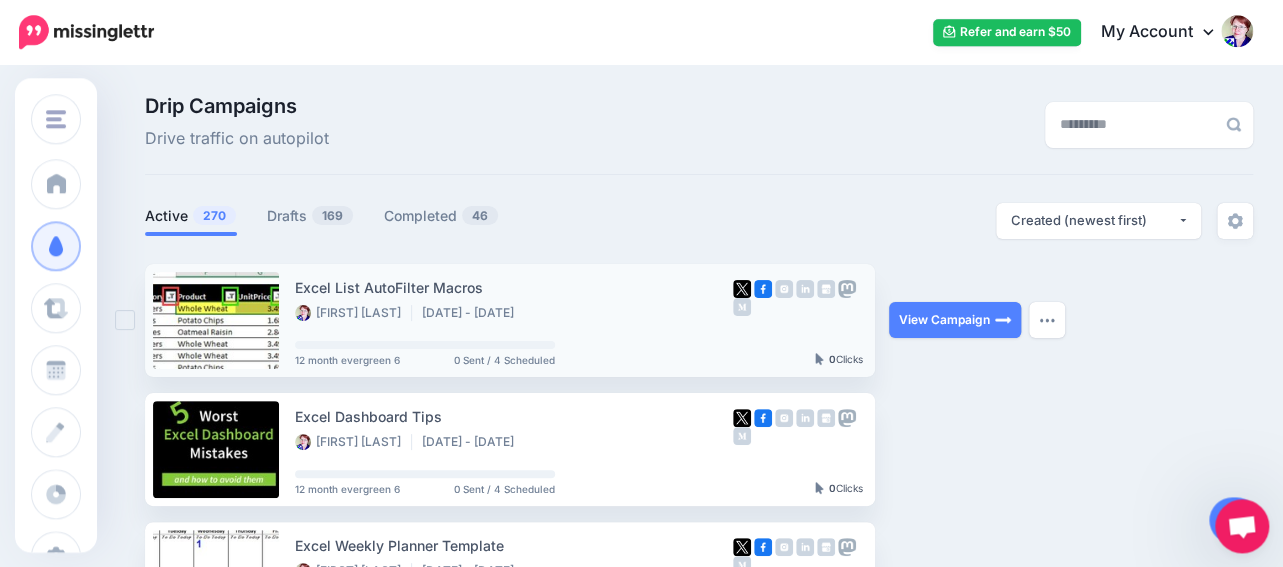 scroll, scrollTop: 0, scrollLeft: 0, axis: both 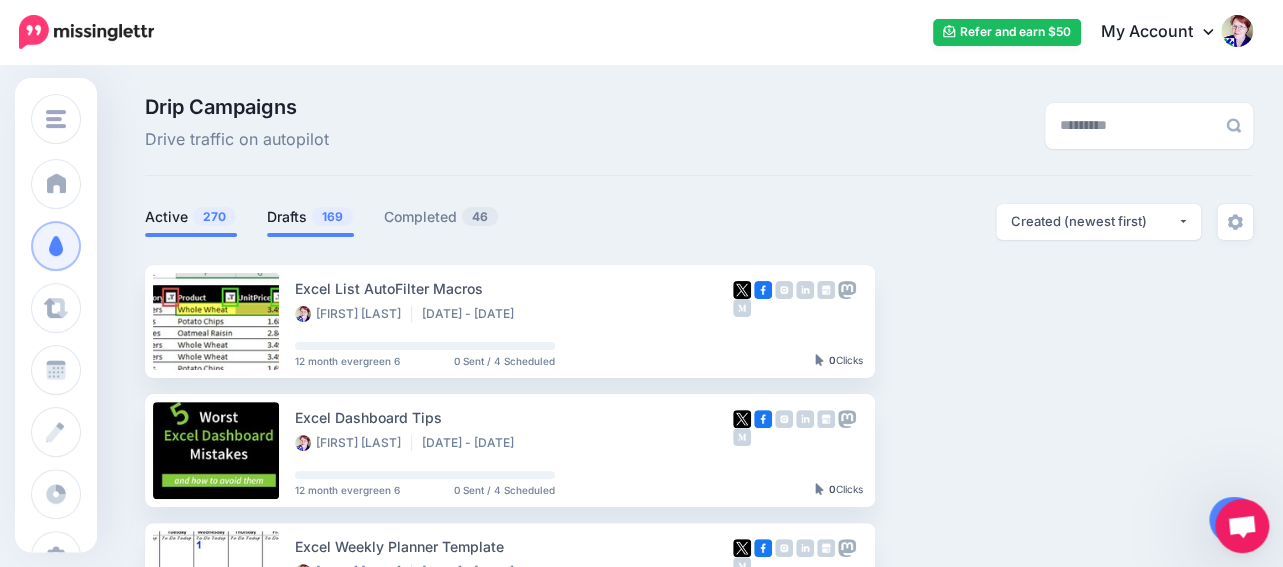 click on "Drafts  169" at bounding box center [310, 217] 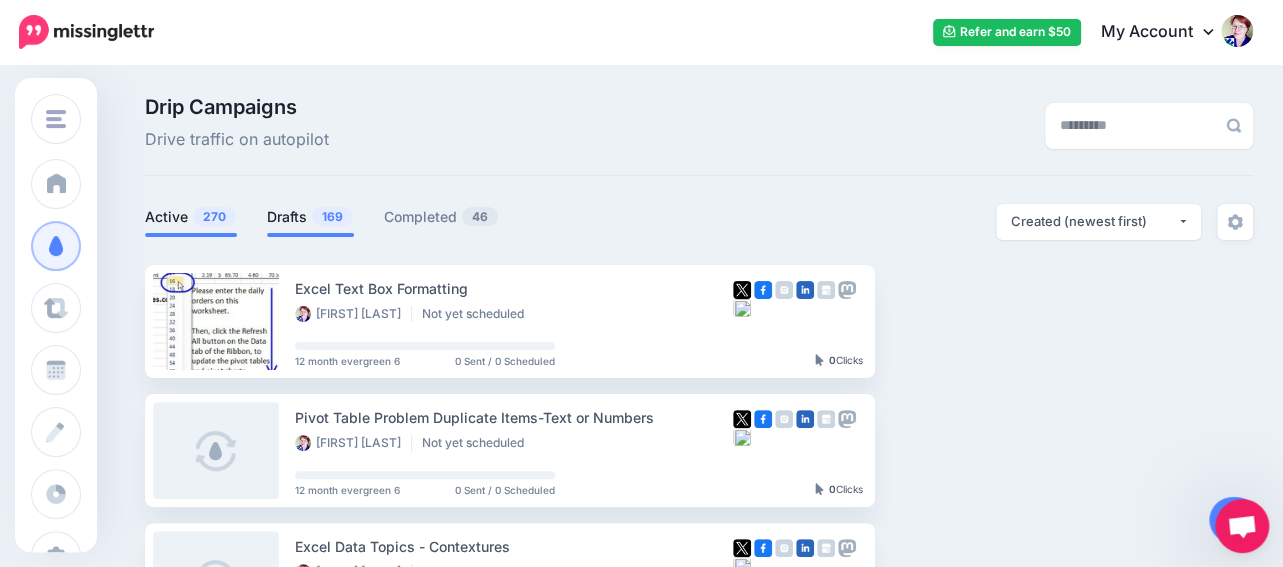 click on "270" at bounding box center (214, 216) 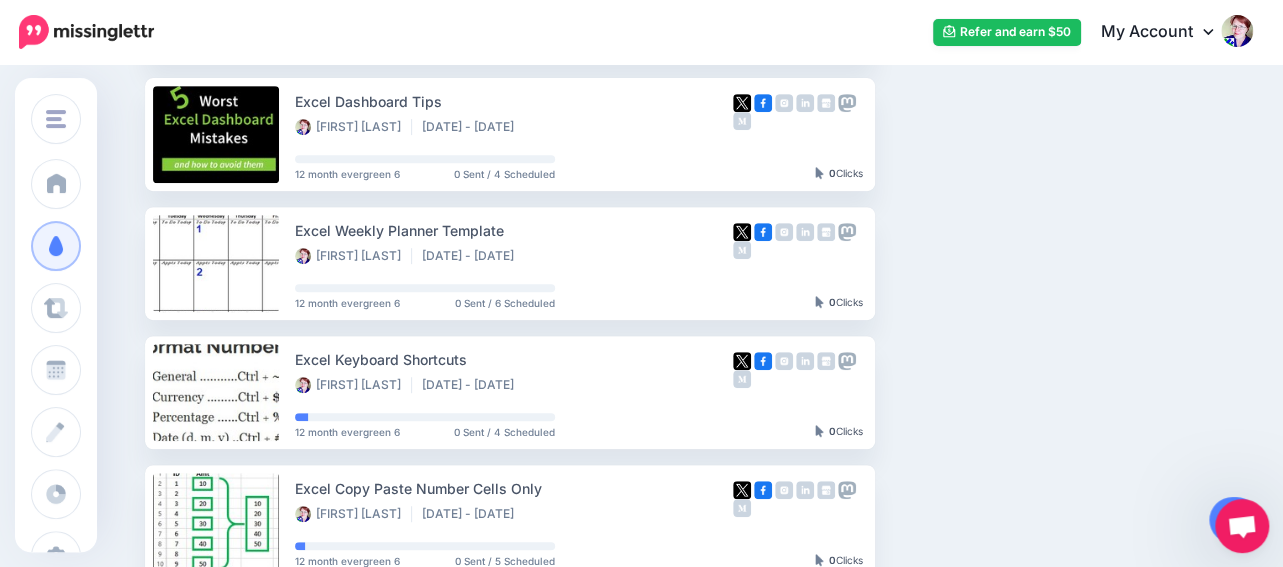 scroll, scrollTop: 0, scrollLeft: 0, axis: both 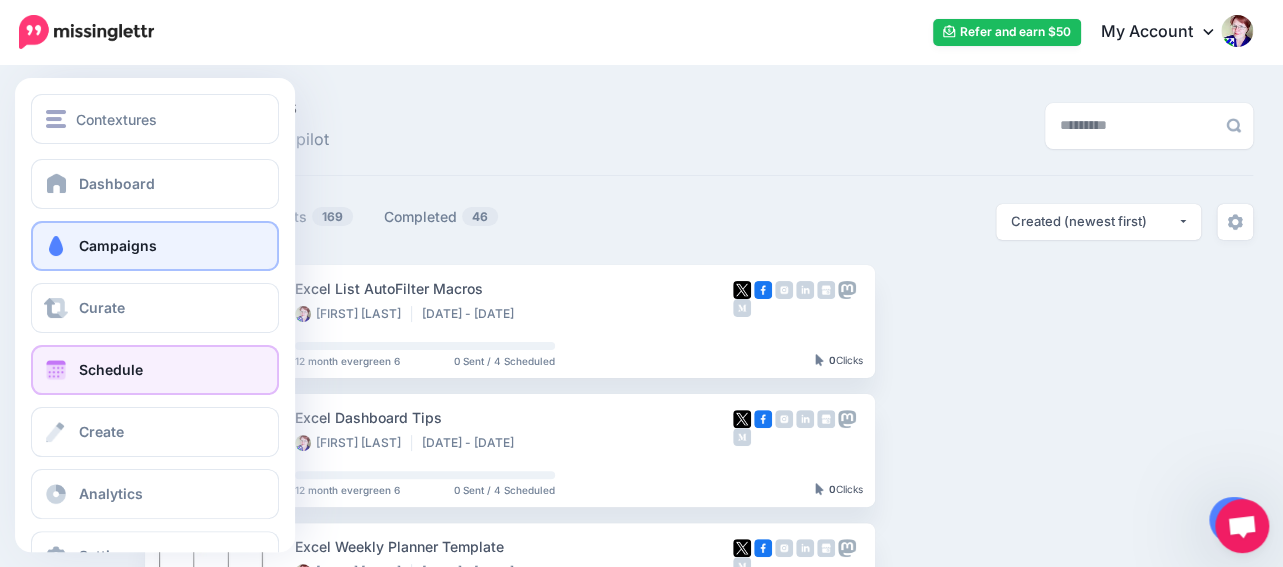 click at bounding box center (56, 370) 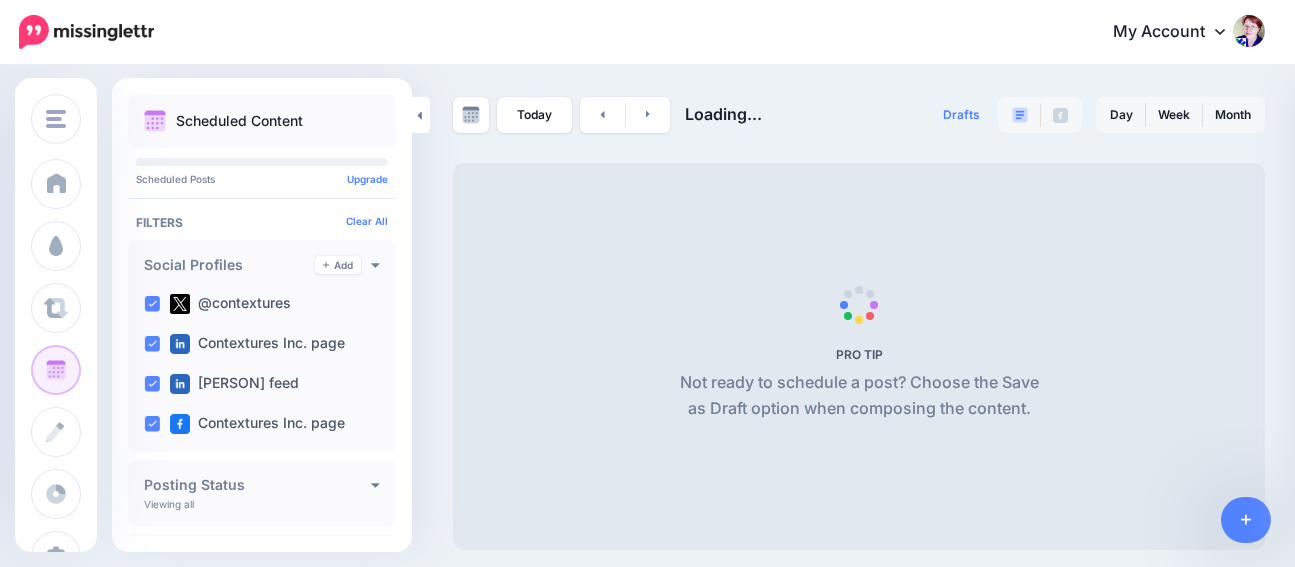 scroll, scrollTop: 0, scrollLeft: 0, axis: both 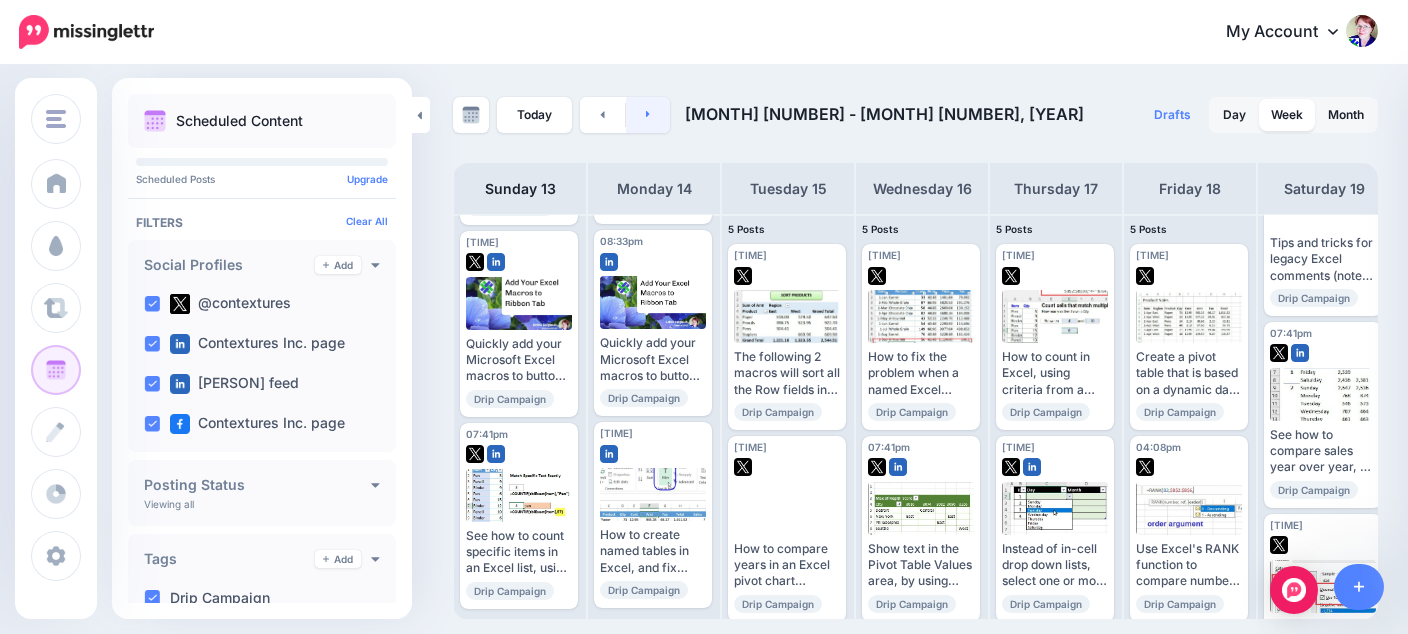 click at bounding box center (648, 115) 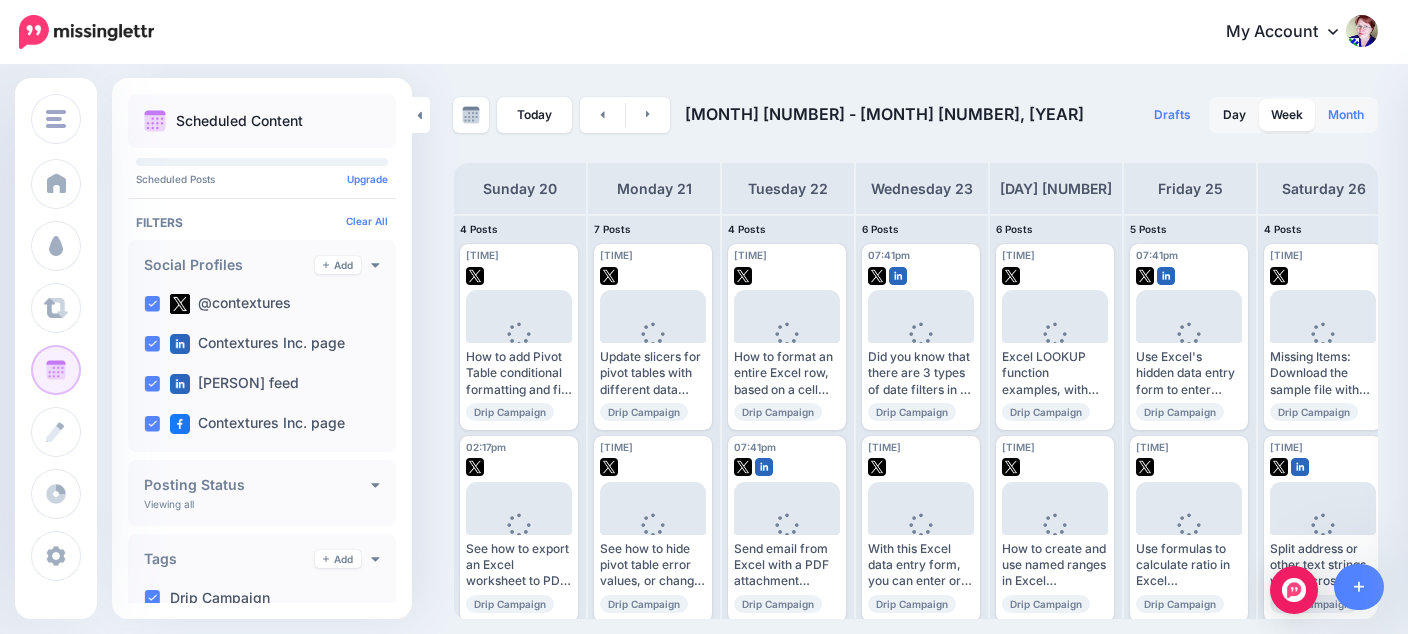 scroll, scrollTop: 205, scrollLeft: 0, axis: vertical 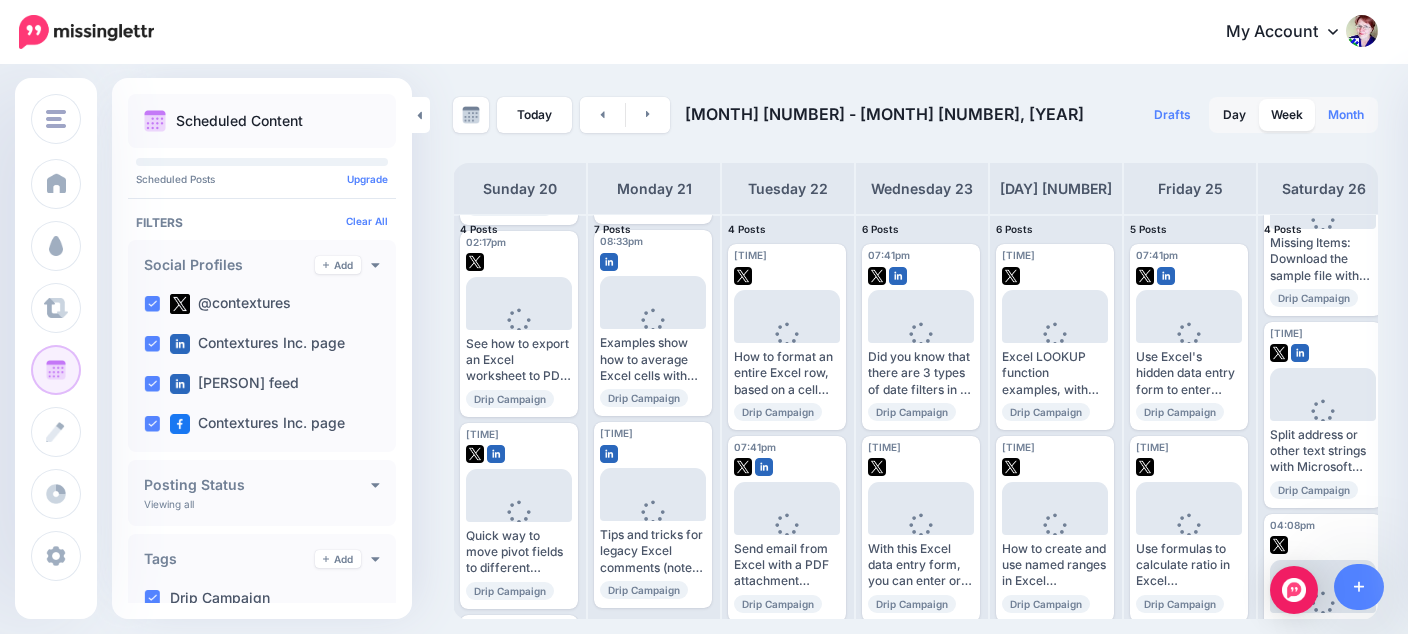 click on "Month" at bounding box center [1346, 115] 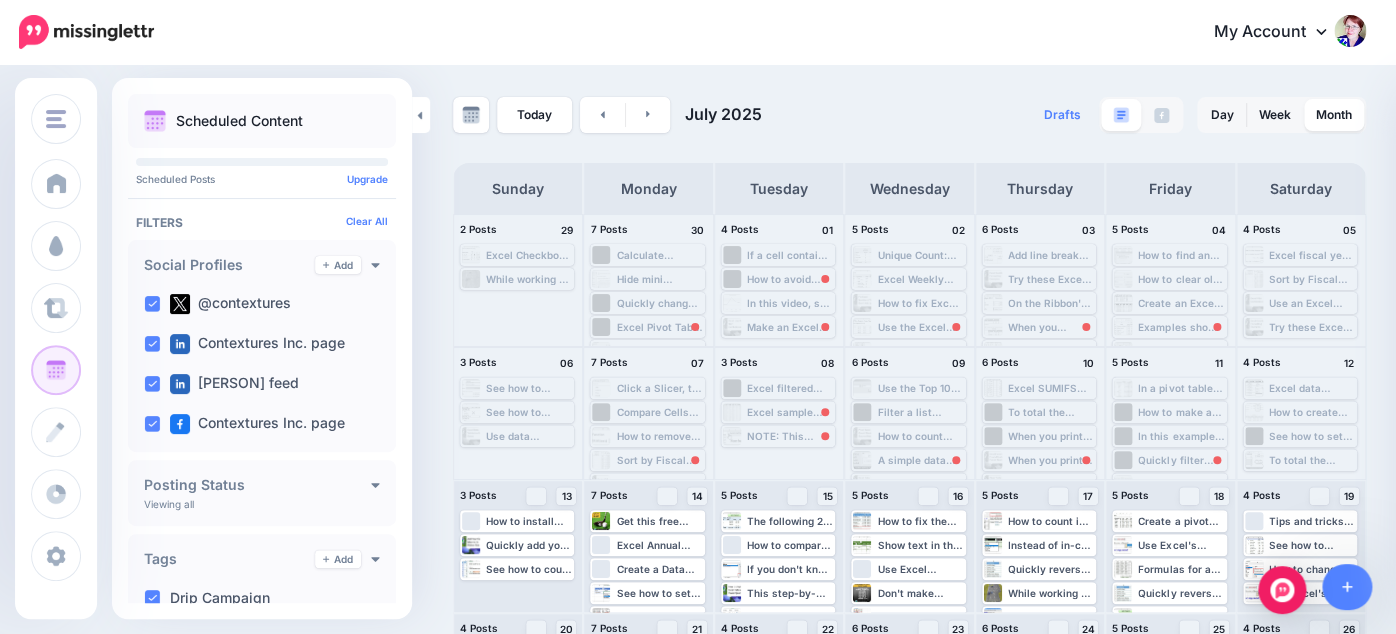 scroll, scrollTop: 72, scrollLeft: 0, axis: vertical 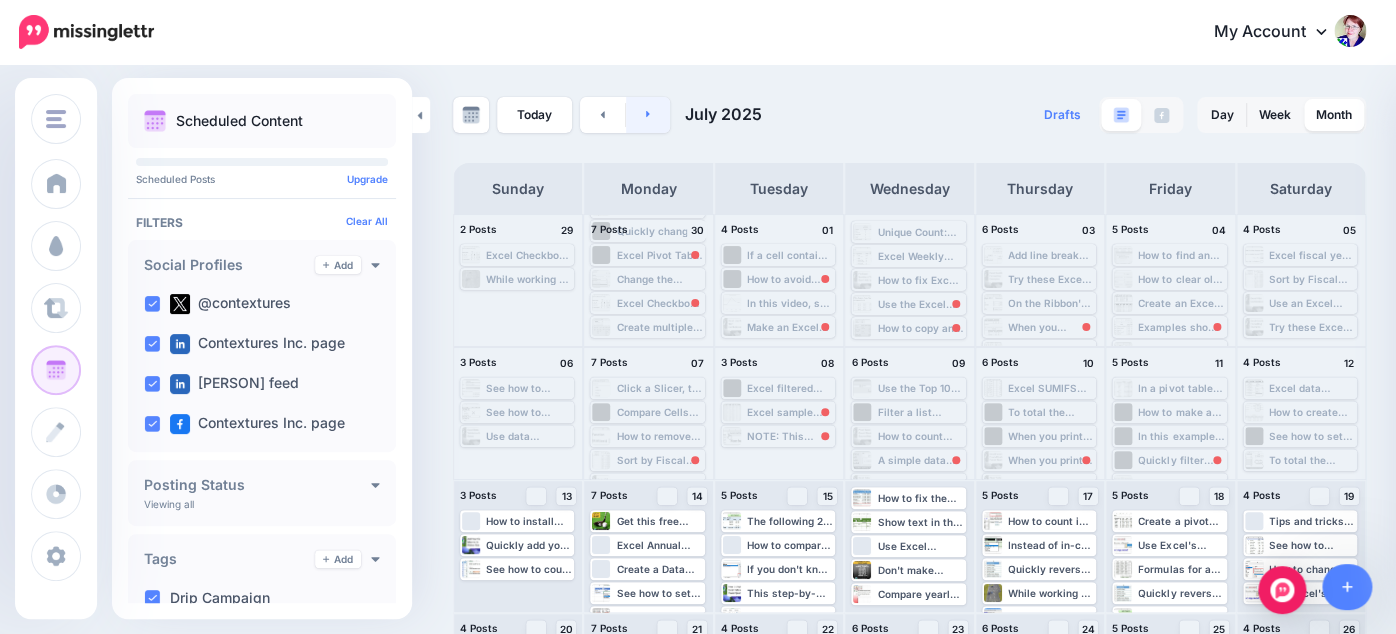 click at bounding box center (648, 115) 